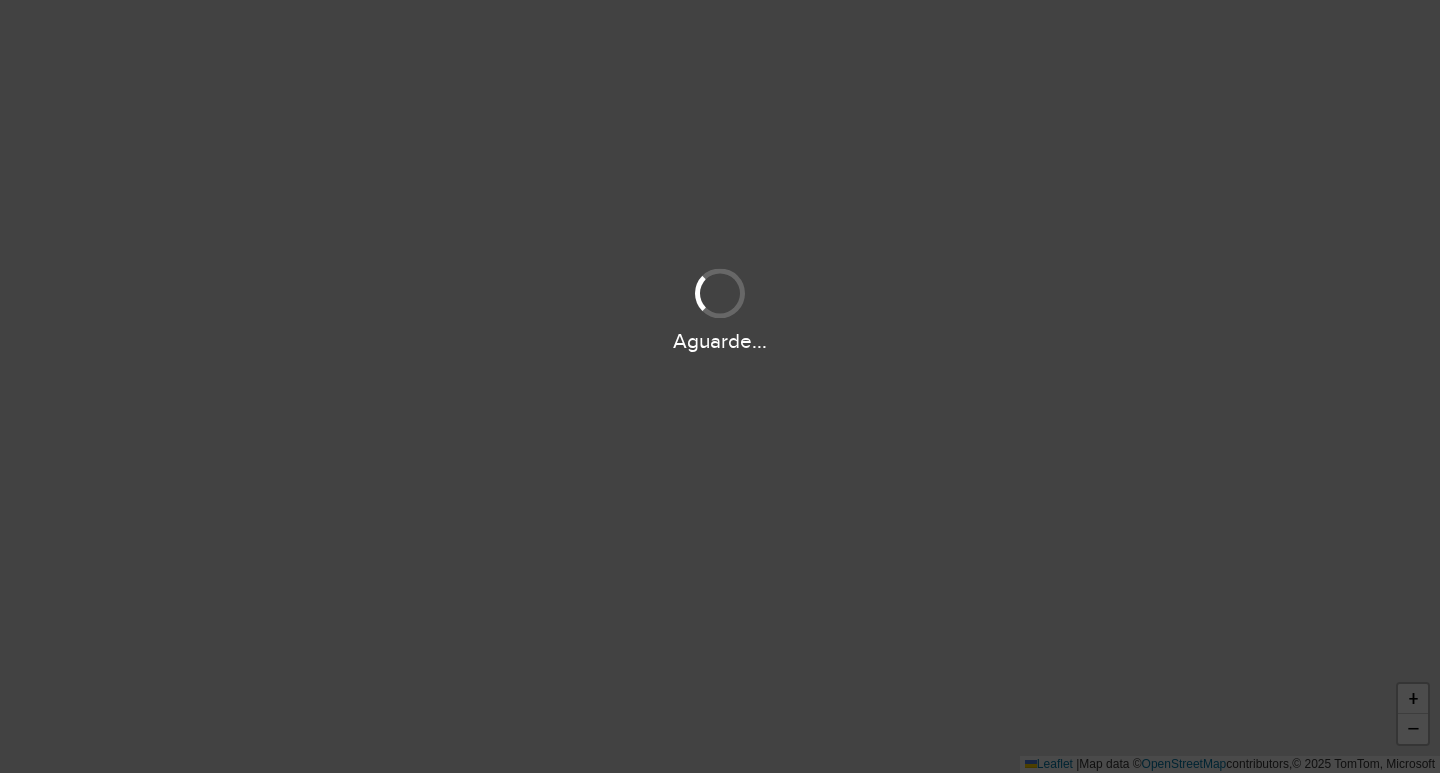 scroll, scrollTop: 0, scrollLeft: 0, axis: both 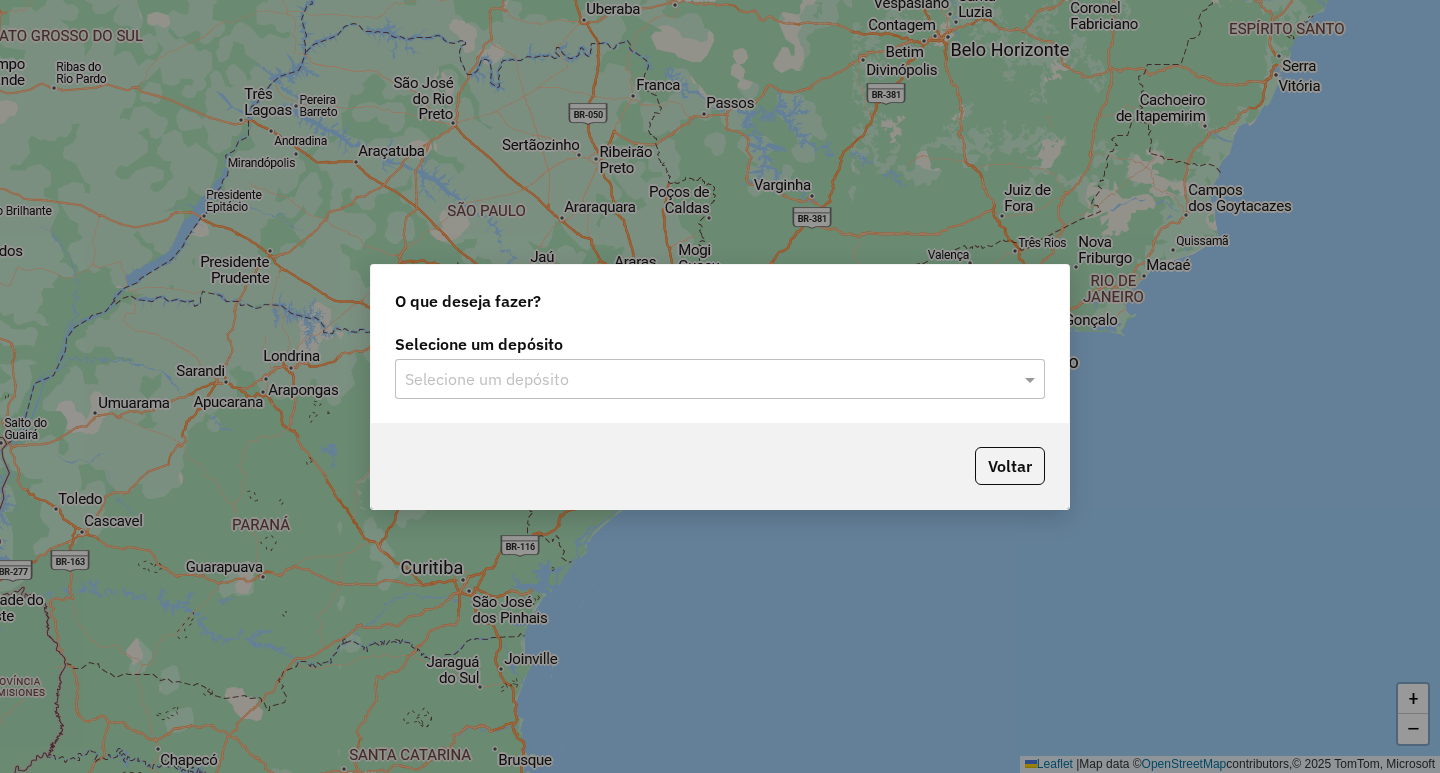 click 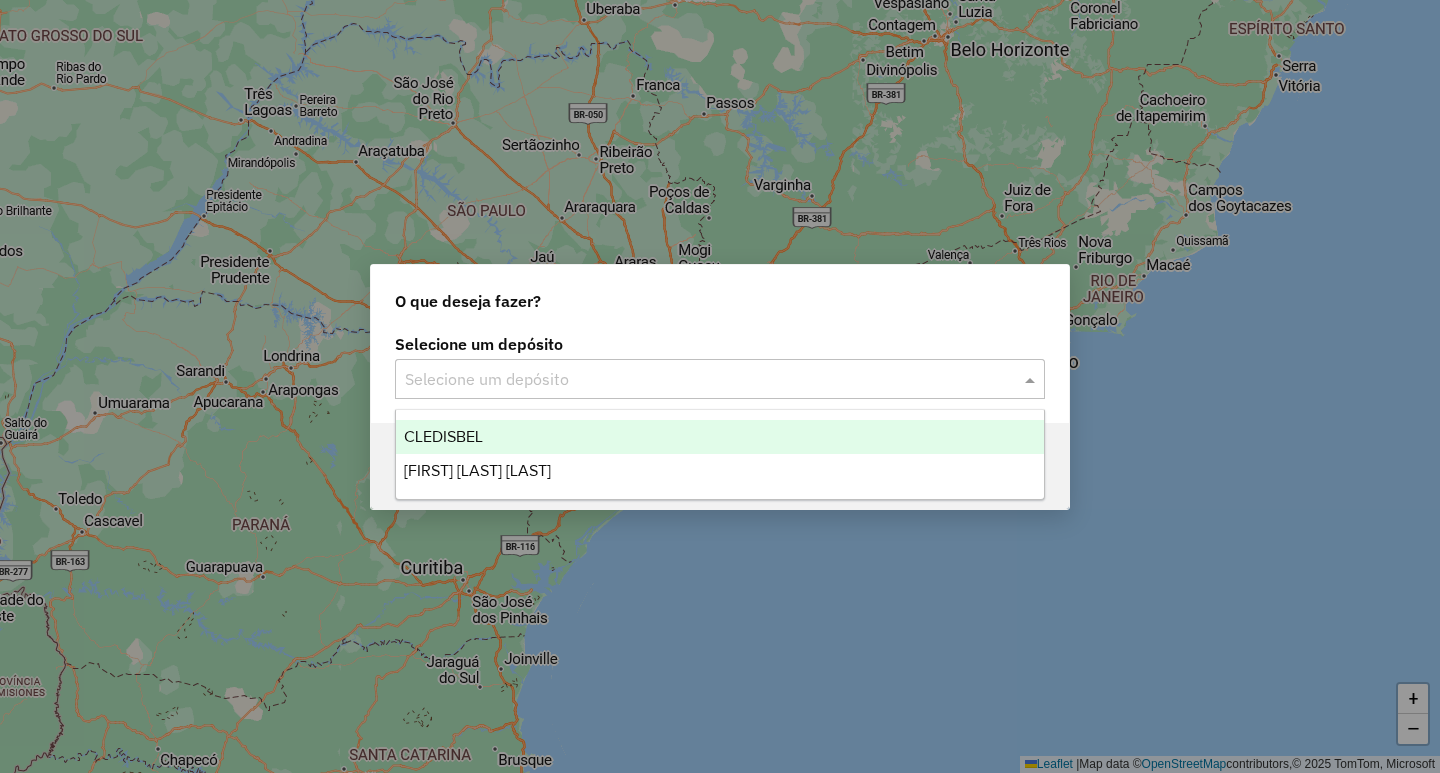 click on "CLEDISBEL" at bounding box center [720, 437] 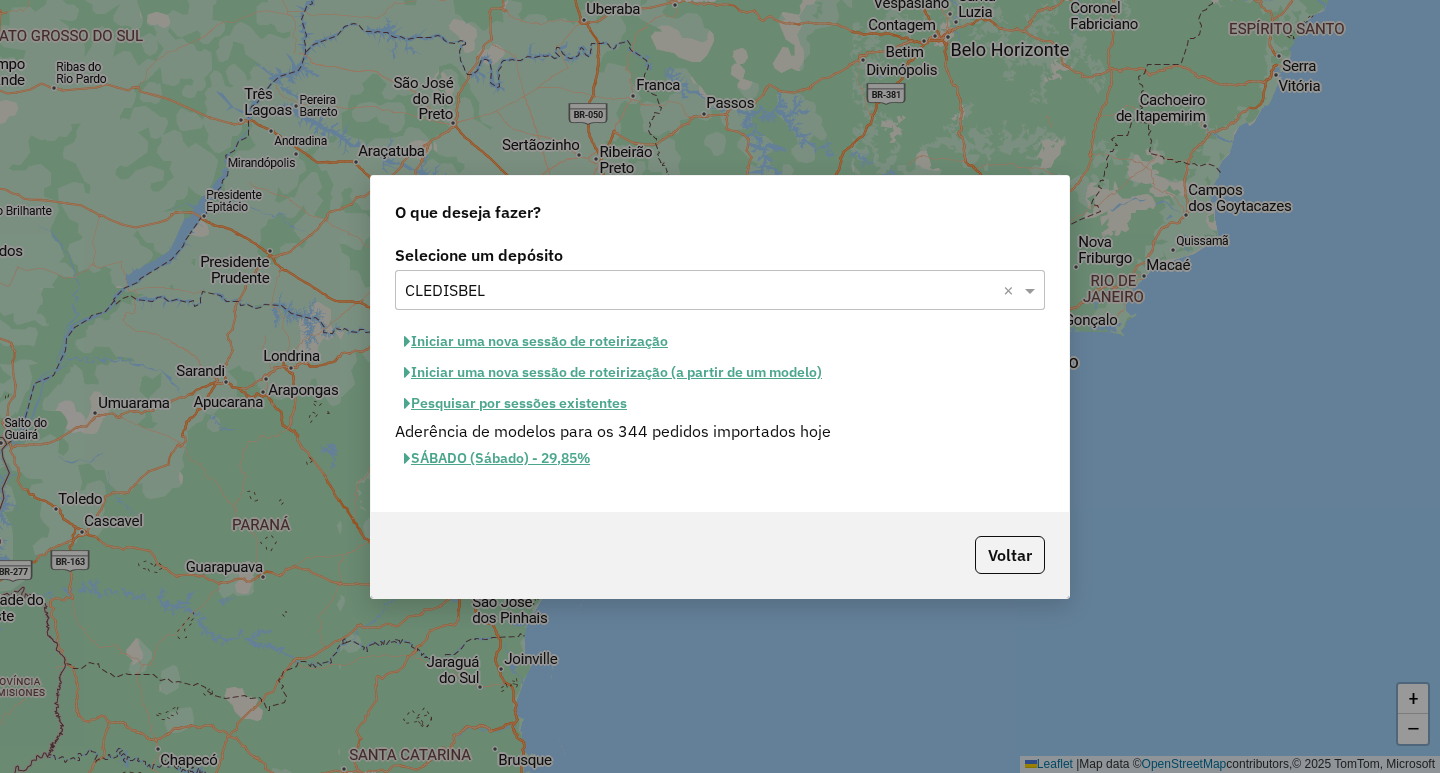 click on "Iniciar uma nova sessão de roteirização (a partir de um modelo)" 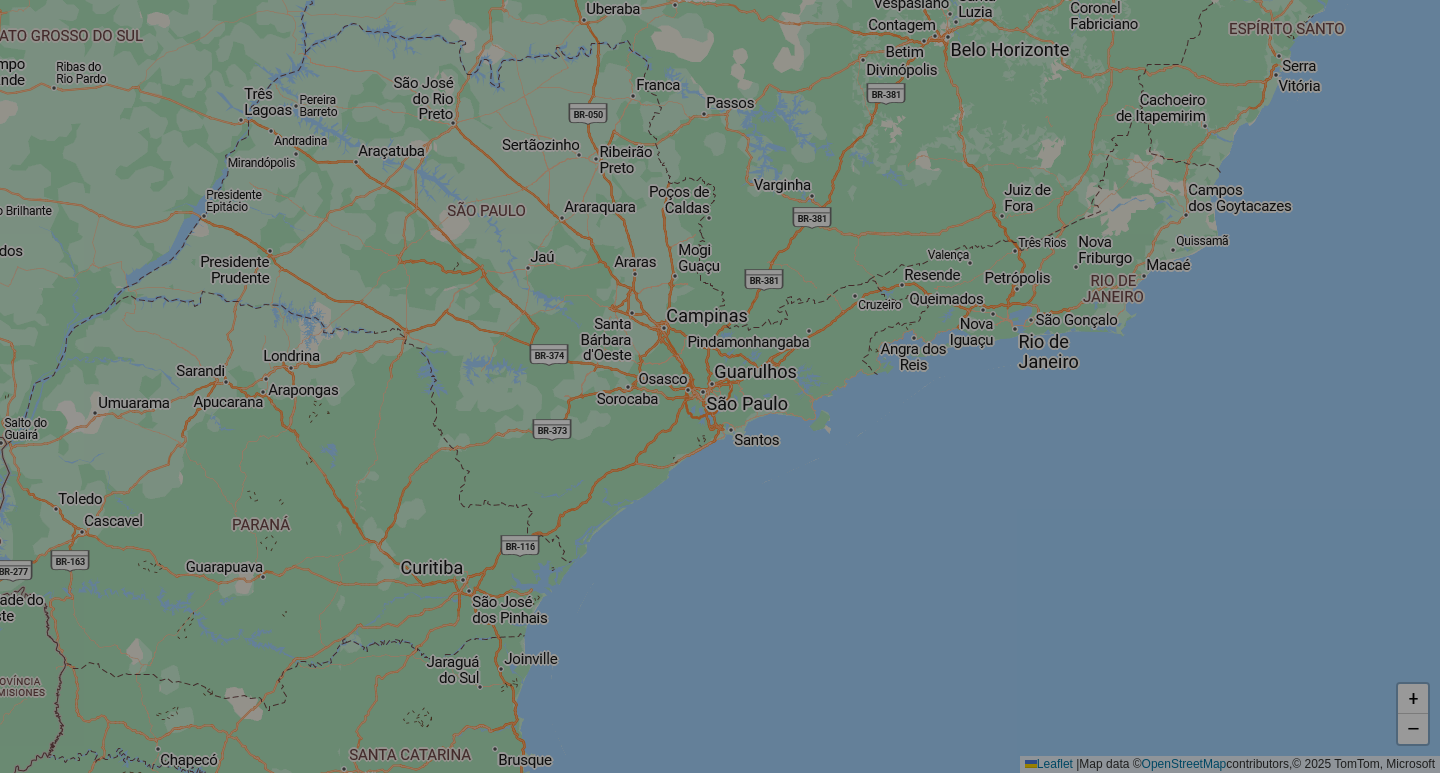select on "*" 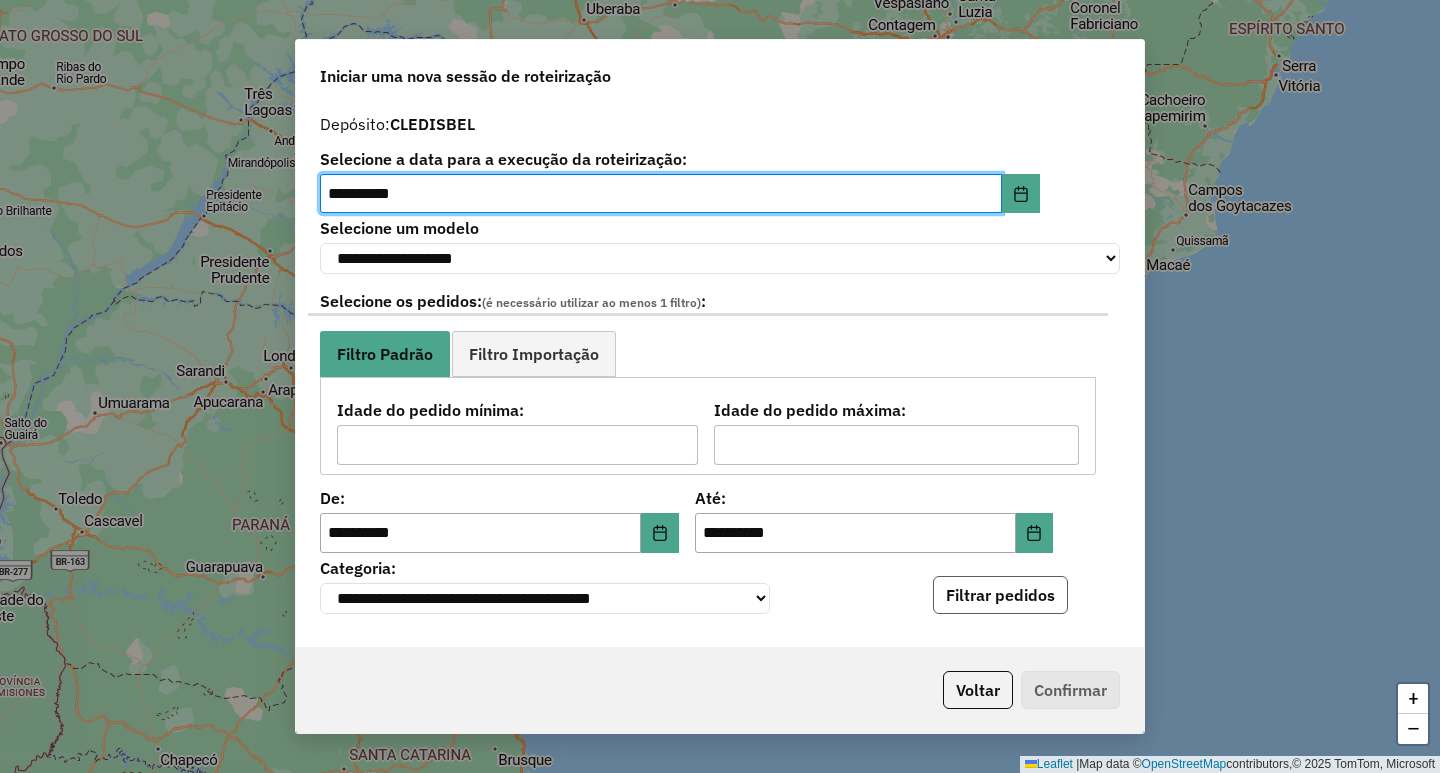 click on "Filtrar pedidos" 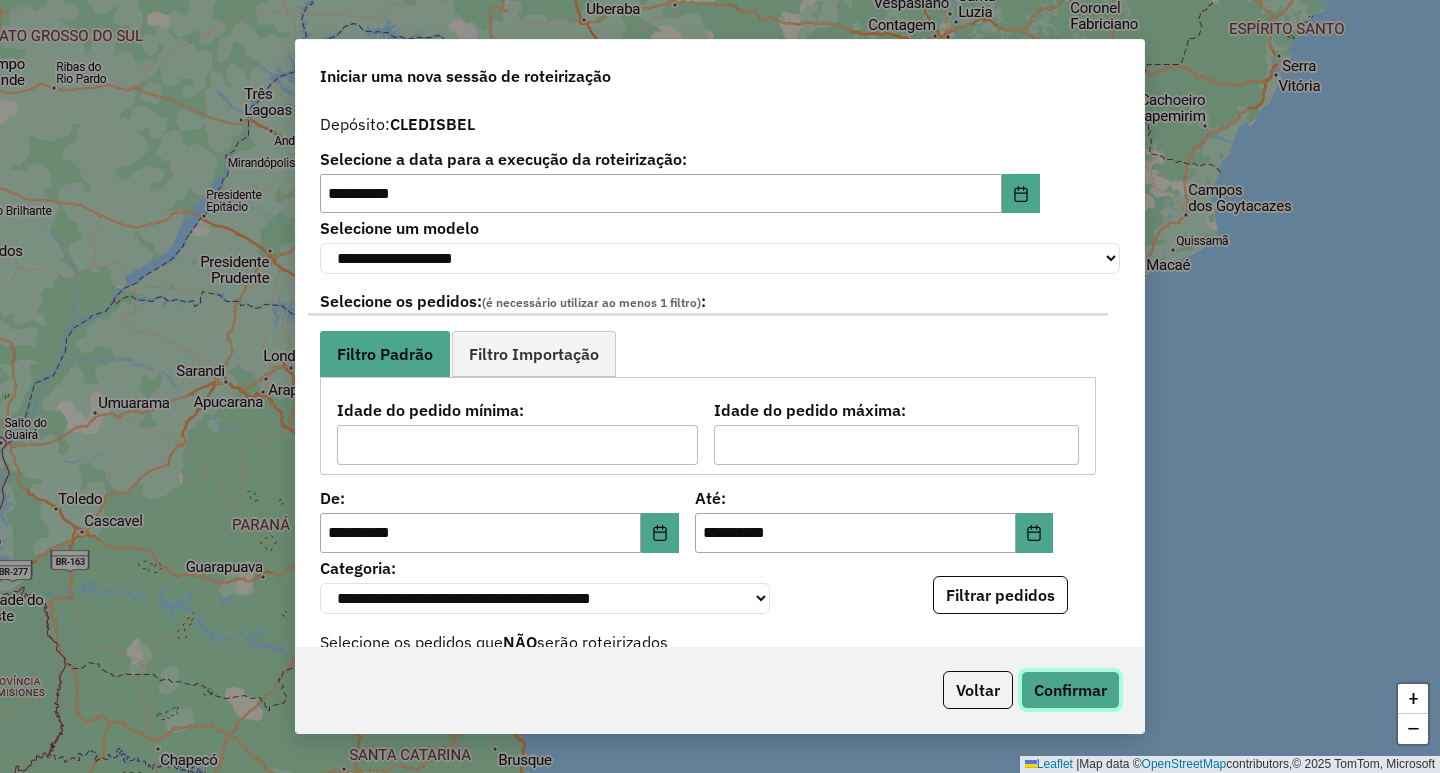click on "Confirmar" 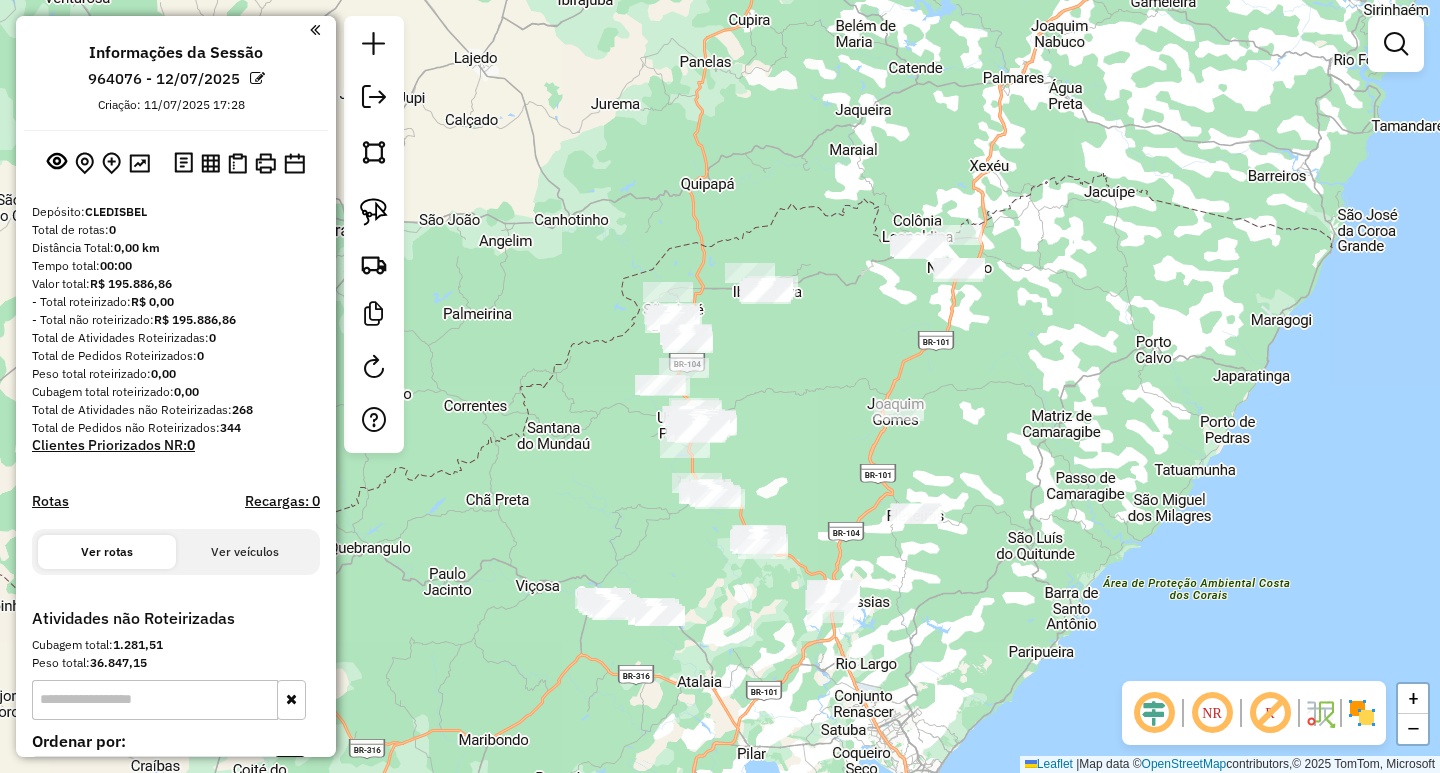 drag, startPoint x: 1044, startPoint y: 242, endPoint x: 1030, endPoint y: 282, distance: 42.379242 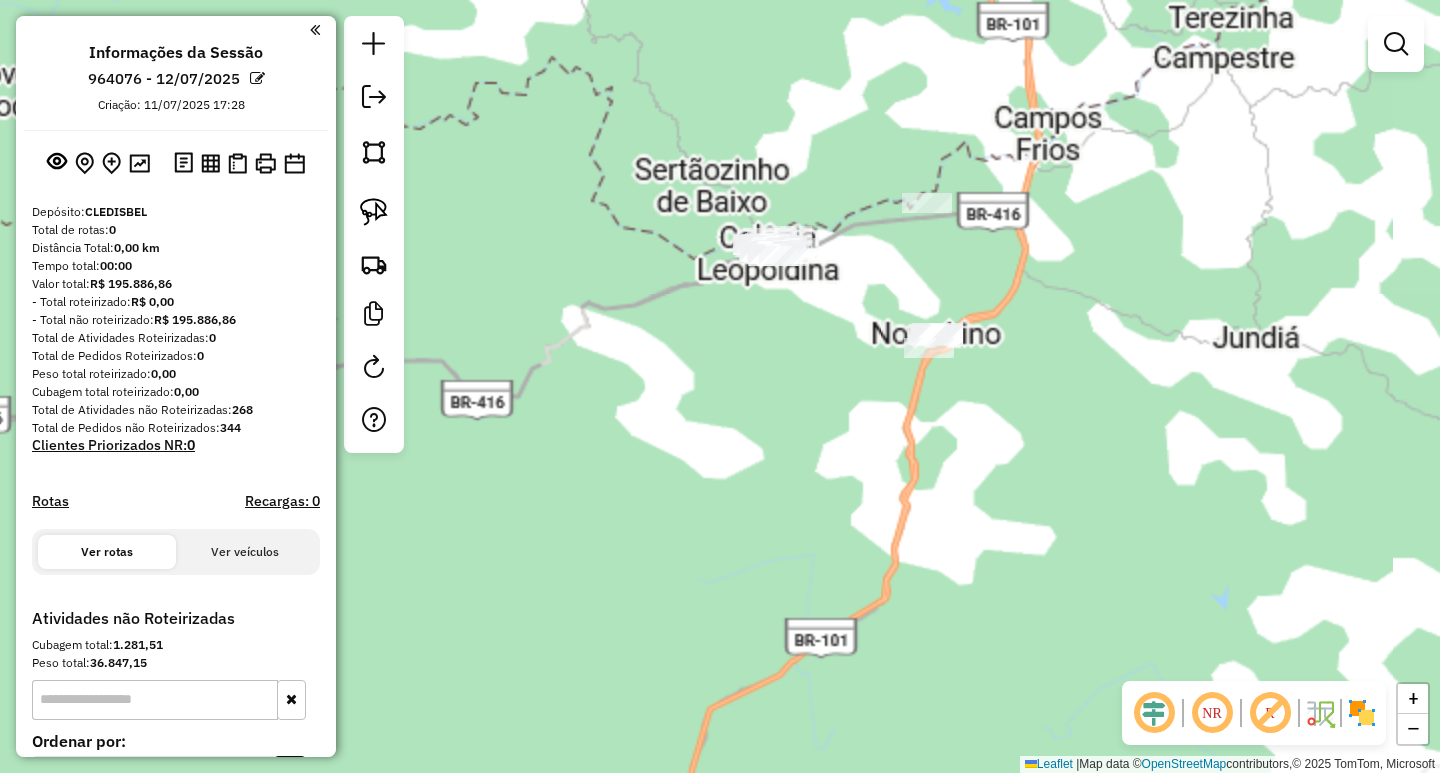 drag, startPoint x: 950, startPoint y: 241, endPoint x: 1060, endPoint y: 335, distance: 144.69278 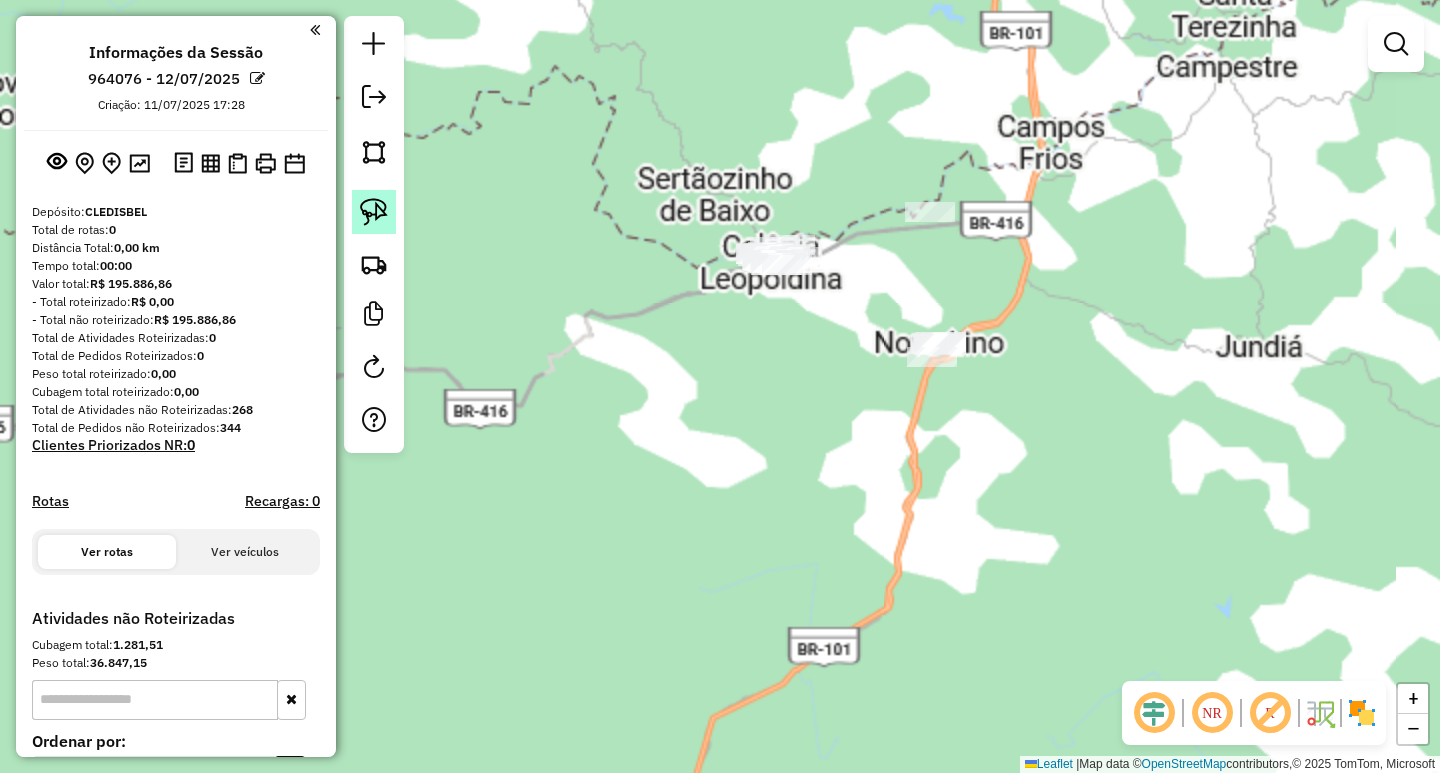 click 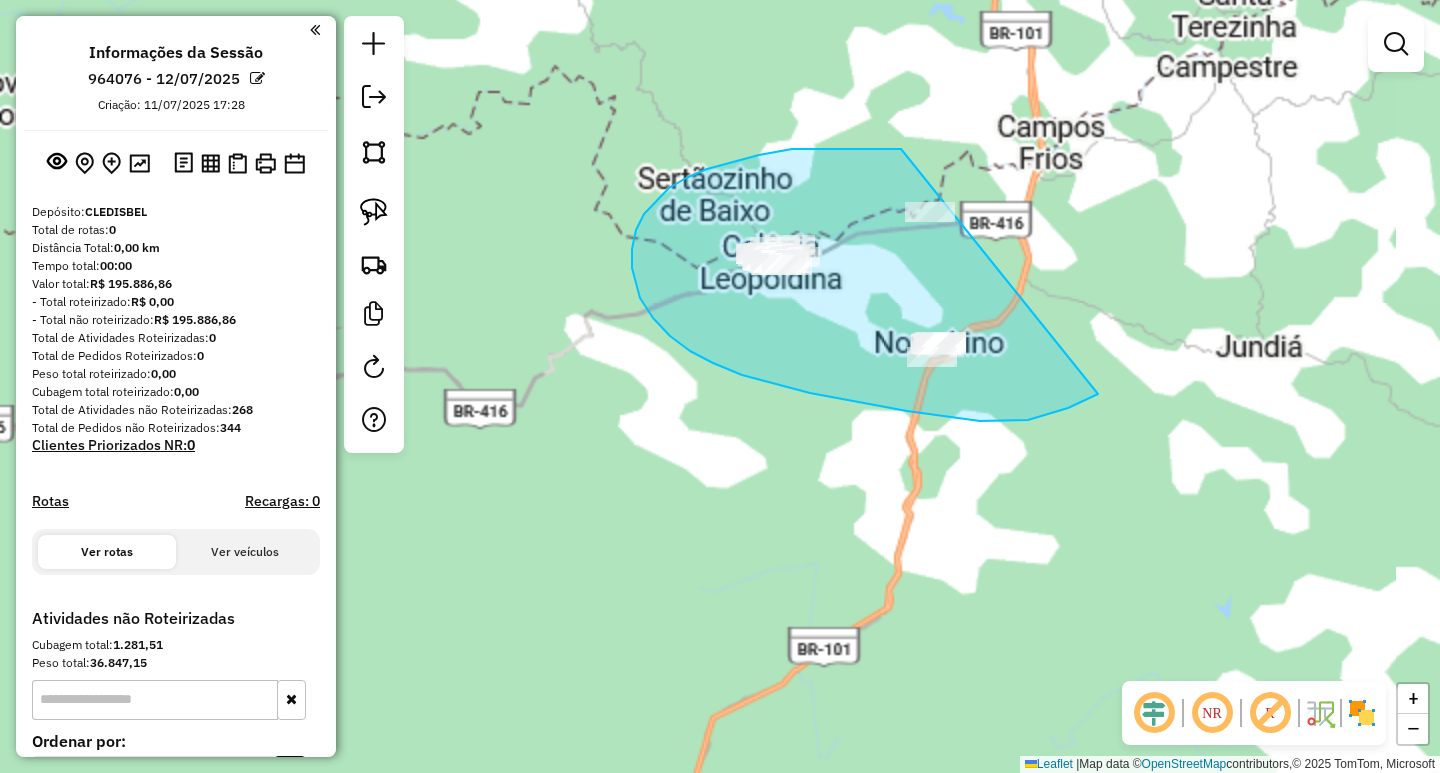 drag, startPoint x: 759, startPoint y: 155, endPoint x: 1098, endPoint y: 394, distance: 414.77945 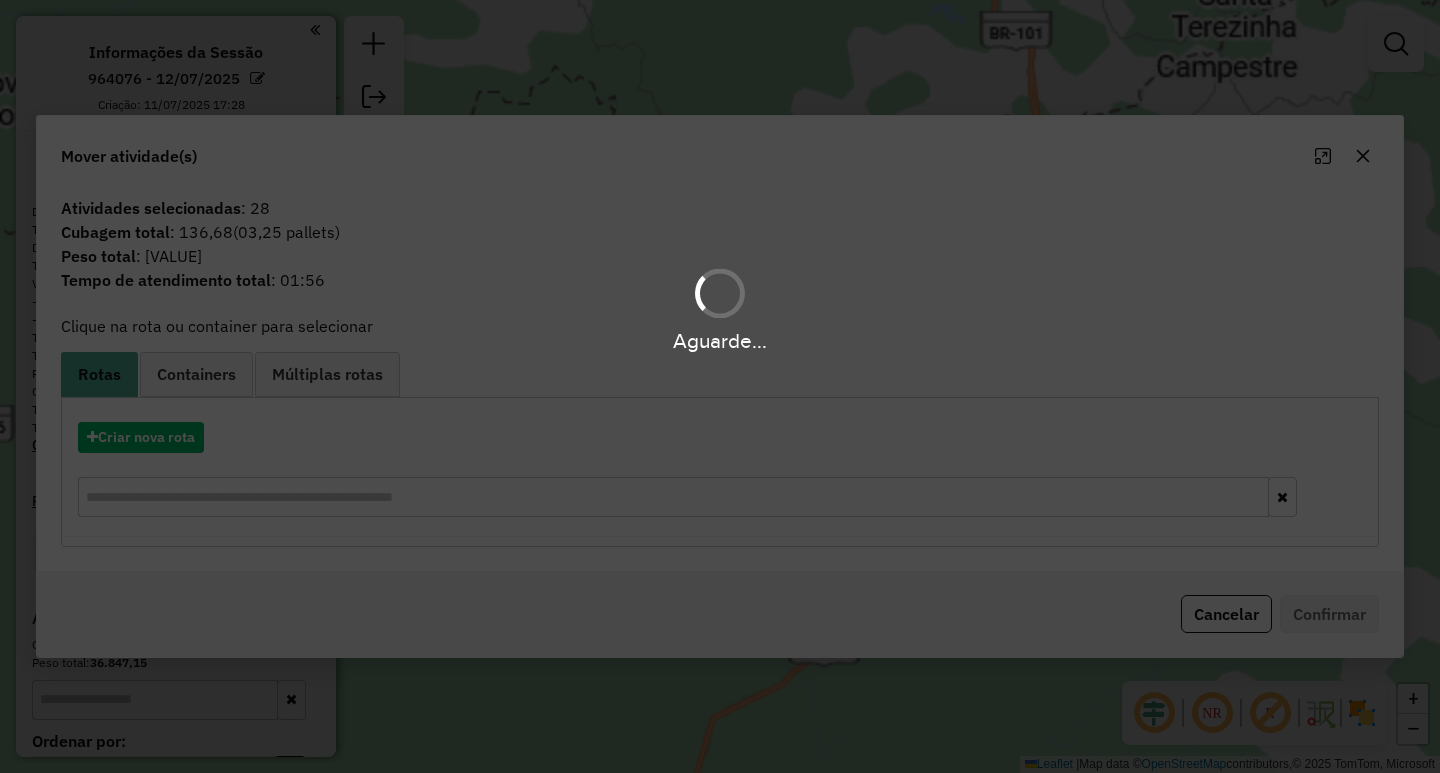 click on "Aguarde..." at bounding box center (720, 386) 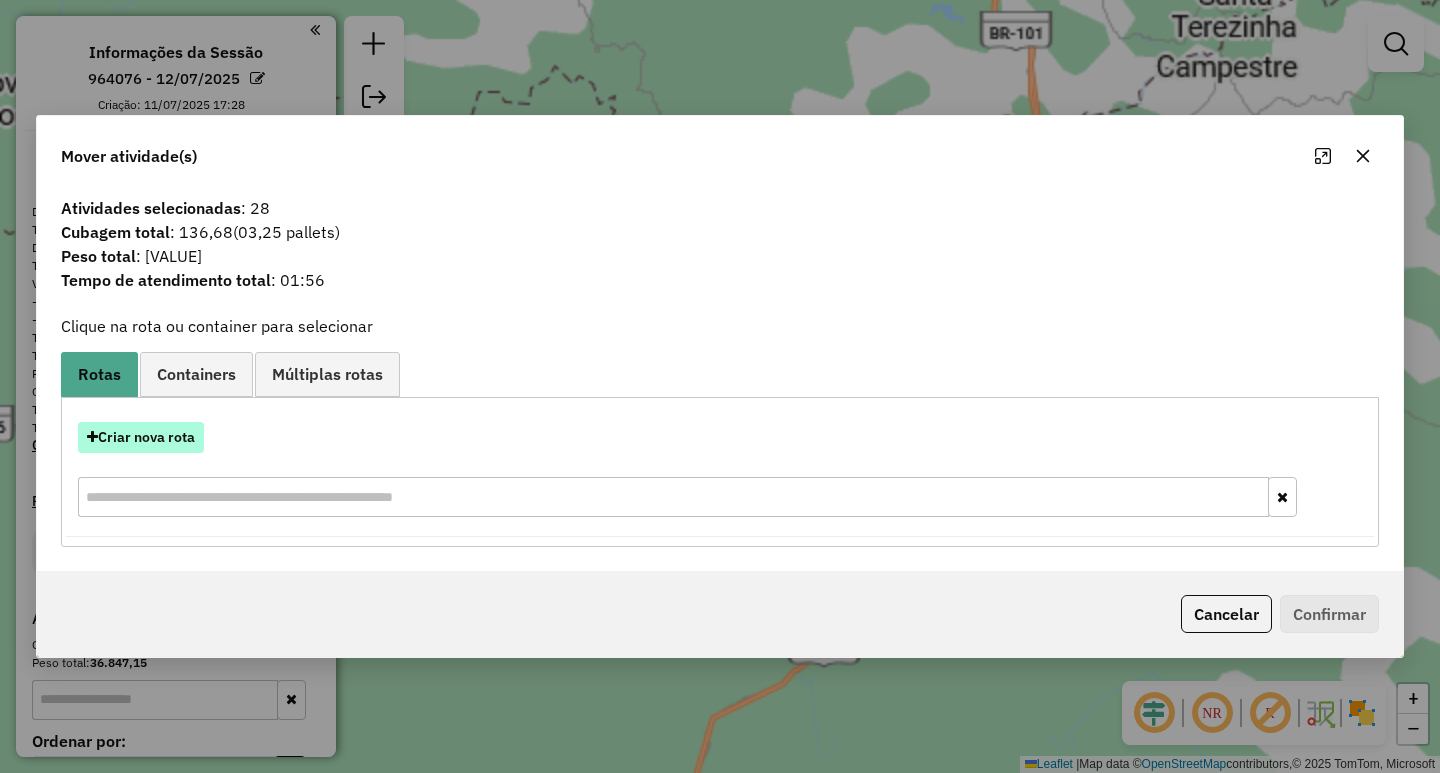 click on "Criar nova rota" at bounding box center [141, 437] 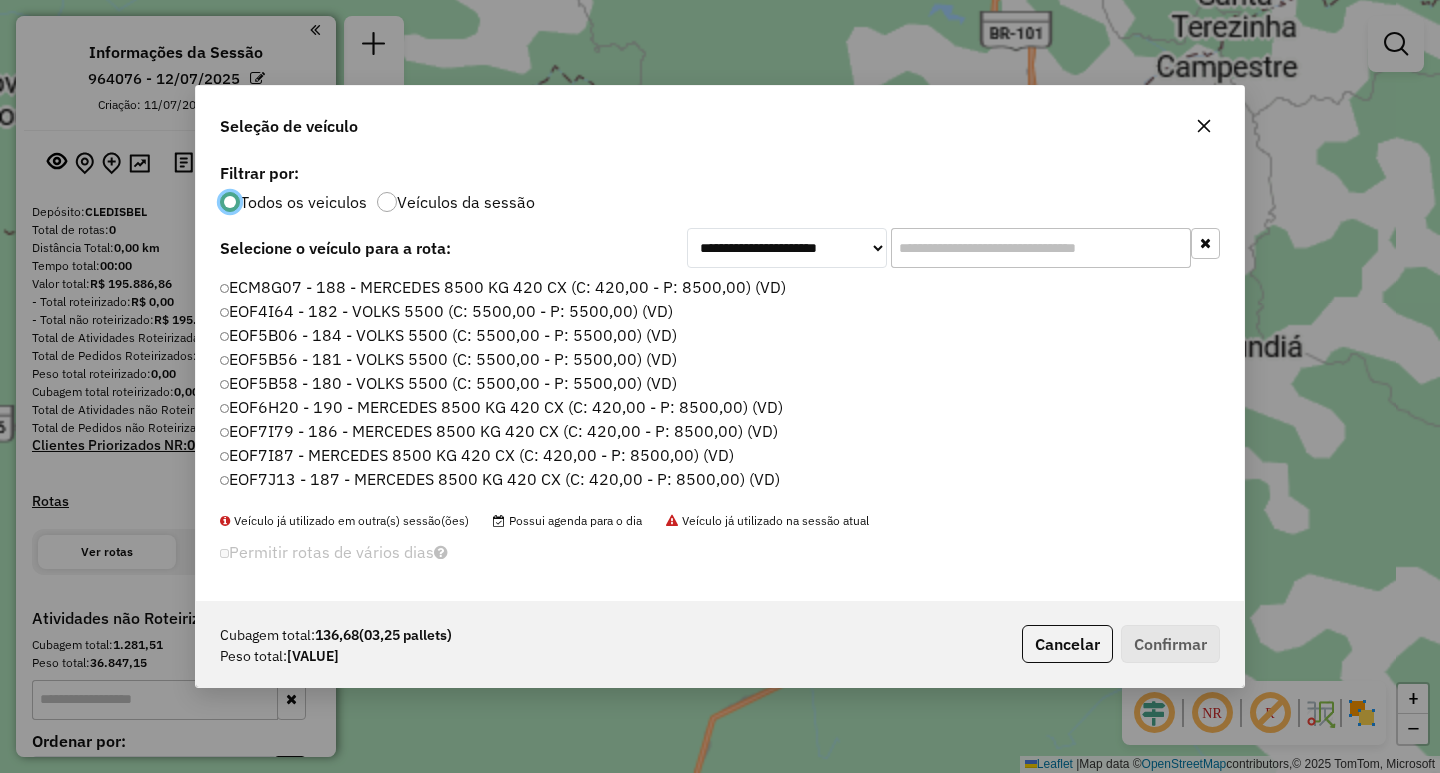 scroll, scrollTop: 11, scrollLeft: 6, axis: both 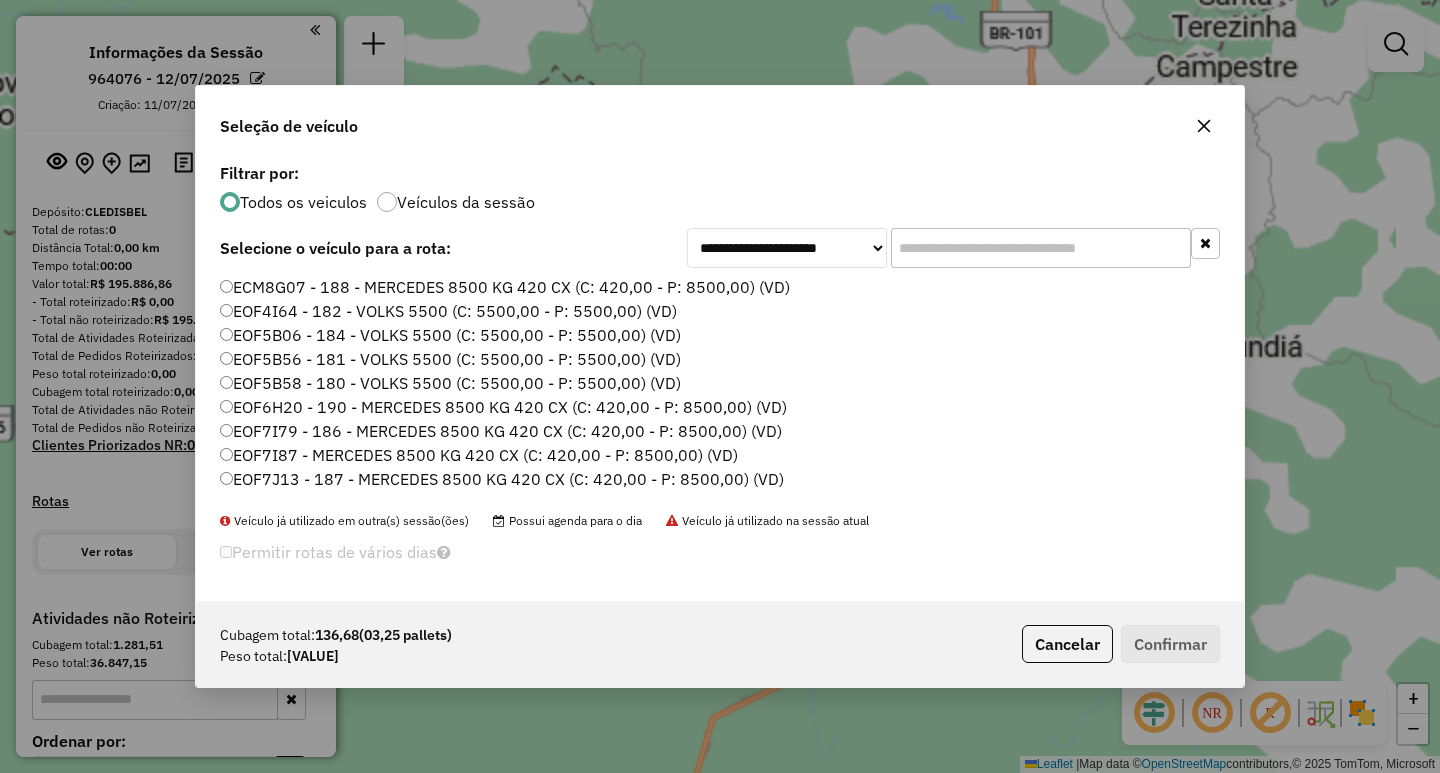 click 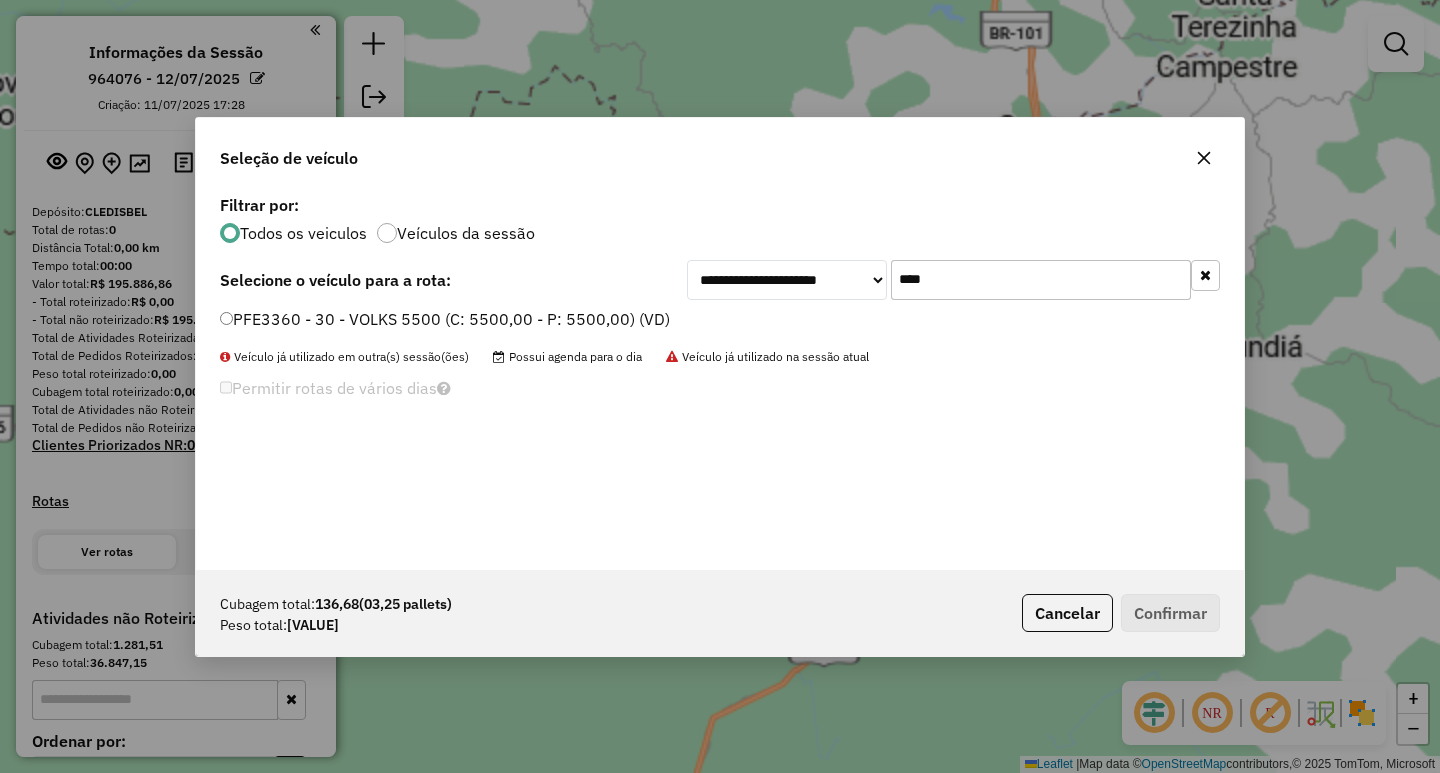 type on "****" 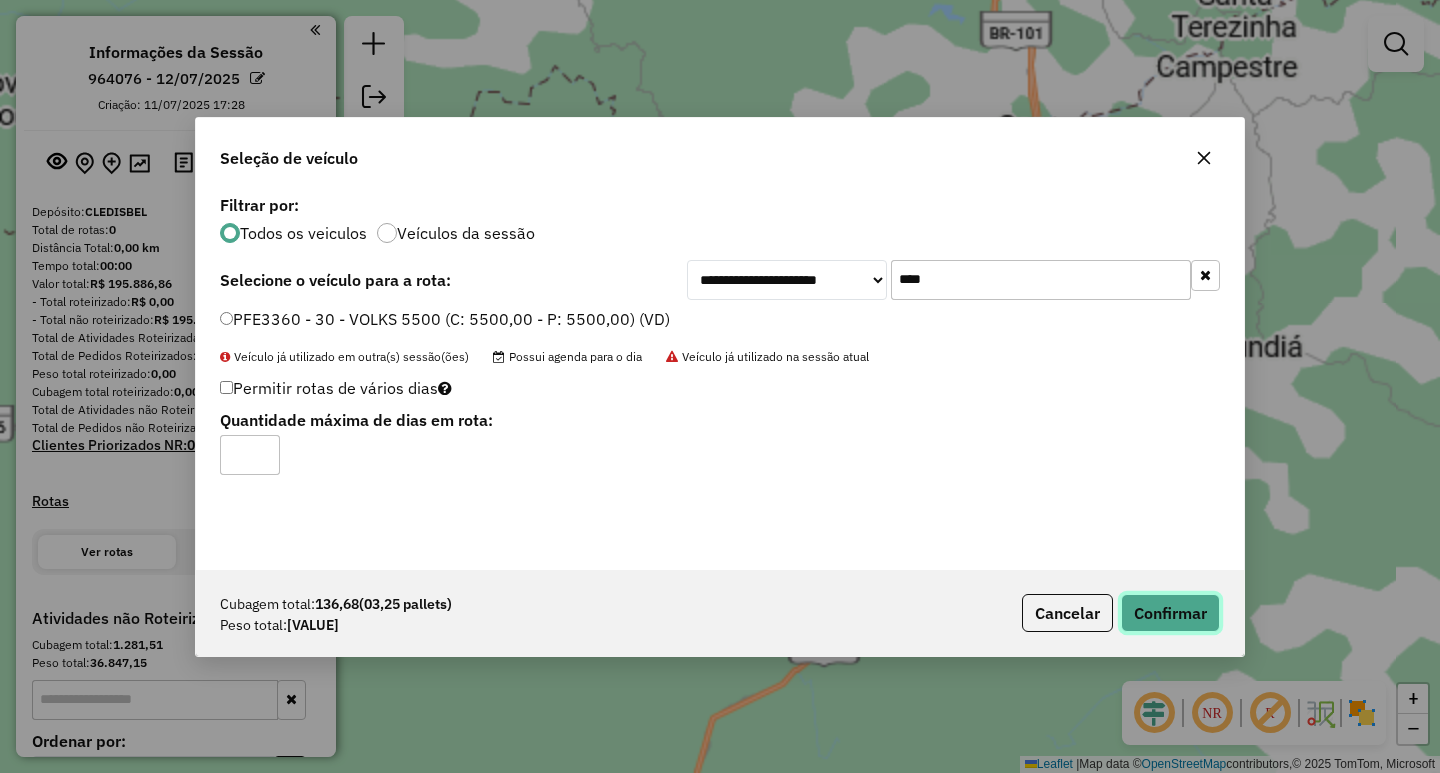 click on "Confirmar" 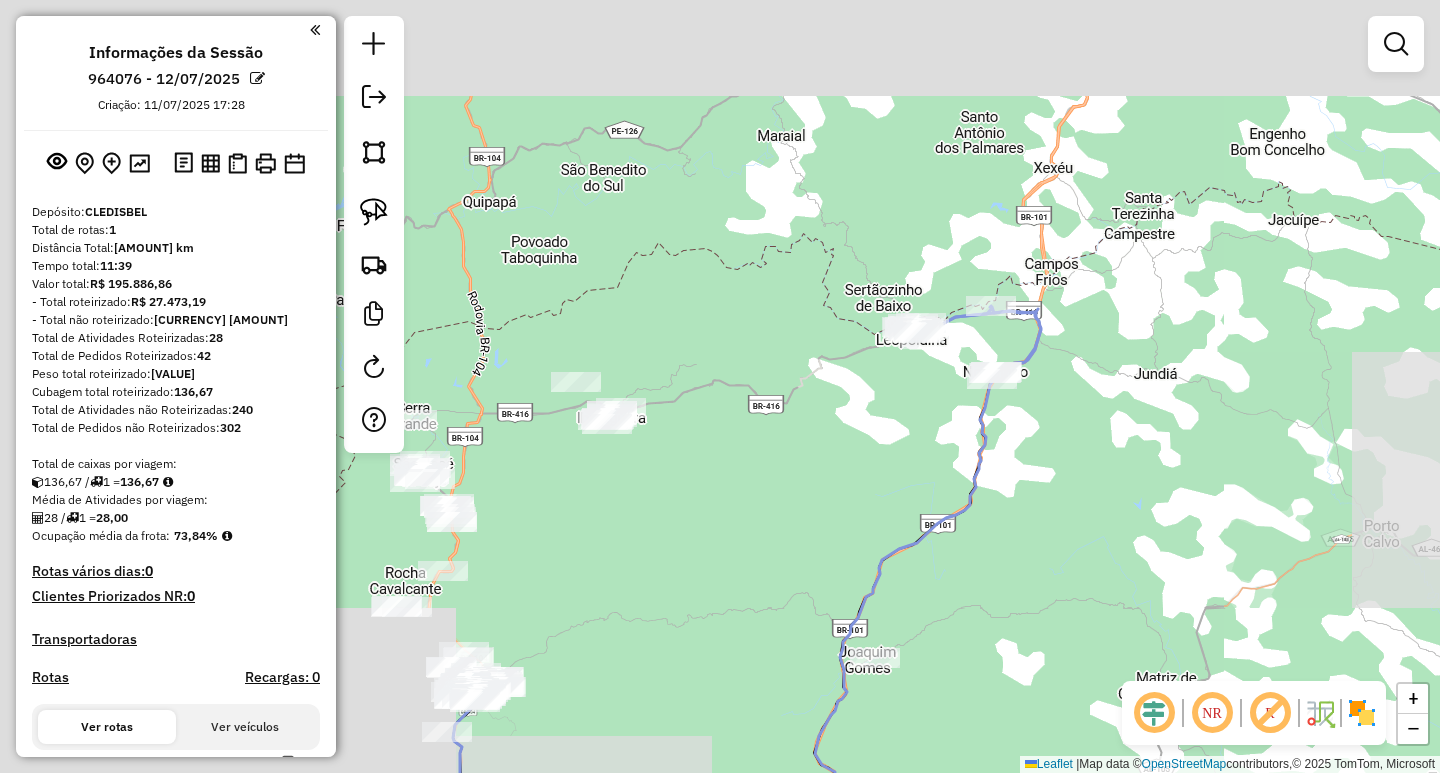 drag, startPoint x: 1072, startPoint y: 380, endPoint x: 1112, endPoint y: 244, distance: 141.76036 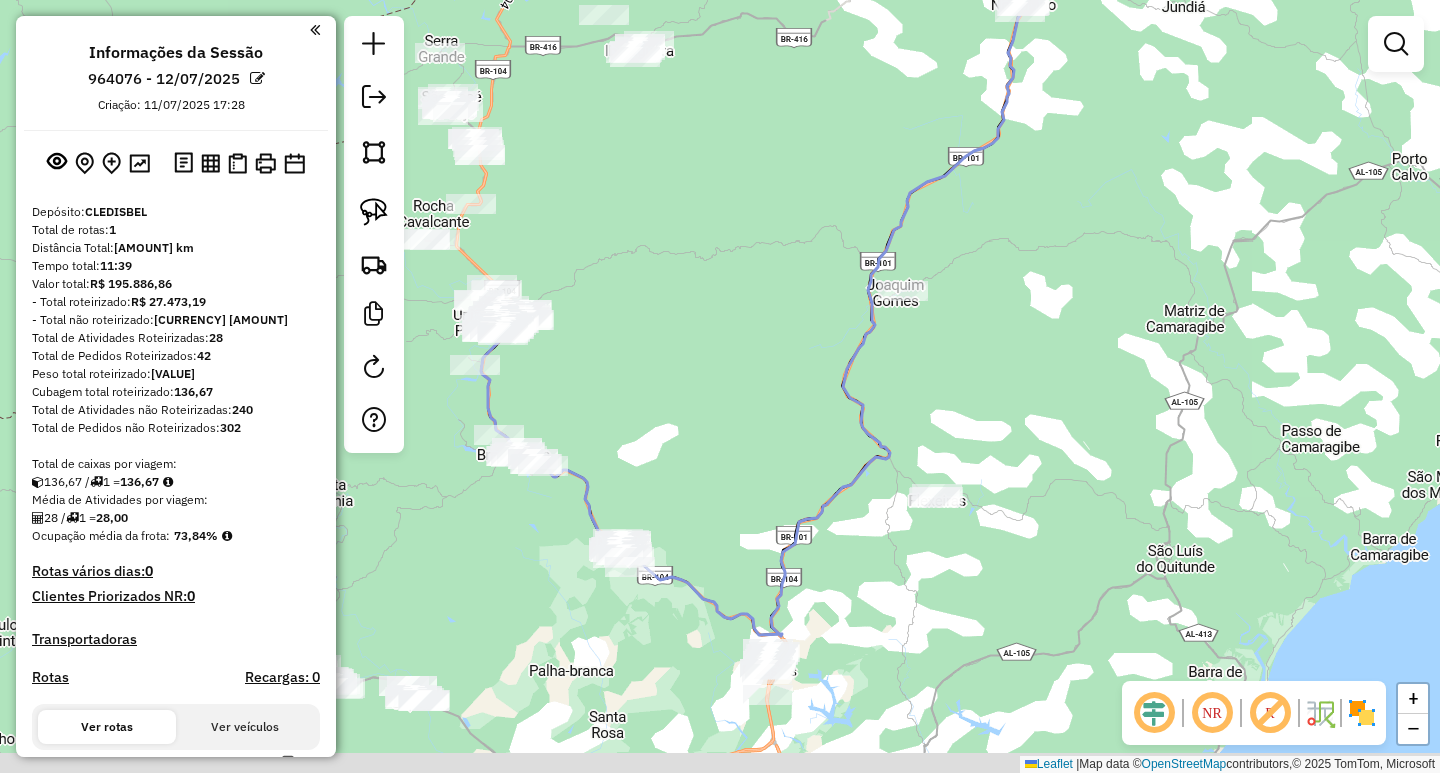 drag, startPoint x: 1053, startPoint y: 320, endPoint x: 1034, endPoint y: 308, distance: 22.472204 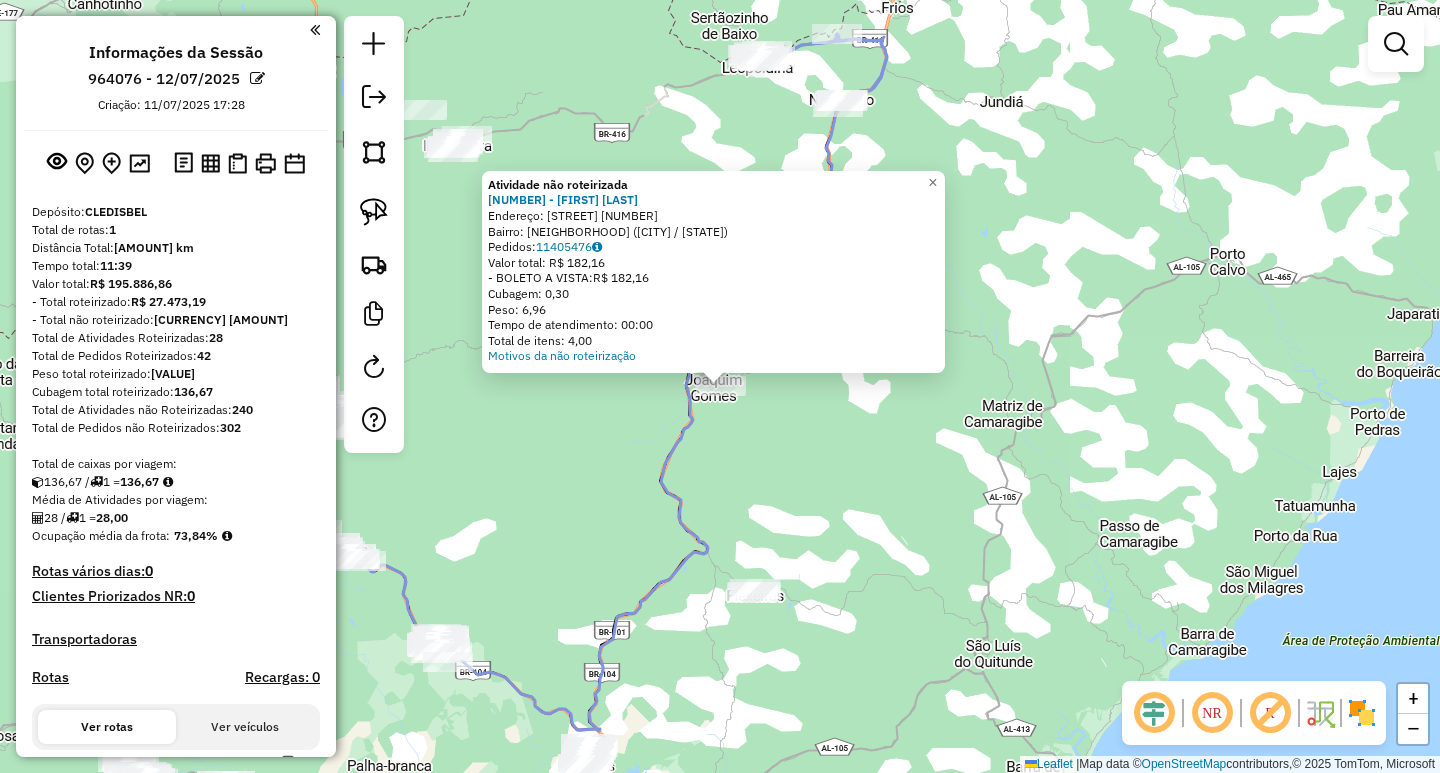 click on "Atividade não roteirizada 7602 - [FIRST] [LAST] Endereço: R ORLANDO GOMES DE BARROS 1 Bairro: CENTRO ([CITY] / [STATE]) Pedidos: 11405476 Valor total: R$ 182,16 - BOLETO A VISTA: R$ 182,16 Cubagem: 0,30 Peso: 6,96 Tempo de atendimento: 00:00 Total de itens: 4,00 Motivos da não roteirização × Janela de atendimento Grade de atendimento Capacidade Transportadoras Veículos Cliente Pedidos Rotas Selecione os dias de semana para filtrar as janelas de atendimento Seg Ter Qua Qui Sex Sáb Dom Informe o período da janela de atendimento: De: Até: Filtrar exatamente a janela do cliente Considerar janela de atendimento padrão Selecione os dias de semana para filtrar as grades de atendimento Seg Ter Qua Qui Sex Sáb Dom Considerar clientes sem dia de atendimento cadastrado Clientes fora do dia de atendimento selecionado Filtrar as atividades entre os valores definidos abaixo: Peso mínimo: Peso máximo: Cubagem mínima: Cubagem máxima: +" 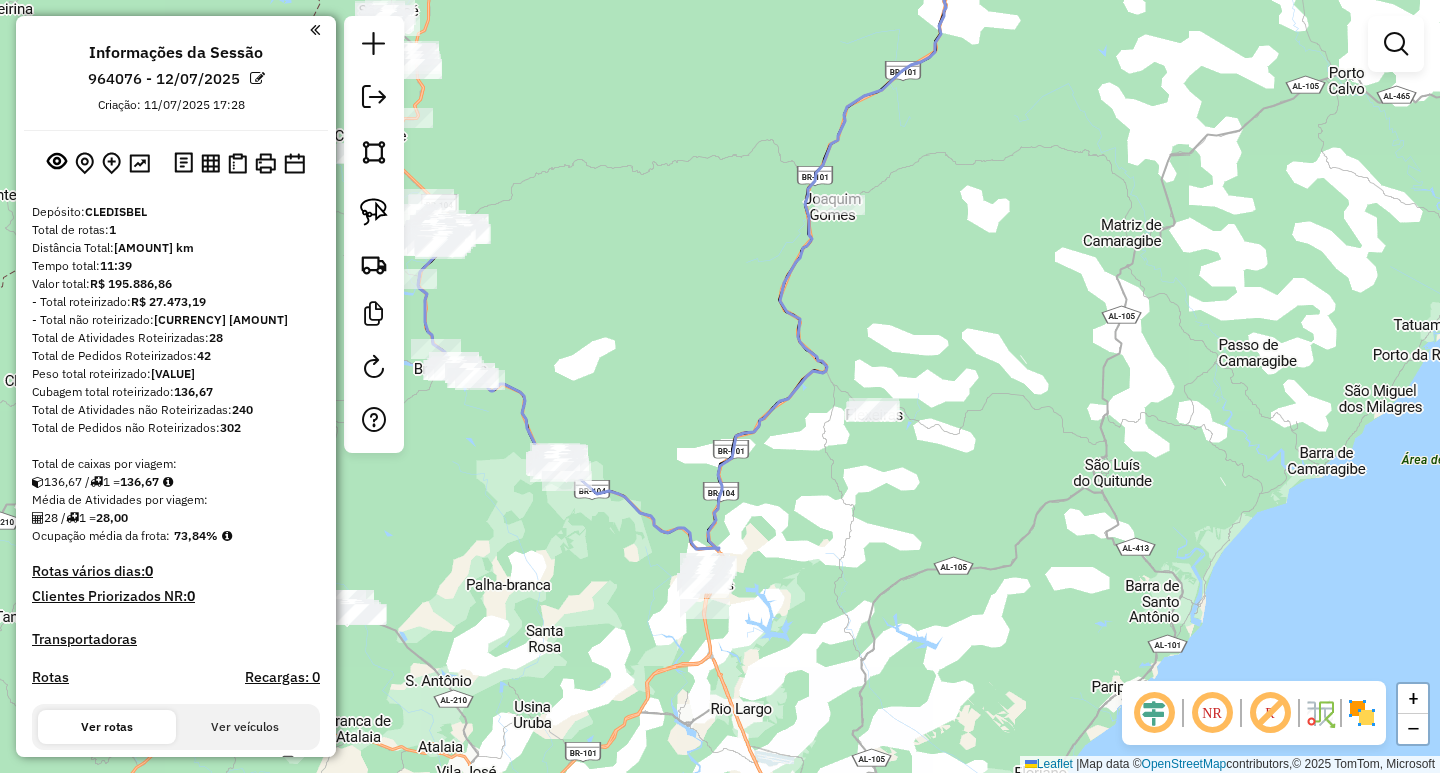 drag, startPoint x: 952, startPoint y: 447, endPoint x: 1064, endPoint y: 290, distance: 192.85487 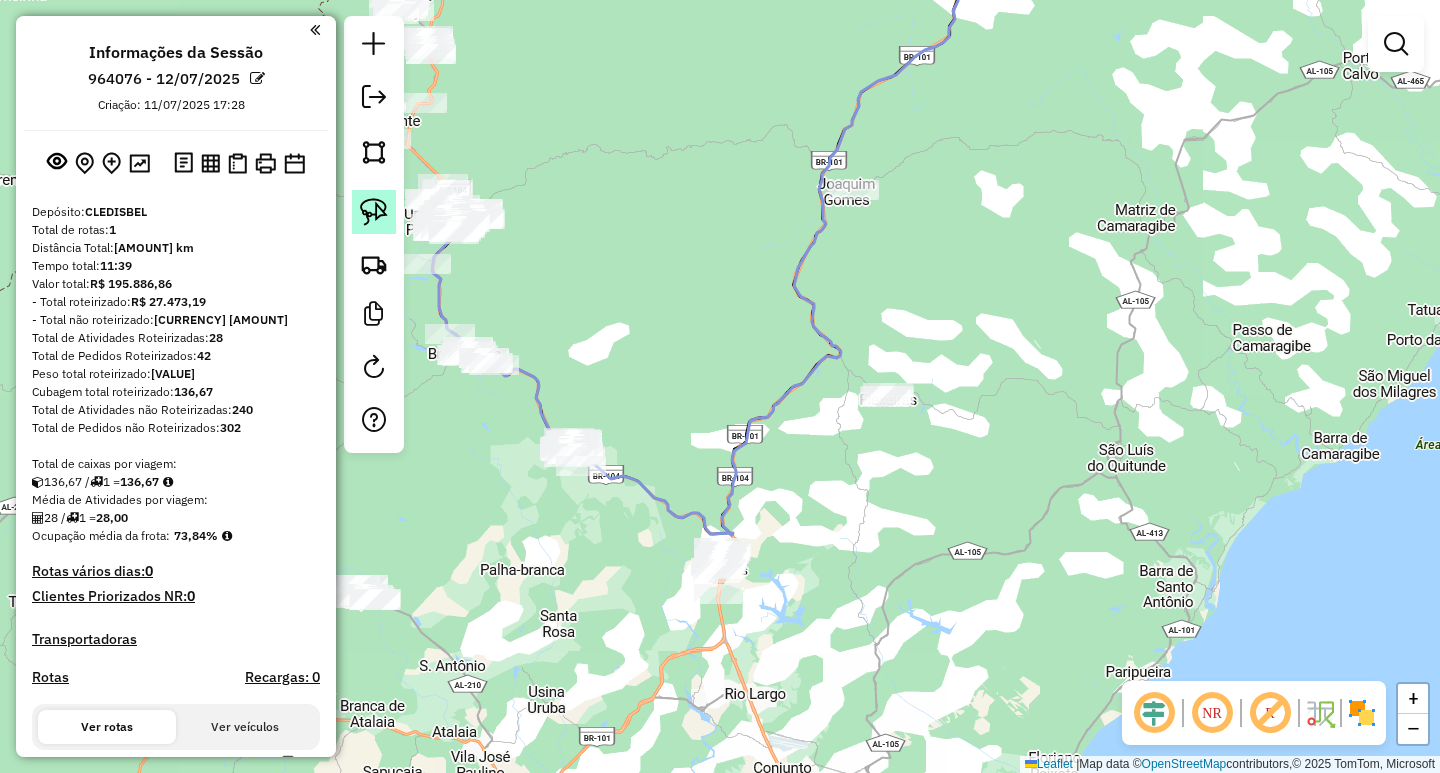 click 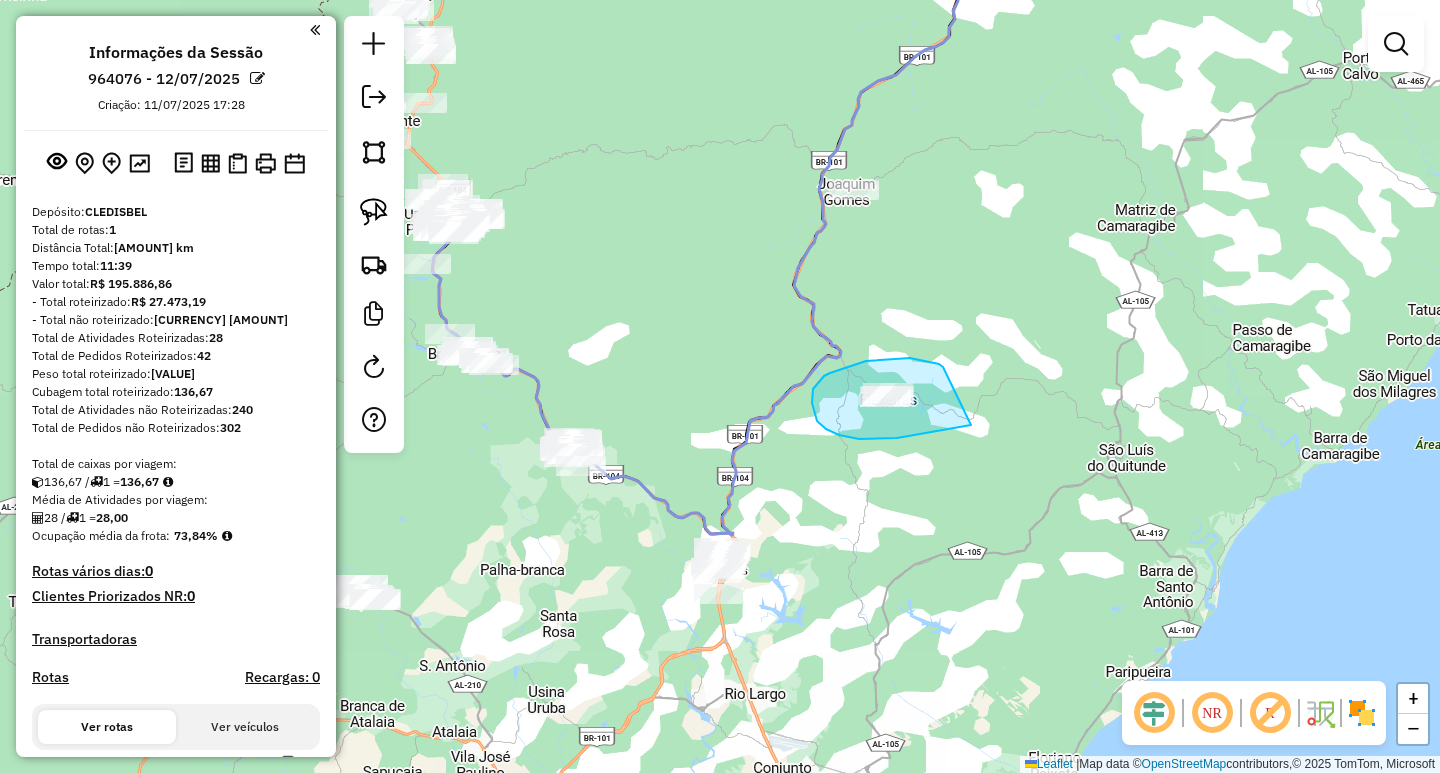 drag, startPoint x: 943, startPoint y: 367, endPoint x: 986, endPoint y: 420, distance: 68.24954 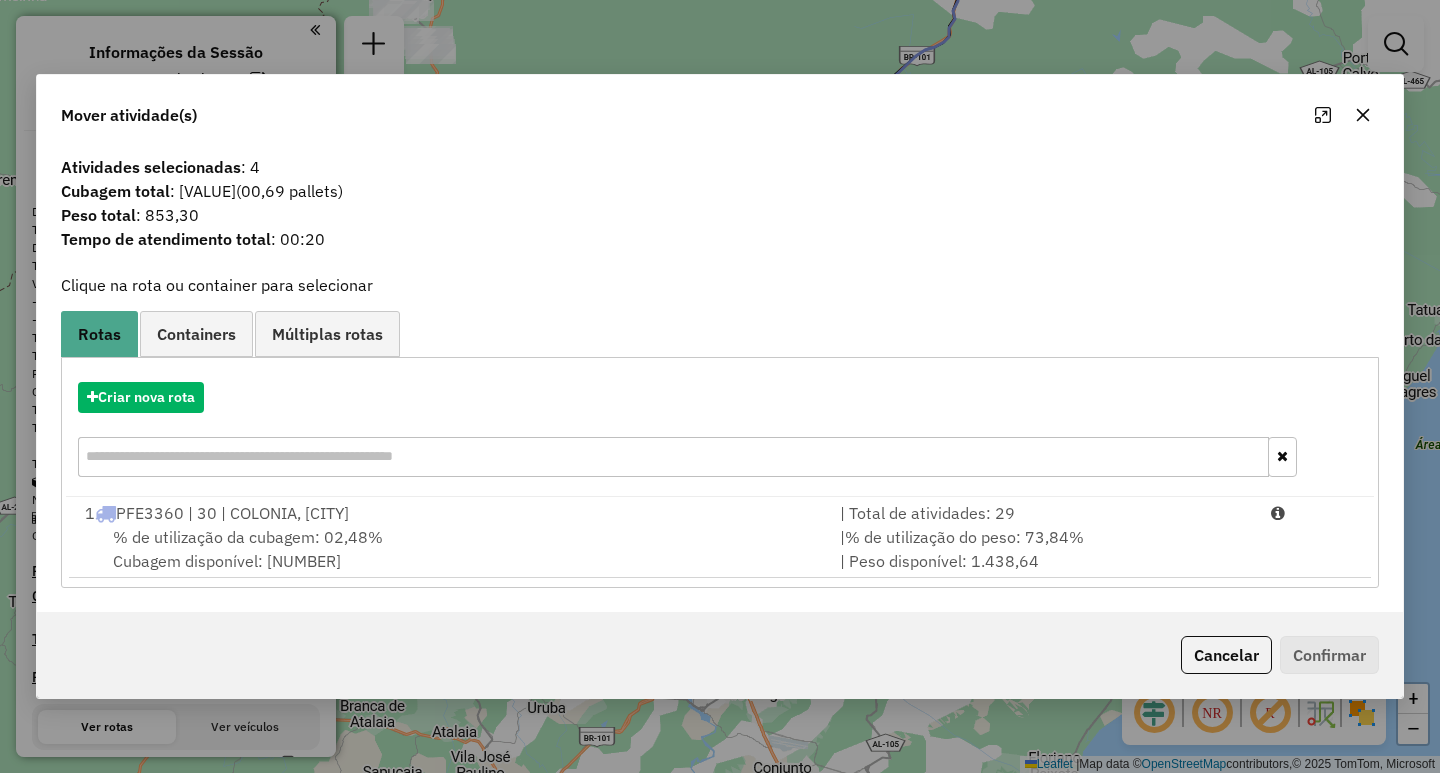 click 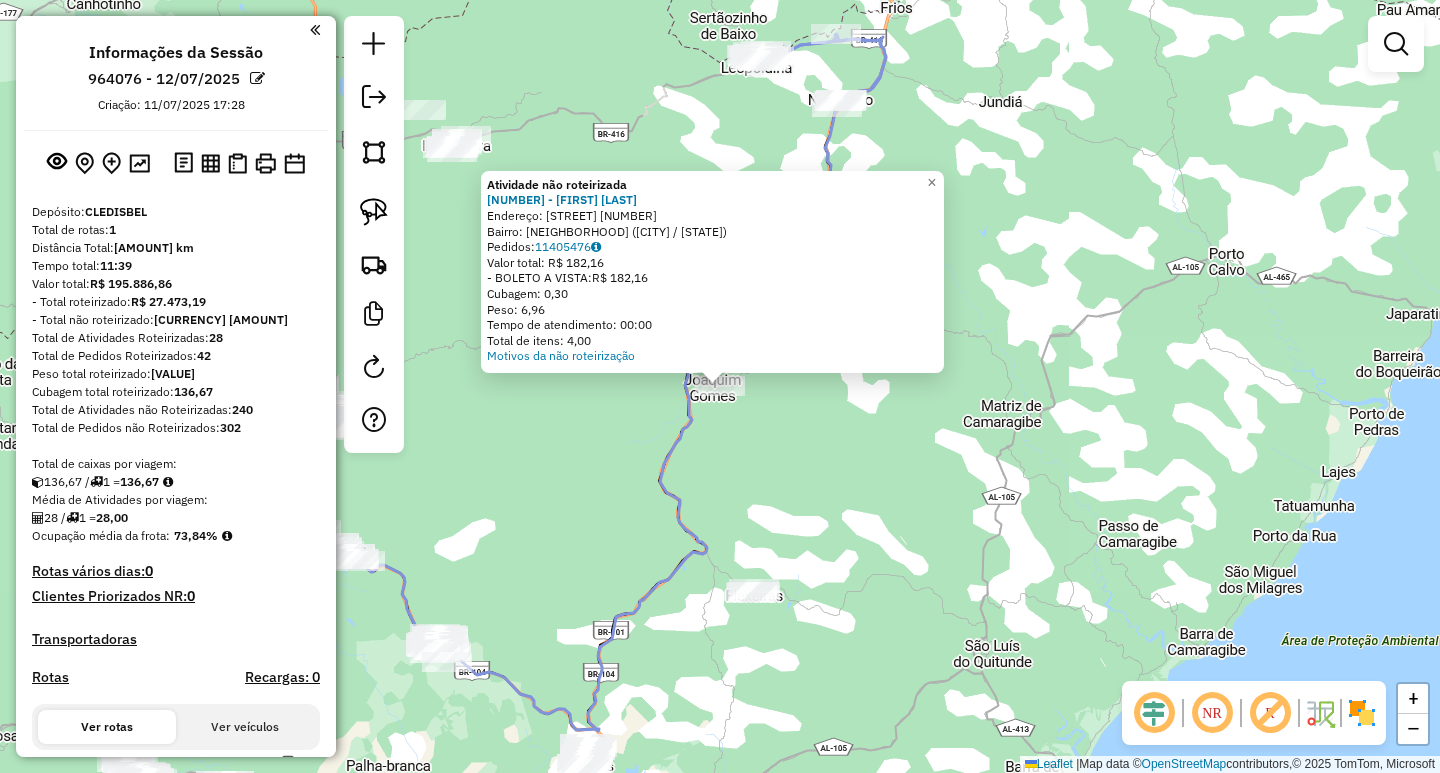 click on "Atividade não roteirizada 7602 - [FIRST] [LAST] Endereço: R ORLANDO GOMES DE BARROS 1 Bairro: CENTRO ([CITY] / [STATE]) Pedidos: 11405476 Valor total: R$ 182,16 - BOLETO A VISTA: R$ 182,16 Cubagem: 0,30 Peso: 6,96 Tempo de atendimento: 00:00 Total de itens: 4,00 Motivos da não roteirização × Janela de atendimento Grade de atendimento Capacidade Transportadoras Veículos Cliente Pedidos Rotas Selecione os dias de semana para filtrar as janelas de atendimento Seg Ter Qua Qui Sex Sáb Dom Informe o período da janela de atendimento: De: Até: Filtrar exatamente a janela do cliente Considerar janela de atendimento padrão Selecione os dias de semana para filtrar as grades de atendimento Seg Ter Qua Qui Sex Sáb Dom Considerar clientes sem dia de atendimento cadastrado Clientes fora do dia de atendimento selecionado Filtrar as atividades entre os valores definidos abaixo: Peso mínimo: Peso máximo: Cubagem mínima: Cubagem máxima: +" 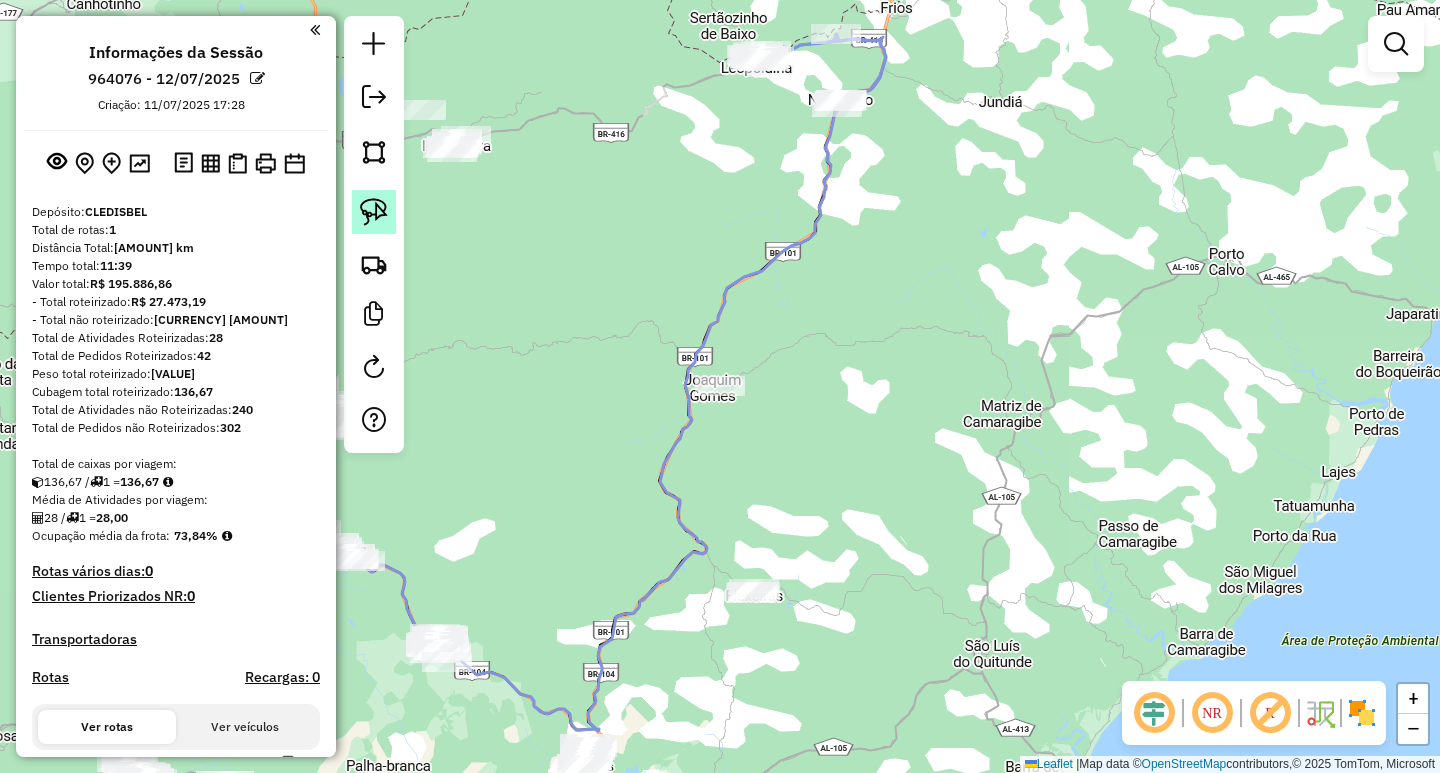 click 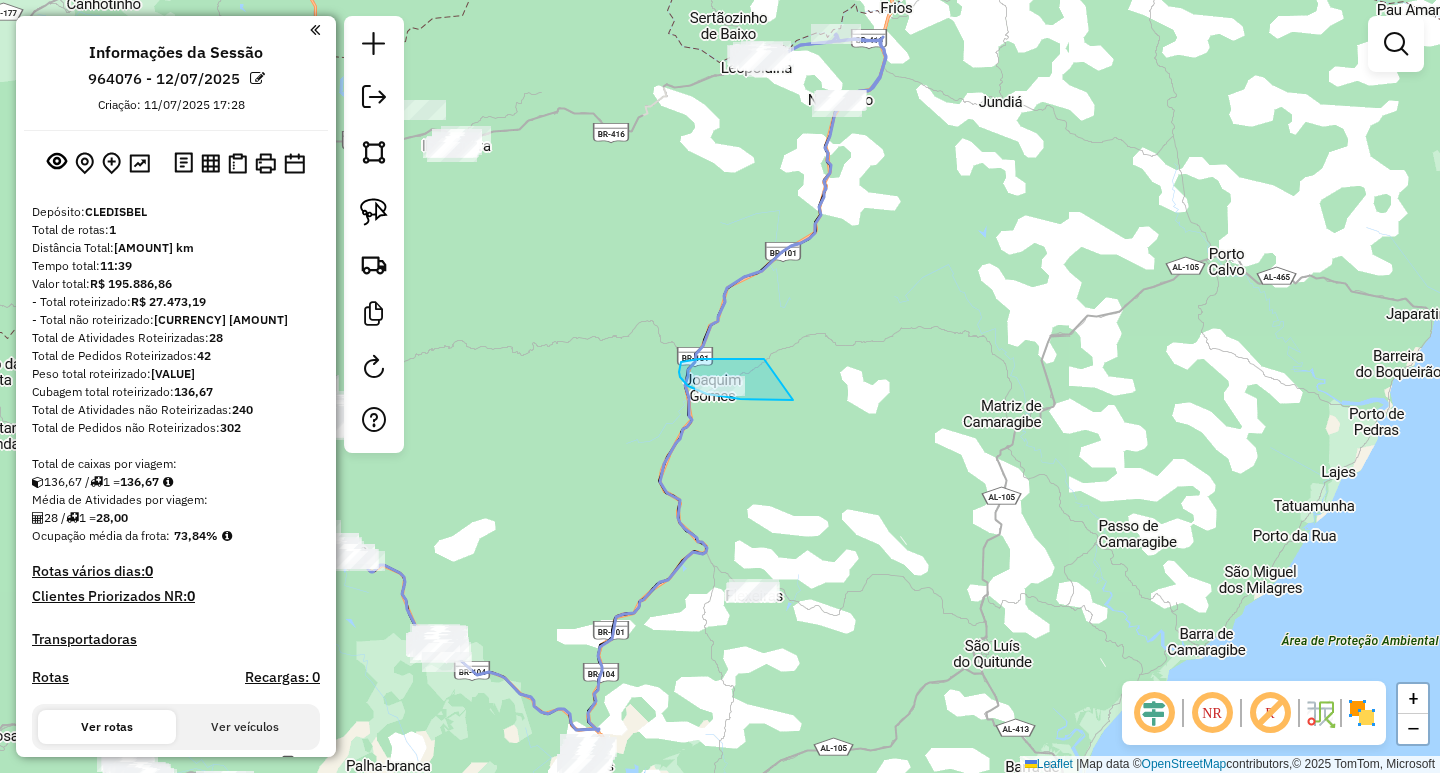 drag, startPoint x: 764, startPoint y: 359, endPoint x: 796, endPoint y: 400, distance: 52.009613 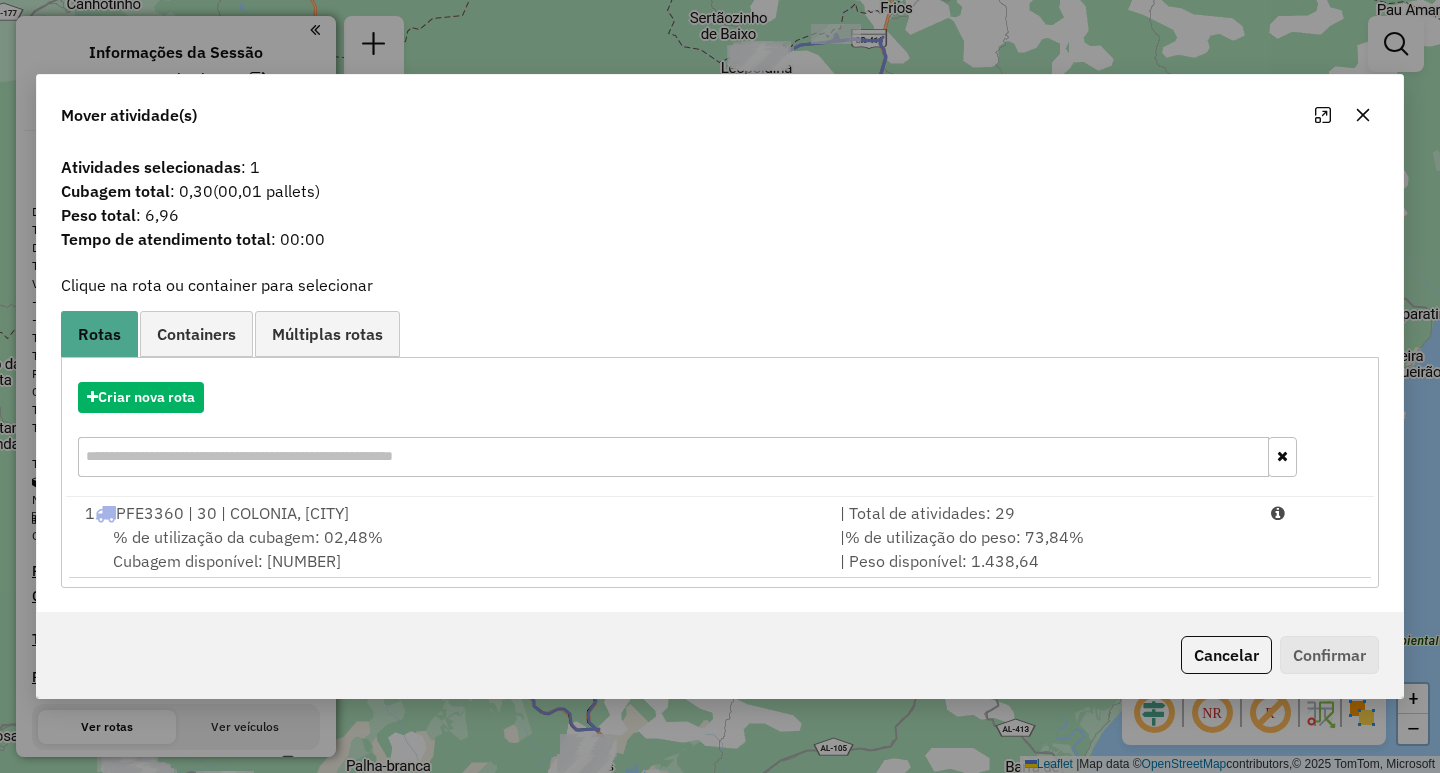 click 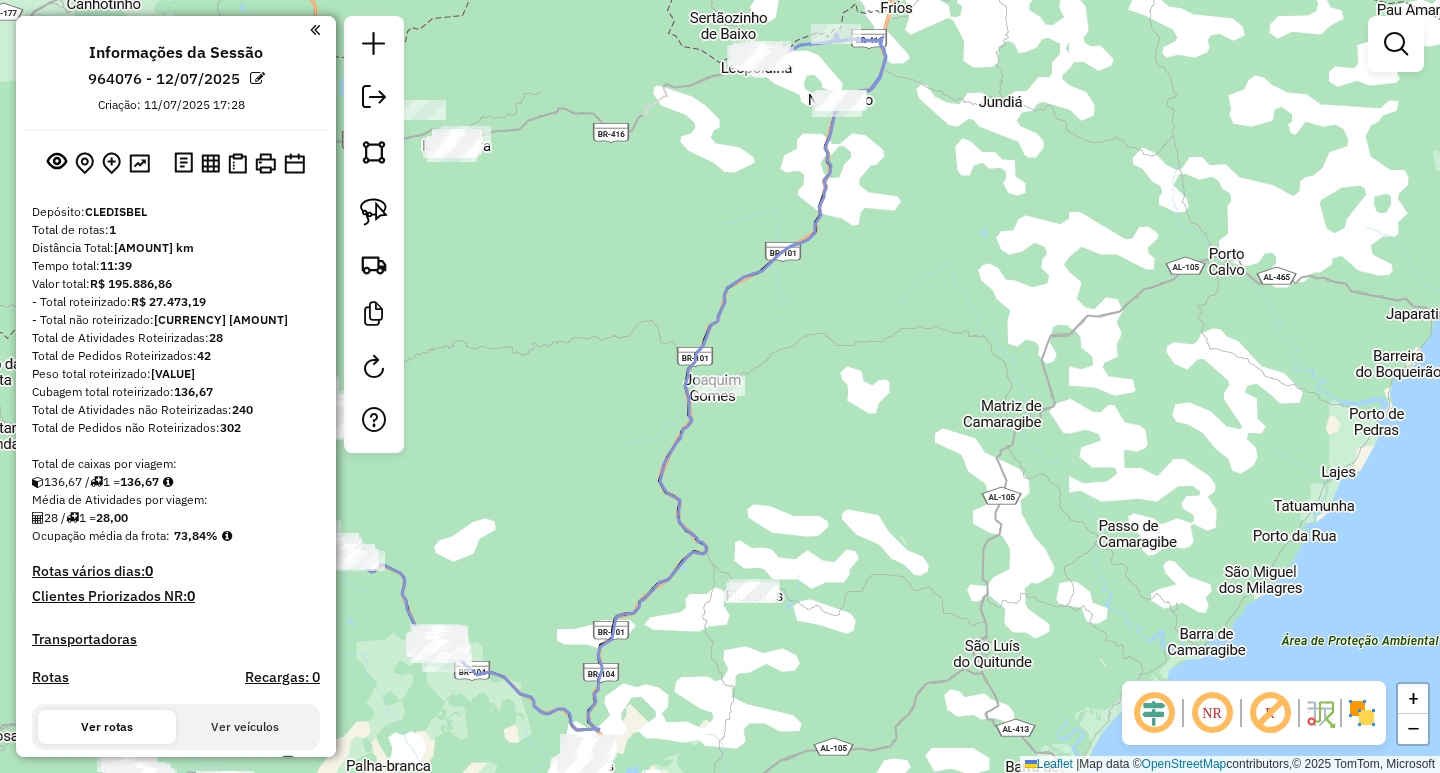 drag, startPoint x: 900, startPoint y: 337, endPoint x: 1047, endPoint y: 170, distance: 222.48146 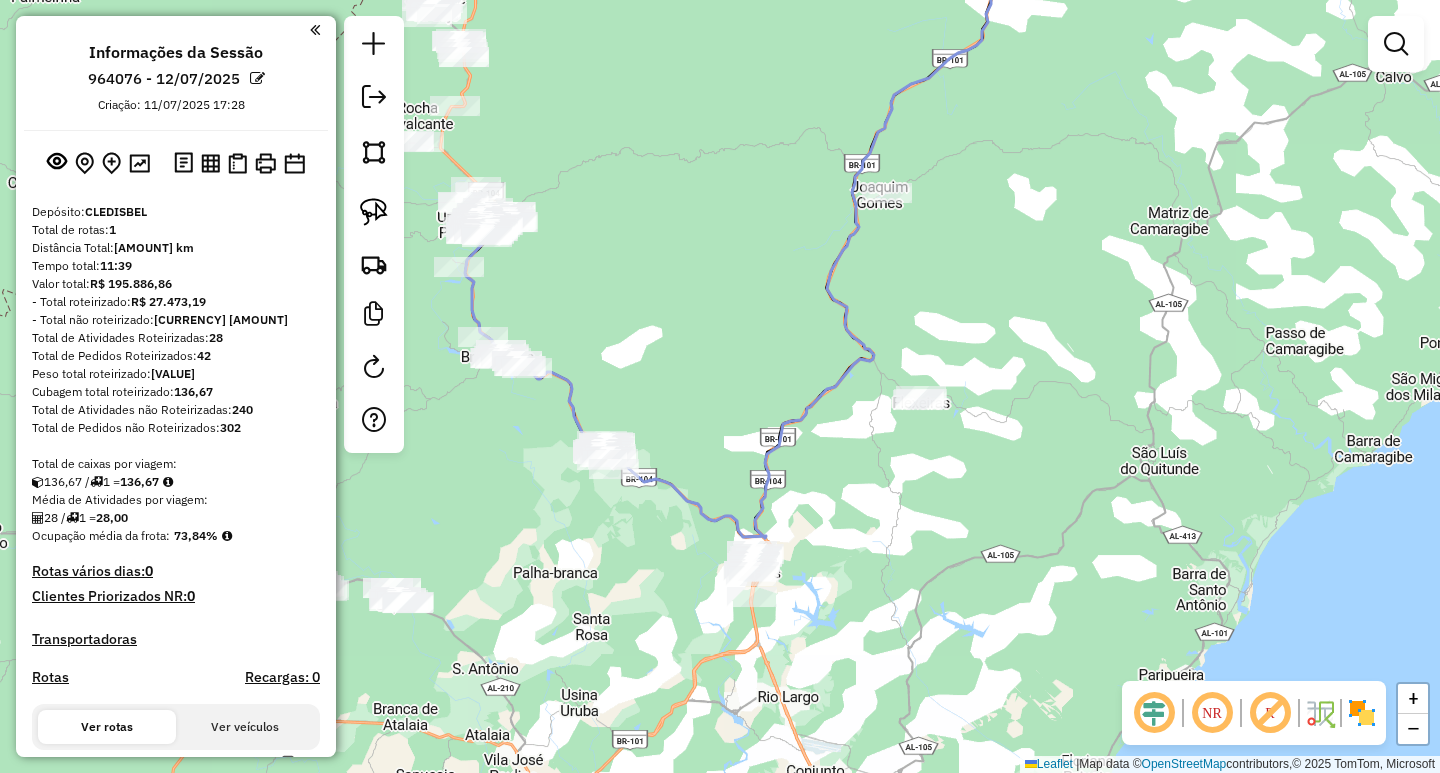 click on "Janela de atendimento Grade de atendimento Capacidade Transportadoras Veículos Cliente Pedidos  Rotas Selecione os dias de semana para filtrar as janelas de atendimento  Seg   Ter   Qua   Qui   Sex   Sáb   Dom  Informe o período da janela de atendimento: De: Até:  Filtrar exatamente a janela do cliente  Considerar janela de atendimento padrão  Selecione os dias de semana para filtrar as grades de atendimento  Seg   Ter   Qua   Qui   Sex   Sáb   Dom   Considerar clientes sem dia de atendimento cadastrado  Clientes fora do dia de atendimento selecionado Filtrar as atividades entre os valores definidos abaixo:  Peso mínimo:   Peso máximo:   Cubagem mínima:   Cubagem máxima:   De:   Até:  Filtrar as atividades entre o tempo de atendimento definido abaixo:  De:   Até:   Considerar capacidade total dos clientes não roteirizados Transportadora: Selecione um ou mais itens Tipo de veículo: Selecione um ou mais itens Veículo: Selecione um ou mais itens Motorista: Selecione um ou mais itens Nome: Rótulo:" 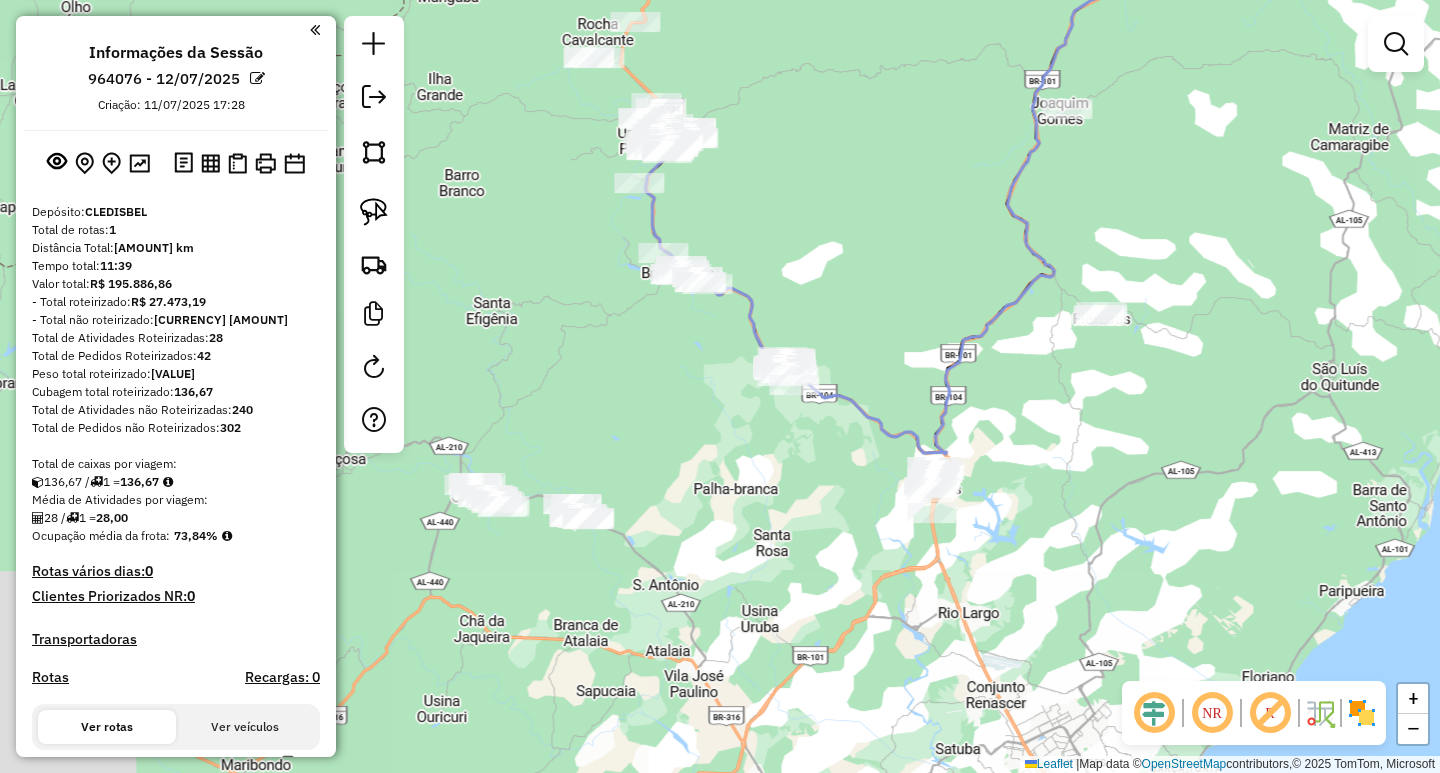 click on "Janela de atendimento Grade de atendimento Capacidade Transportadoras Veículos Cliente Pedidos  Rotas Selecione os dias de semana para filtrar as janelas de atendimento  Seg   Ter   Qua   Qui   Sex   Sáb   Dom  Informe o período da janela de atendimento: De: Até:  Filtrar exatamente a janela do cliente  Considerar janela de atendimento padrão  Selecione os dias de semana para filtrar as grades de atendimento  Seg   Ter   Qua   Qui   Sex   Sáb   Dom   Considerar clientes sem dia de atendimento cadastrado  Clientes fora do dia de atendimento selecionado Filtrar as atividades entre os valores definidos abaixo:  Peso mínimo:   Peso máximo:   Cubagem mínima:   Cubagem máxima:   De:   Até:  Filtrar as atividades entre o tempo de atendimento definido abaixo:  De:   Até:   Considerar capacidade total dos clientes não roteirizados Transportadora: Selecione um ou mais itens Tipo de veículo: Selecione um ou mais itens Veículo: Selecione um ou mais itens Motorista: Selecione um ou mais itens Nome: Rótulo:" 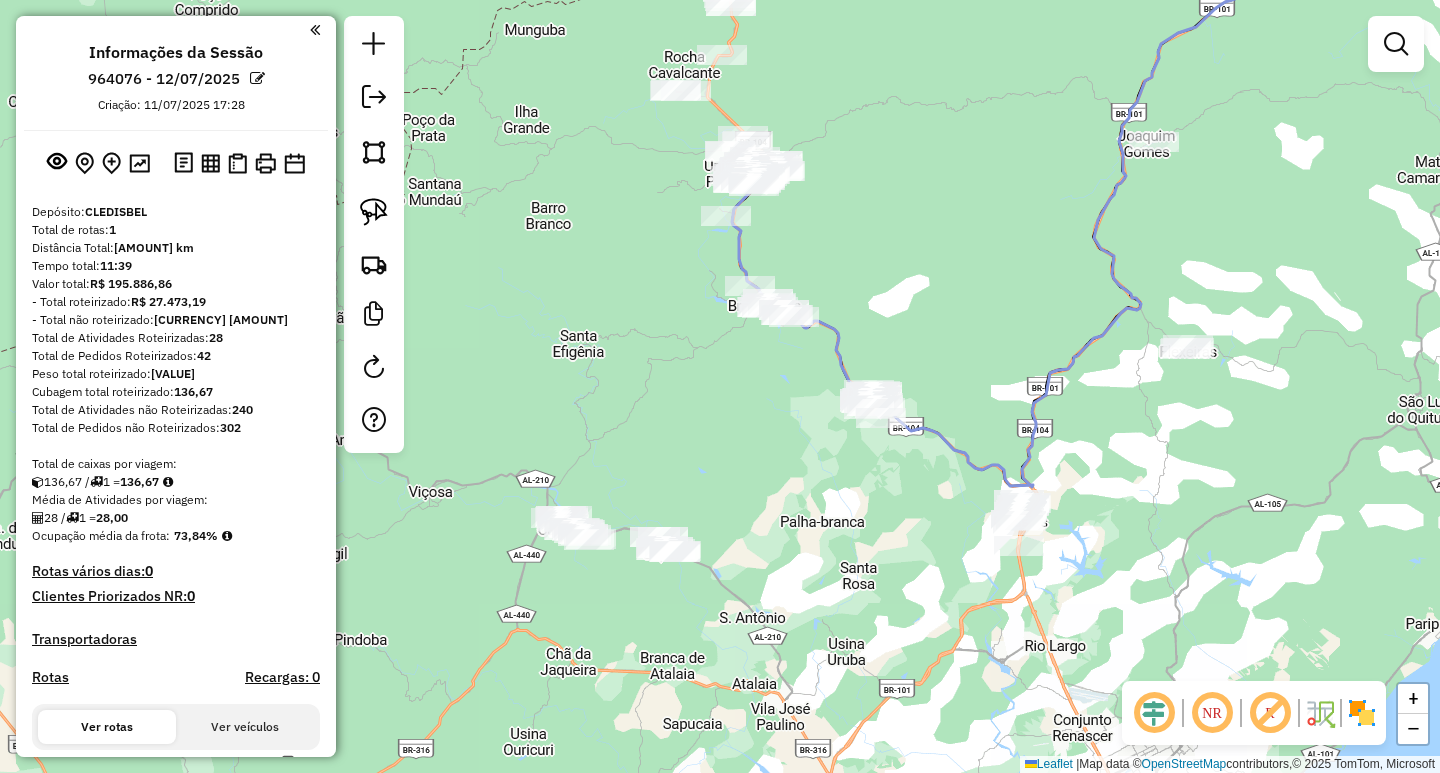 drag, startPoint x: 1092, startPoint y: 250, endPoint x: 1112, endPoint y: 236, distance: 24.41311 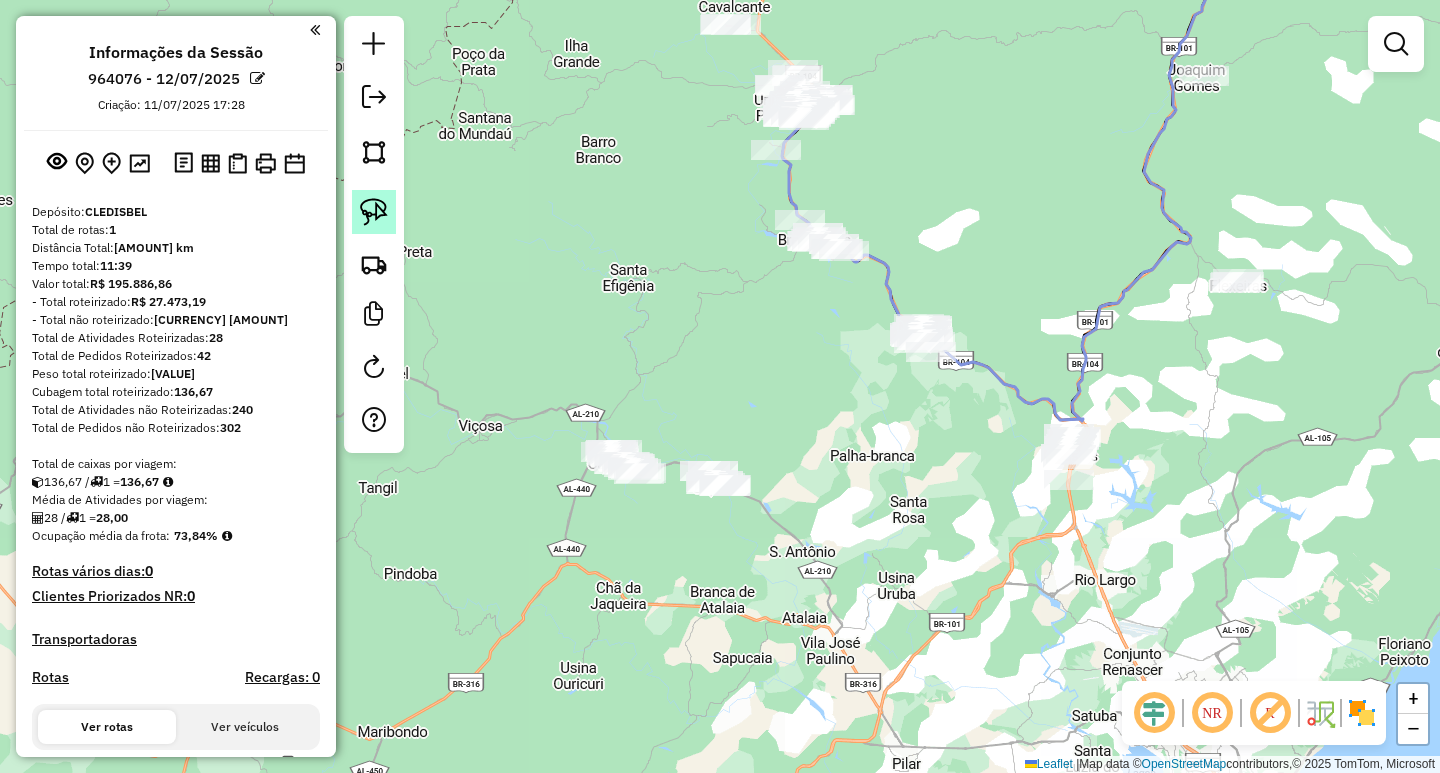click 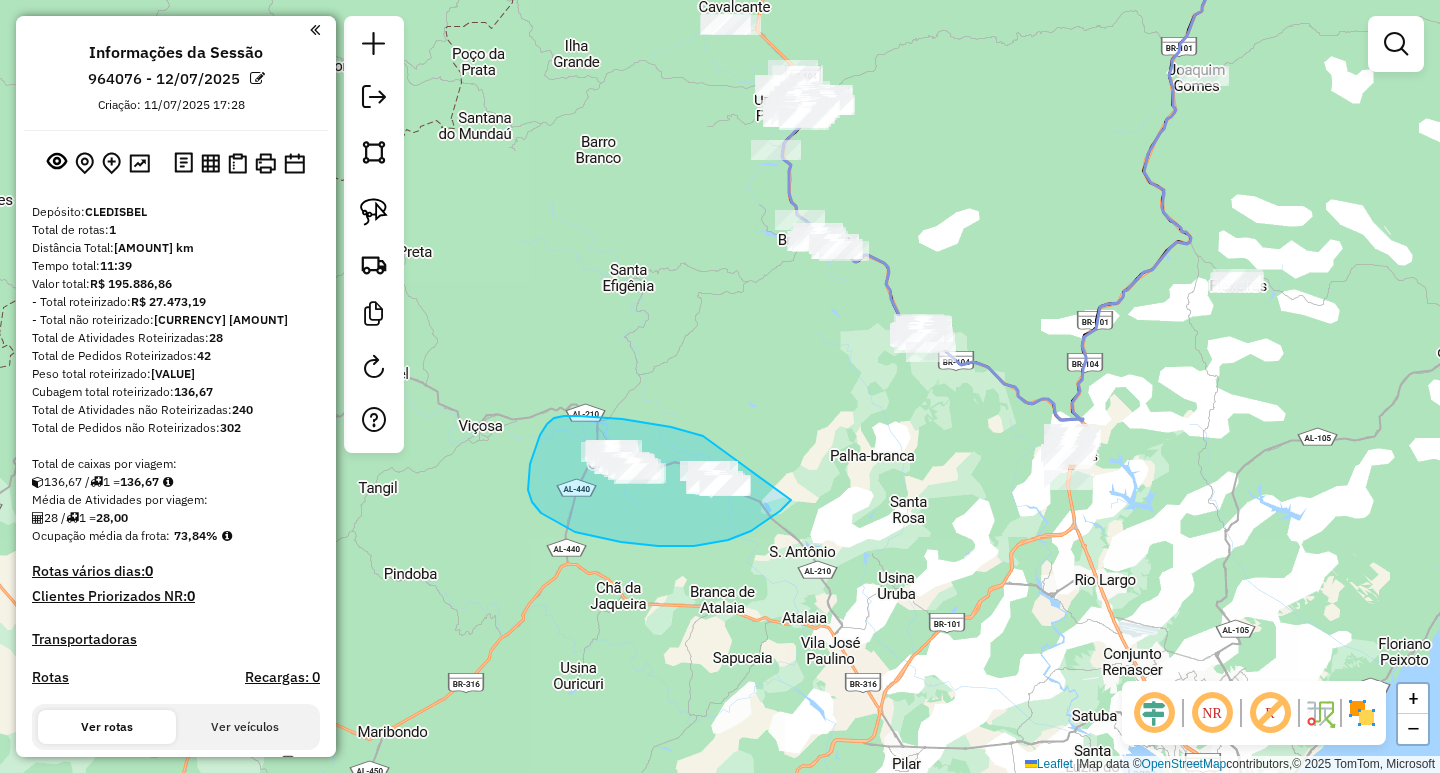 drag, startPoint x: 700, startPoint y: 435, endPoint x: 791, endPoint y: 500, distance: 111.83023 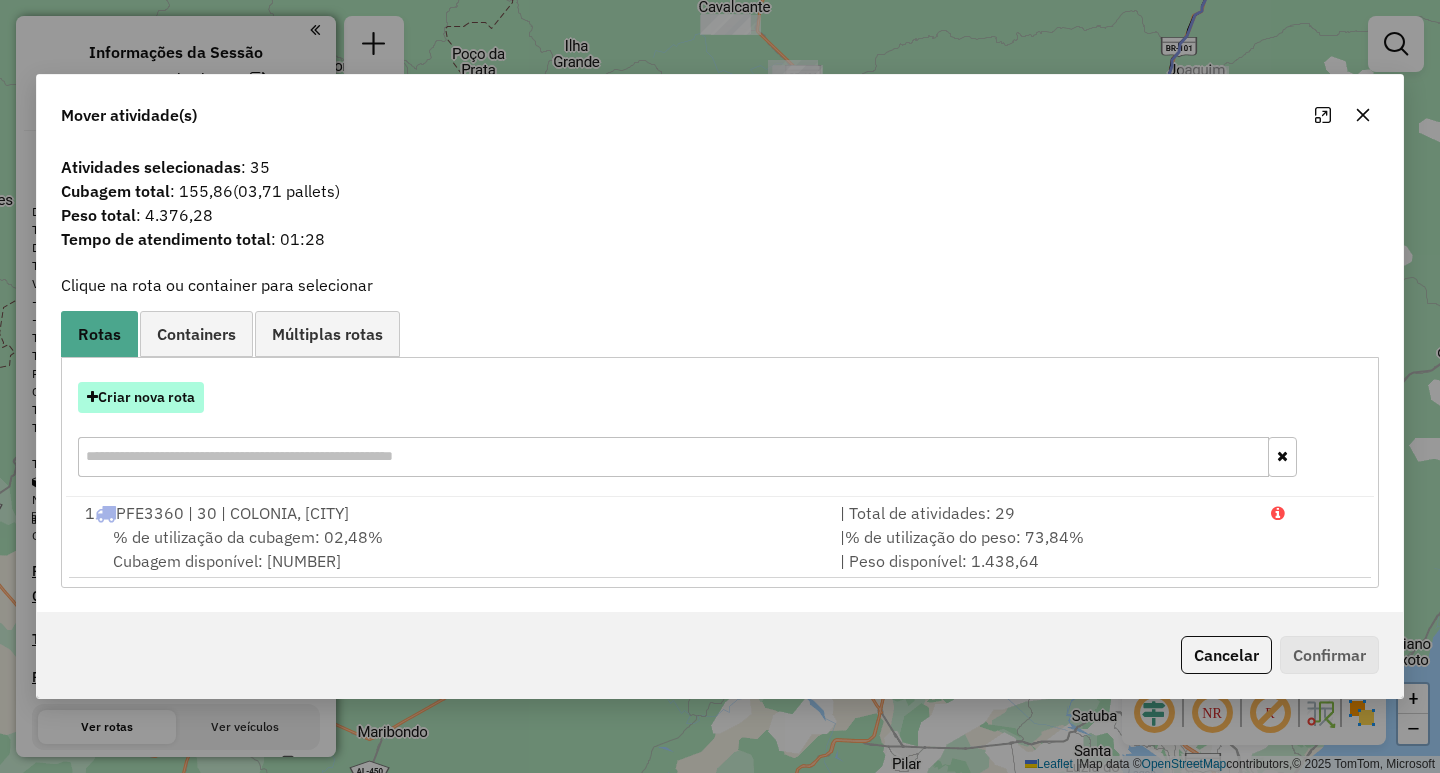 click on "Criar nova rota" at bounding box center (141, 397) 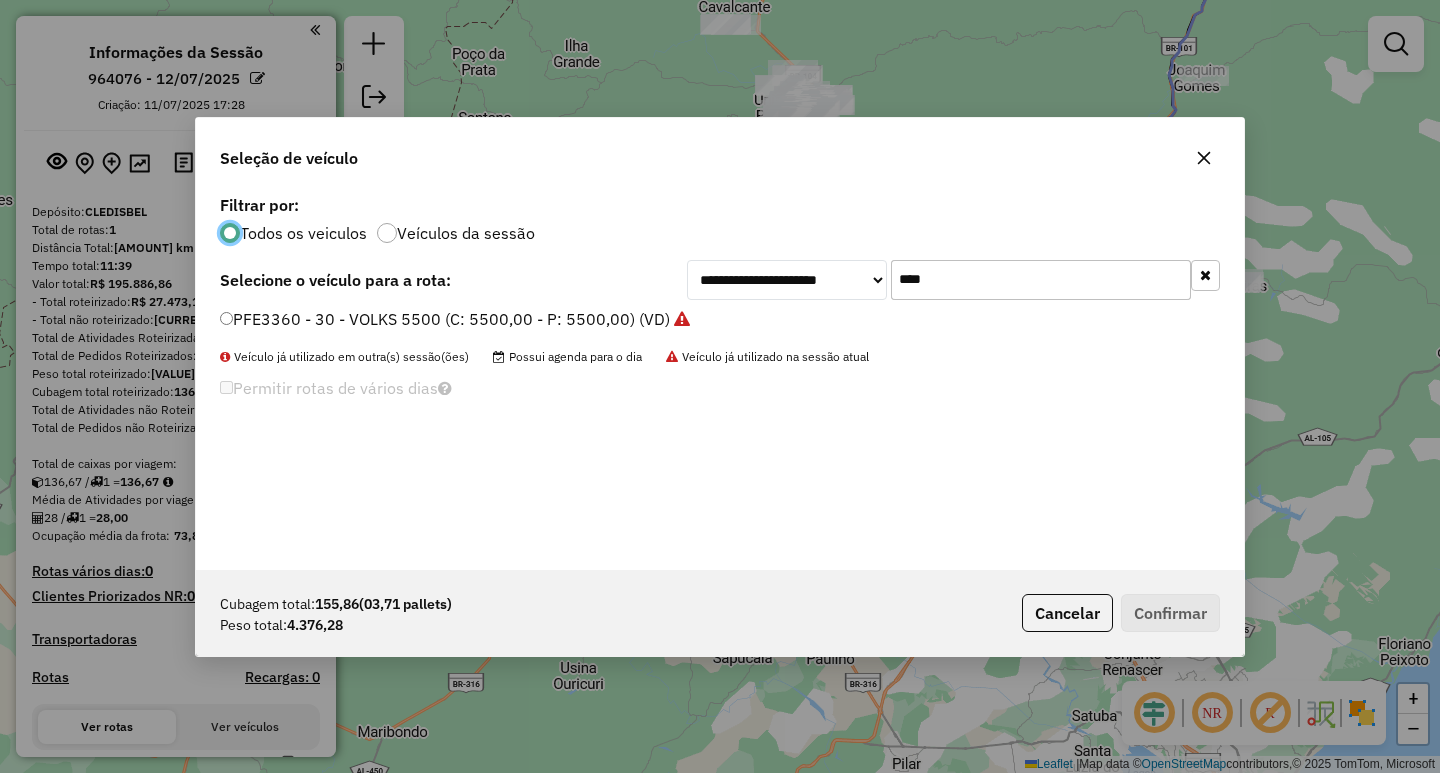 scroll, scrollTop: 11, scrollLeft: 6, axis: both 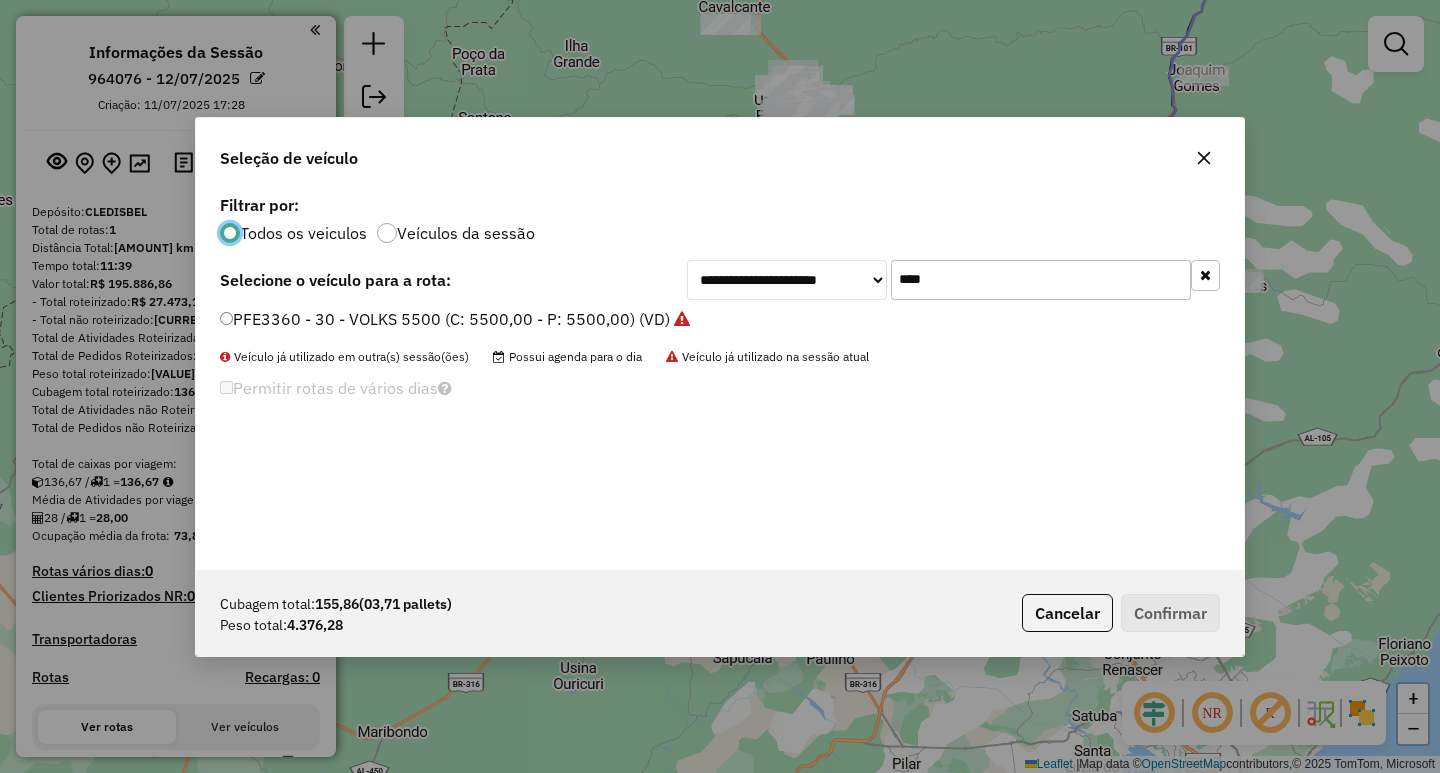 drag, startPoint x: 985, startPoint y: 286, endPoint x: 701, endPoint y: 280, distance: 284.0634 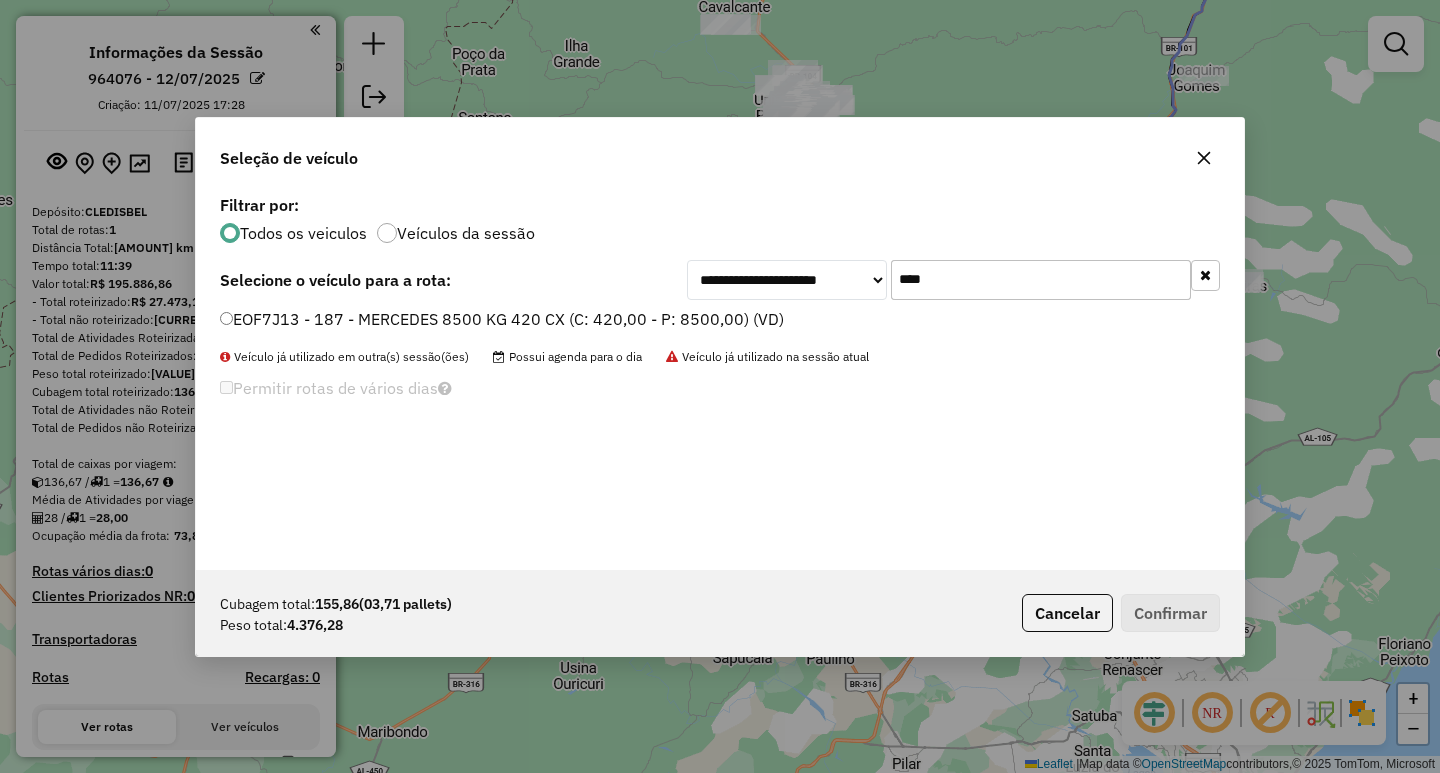 type on "****" 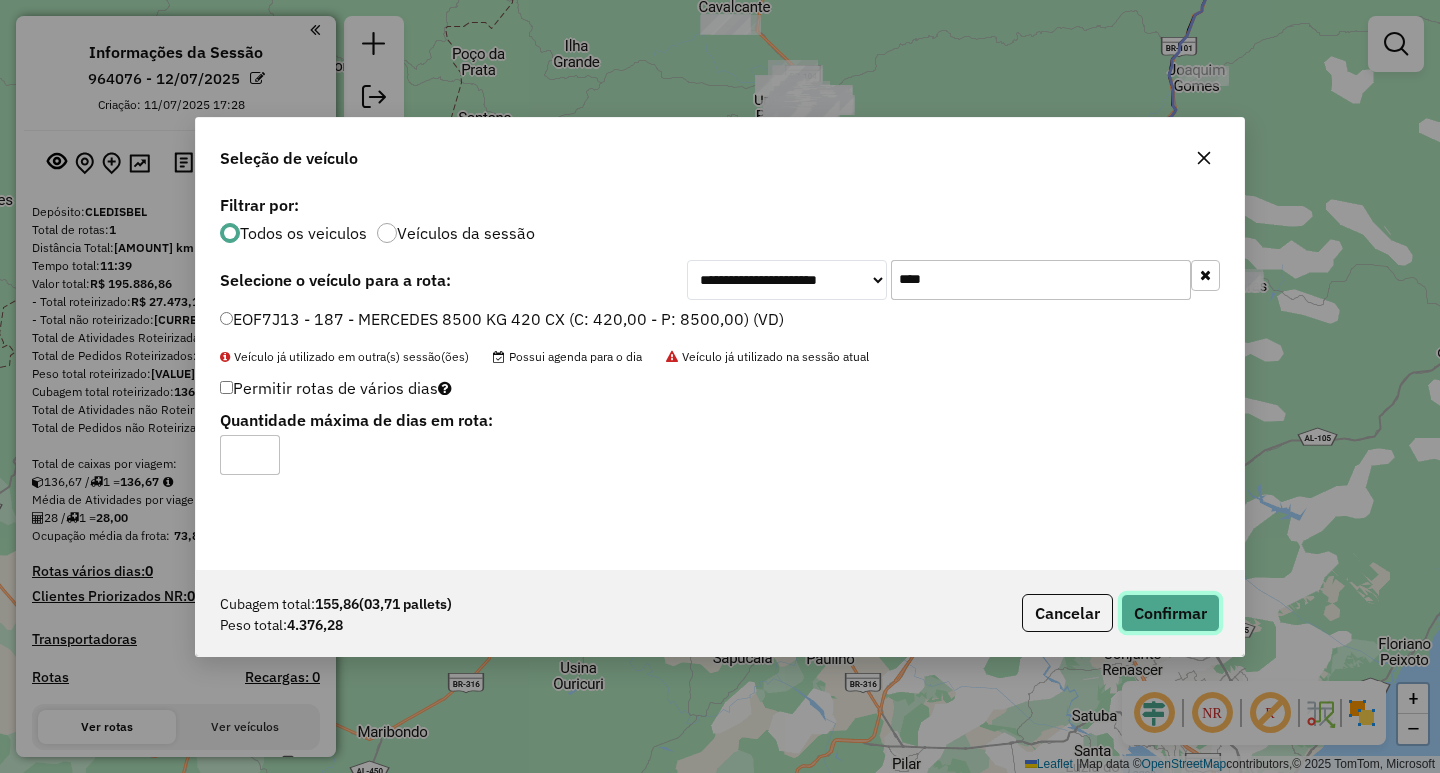 click on "Confirmar" 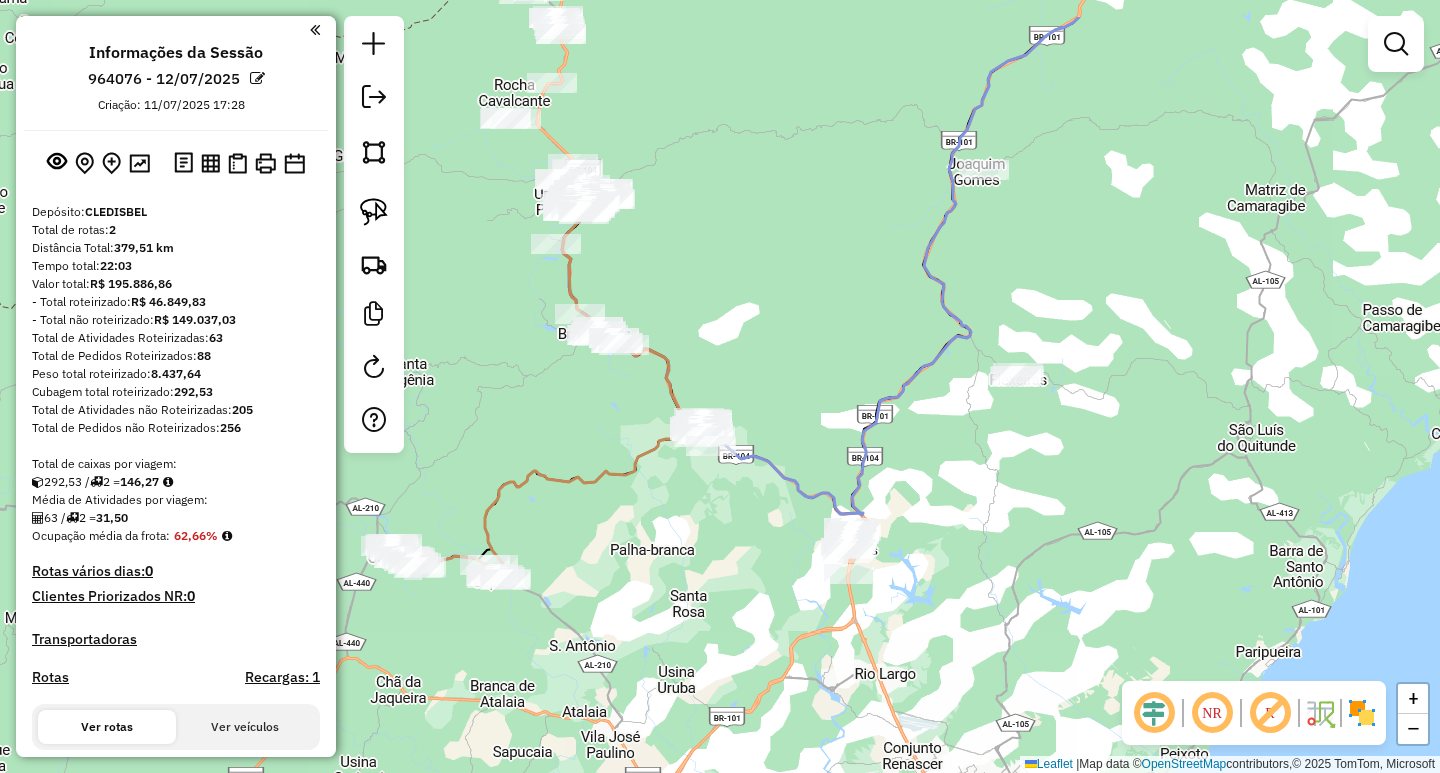 drag, startPoint x: 1124, startPoint y: 327, endPoint x: 887, endPoint y: 456, distance: 269.83328 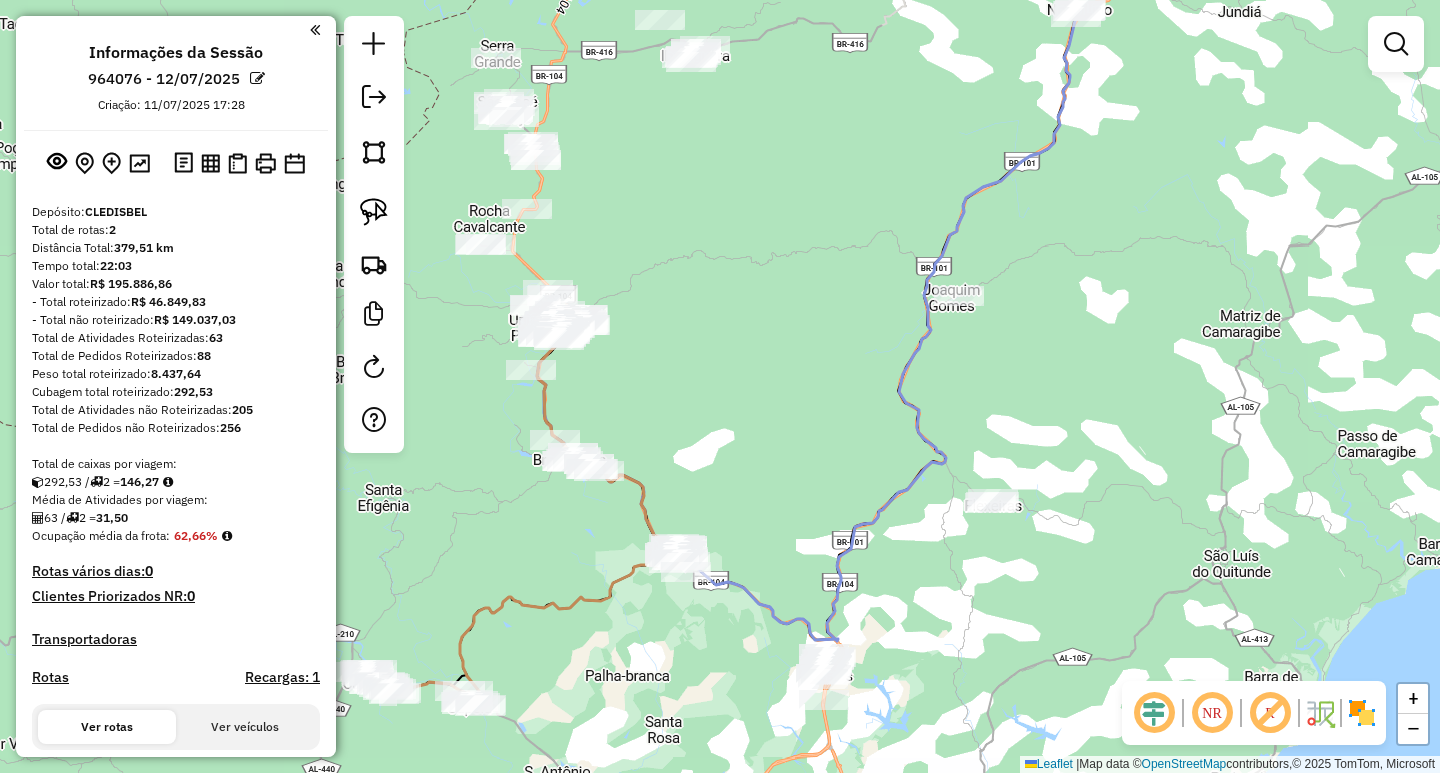 drag, startPoint x: 1021, startPoint y: 230, endPoint x: 999, endPoint y: 363, distance: 134.80727 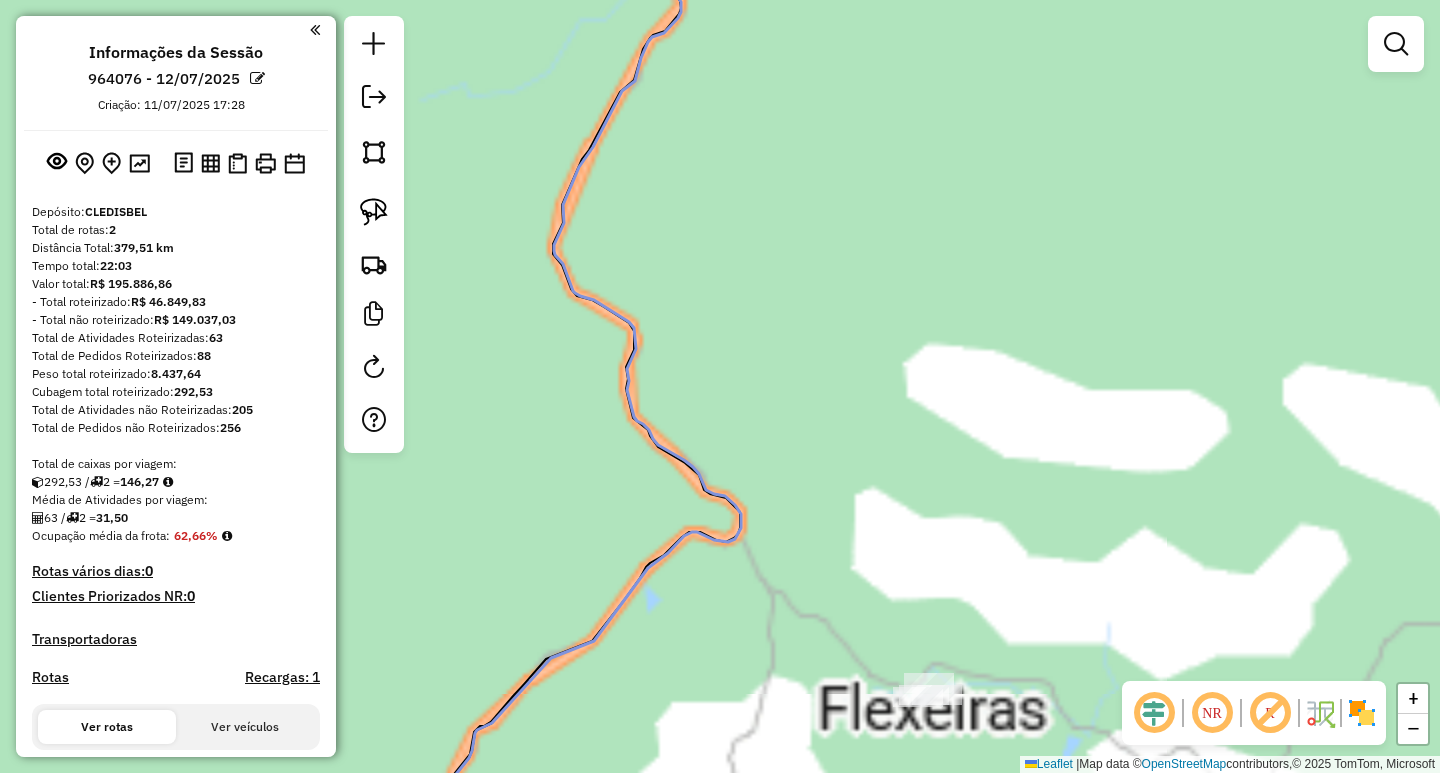 drag, startPoint x: 999, startPoint y: 537, endPoint x: 1013, endPoint y: 243, distance: 294.33313 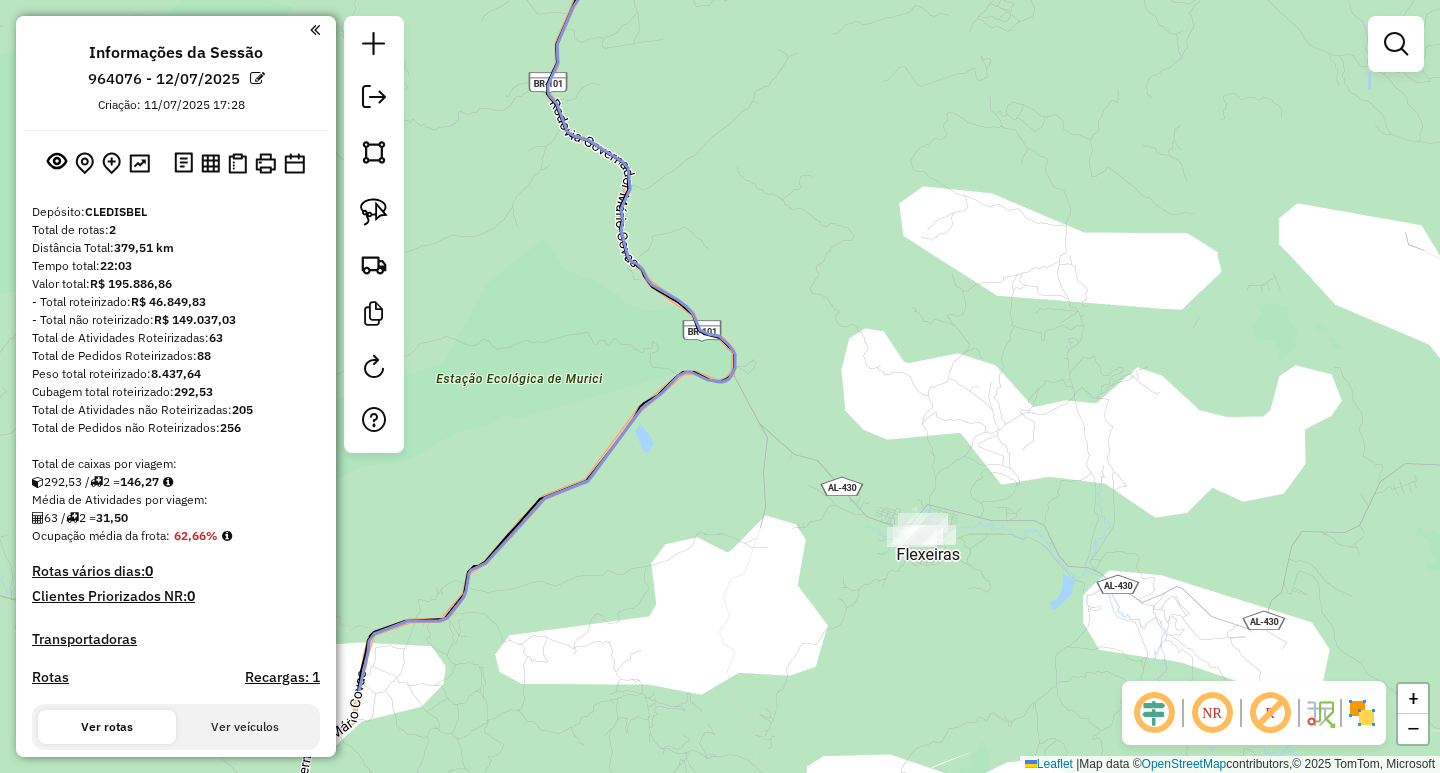 drag, startPoint x: 986, startPoint y: 569, endPoint x: 978, endPoint y: 408, distance: 161.19864 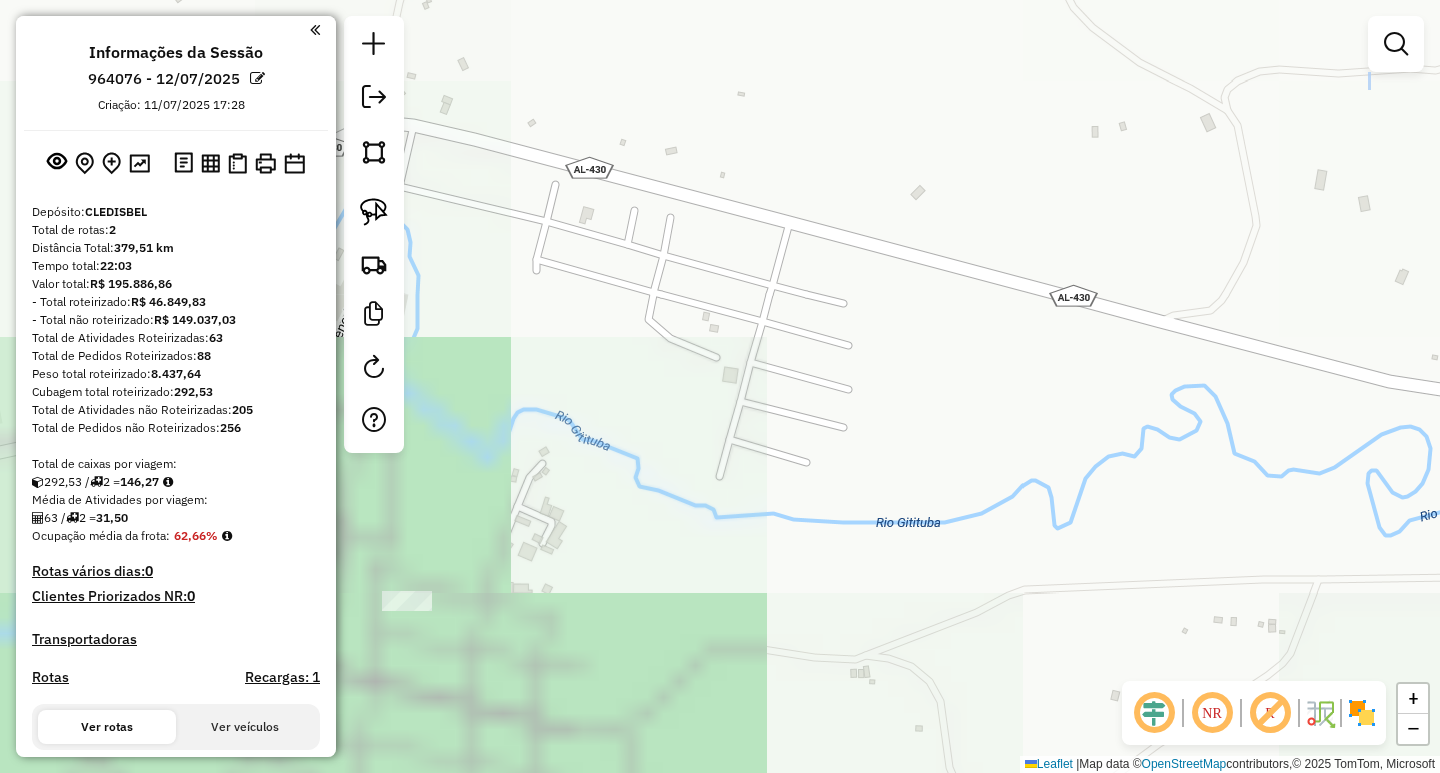 drag, startPoint x: 724, startPoint y: 483, endPoint x: 1204, endPoint y: 424, distance: 483.61246 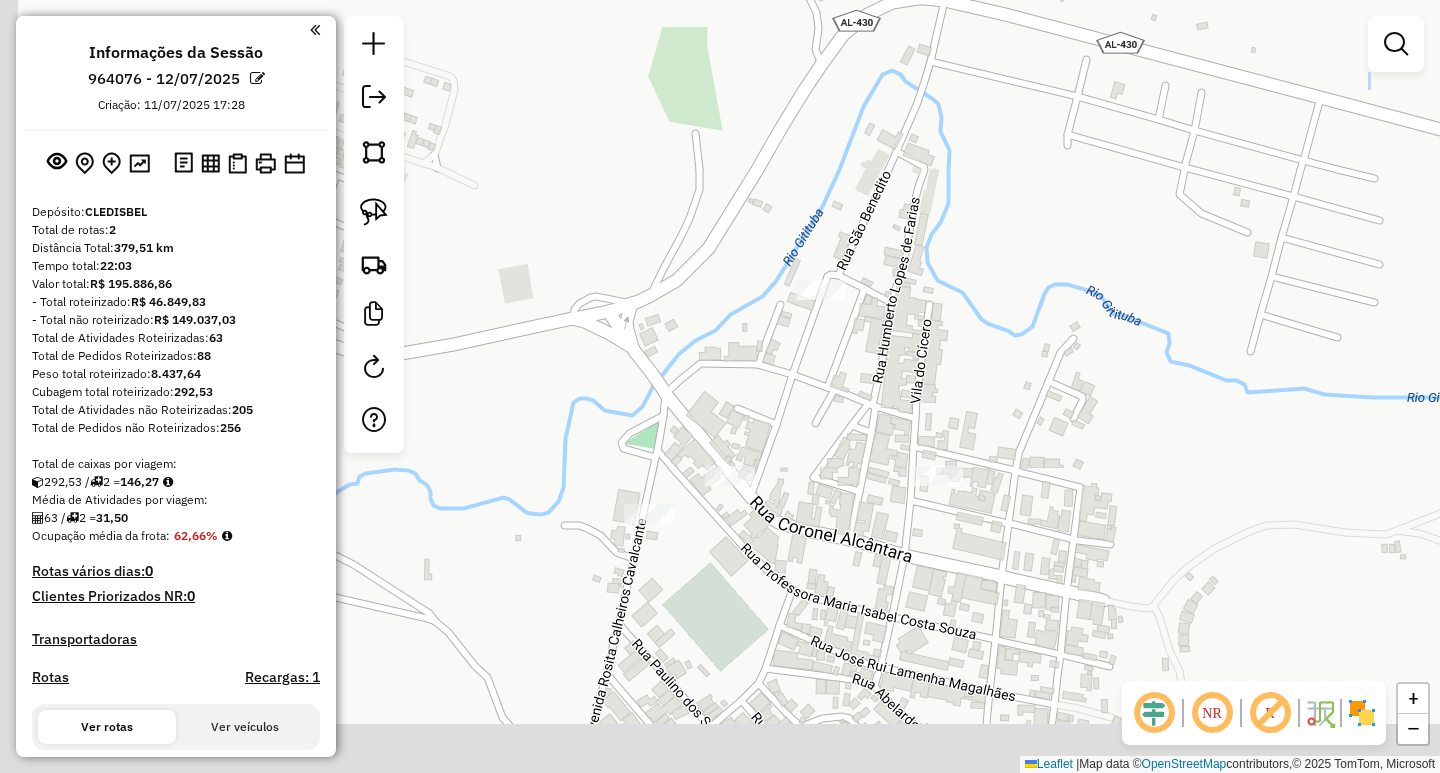 drag, startPoint x: 1008, startPoint y: 388, endPoint x: 1054, endPoint y: 358, distance: 54.91812 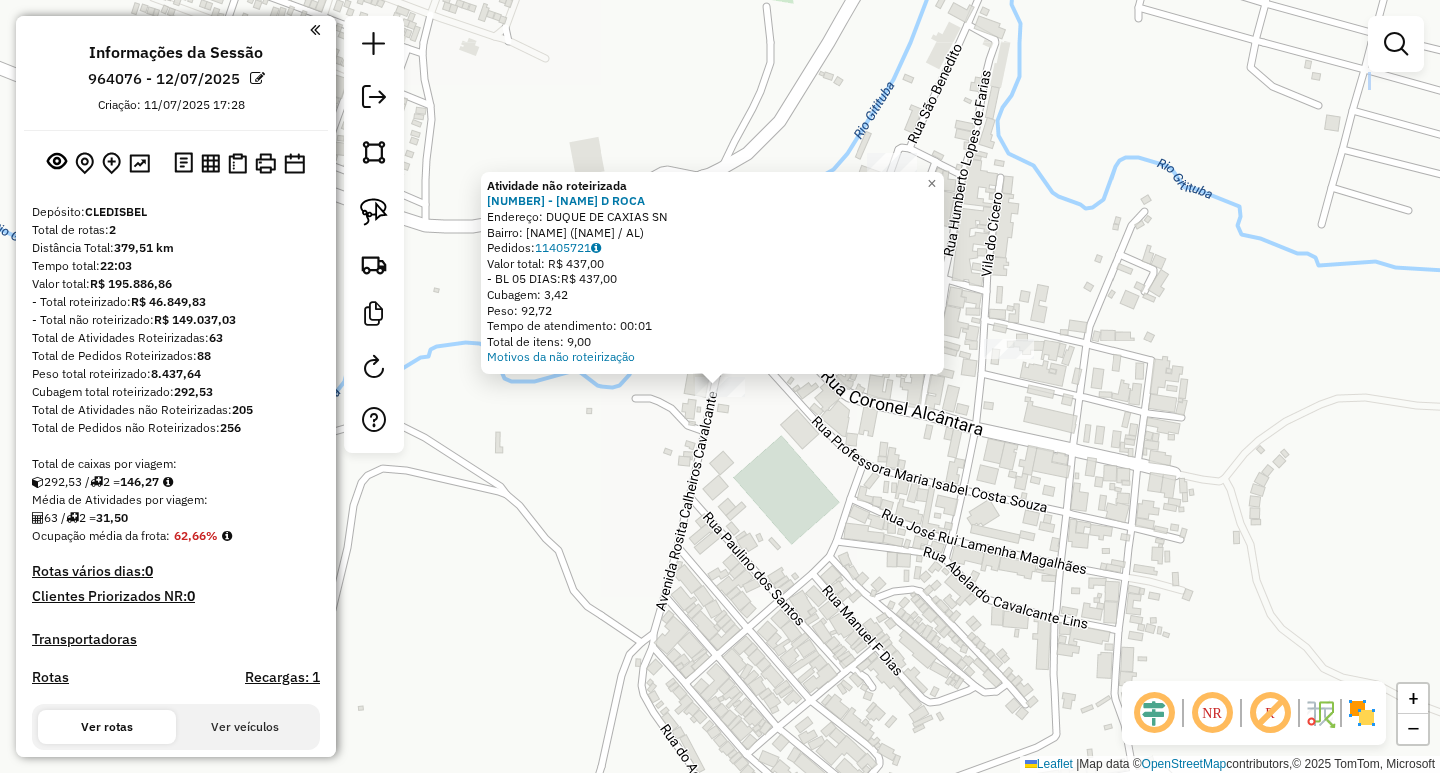 click on "Atividade não roteirizada [NUMBER] - [NAME]  Endereço: [STREET] [NUMBER]   Bairro: [NEIGHBORHOOD] ([CITY] / [AL])   Pedidos:  [NUMBER]   Valor total: [CURRENCY] [AMOUNT]   - BL 05 DIAS:  [CURRENCY] [AMOUNT]   Cubagem: [AMOUNT]   Peso: [AMOUNT]   Tempo de atendimento: [TIME]   Total de itens: [AMOUNT]  Motivos da não roteirização × Janela de atendimento Grade de atendimento Capacidade Transportadoras Veículos Cliente Pedidos  Rotas Selecione os dias de semana para filtrar as janelas de atendimento  Seg   Ter   Qua   Qui   Sex   Sáb   Dom  Informe o período da janela de atendimento: De: Até:  Filtrar exatamente a janela do cliente  Considerar janela de atendimento padrão  Selecione os dias de semana para filtrar as grades de atendimento  Seg   Ter   Qua   Qui   Sex   Sáb   Dom   Considerar clientes sem dia de atendimento cadastrado  Clientes fora do dia de atendimento selecionado Filtrar as atividades entre os valores definidos abaixo:  Peso mínimo:   Peso máximo:   Cubagem mínima:   Cubagem máxima:   De:   Até:  Filtrar as atividades entre o tempo de atendimento definido abaixo:  De:   Até:   Considerar capacidade total dos clientes não roteirizados Transportadora: Selecione um ou mais itens Tipo de veículo: Selecione um ou mais itens Veículo: Selecione um ou mais itens Nome: +" 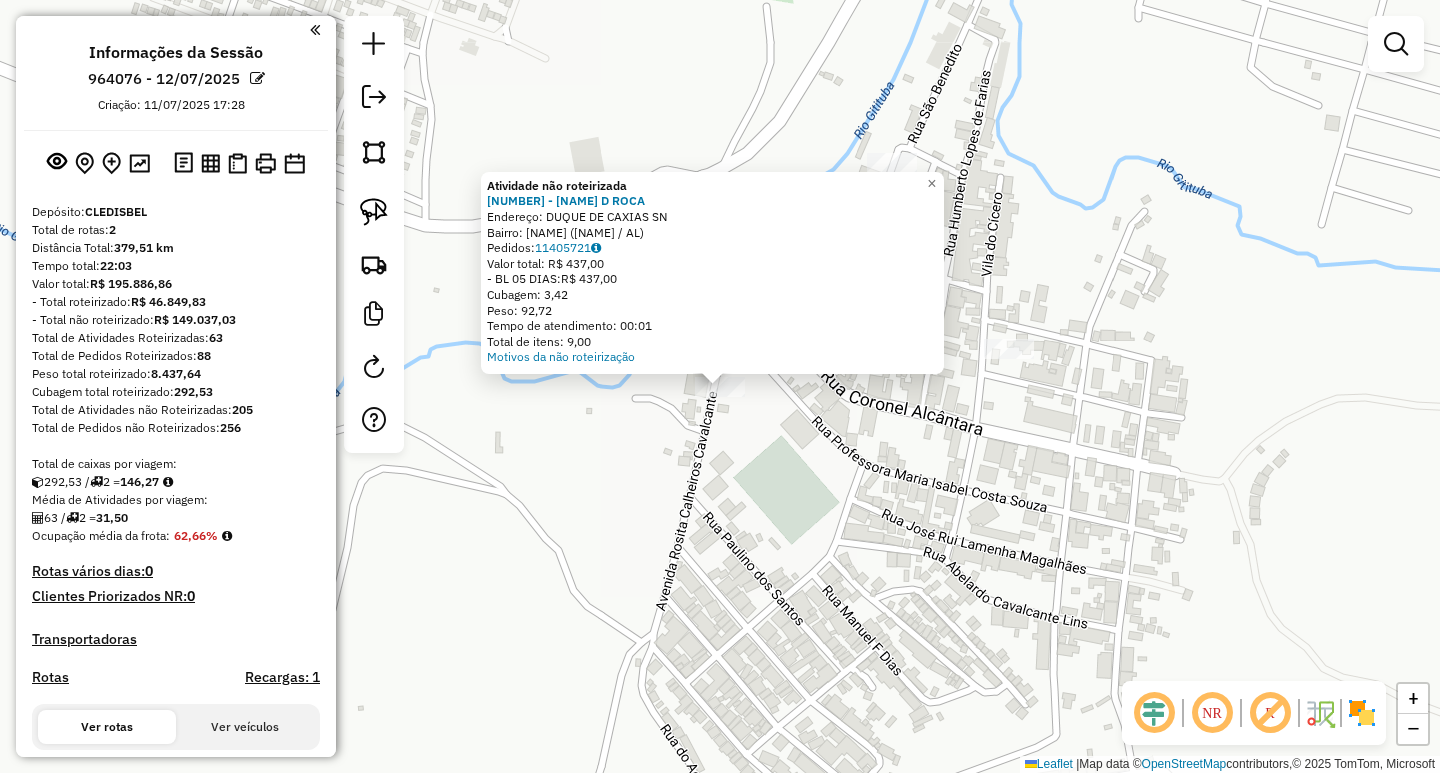click on "Atividade não roteirizada [NUMBER] - [NAME]  Endereço: [STREET] [NUMBER]   Bairro: [NEIGHBORHOOD] ([CITY] / [AL])   Pedidos:  [NUMBER]   Valor total: [CURRENCY] [AMOUNT]   - BL 05 DIAS:  [CURRENCY] [AMOUNT]   Cubagem: [AMOUNT]   Peso: [AMOUNT]   Tempo de atendimento: [TIME]   Total de itens: [AMOUNT]  Motivos da não roteirização × Janela de atendimento Grade de atendimento Capacidade Transportadoras Veículos Cliente Pedidos  Rotas Selecione os dias de semana para filtrar as janelas de atendimento  Seg   Ter   Qua   Qui   Sex   Sáb   Dom  Informe o período da janela de atendimento: De: Até:  Filtrar exatamente a janela do cliente  Considerar janela de atendimento padrão  Selecione os dias de semana para filtrar as grades de atendimento  Seg   Ter   Qua   Qui   Sex   Sáb   Dom   Considerar clientes sem dia de atendimento cadastrado  Clientes fora do dia de atendimento selecionado Filtrar as atividades entre os valores definidos abaixo:  Peso mínimo:   Peso máximo:   Cubagem mínima:   Cubagem máxima:   De:   Até:  Filtrar as atividades entre o tempo de atendimento definido abaixo:  De:   Até:   Considerar capacidade total dos clientes não roteirizados Transportadora: Selecione um ou mais itens Tipo de veículo: Selecione um ou mais itens Veículo: Selecione um ou mais itens Nome: +" 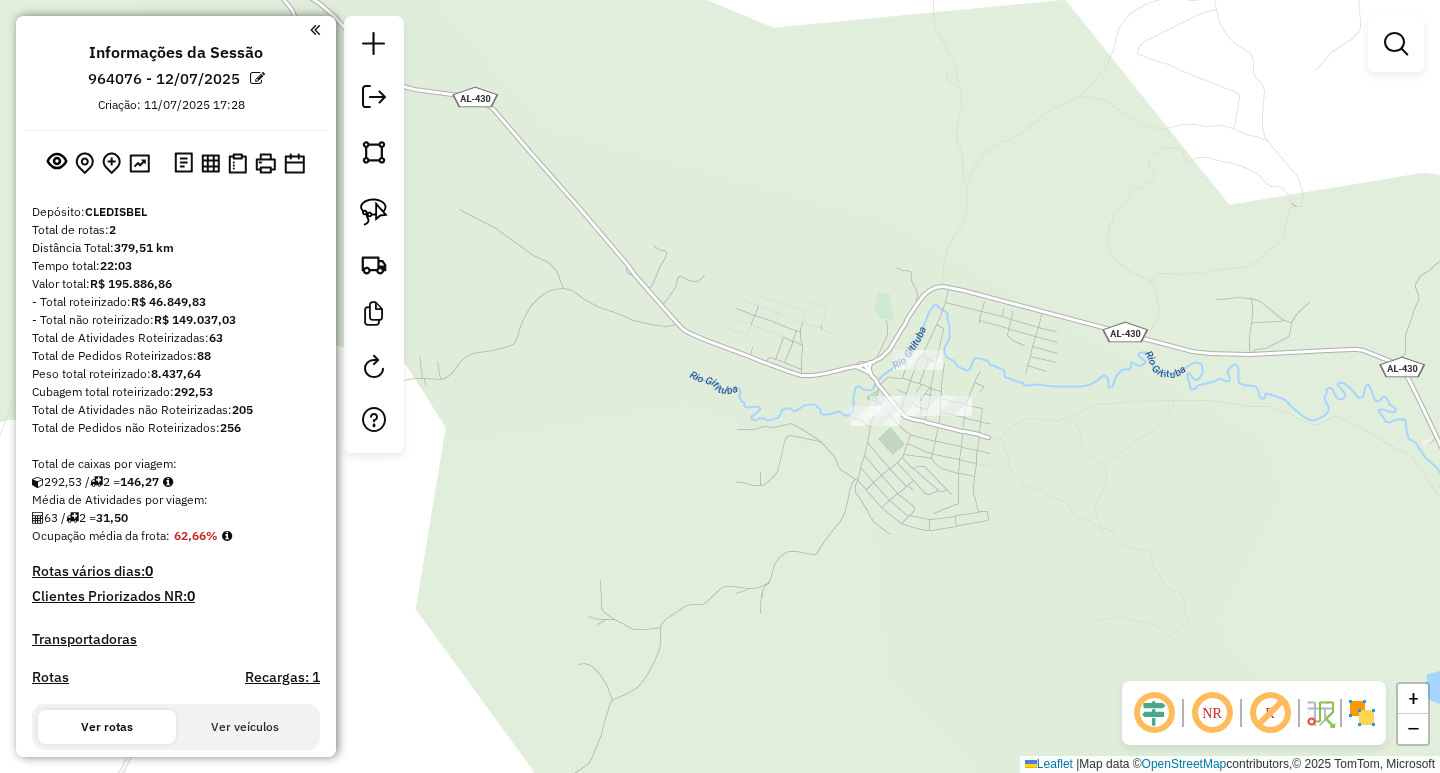 drag, startPoint x: 1004, startPoint y: 282, endPoint x: 1006, endPoint y: 376, distance: 94.02127 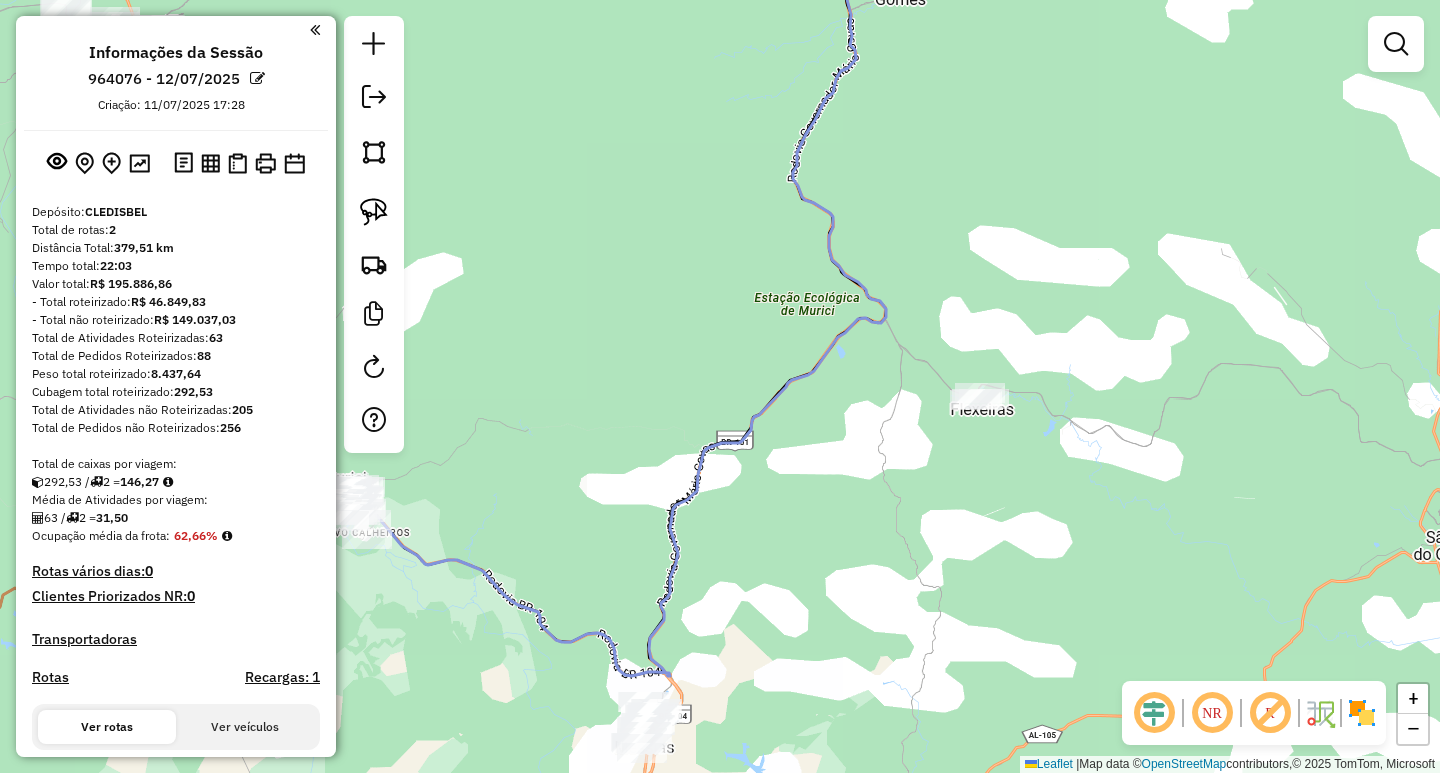 drag, startPoint x: 1041, startPoint y: 297, endPoint x: 1027, endPoint y: 353, distance: 57.72348 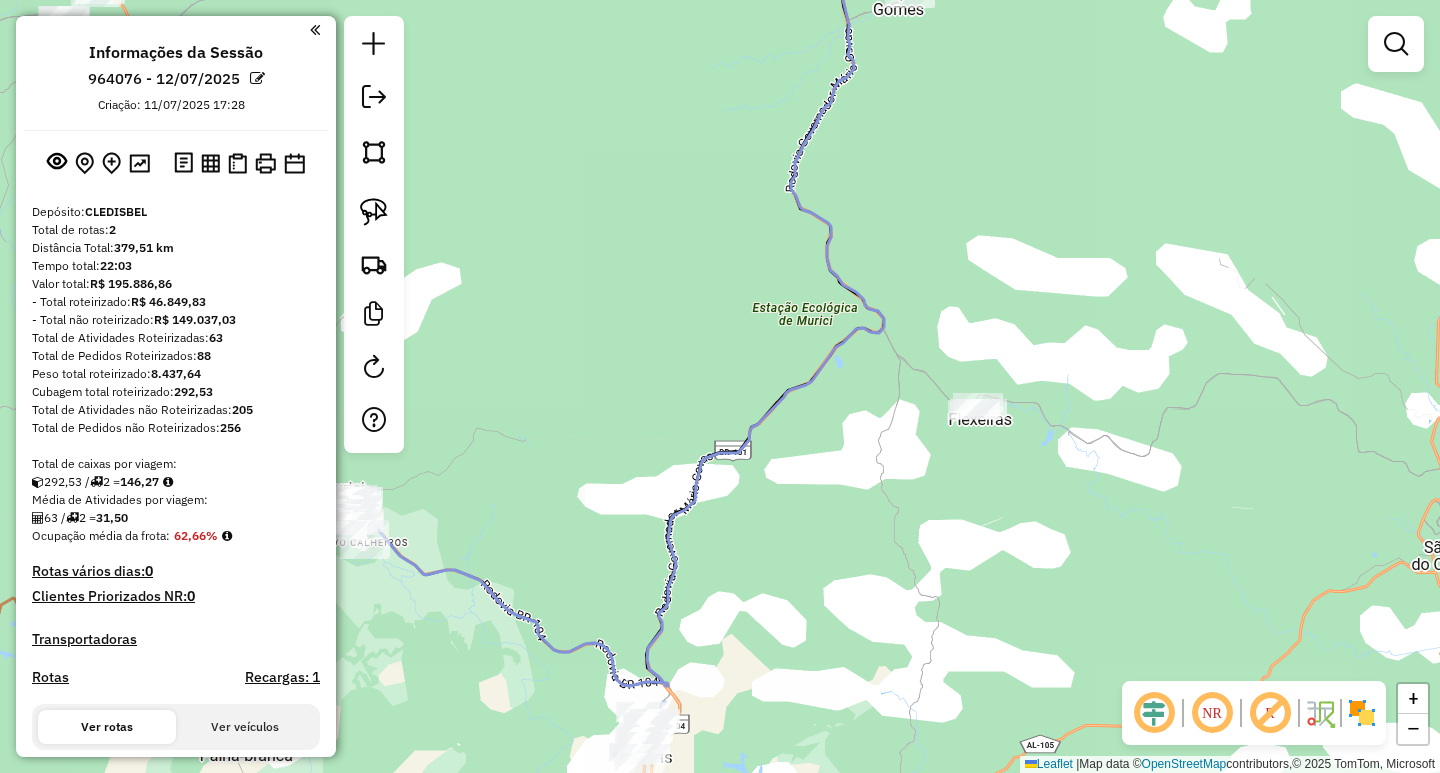 drag, startPoint x: 930, startPoint y: 382, endPoint x: 1087, endPoint y: 303, distance: 175.75551 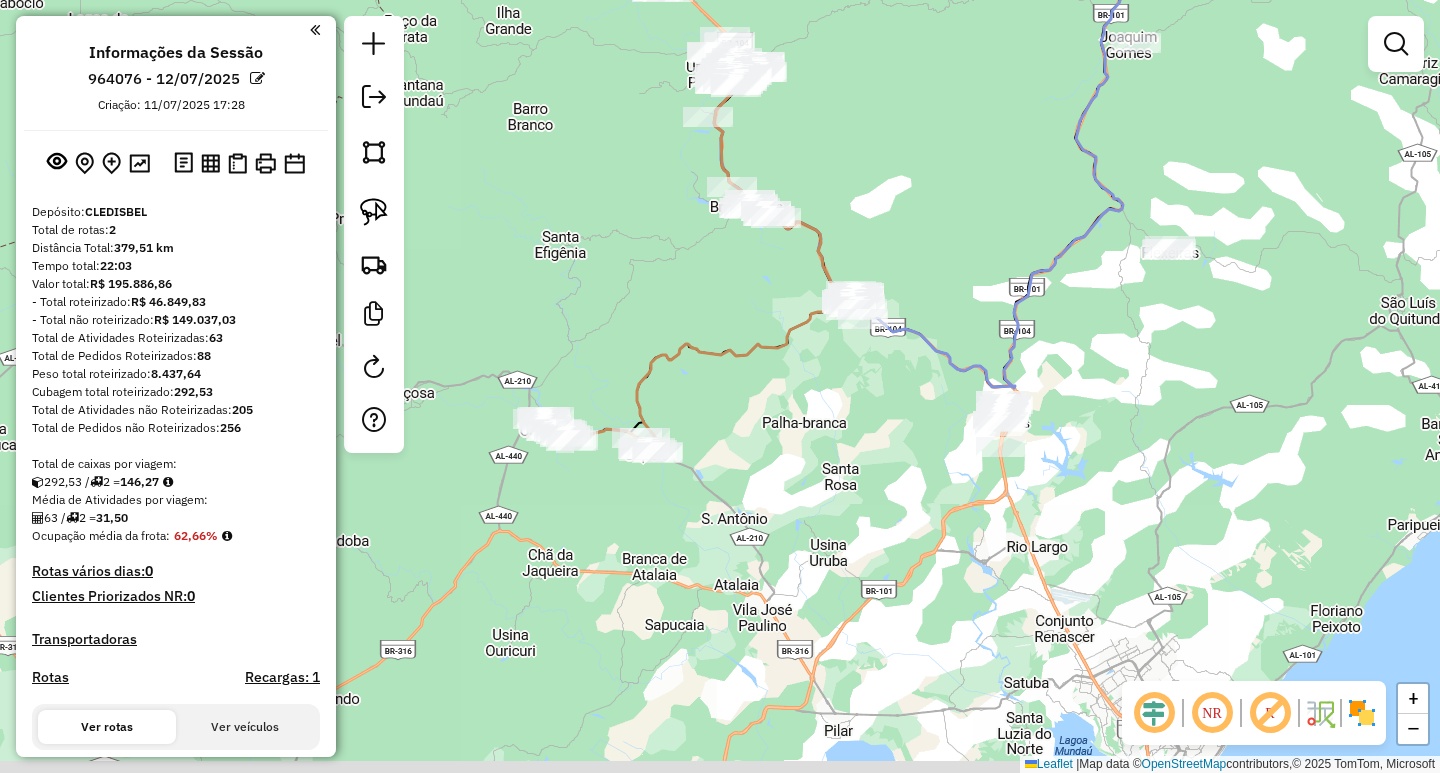 drag, startPoint x: 795, startPoint y: 399, endPoint x: 832, endPoint y: 336, distance: 73.061615 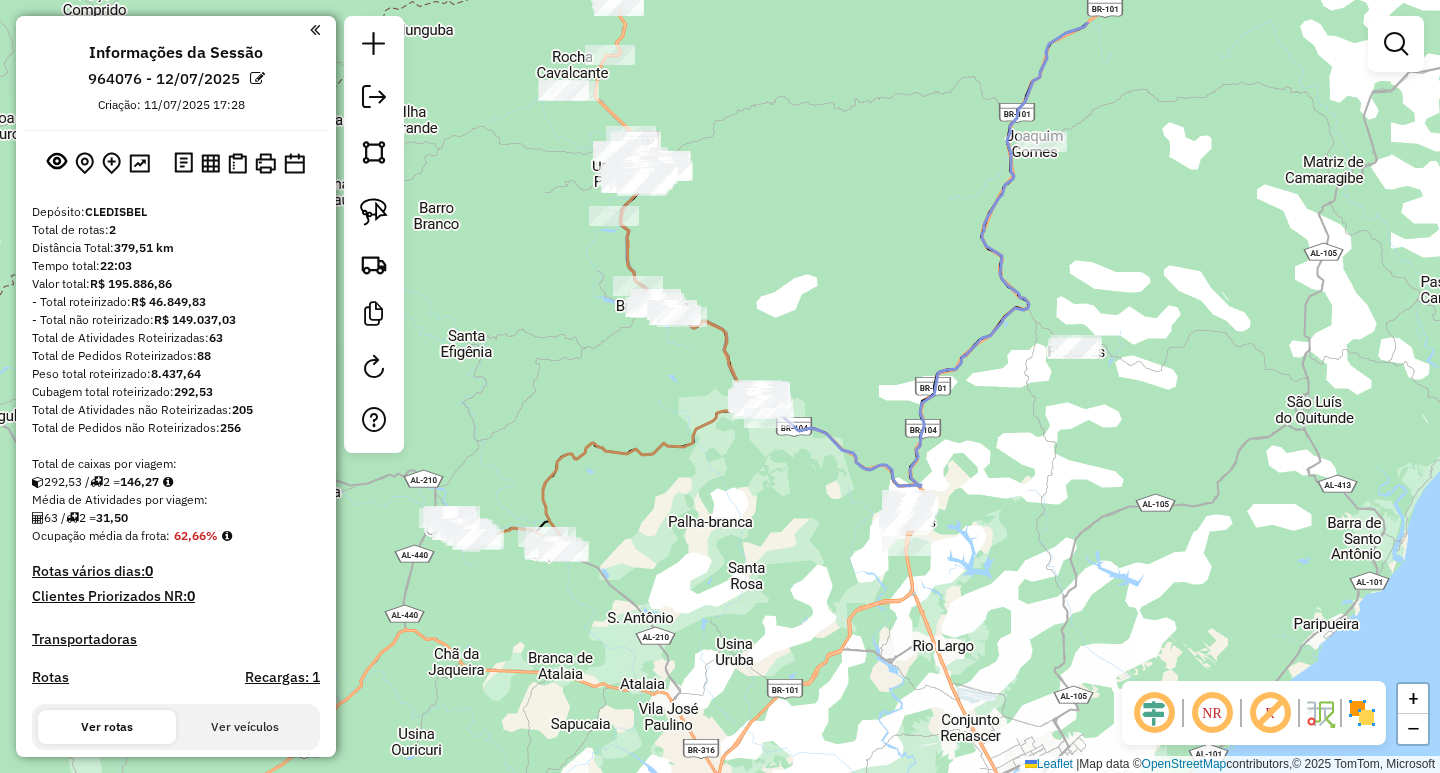 drag, startPoint x: 798, startPoint y: 428, endPoint x: 693, endPoint y: 505, distance: 130.20752 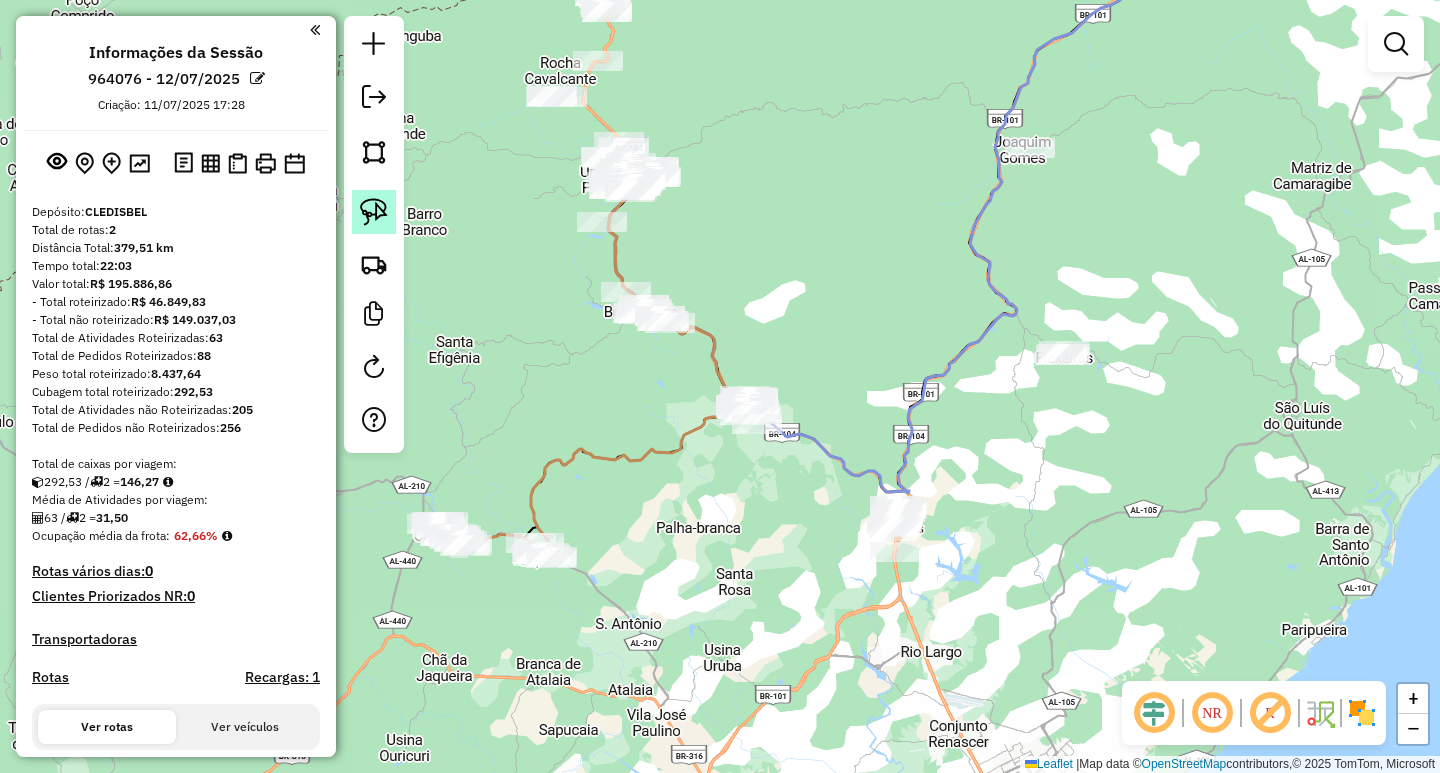 click 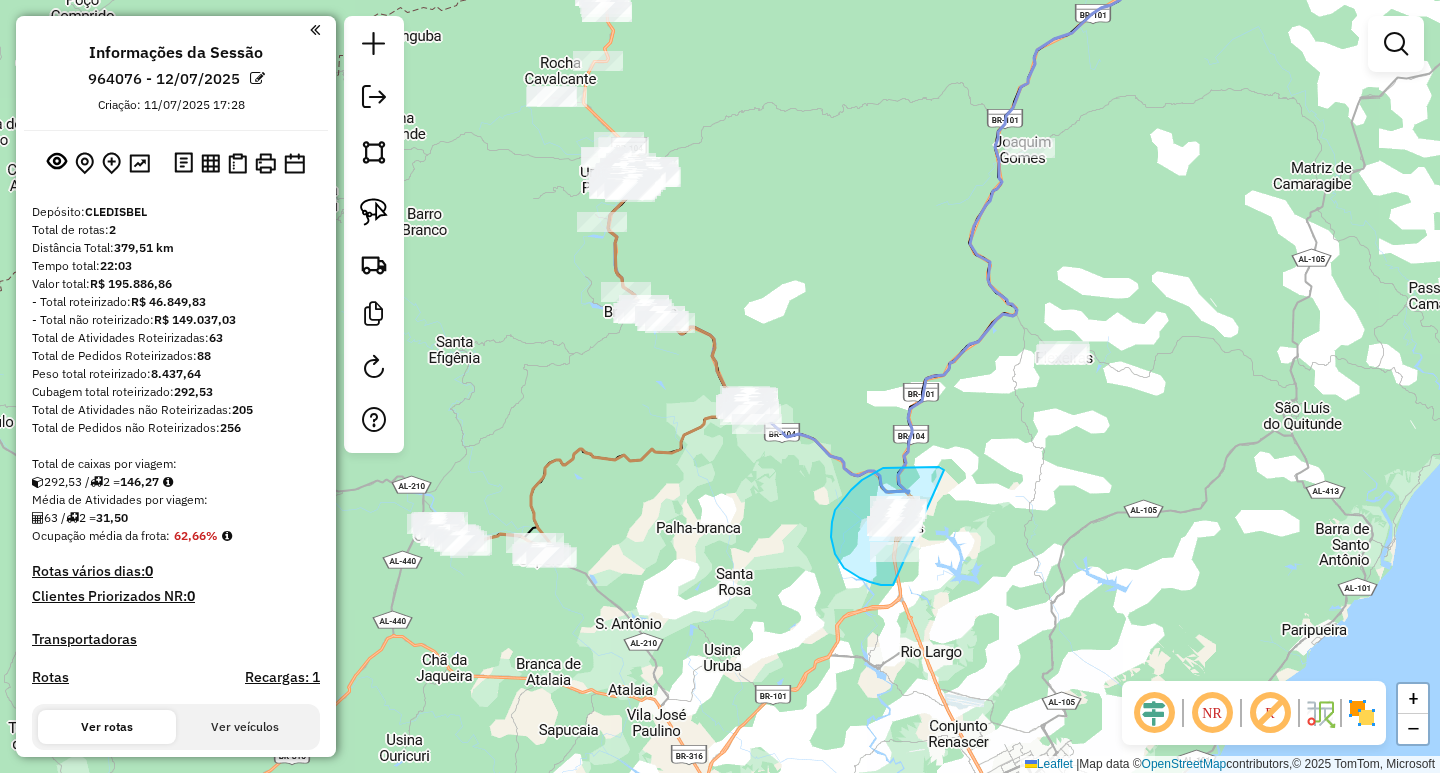 drag, startPoint x: 873, startPoint y: 473, endPoint x: 959, endPoint y: 553, distance: 117.456375 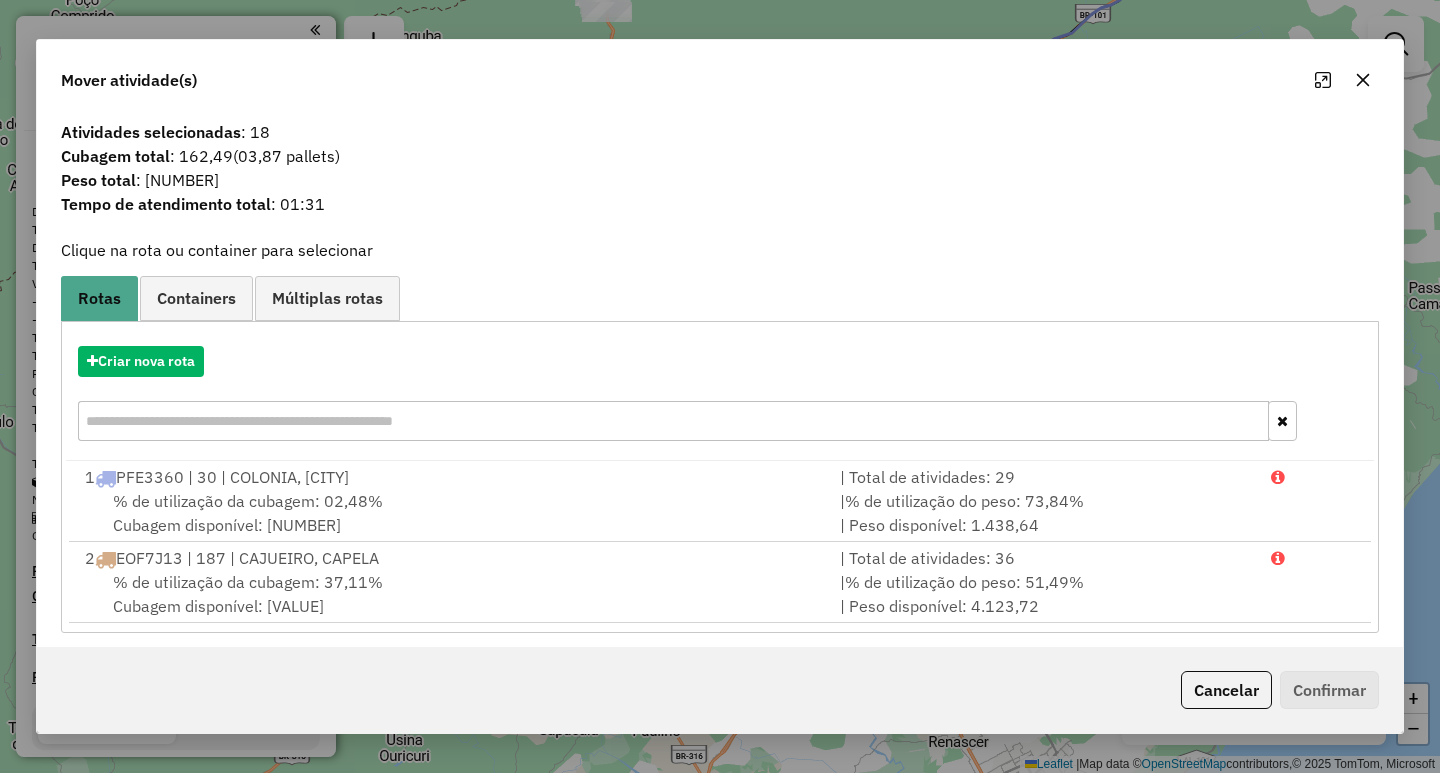 click 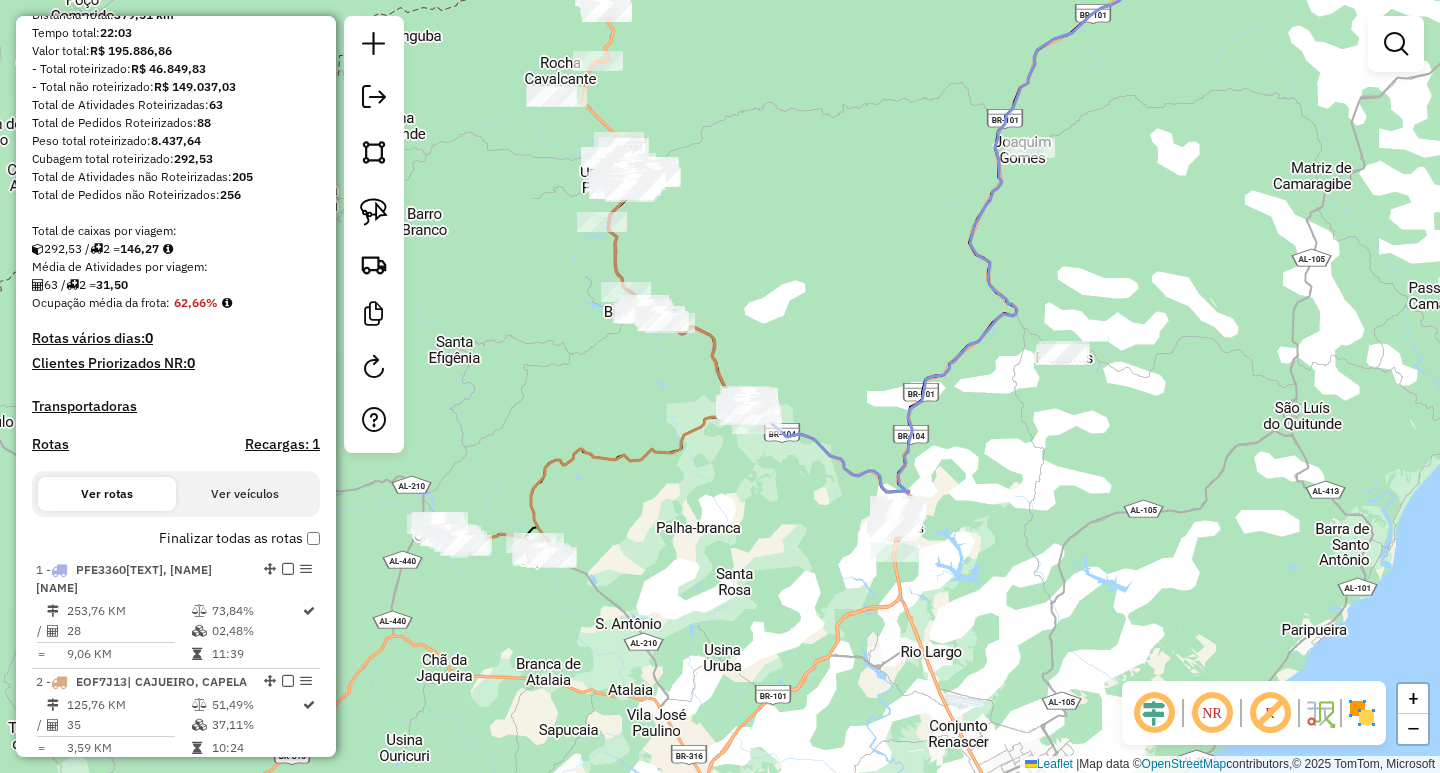 scroll, scrollTop: 500, scrollLeft: 0, axis: vertical 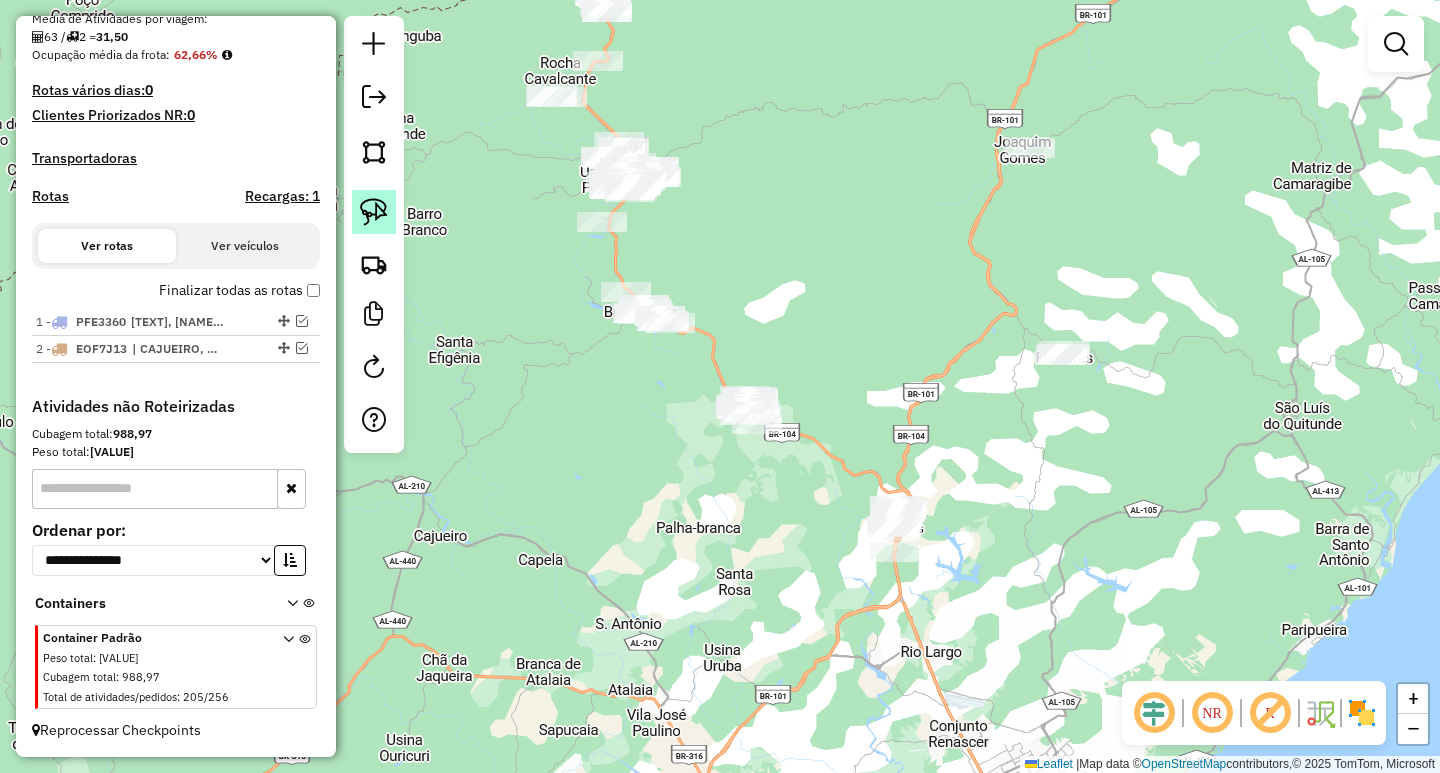 click 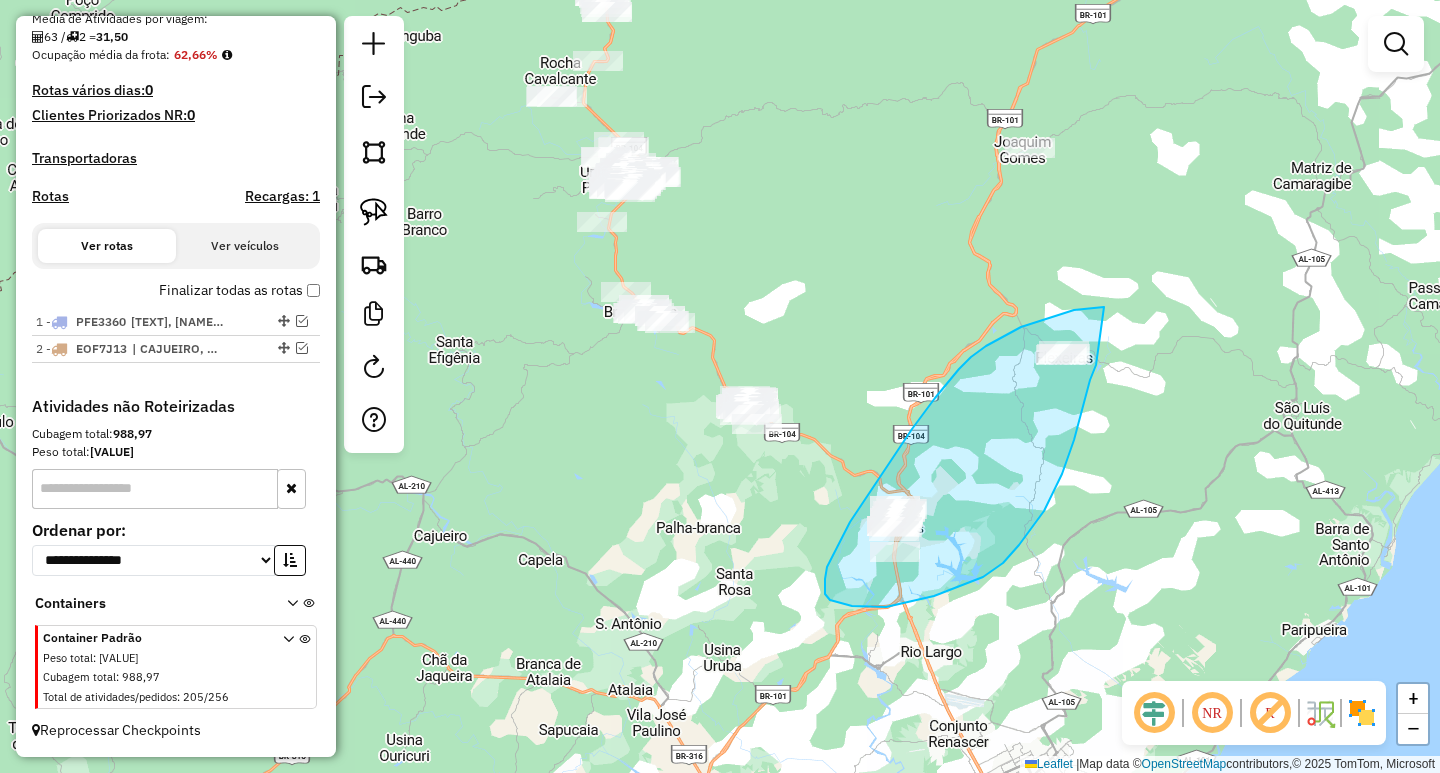 drag, startPoint x: 1104, startPoint y: 307, endPoint x: 1096, endPoint y: 365, distance: 58.549126 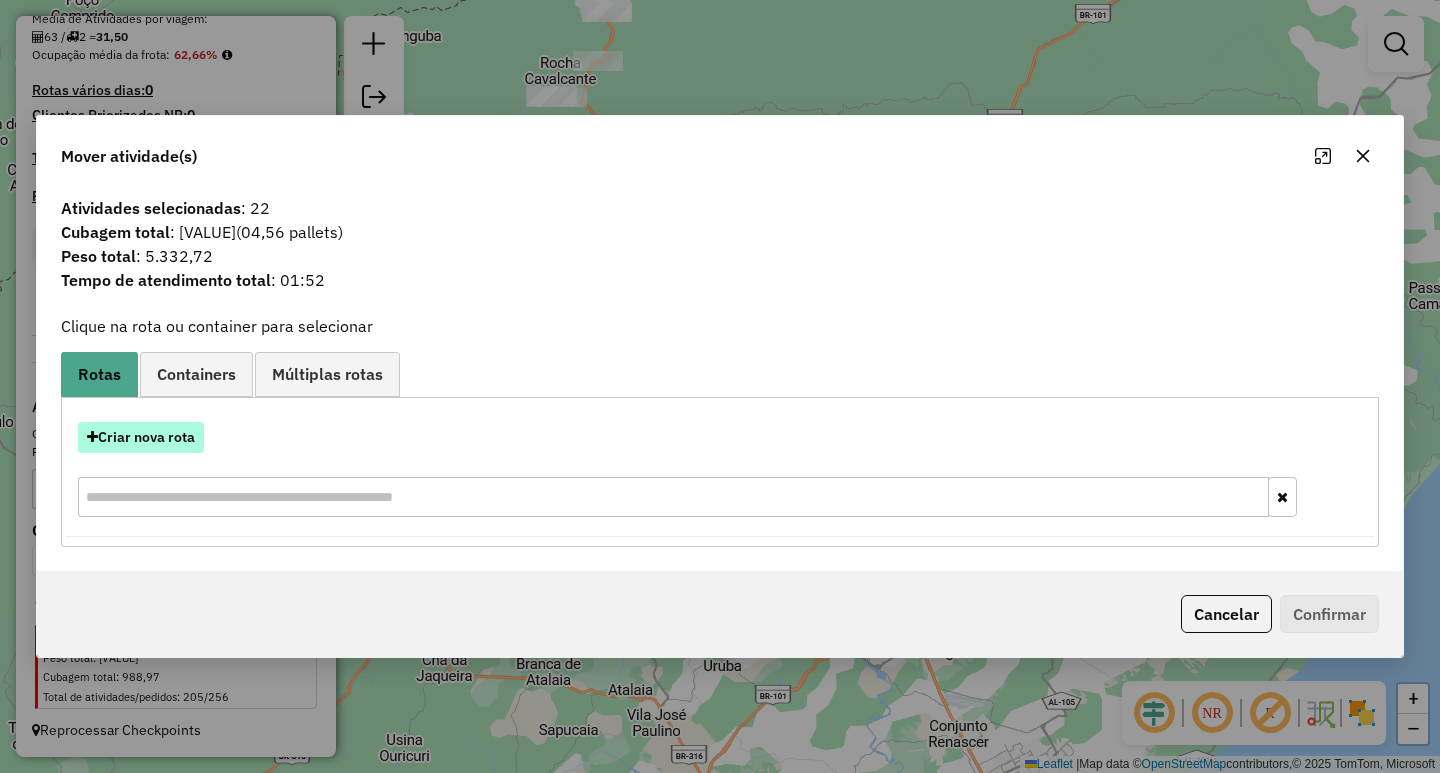 click on "Criar nova rota" at bounding box center (141, 437) 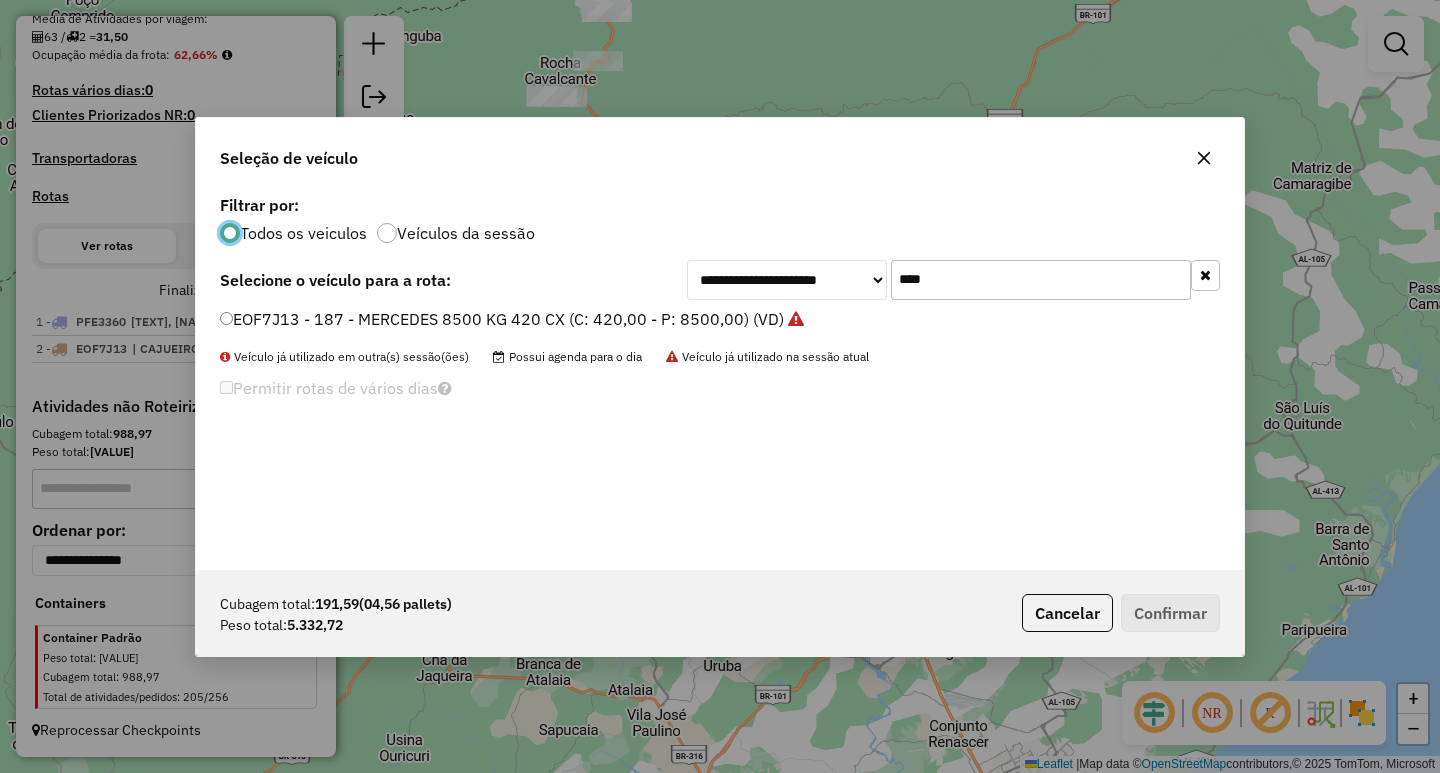 scroll, scrollTop: 11, scrollLeft: 6, axis: both 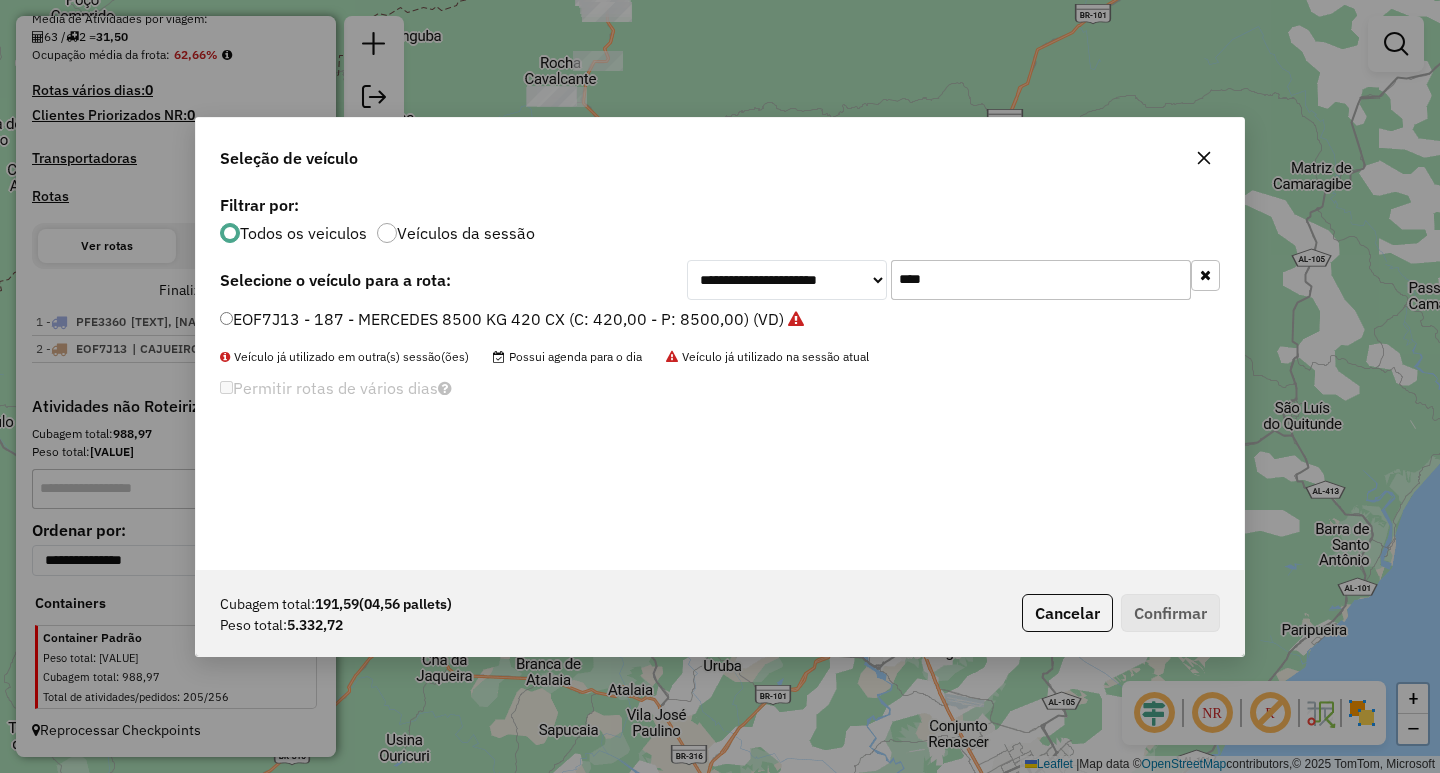 drag, startPoint x: 965, startPoint y: 287, endPoint x: 822, endPoint y: 282, distance: 143.08739 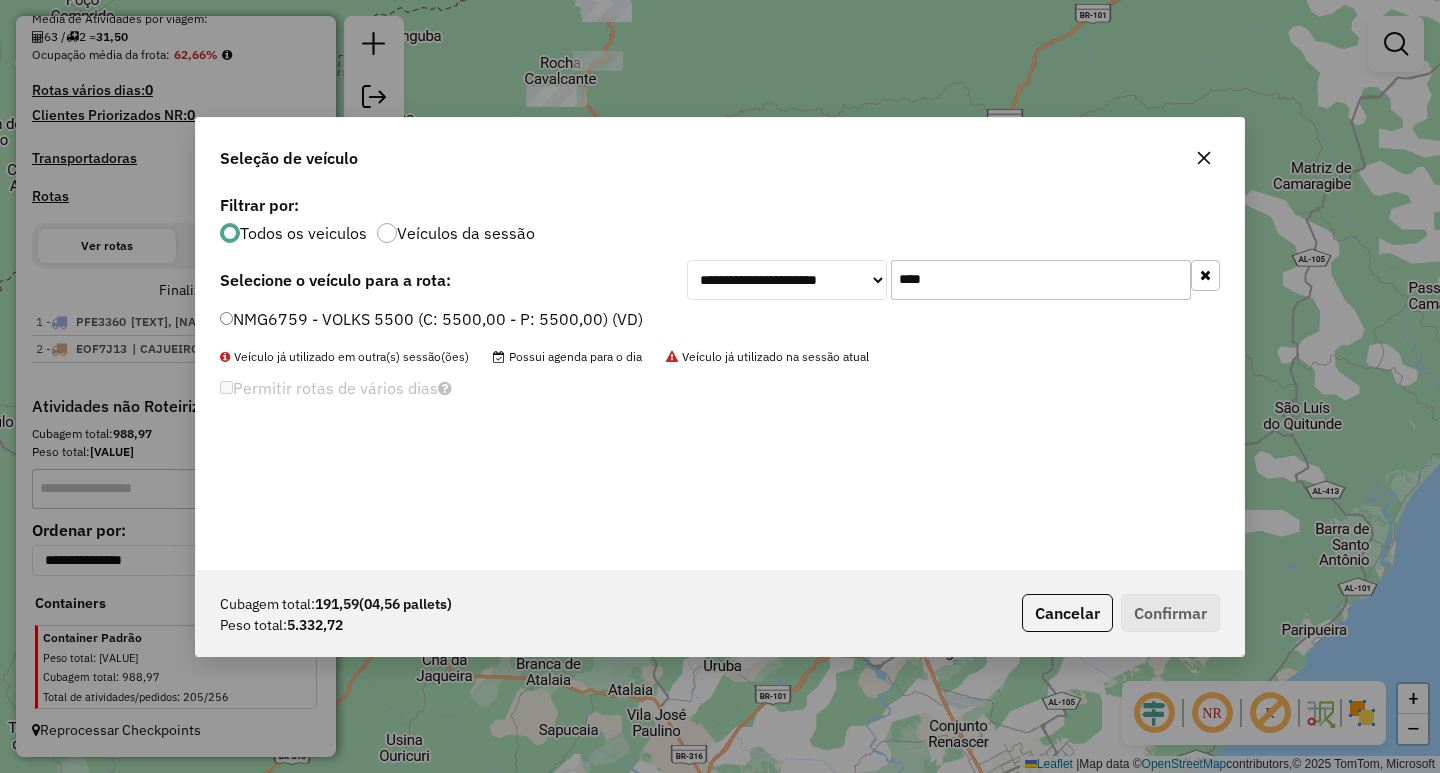 type on "****" 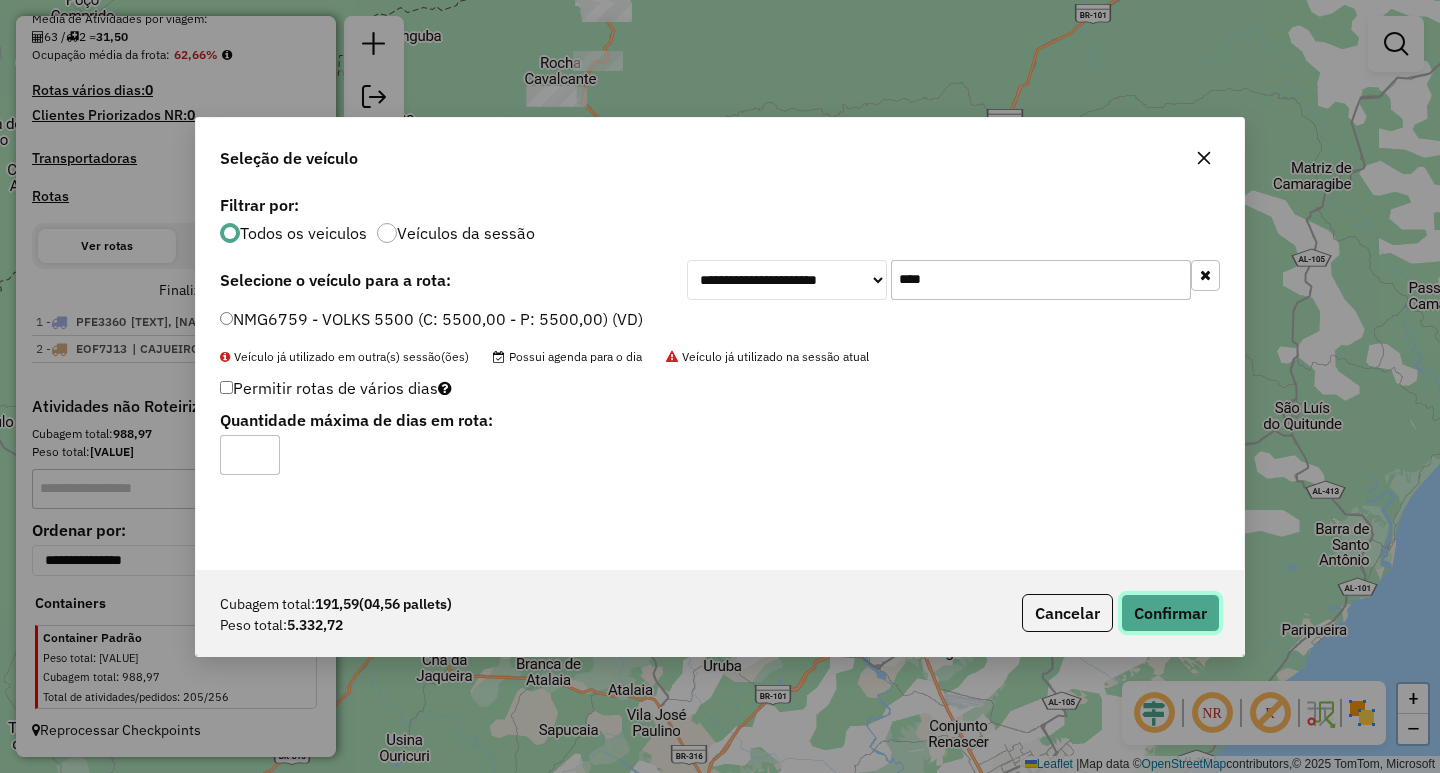 click on "Confirmar" 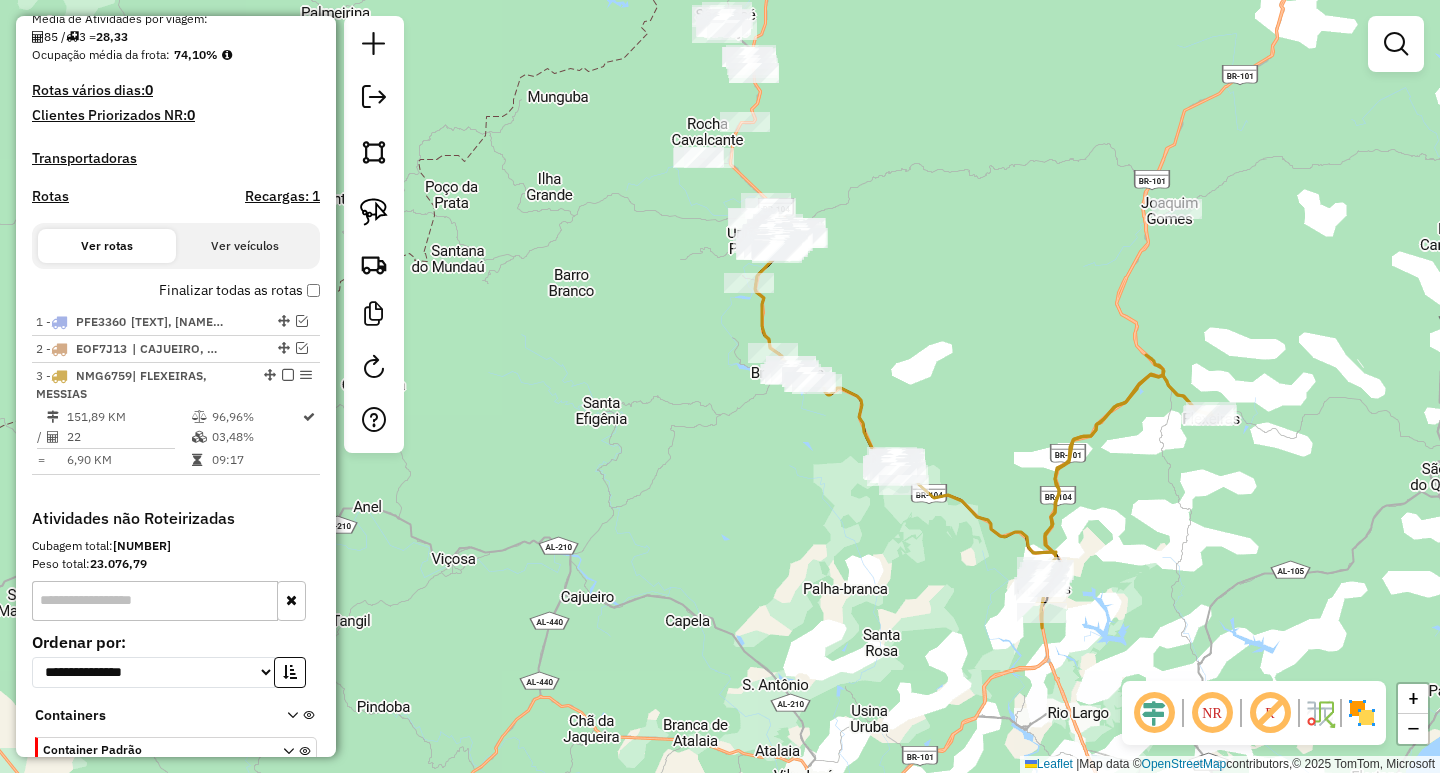 drag, startPoint x: 685, startPoint y: 523, endPoint x: 831, endPoint y: 586, distance: 159.01257 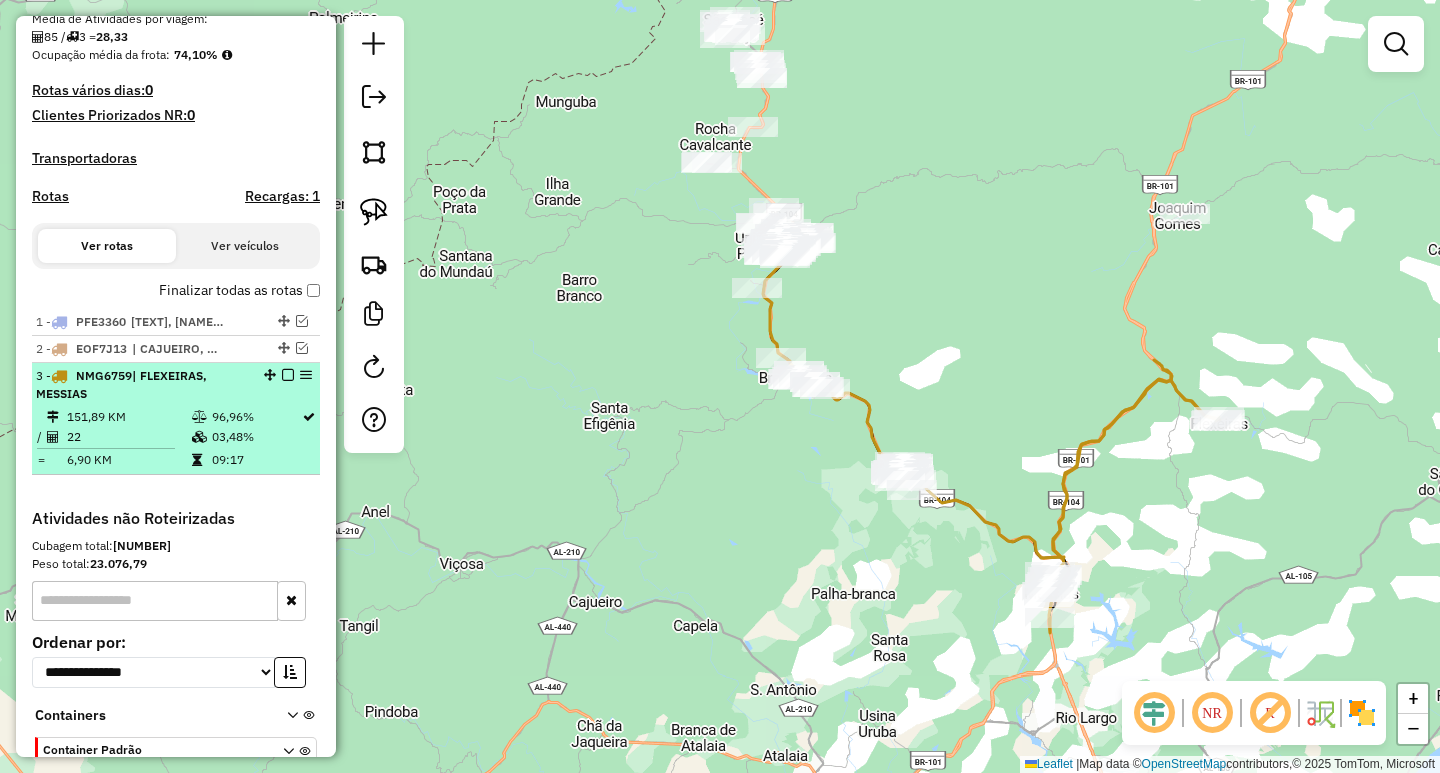 click at bounding box center [288, 375] 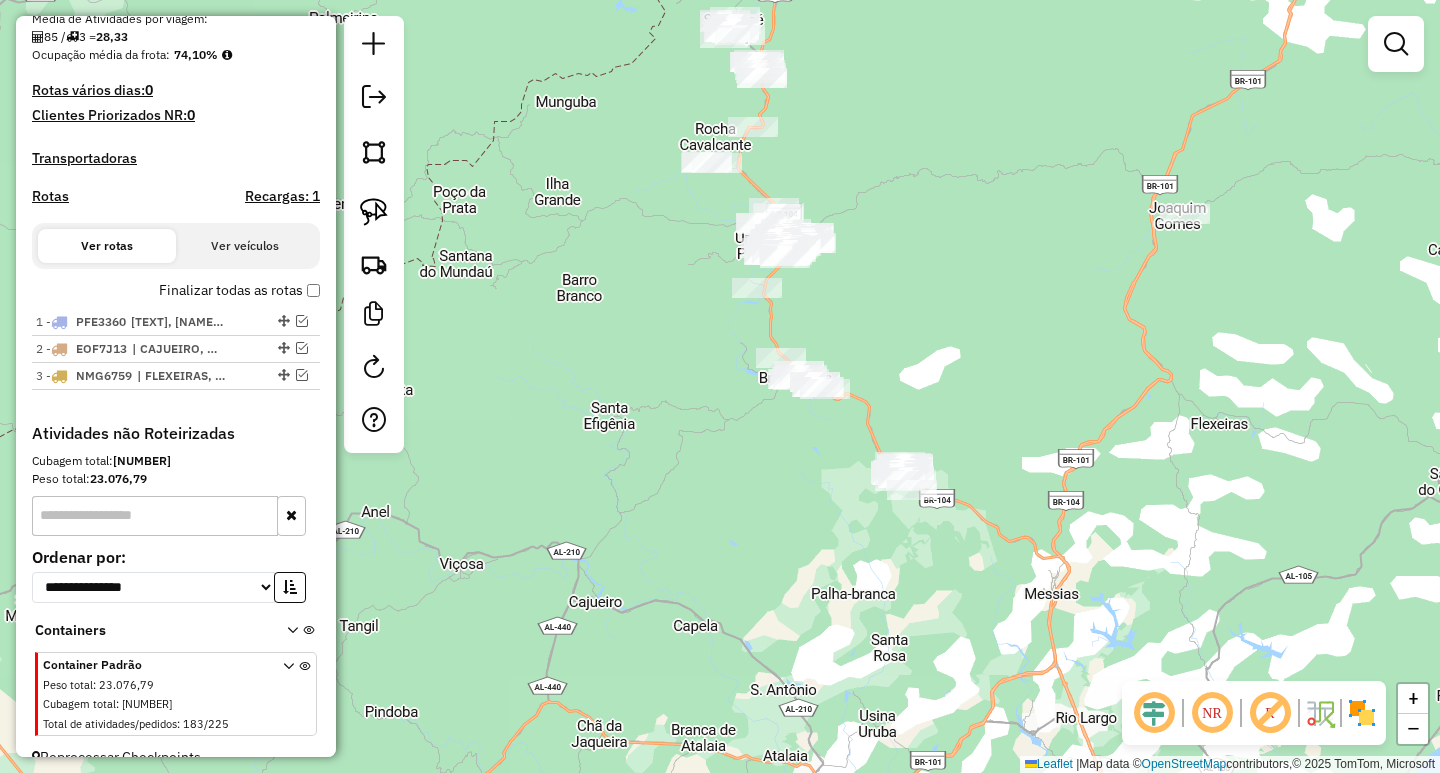 drag, startPoint x: 711, startPoint y: 497, endPoint x: 711, endPoint y: 542, distance: 45 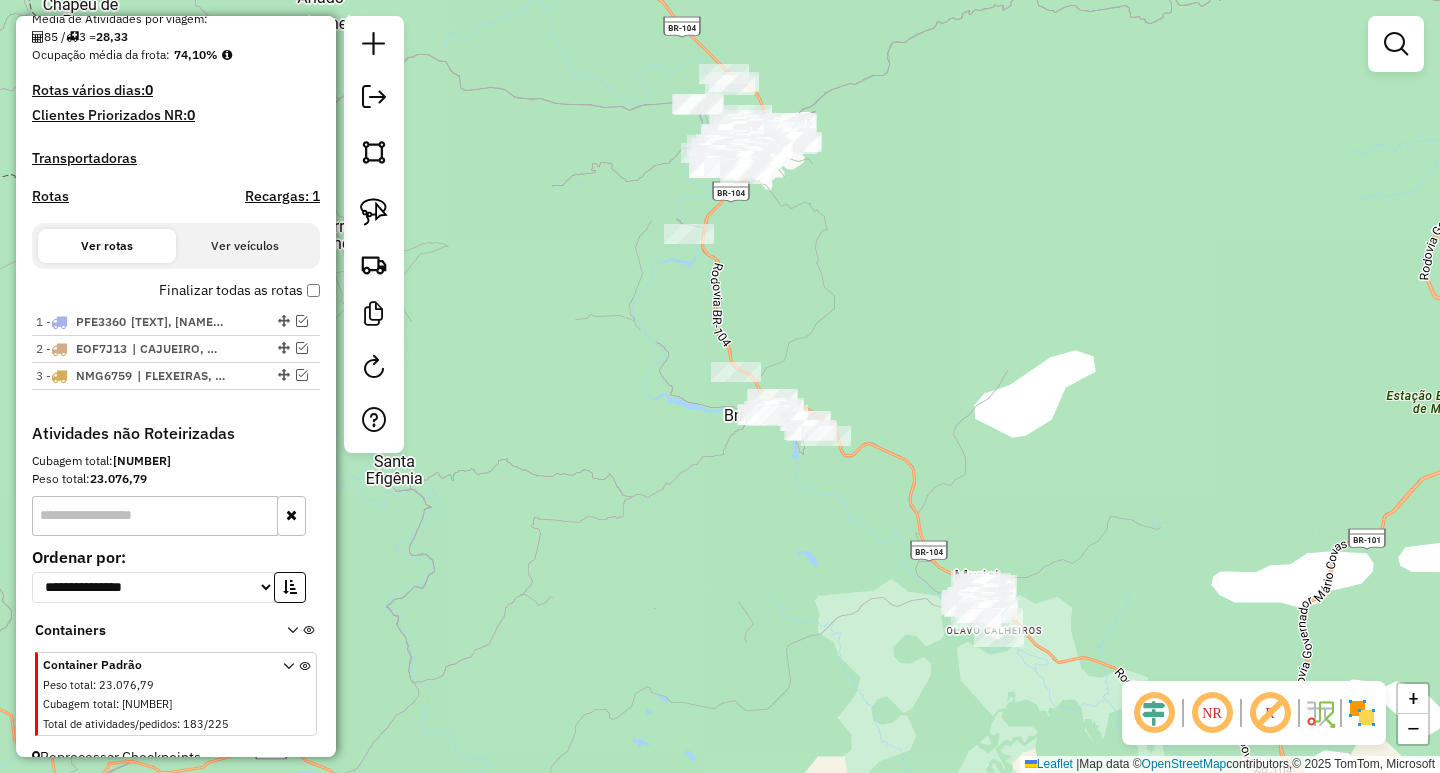 drag, startPoint x: 944, startPoint y: 462, endPoint x: 866, endPoint y: 387, distance: 108.20813 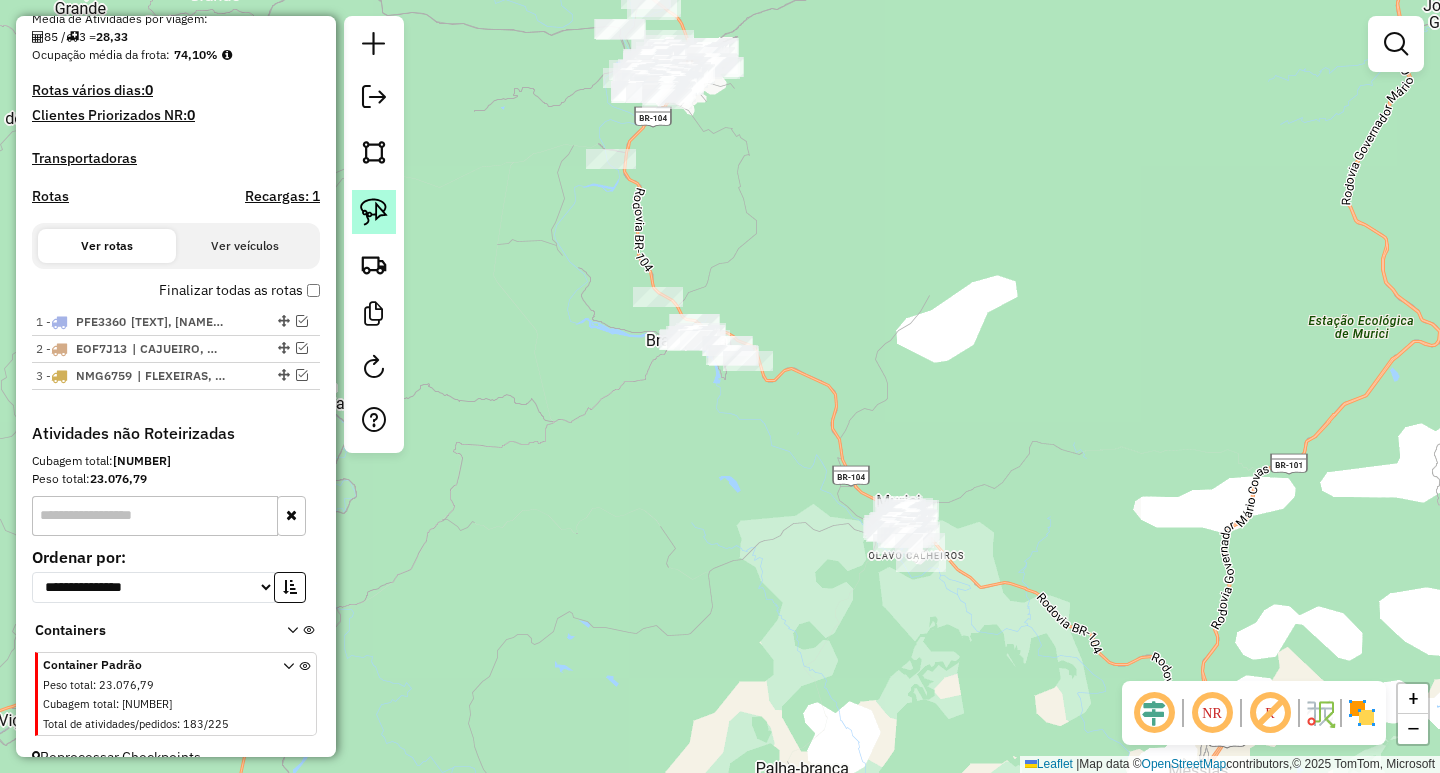 click 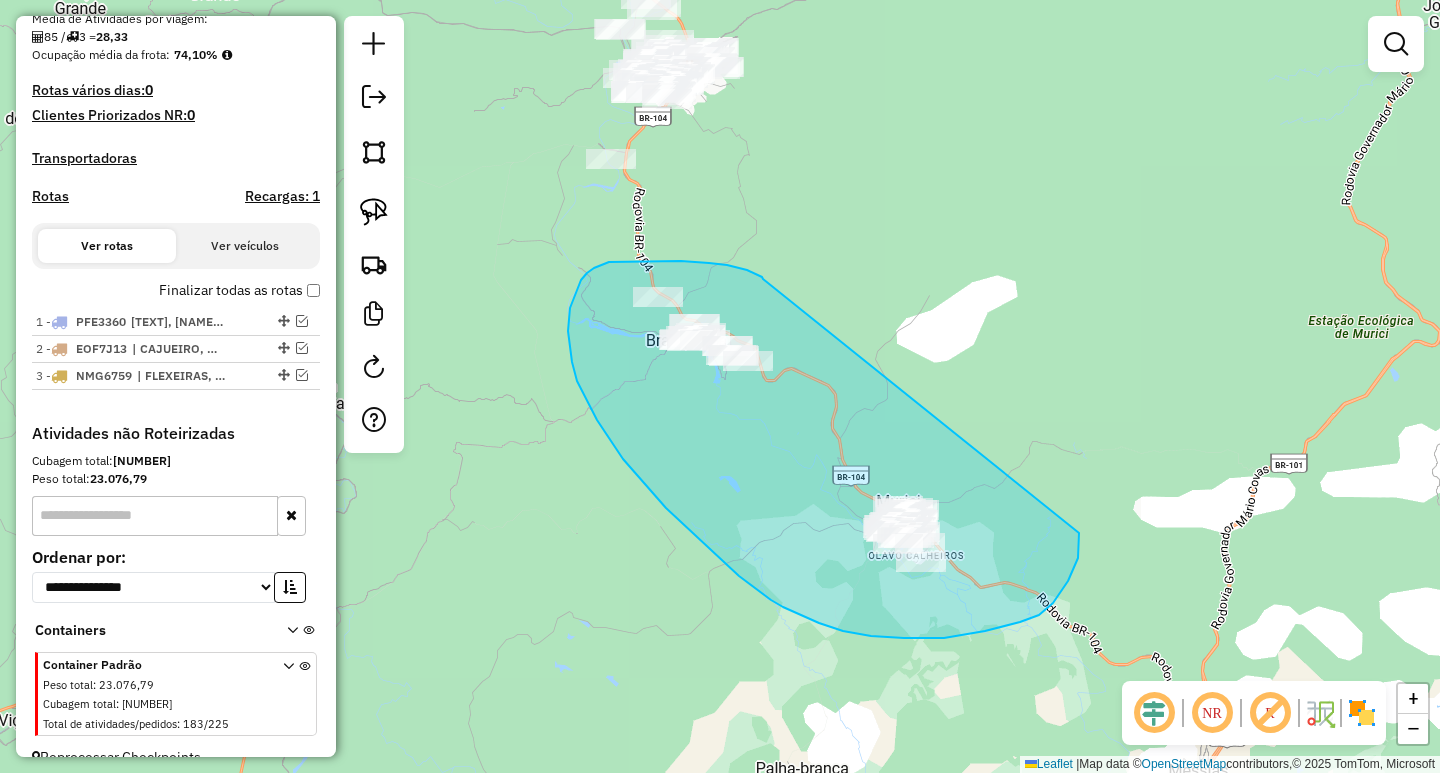 drag, startPoint x: 763, startPoint y: 279, endPoint x: 1079, endPoint y: 527, distance: 401.6964 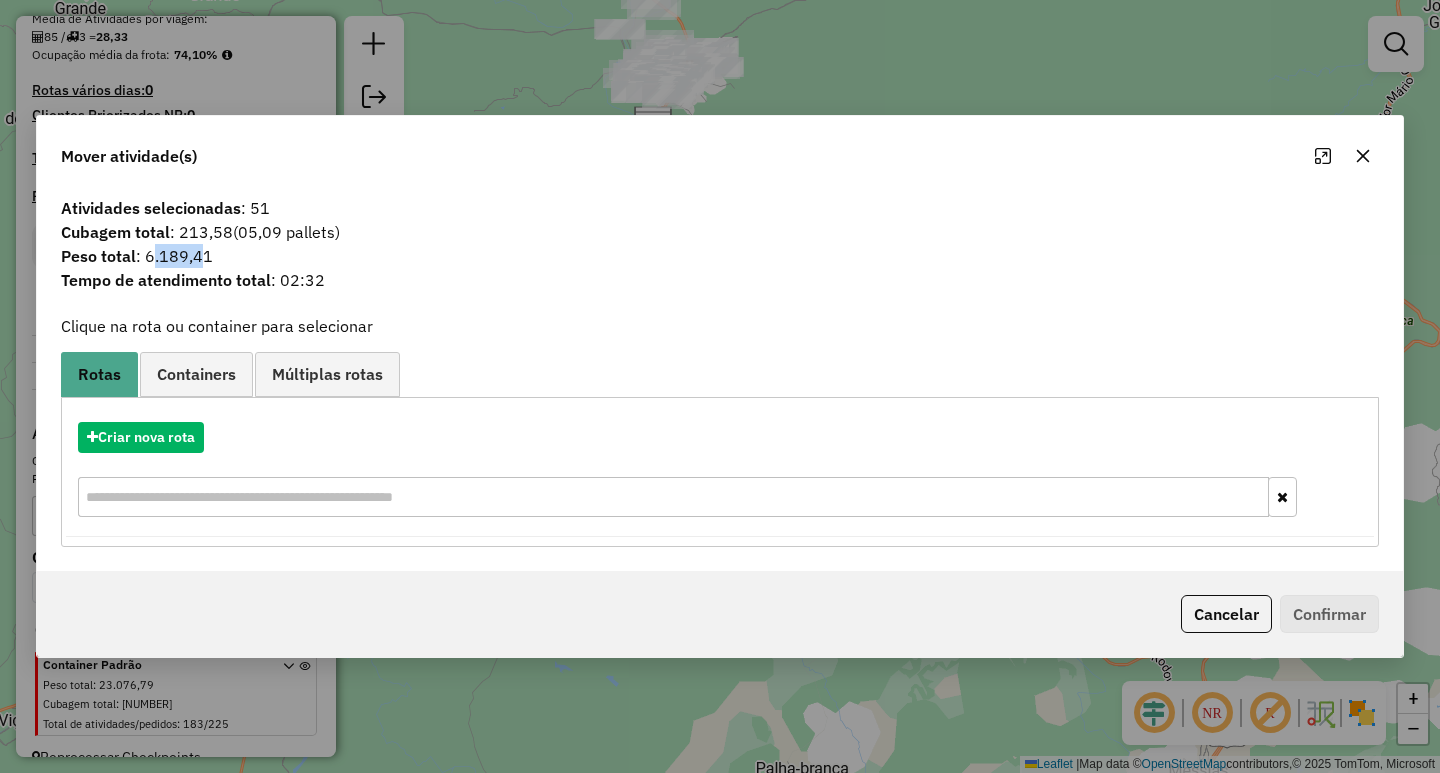 drag, startPoint x: 152, startPoint y: 261, endPoint x: 233, endPoint y: 259, distance: 81.02469 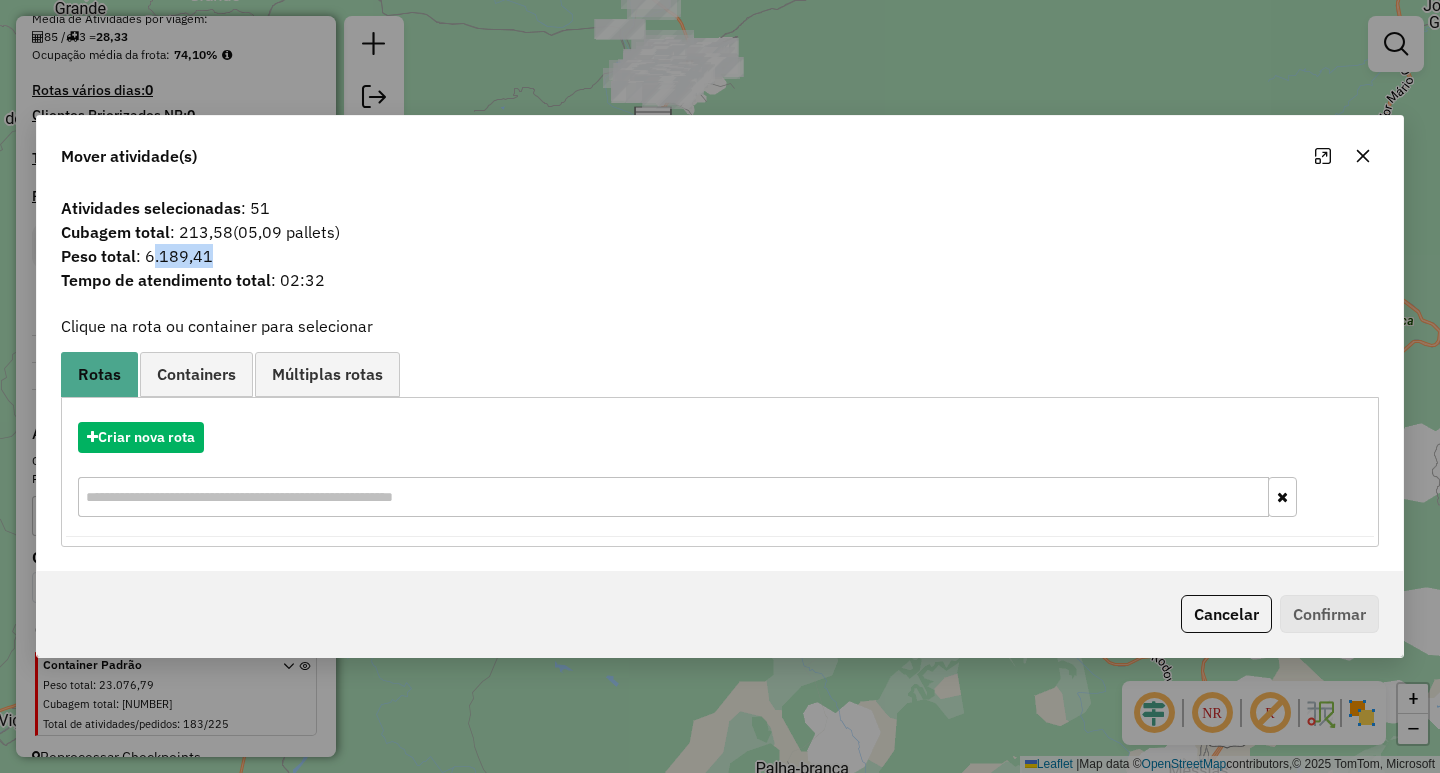 click on "Peso total : 6.189,41" 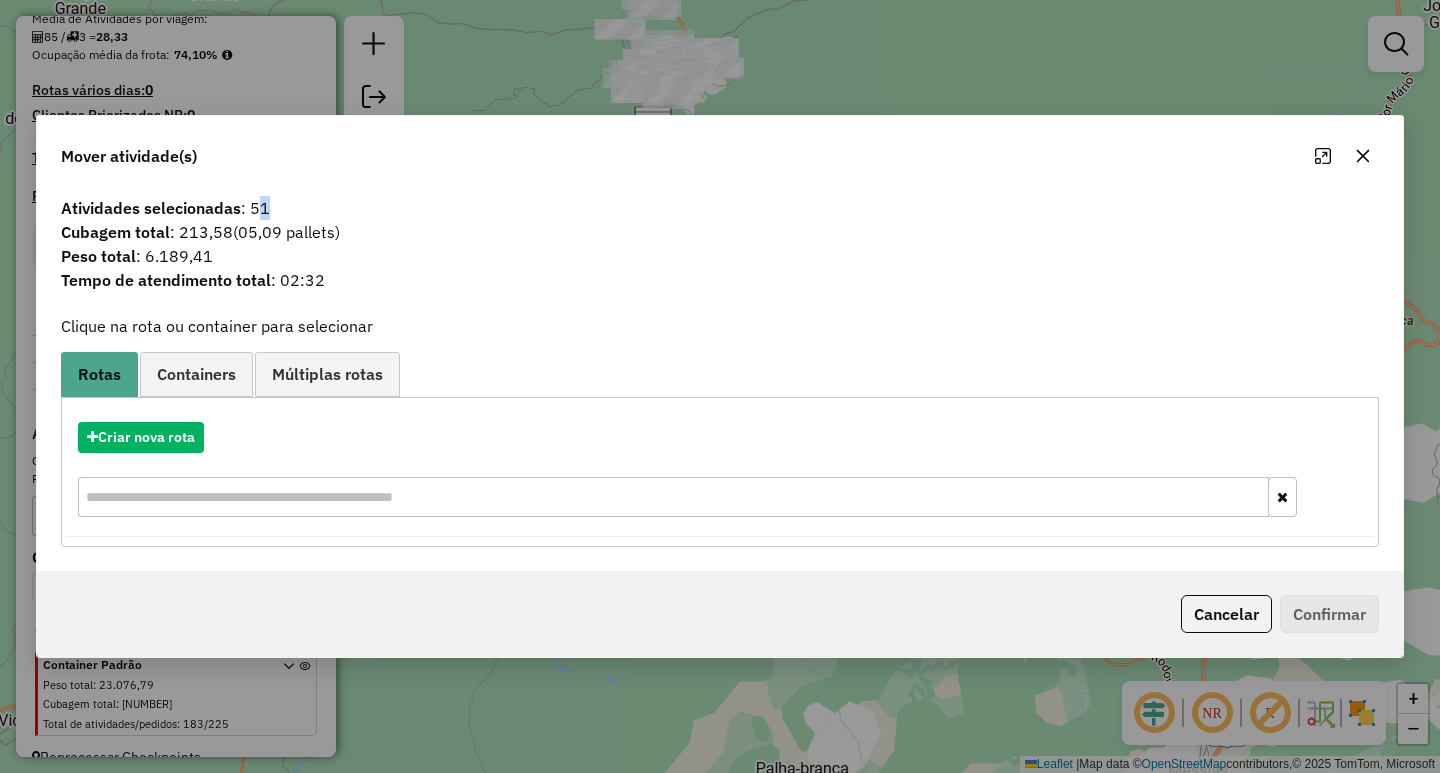drag, startPoint x: 257, startPoint y: 206, endPoint x: 283, endPoint y: 204, distance: 26.076809 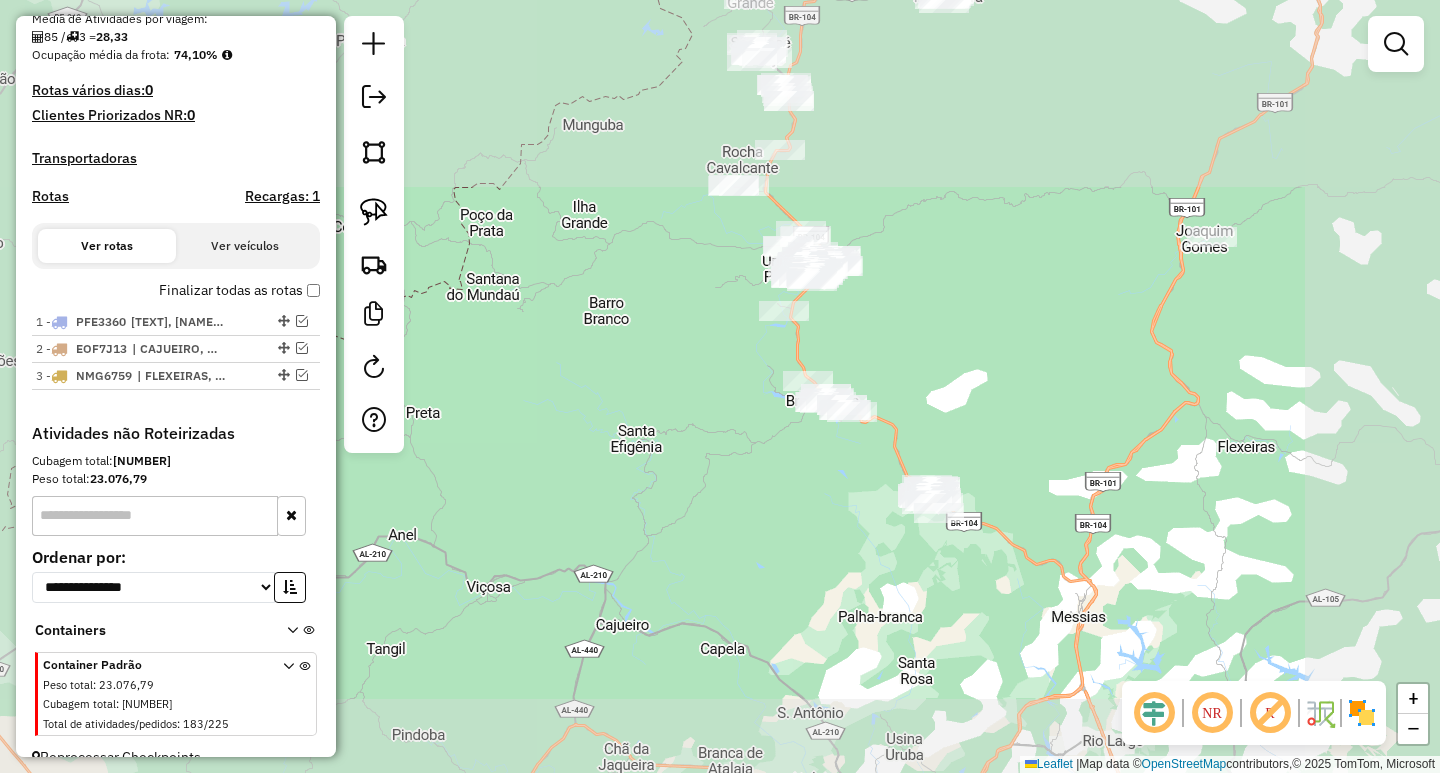 drag, startPoint x: 819, startPoint y: 500, endPoint x: 1036, endPoint y: 363, distance: 256.62814 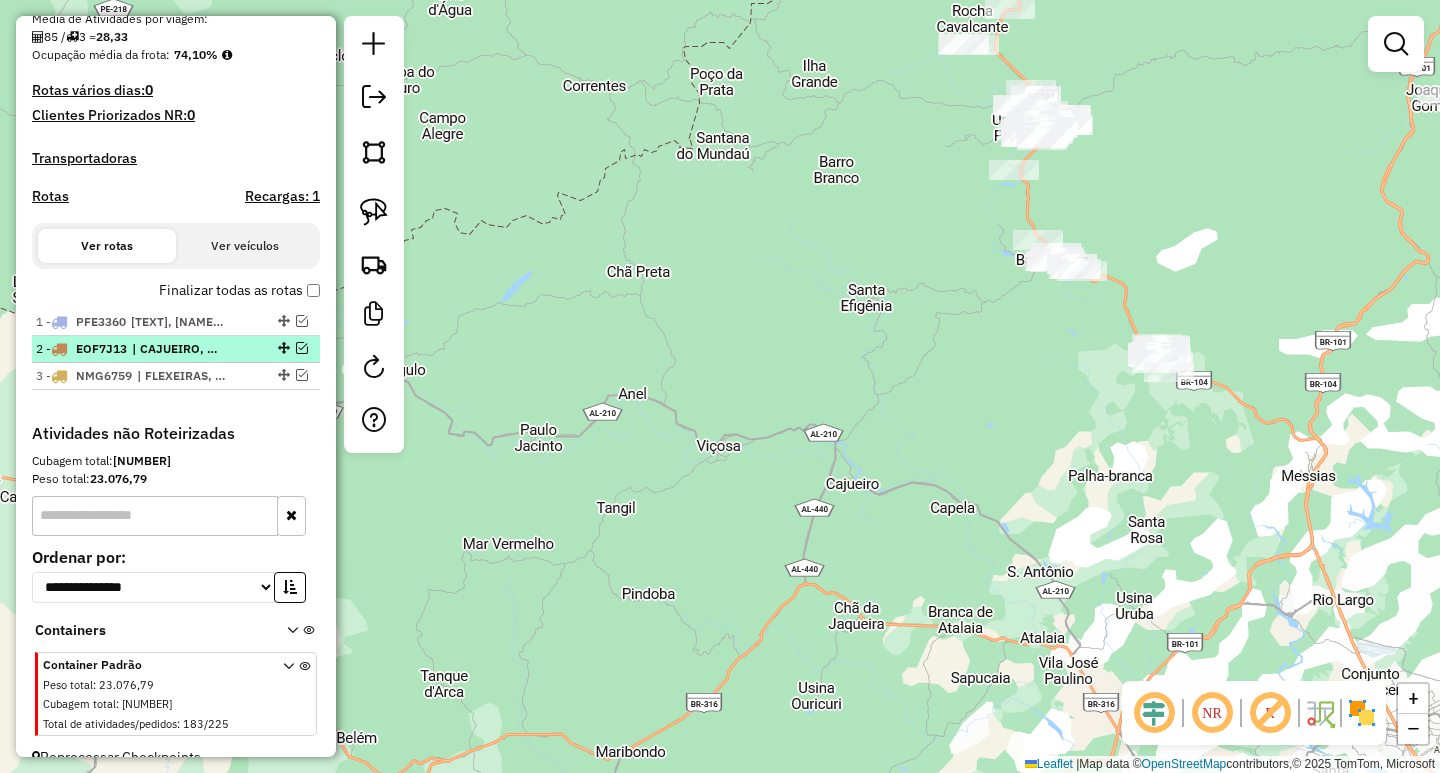 click at bounding box center (302, 348) 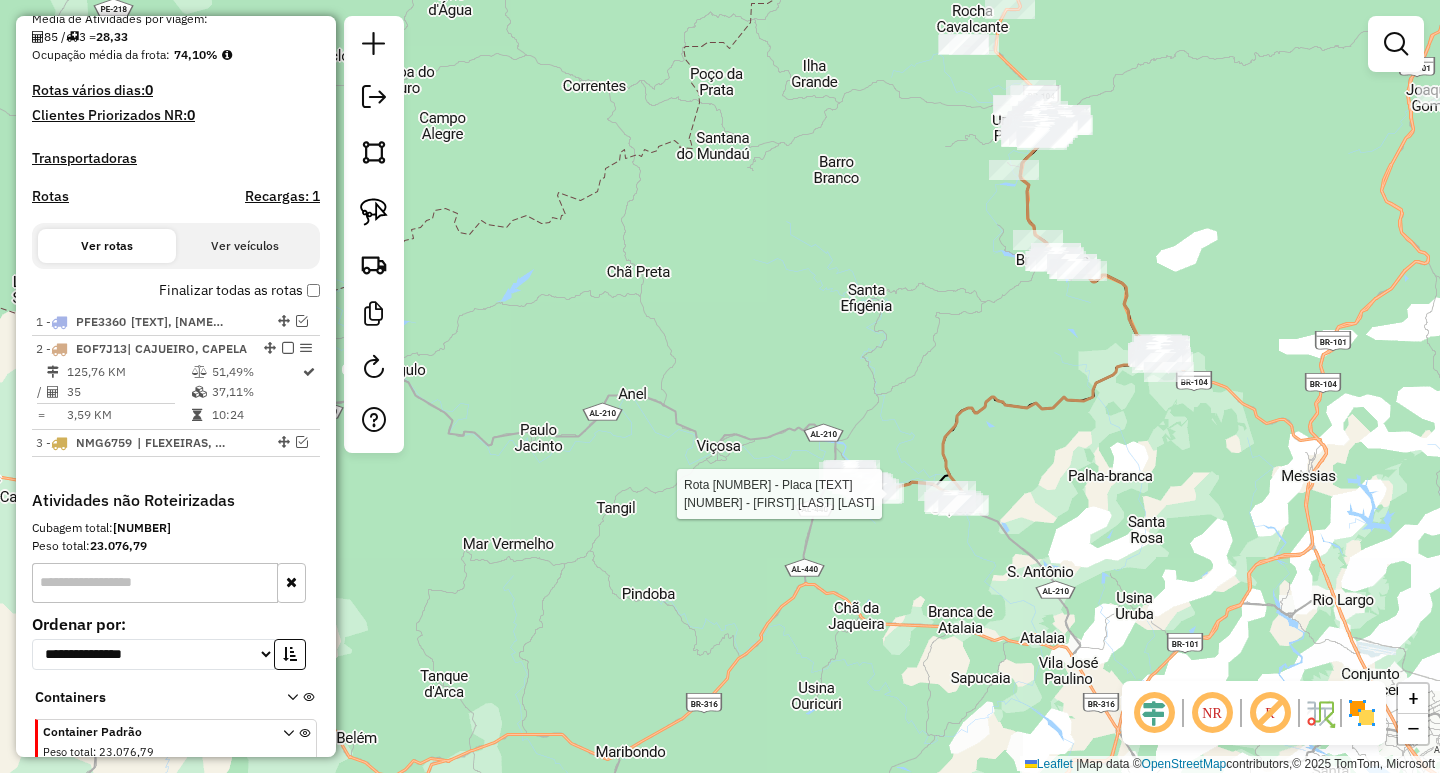 select on "**********" 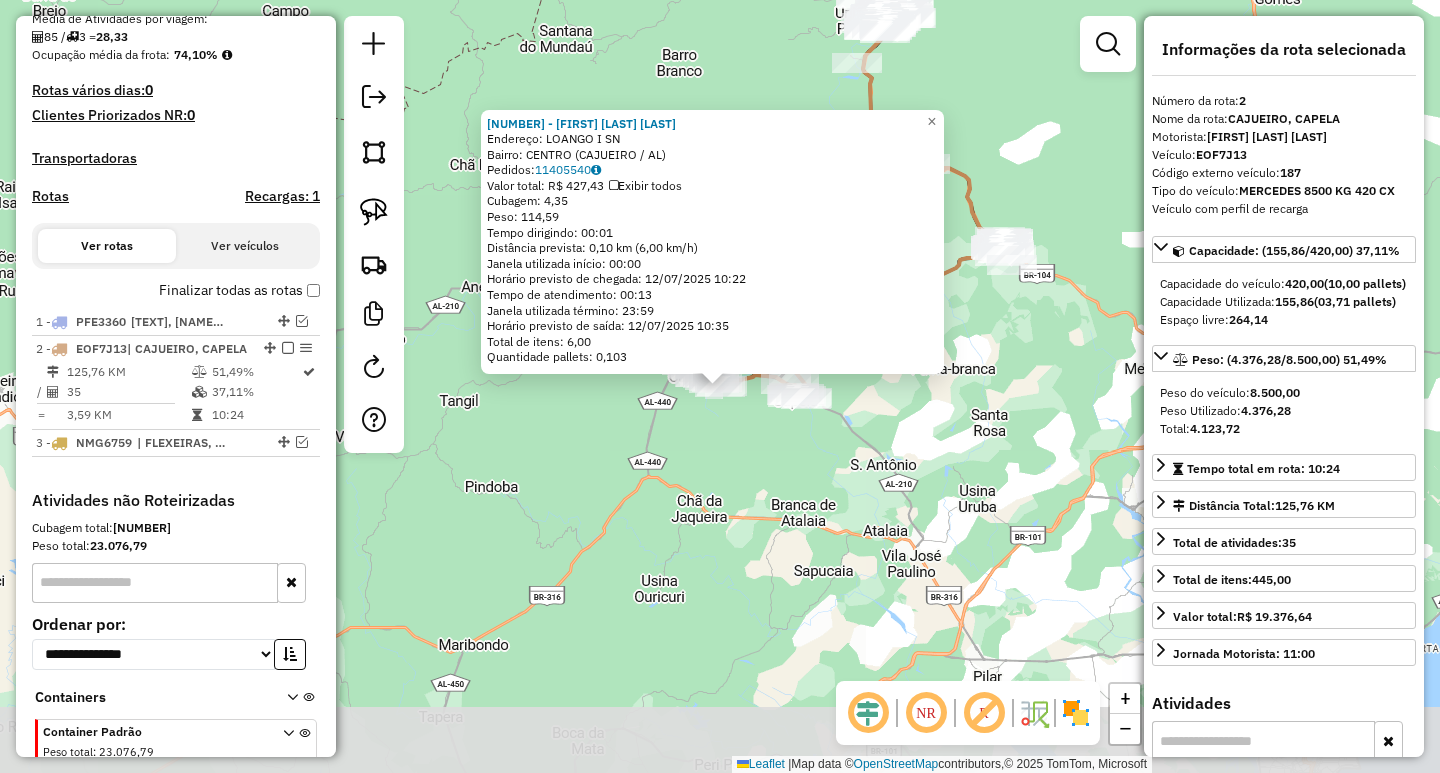 scroll, scrollTop: 593, scrollLeft: 0, axis: vertical 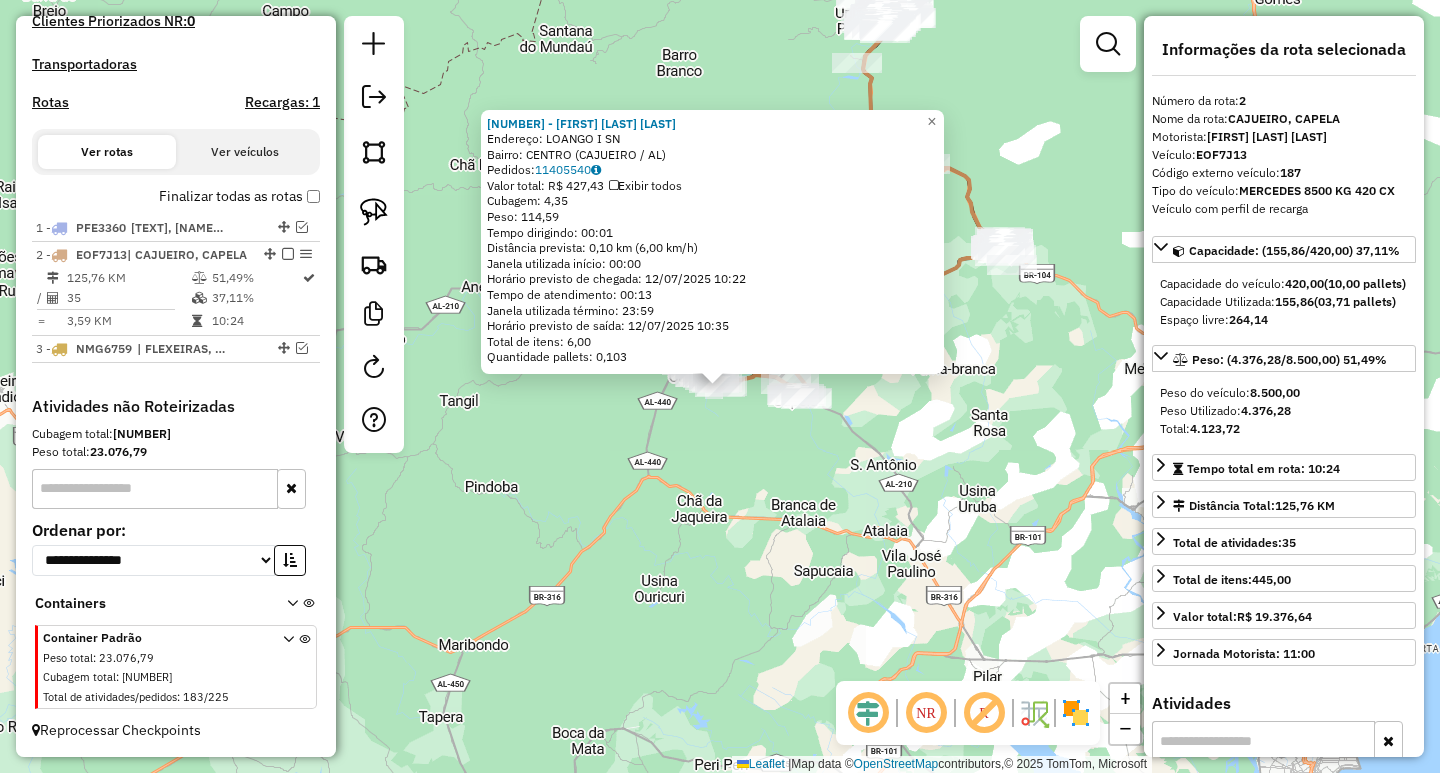 click on "18722 - [FIRST] E [FIRST] BAR E Endereço: LOANGO I SN Bairro: CENTRO ([CITY] / [STATE]) Pedidos: 11405540 Valor total: R$ 427,43 Exibir todos Cubagem: 4,35 Peso: 114,59 Tempo dirigindo: 00:01 Distância prevista: 0,10 km (6,00 km/h) Janela utilizada início: 00:00 Horário previsto de chegada: [DATE] [TIME] Tempo de atendimento: 00:13 Janela utilizada término: 23:59 Horário previsto de saída: [DATE] [TIME] Total de itens: 6,00 Quantidade pallets: 0,103 × Janela de atendimento Grade de atendimento Capacidade Transportadoras Veículos Cliente Pedidos Rotas Selecione os dias de semana para filtrar as janelas de atendimento Seg Ter Qua Qui Sex Sáb Dom Informe o período da janela de atendimento: De: Até: Considerar janela de atendimento padrão Seg Ter Qua Qui Sex Sáb Dom Considerar clientes sem dia de atendimento cadastrado De: Até:" 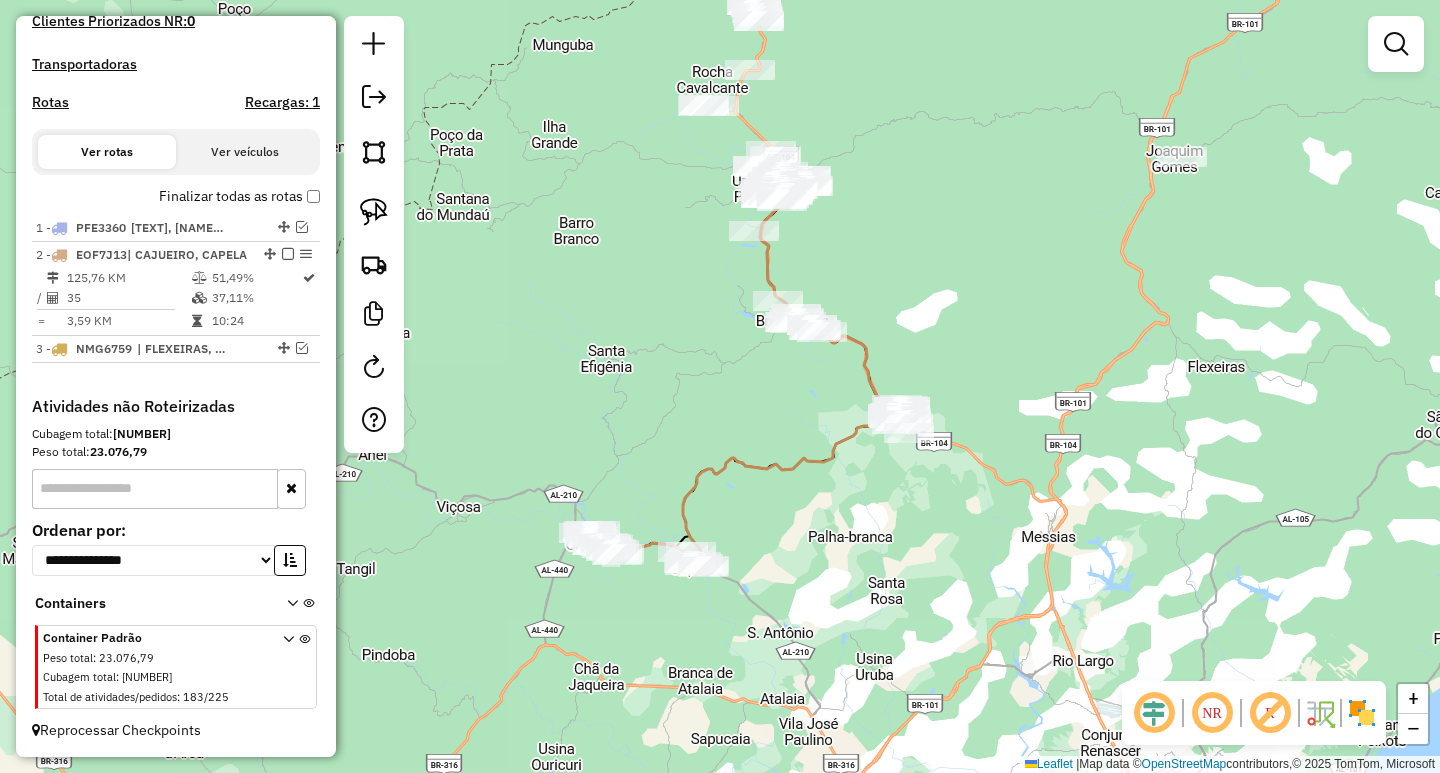 drag, startPoint x: 993, startPoint y: 314, endPoint x: 890, endPoint y: 482, distance: 197.0609 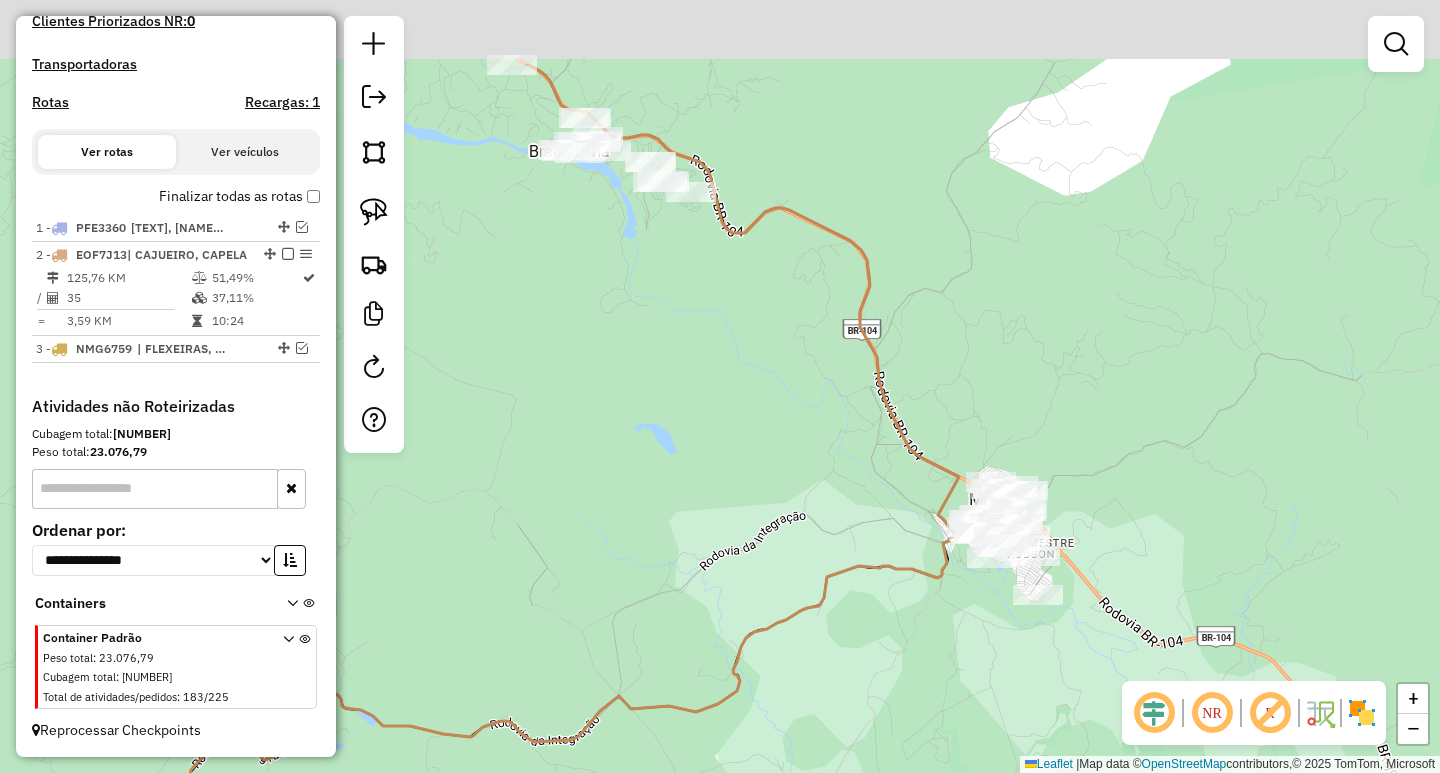 drag, startPoint x: 755, startPoint y: 325, endPoint x: 869, endPoint y: 471, distance: 185.23499 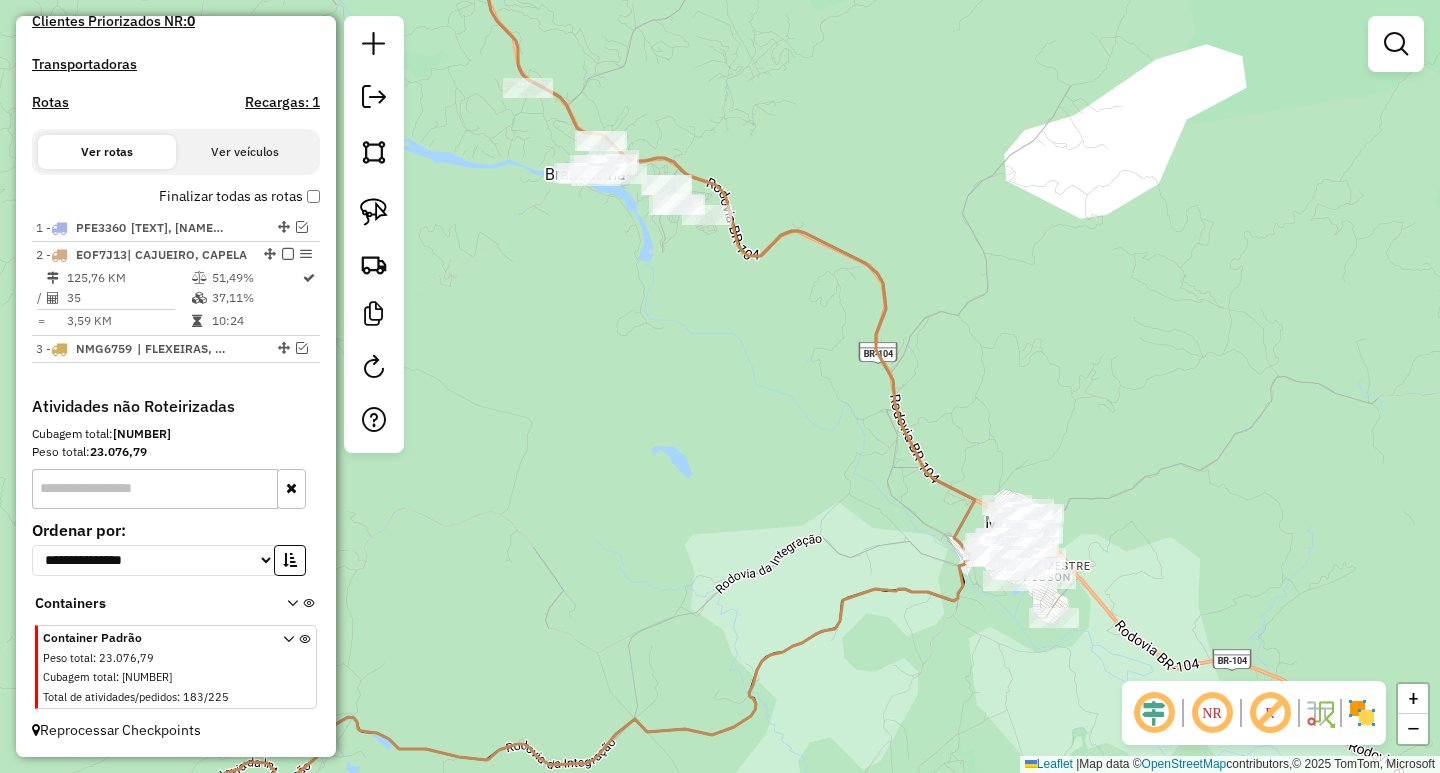 drag, startPoint x: 1022, startPoint y: 344, endPoint x: 1039, endPoint y: 425, distance: 82.764725 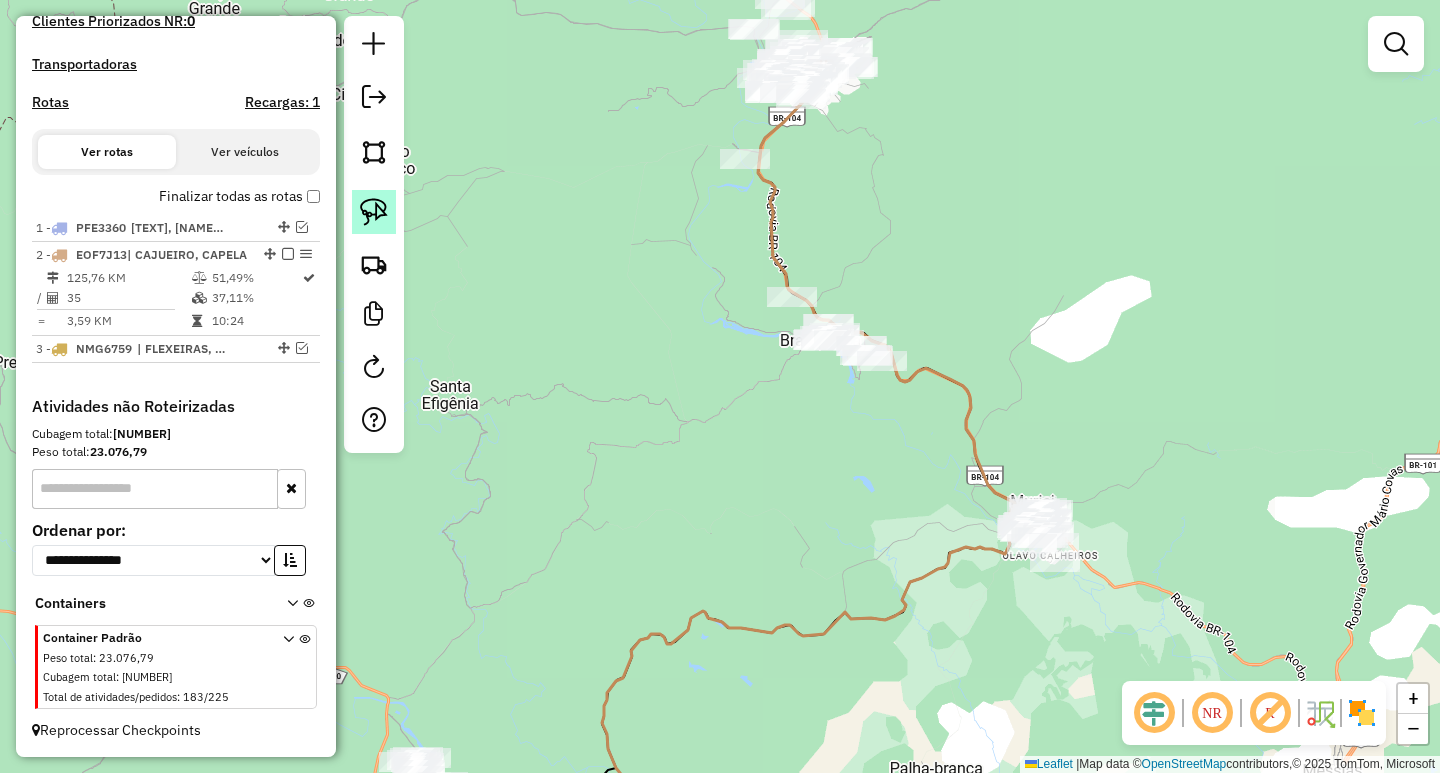 click 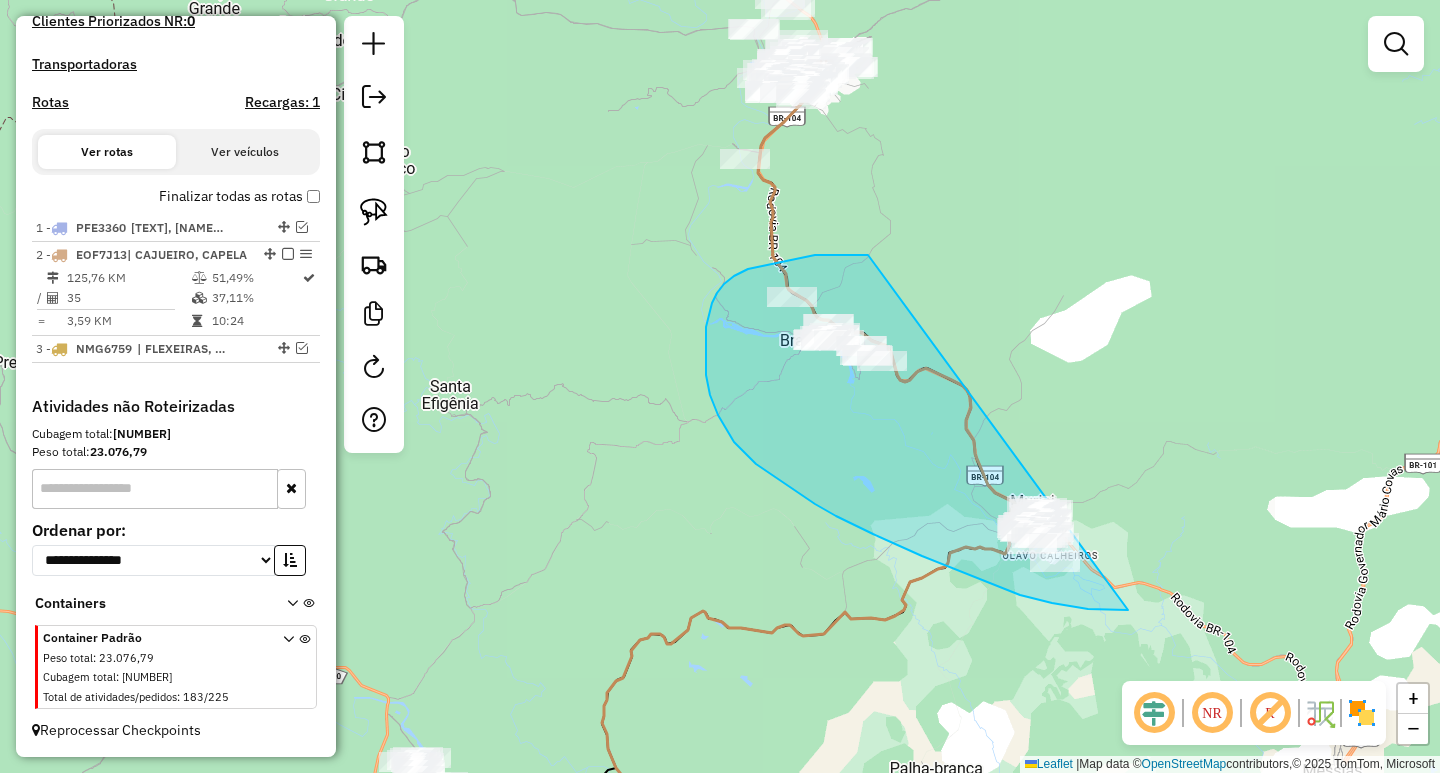 drag, startPoint x: 861, startPoint y: 255, endPoint x: 1195, endPoint y: 438, distance: 380.84775 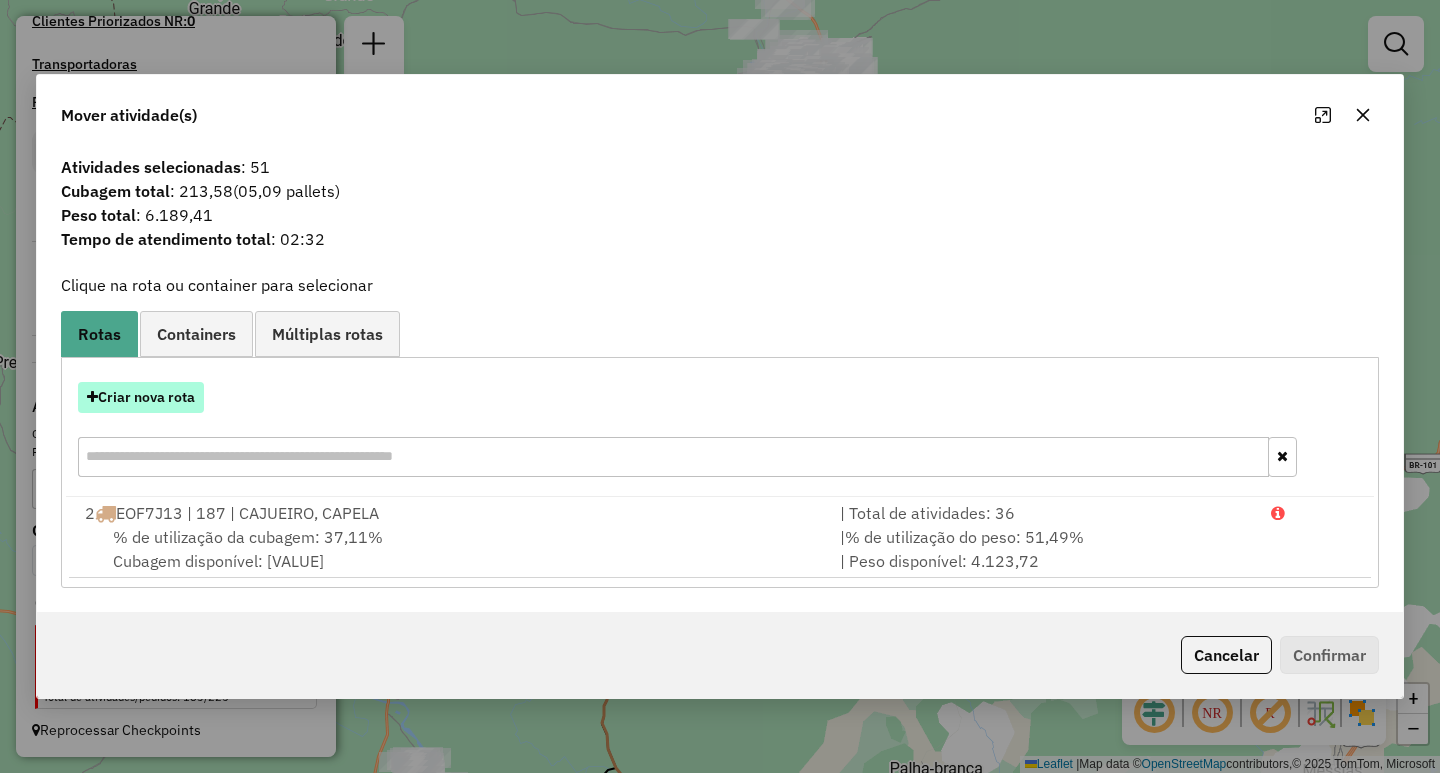 click on "Criar nova rota" at bounding box center [141, 397] 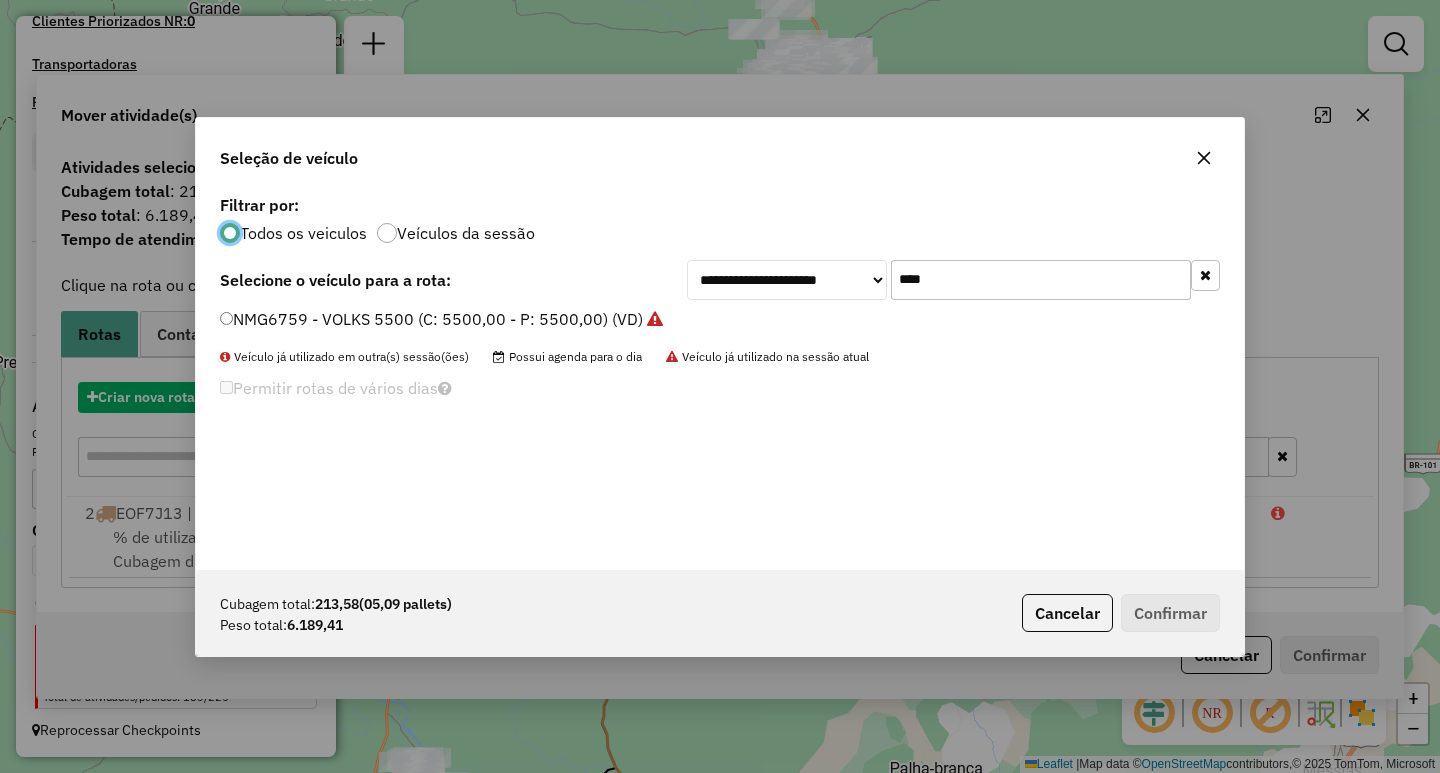 scroll, scrollTop: 11, scrollLeft: 6, axis: both 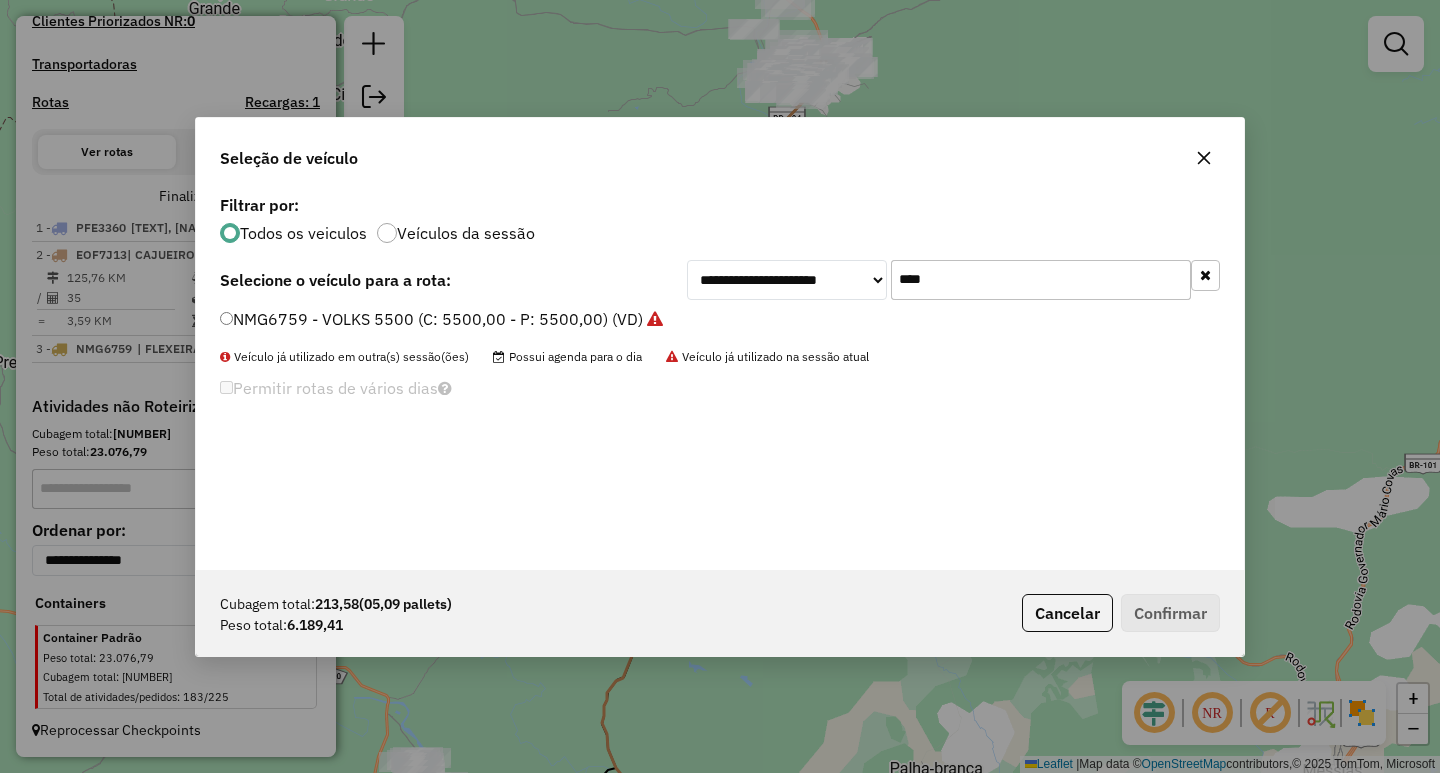 drag, startPoint x: 969, startPoint y: 282, endPoint x: 747, endPoint y: 303, distance: 222.99103 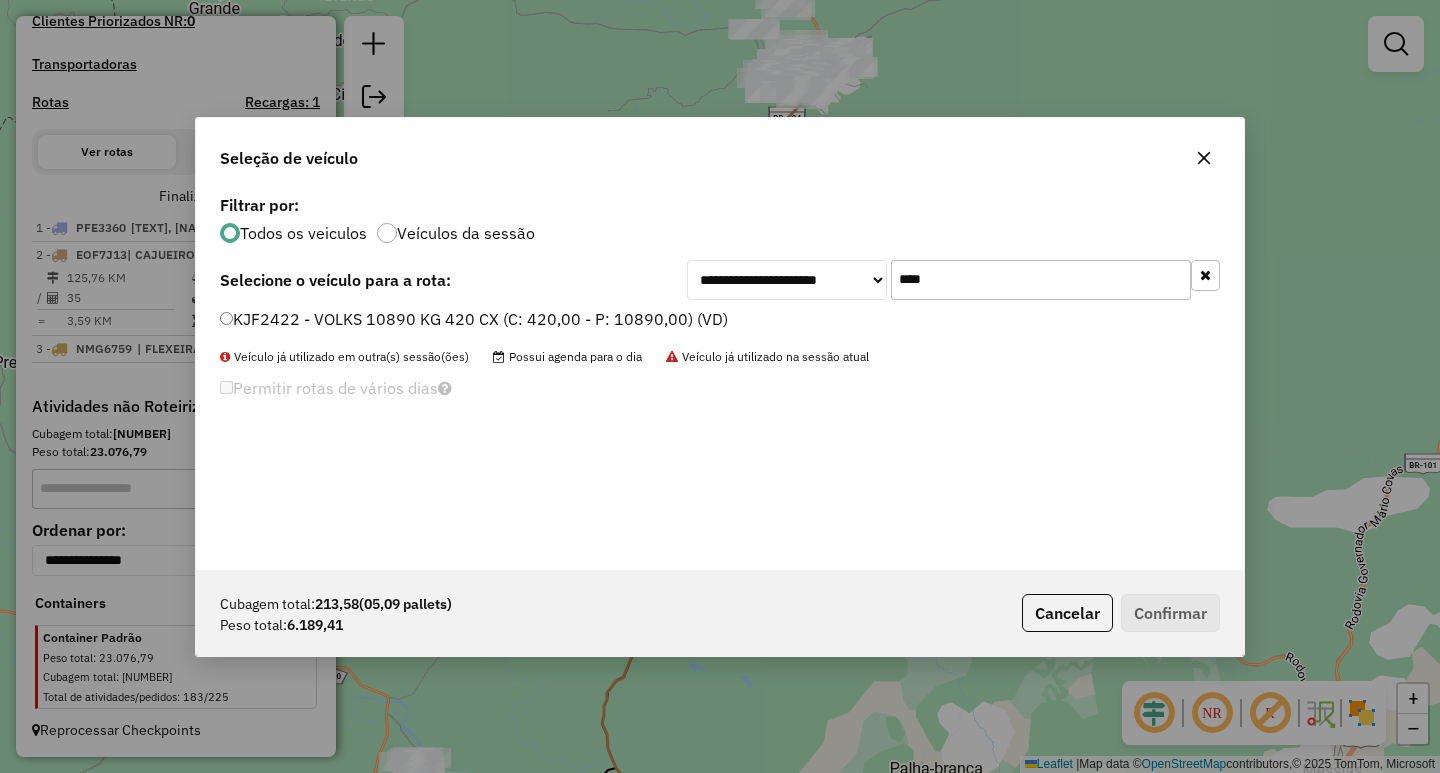 type on "****" 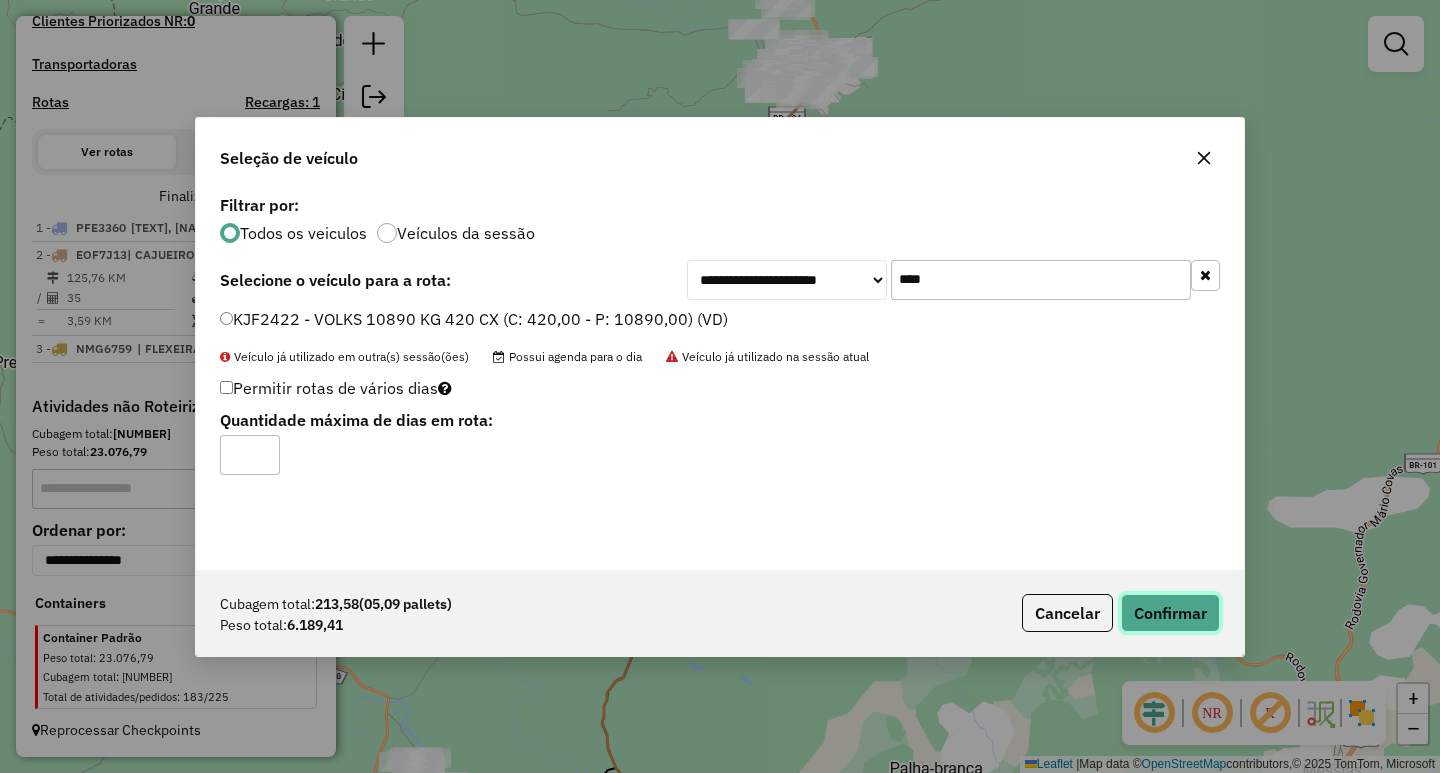 click on "Confirmar" 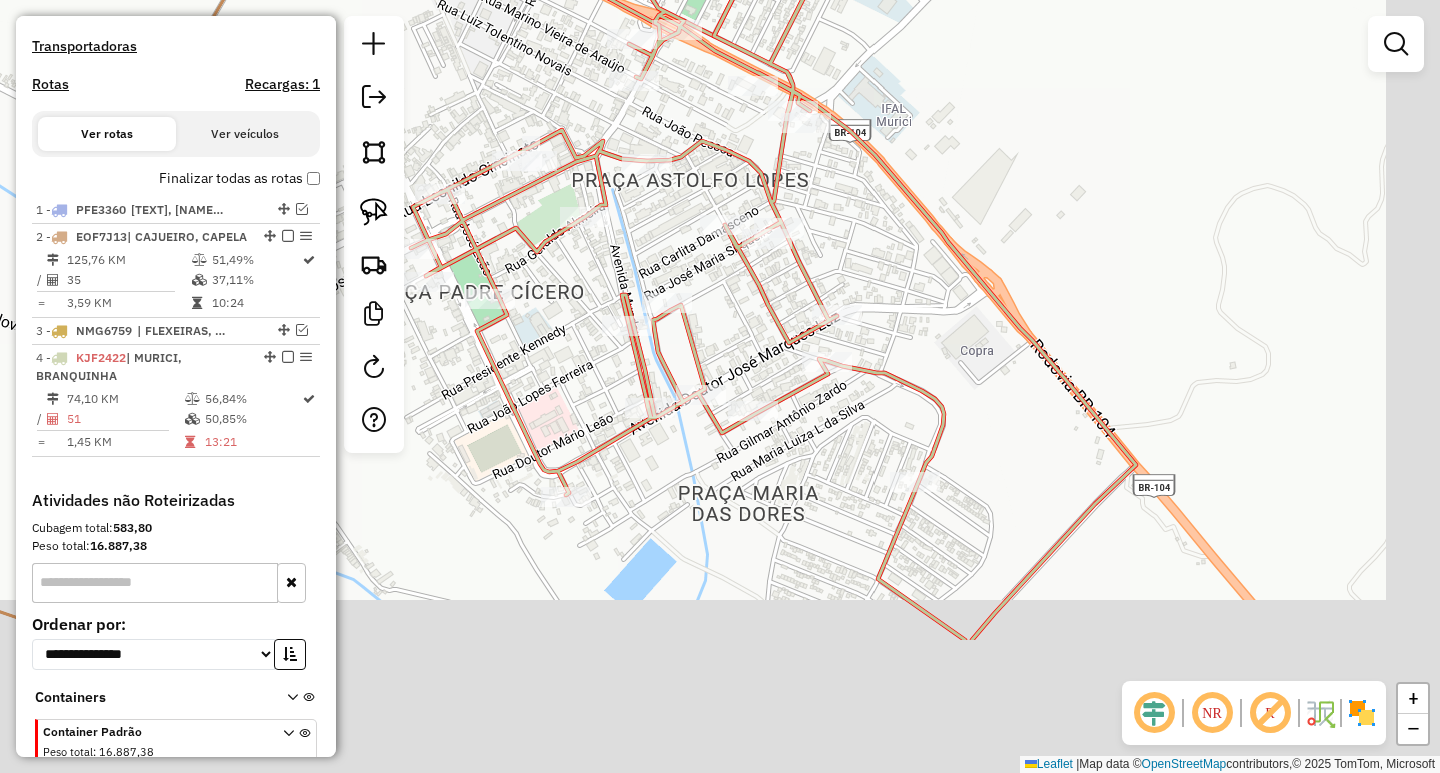 drag, startPoint x: 1101, startPoint y: 386, endPoint x: 998, endPoint y: 246, distance: 173.80736 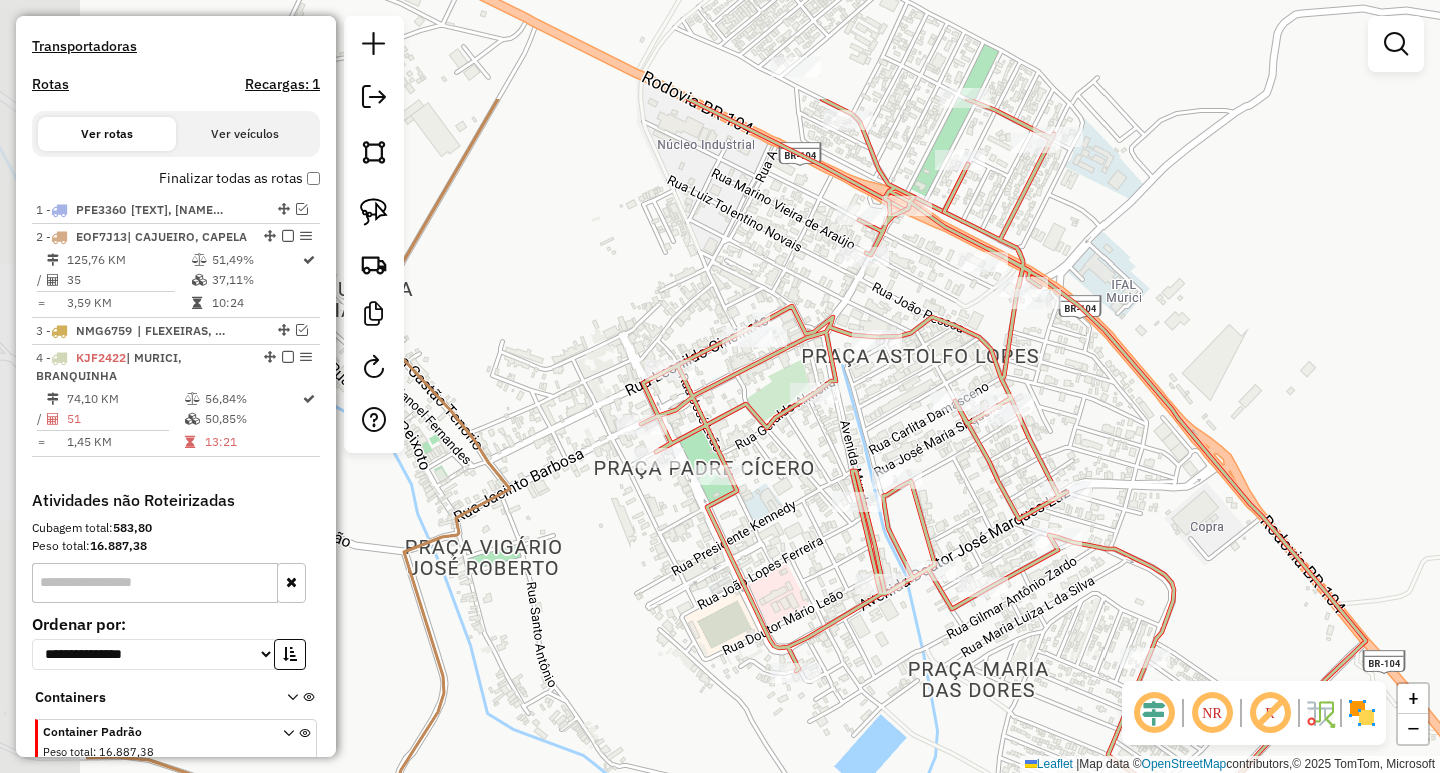drag, startPoint x: 998, startPoint y: 246, endPoint x: 1228, endPoint y: 422, distance: 289.61353 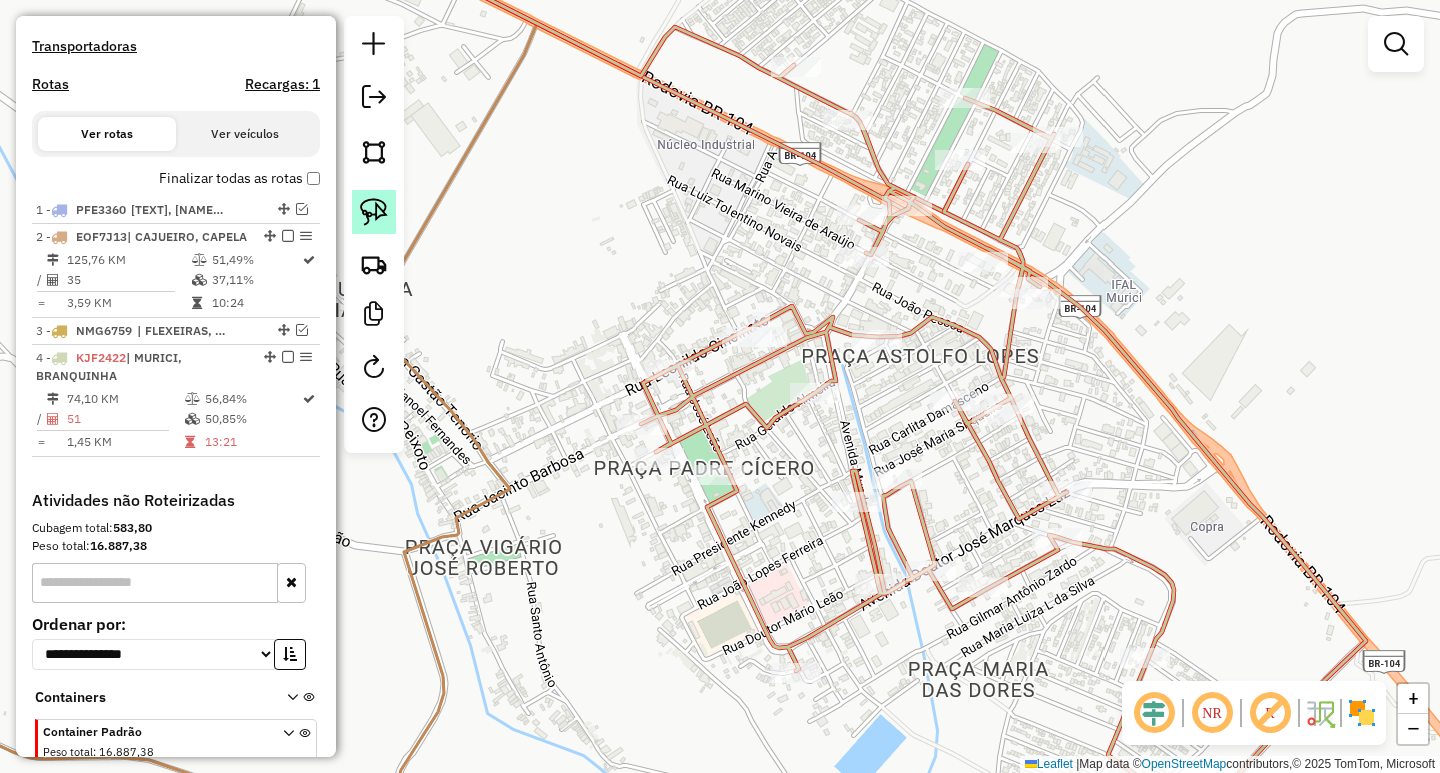 click 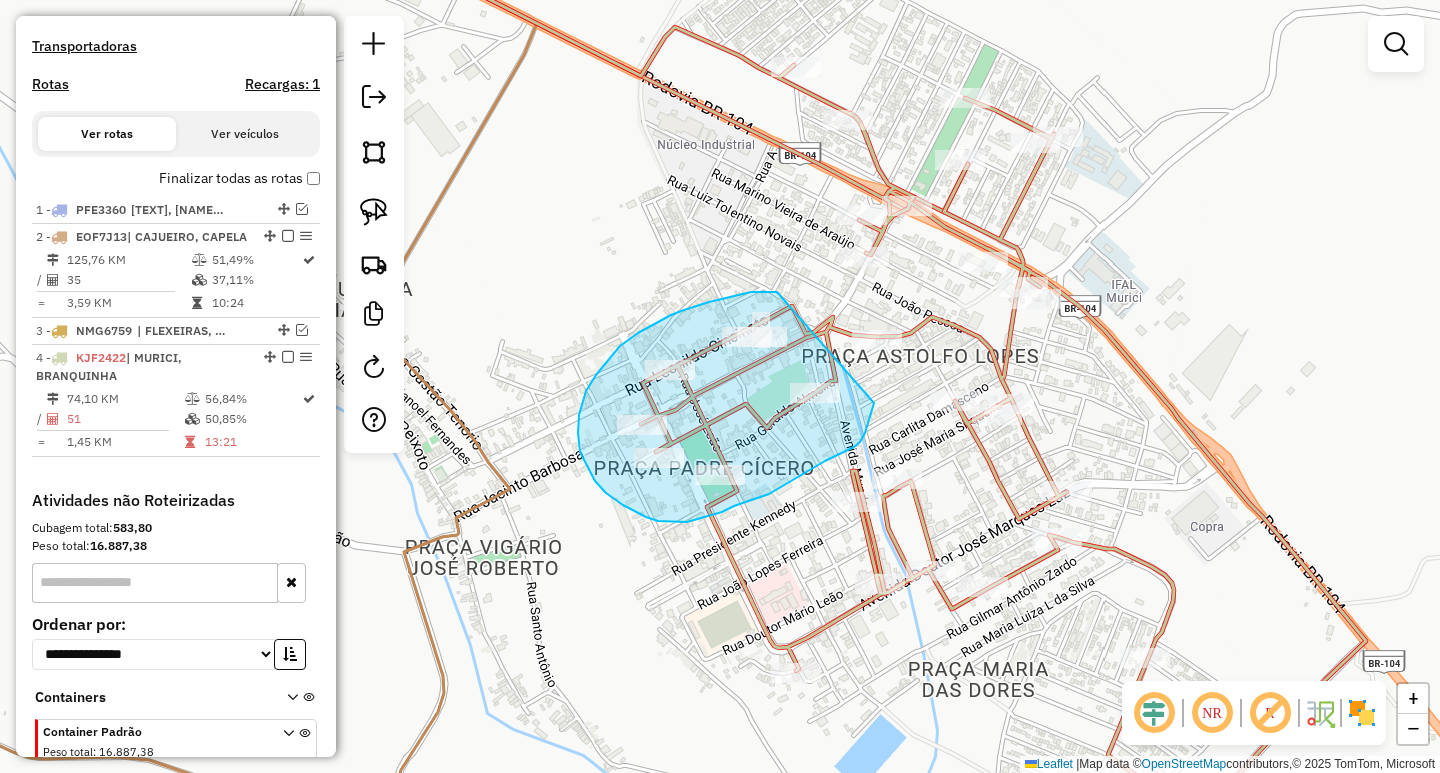 drag, startPoint x: 777, startPoint y: 292, endPoint x: 874, endPoint y: 403, distance: 147.411 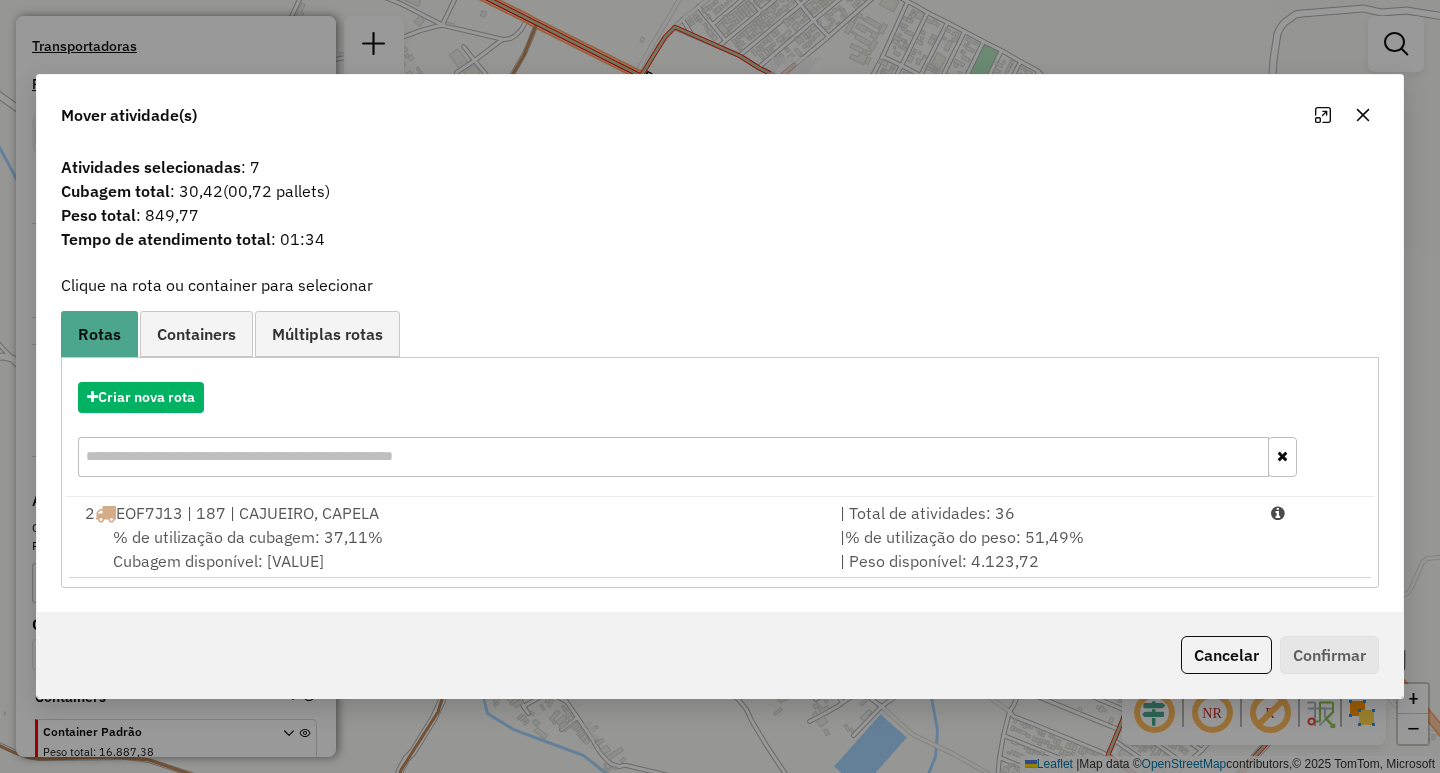 click on "% de utilização da cubagem: 37,11%  Cubagem disponível: 264,14" at bounding box center [450, 549] 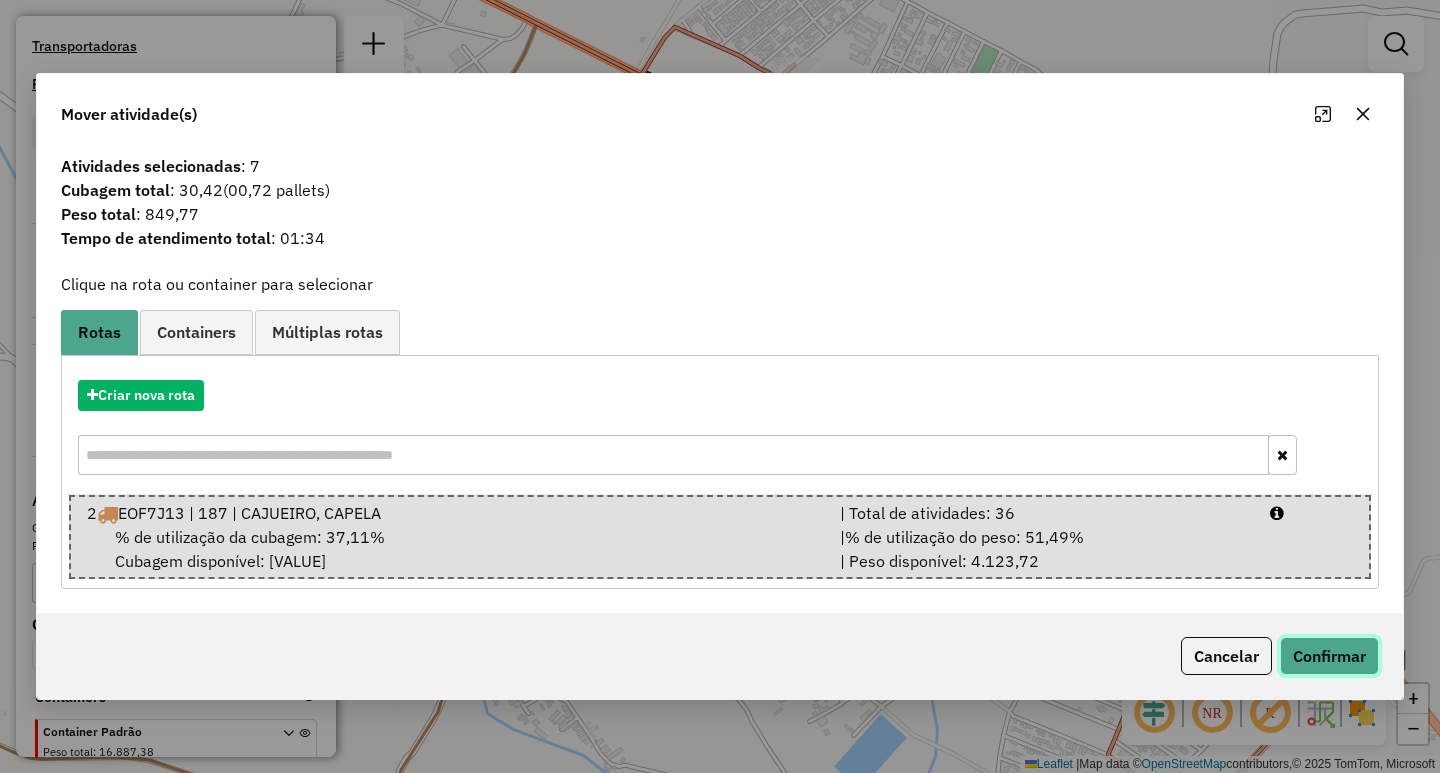 click on "Confirmar" 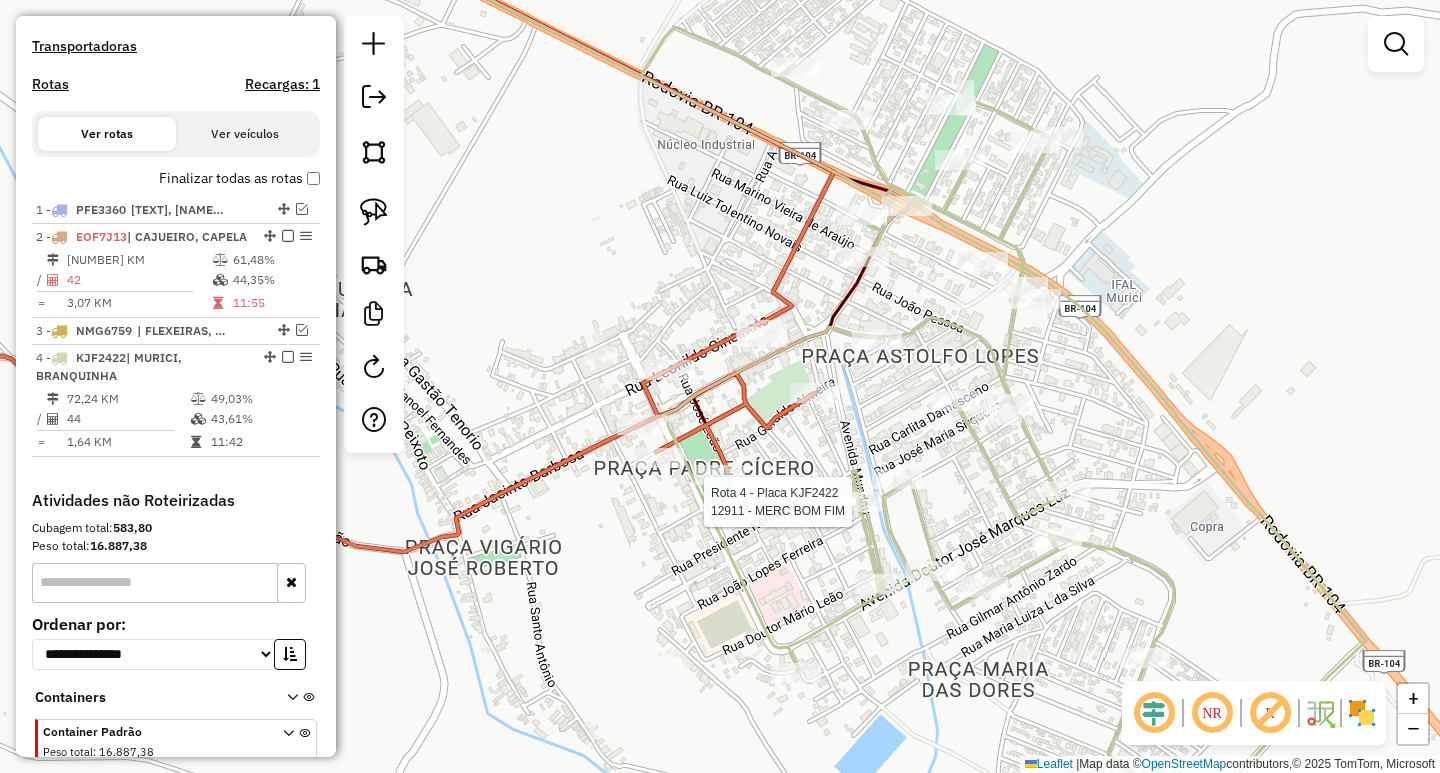 select on "**********" 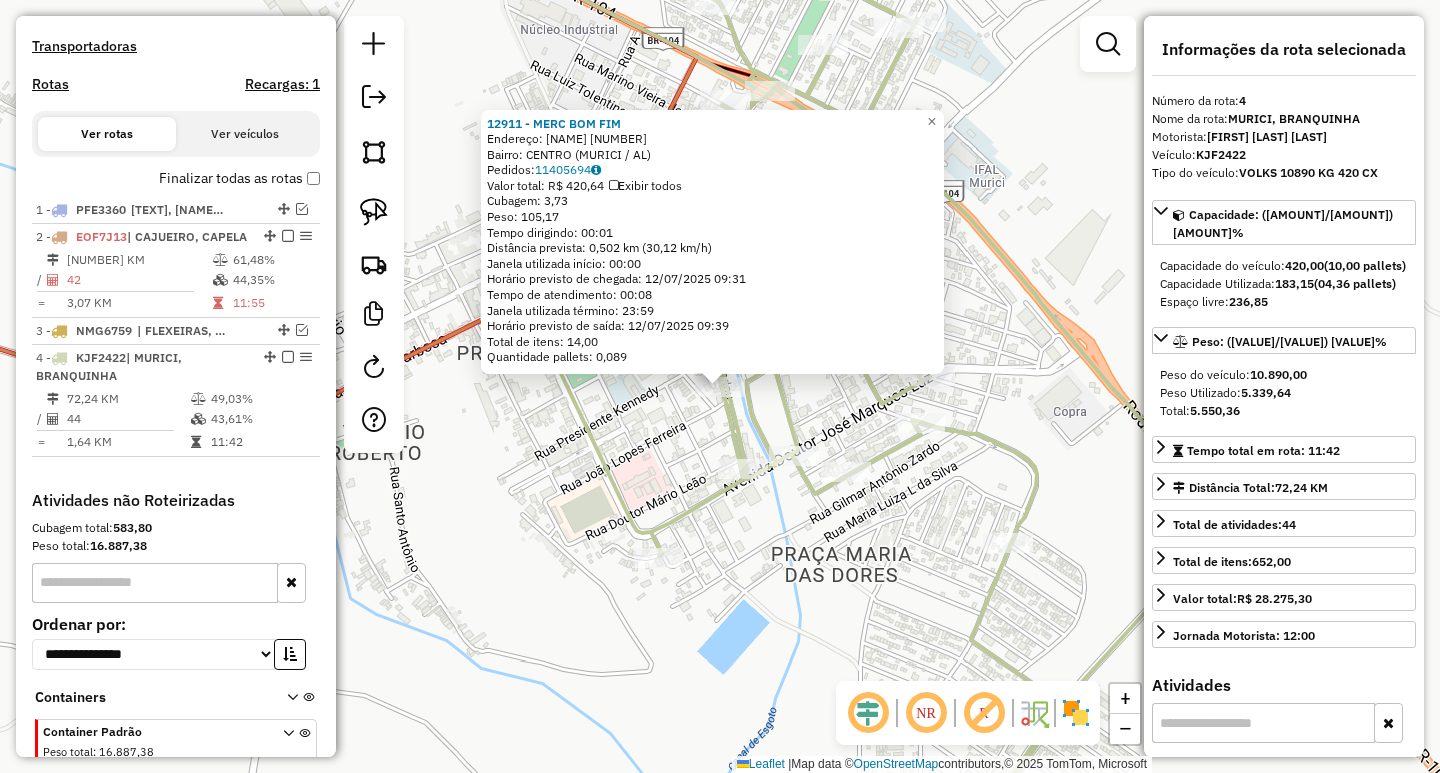 scroll, scrollTop: 705, scrollLeft: 0, axis: vertical 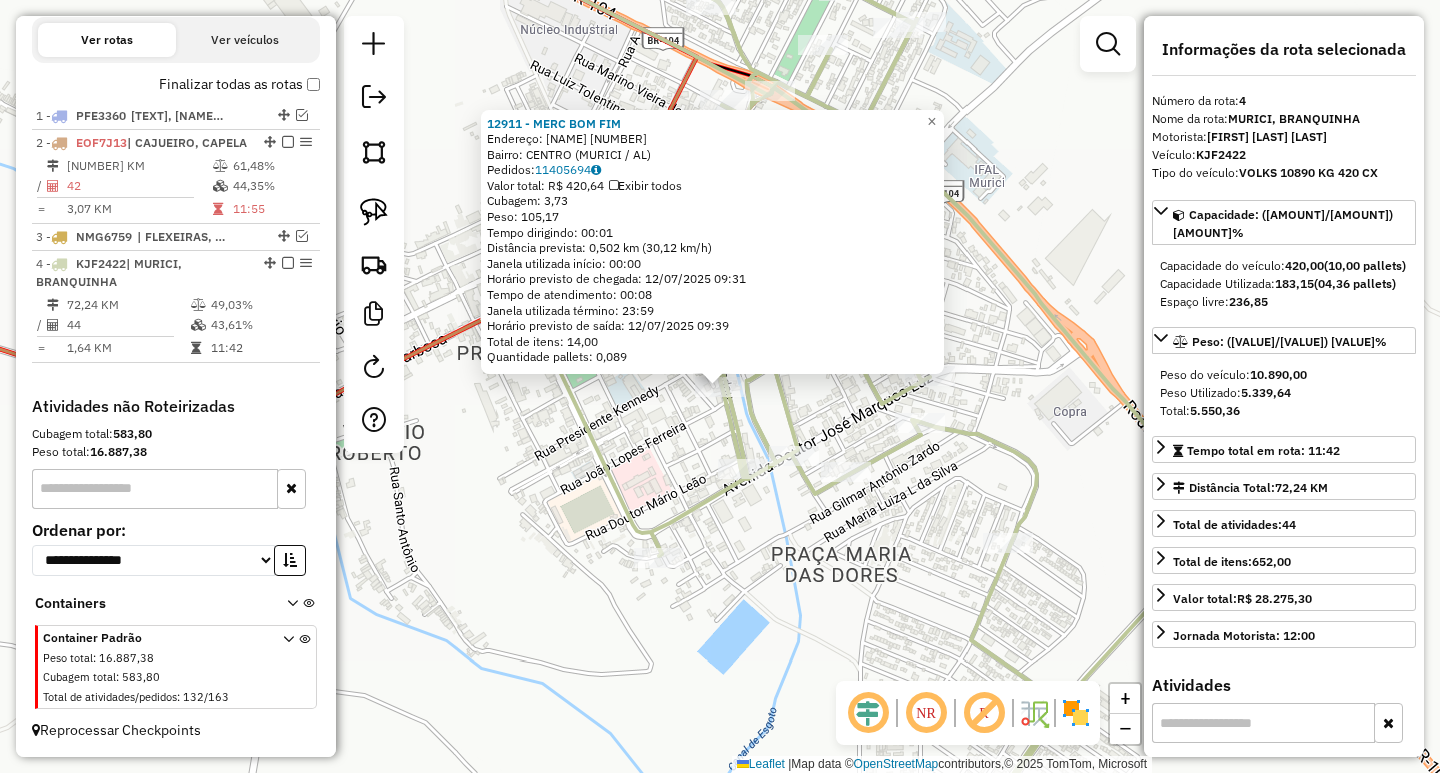 click on "[NUMBER] - [BRAND] Endereço: CJ [NAME] [NUMBER] Bairro: [NAME] ([NAME] / AL) Pedidos: [NUMBER] Valor total: [CURRENCY] [NUMBER] Exibir todos Cubagem: [NUMBER] Peso: [NUMBER] Tempo dirigindo: [TIME] Distância prevista: [NUMBER] km ([NUMBER] km/h) Janela utilizada início: [TIME] Horário previsto de chegada: [DATE] [TIME] Tempo de atendimento: [TIME] Janela utilizada término: [TIME] Horário previsto de saída: [DATE] [TIME] Total de itens: [NUMBER] Quantidade pallets: [NUMBER] × Janela de atendimento Grade de atendimento Capacidade Transportadoras Veículos Cliente Pedidos Rotas Selecione os dias de semana para filtrar as janelas de atendimento Seg Ter Qua Qui Sex Sáb Dom Informe o período da janela de atendimento: De: Até: Filtrar exatamente a janela do cliente Considerar janela de atendimento padrão Selecione os dias de semana para filtrar as grades de atendimento Seg Ter Qua Qui Sex Sáb Dom Considerar clientes sem dia de atendimento cadastrado De: De:" 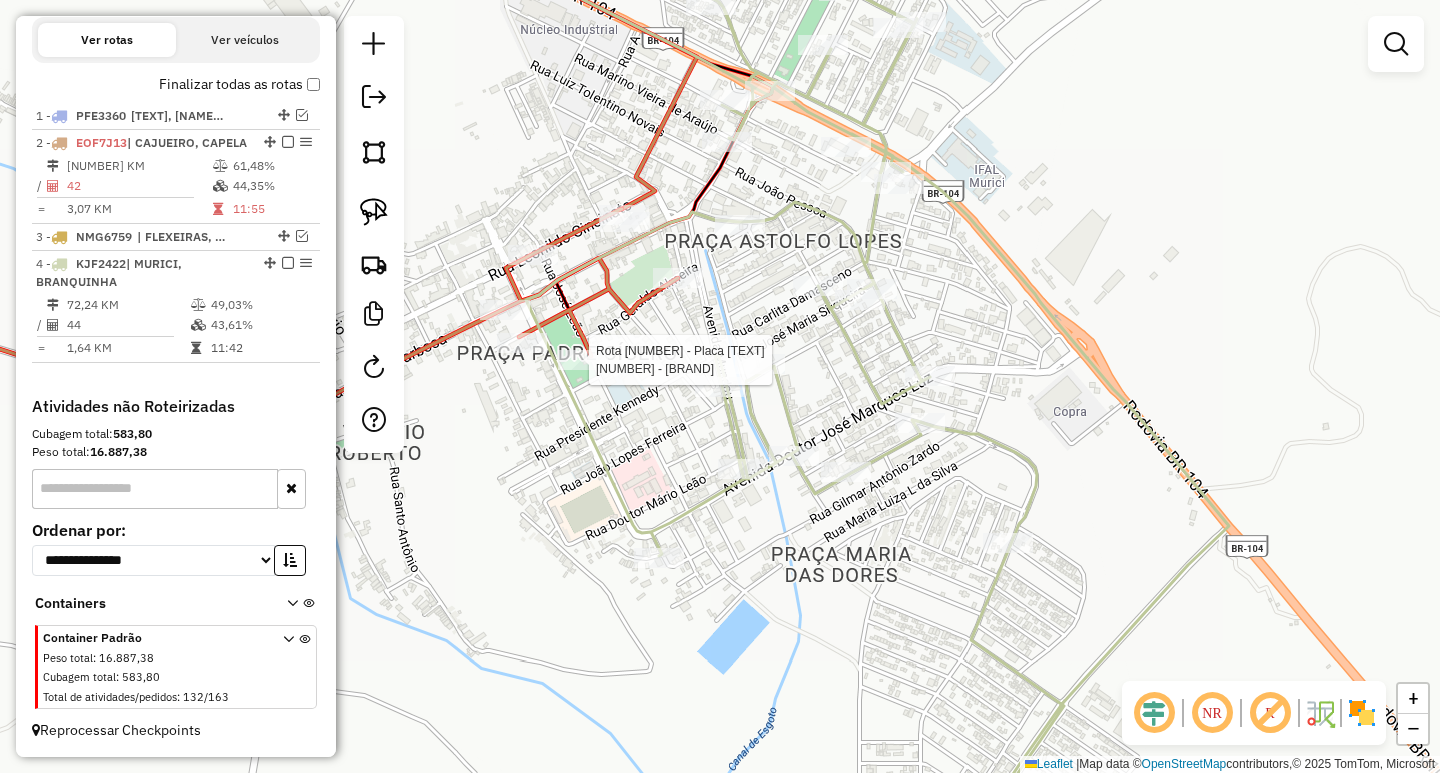 select on "**********" 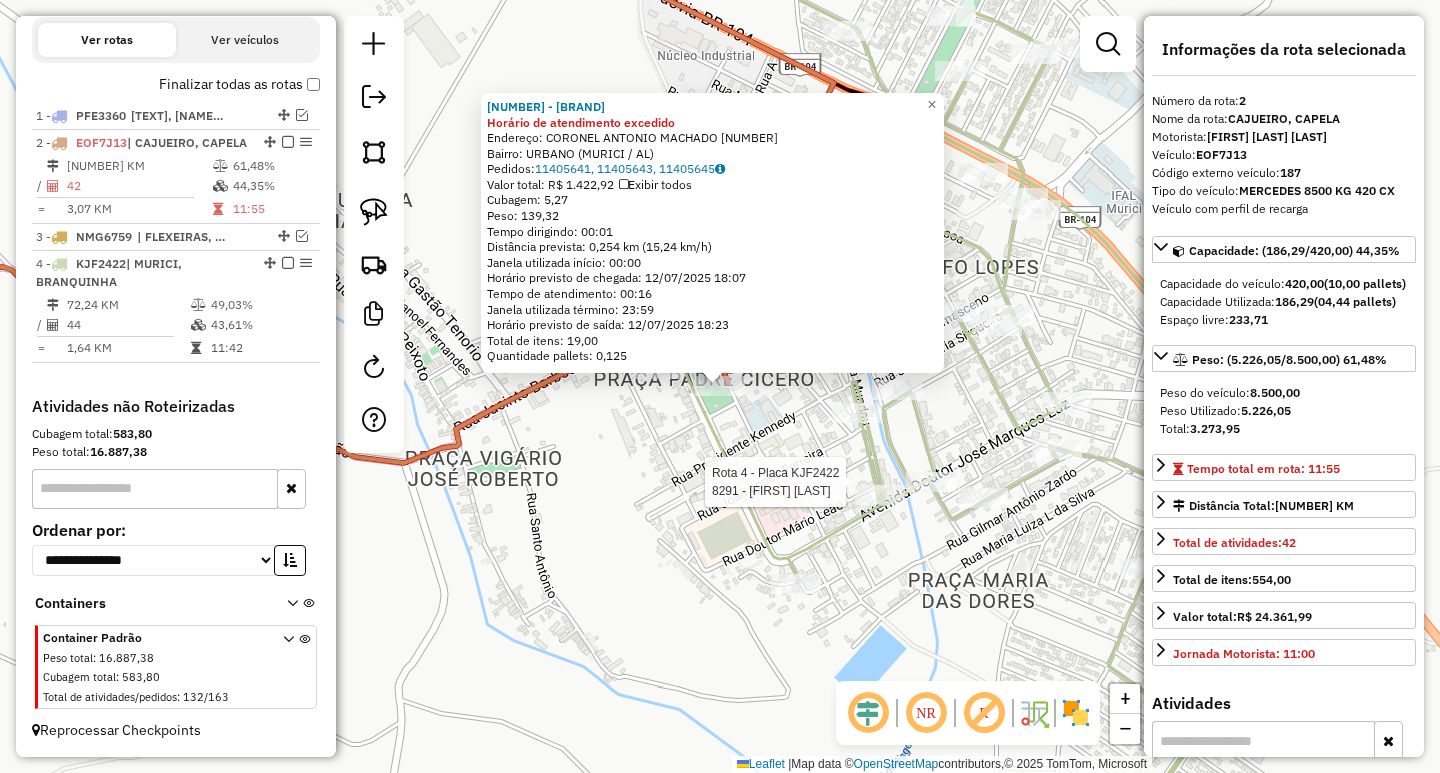 click 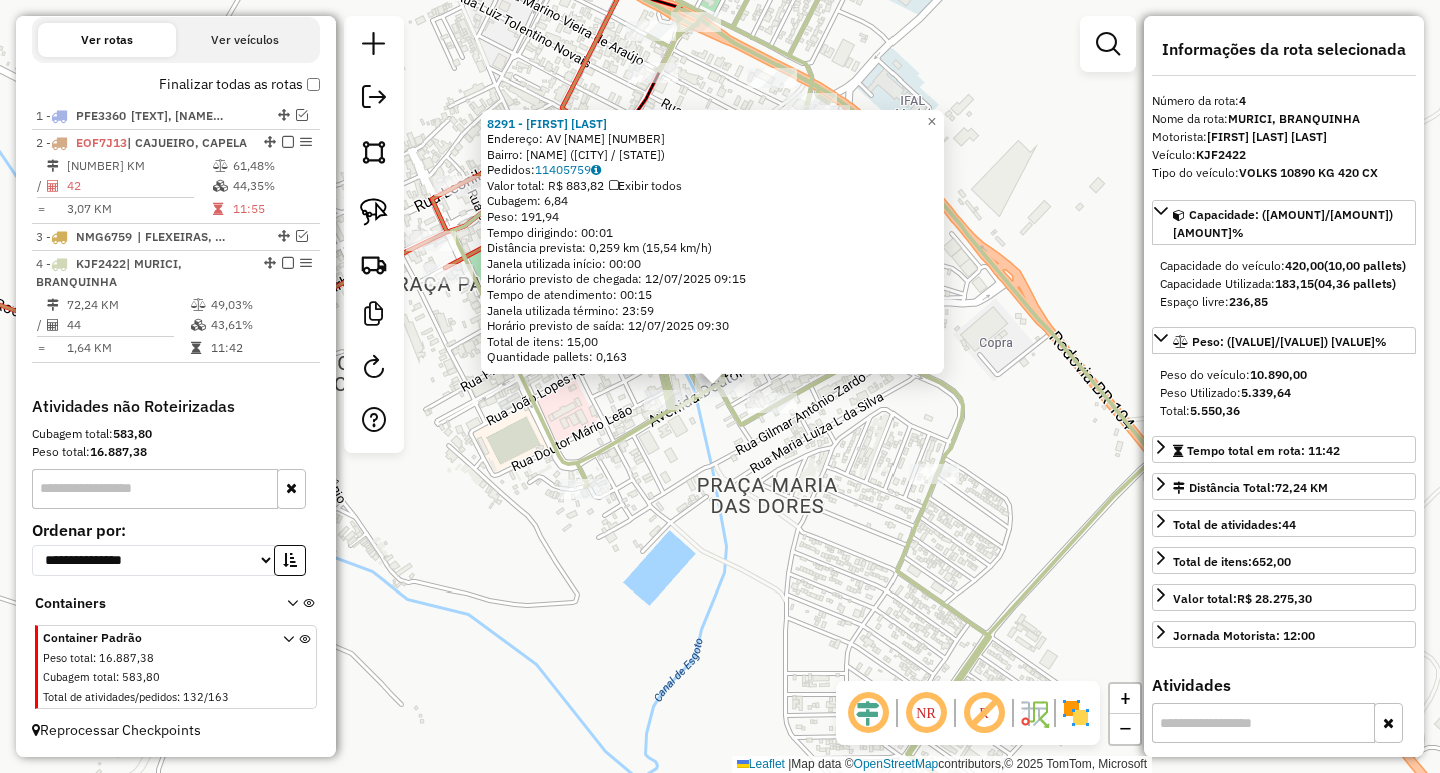 drag, startPoint x: 889, startPoint y: 551, endPoint x: 497, endPoint y: 398, distance: 420.8004 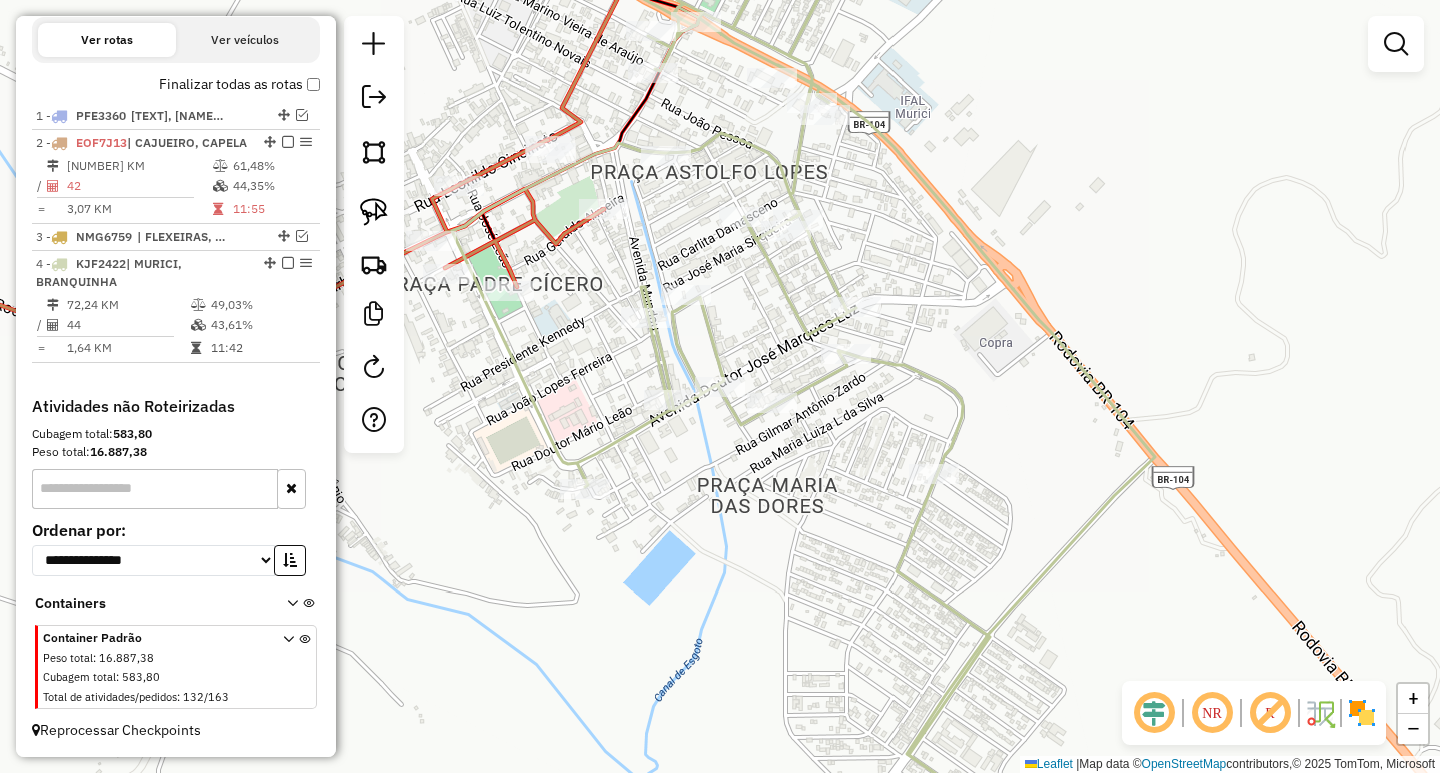 scroll, scrollTop: 535, scrollLeft: 0, axis: vertical 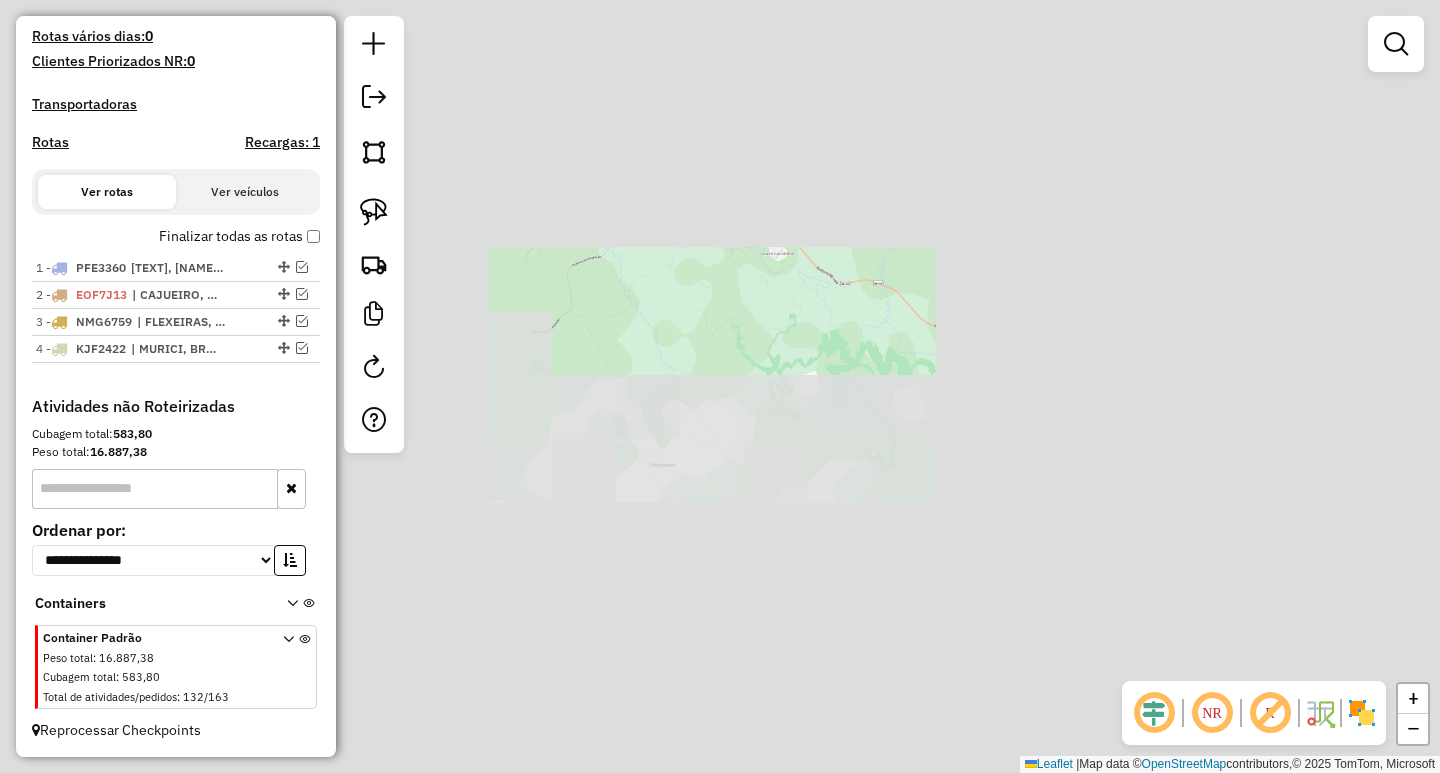 drag, startPoint x: 839, startPoint y: 232, endPoint x: 937, endPoint y: 445, distance: 234.46321 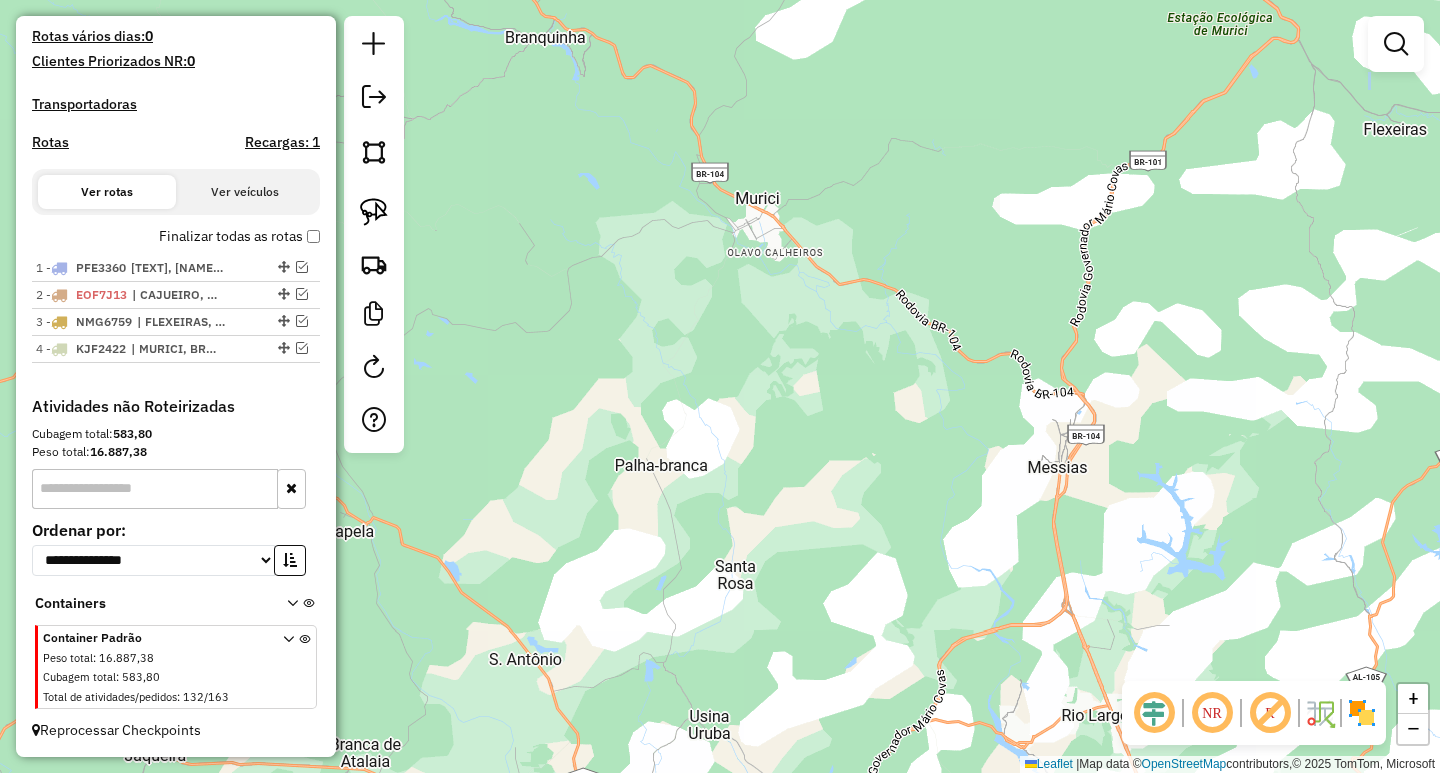 drag, startPoint x: 665, startPoint y: 233, endPoint x: 852, endPoint y: 438, distance: 277.47794 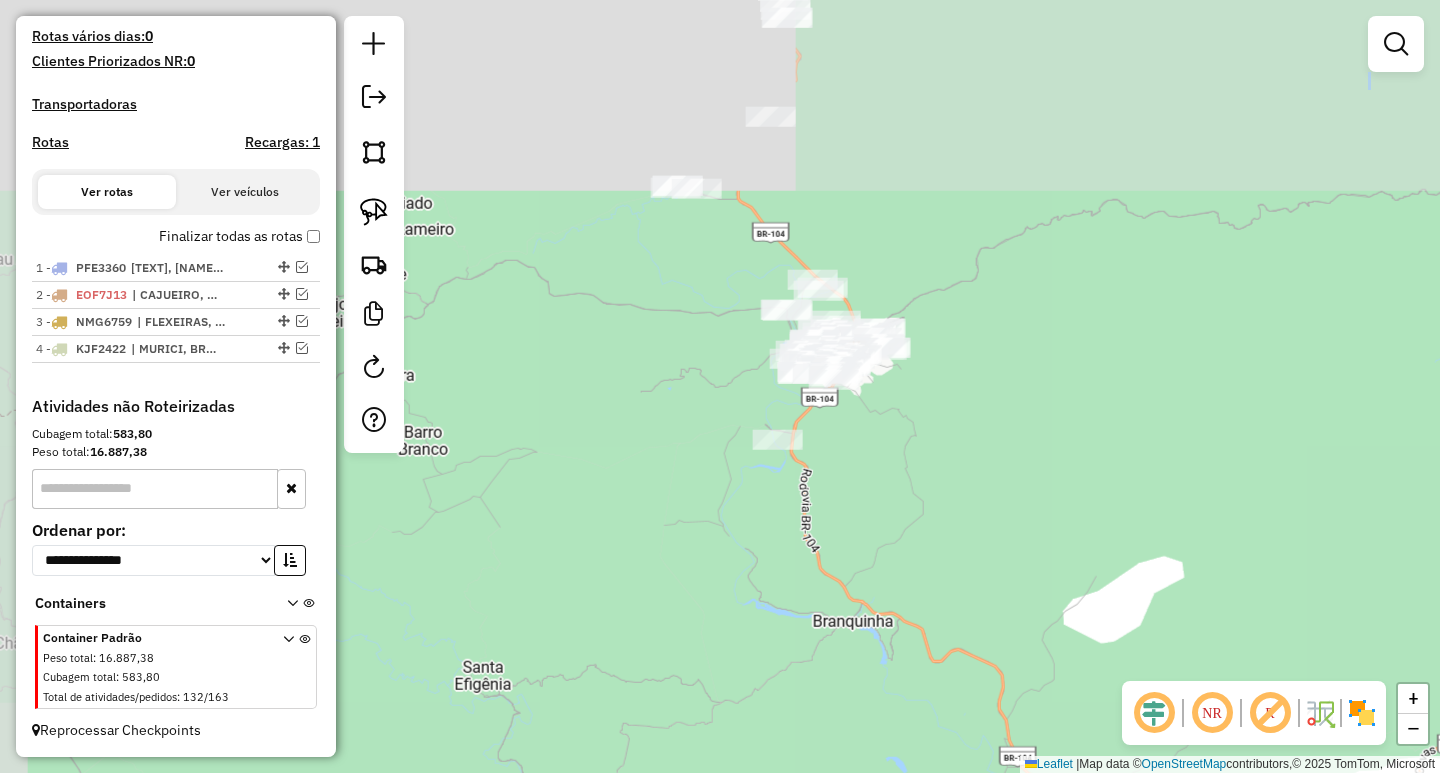 drag, startPoint x: 678, startPoint y: 255, endPoint x: 687, endPoint y: 477, distance: 222.18236 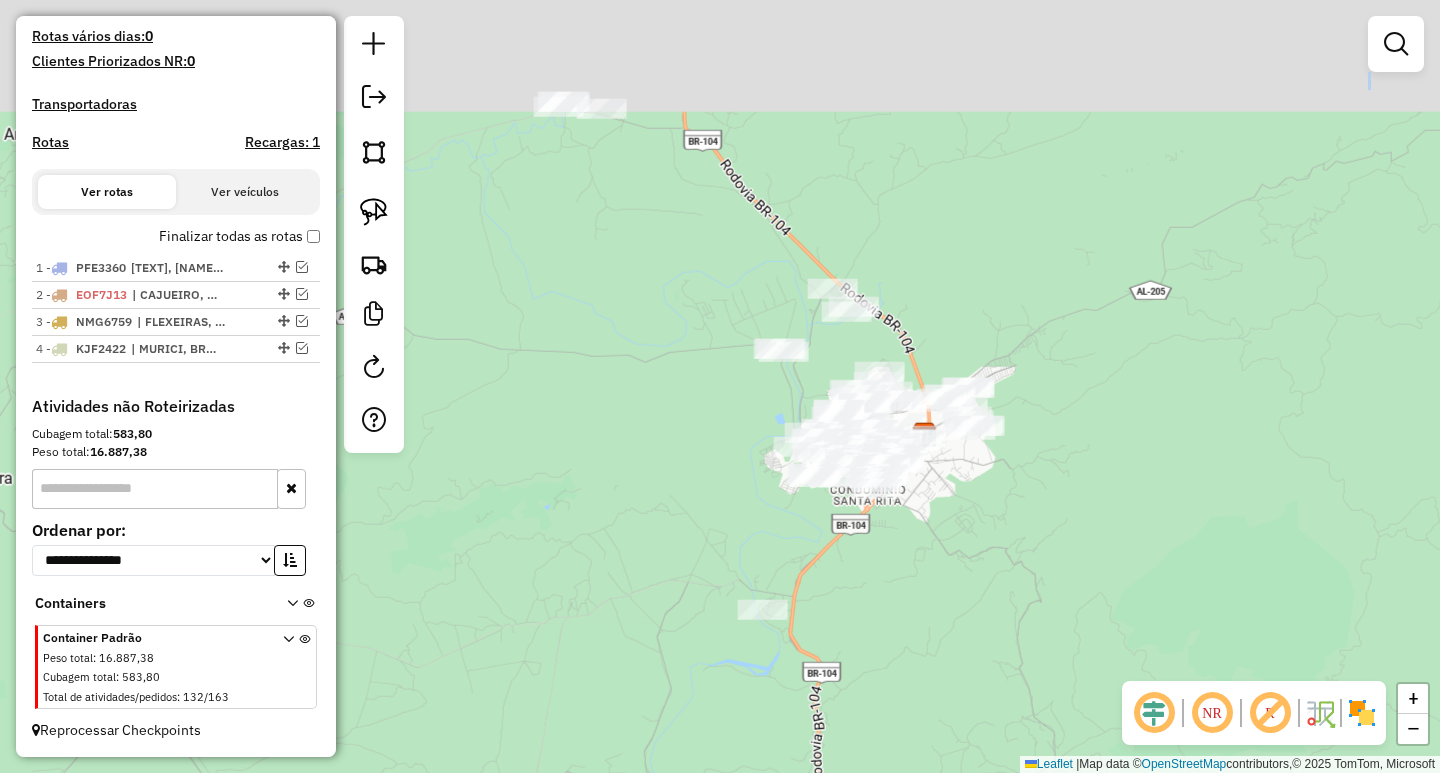 drag, startPoint x: 732, startPoint y: 422, endPoint x: 708, endPoint y: 548, distance: 128.26535 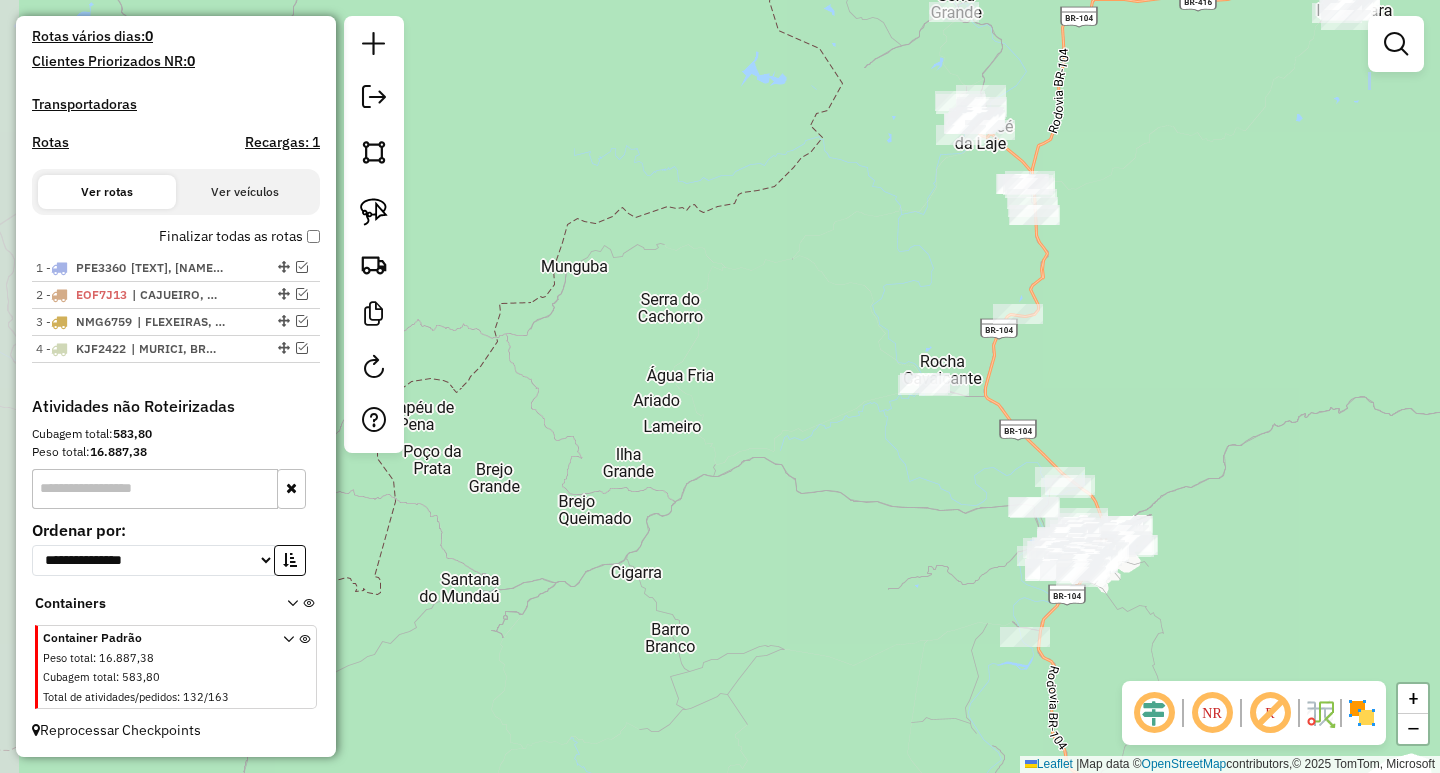 drag, startPoint x: 785, startPoint y: 435, endPoint x: 883, endPoint y: 651, distance: 237.19191 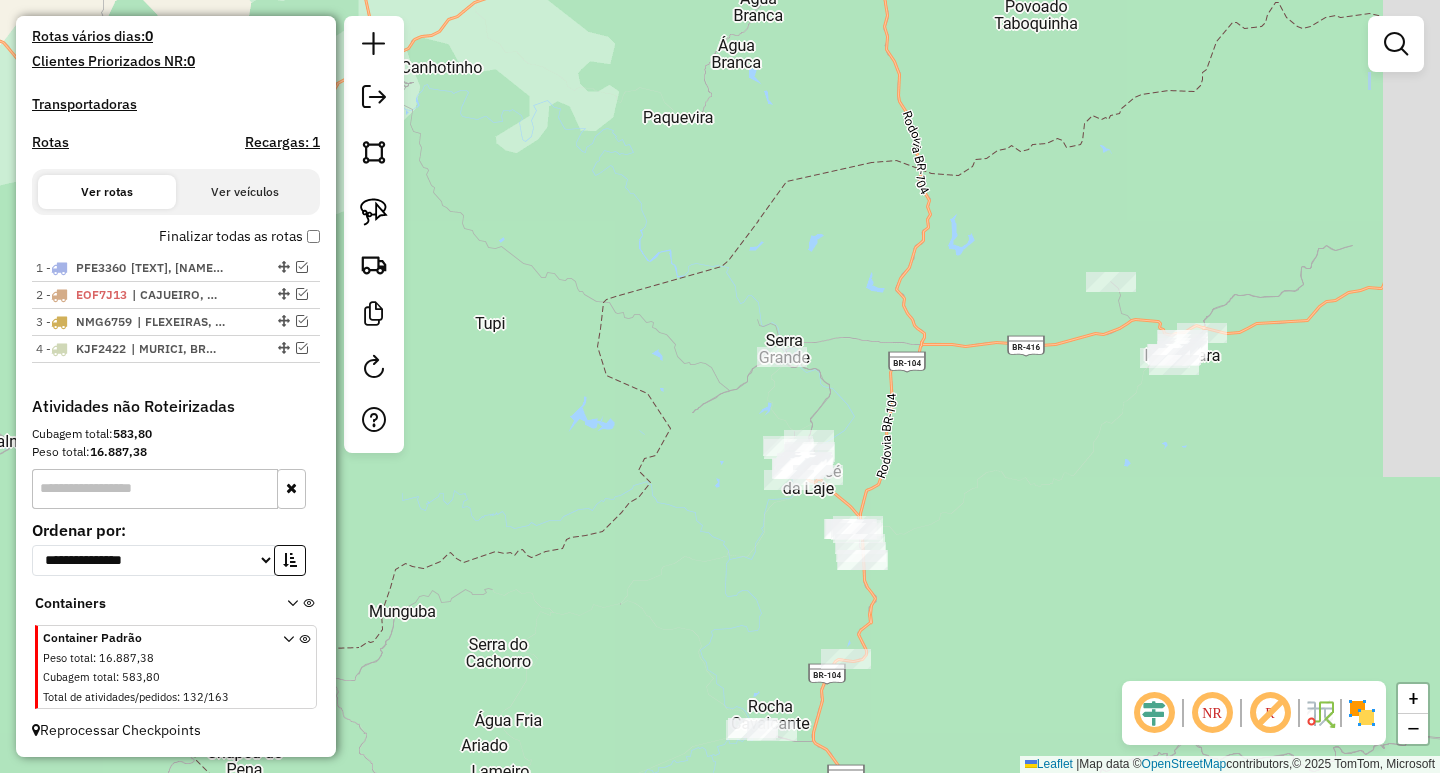 drag, startPoint x: 1063, startPoint y: 353, endPoint x: 851, endPoint y: 558, distance: 294.90506 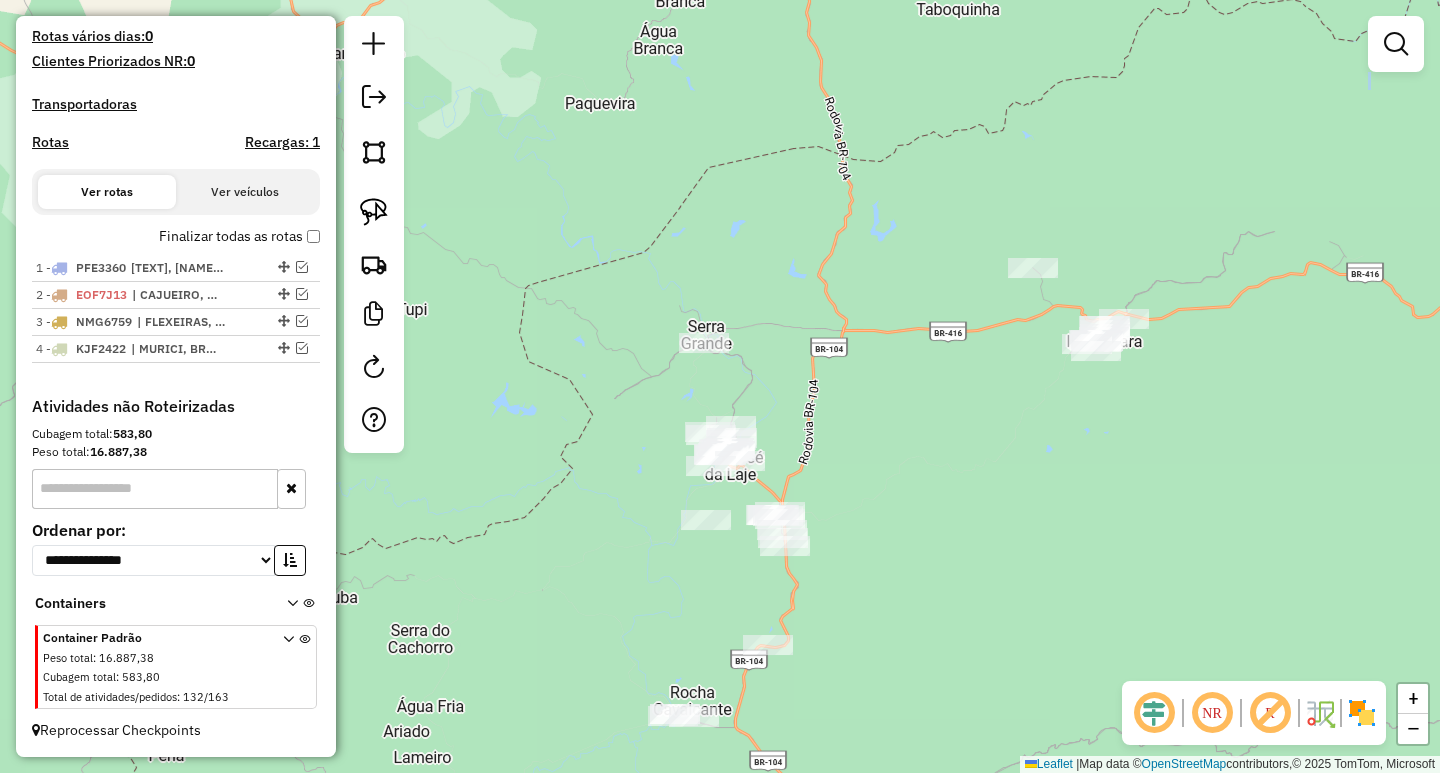 click 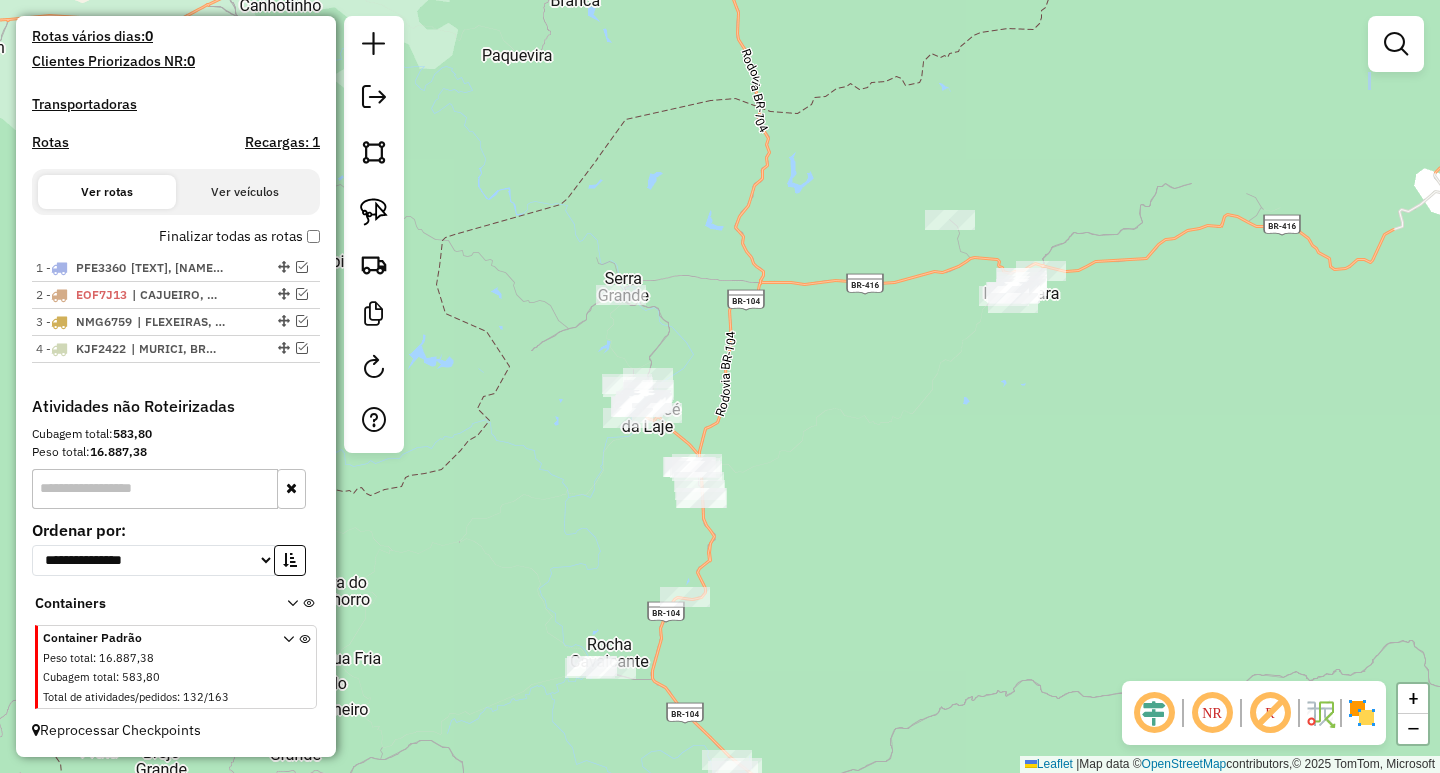 drag, startPoint x: 933, startPoint y: 430, endPoint x: 850, endPoint y: 382, distance: 95.880135 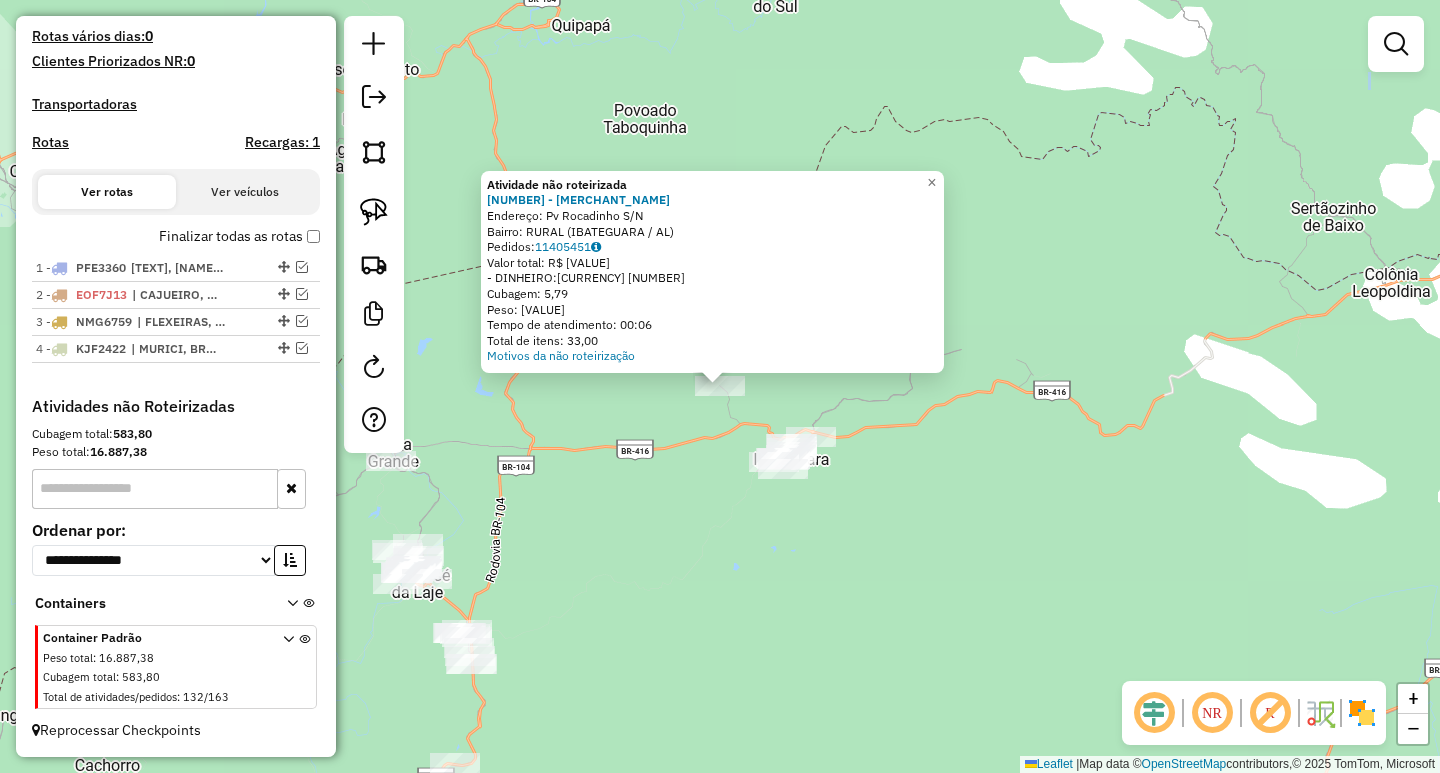 click on "Atividade não roteirizada [NUMBER] - [MERCHANT_NAME]  Endereço:  [STREET_TYPE] [STREET_NAME] S/N   Bairro: [Bairro] ([CITY] / [STATE])   Pedidos:  [NUMBER]   Valor total: [CURRENCY] [PRICE]   - [PAYMENT_METHOD]:  [CURRENCY] [PRICE]   Cubagem: [PRICE]   Peso: [PRICE]   Tempo de atendimento: [TIME]   Total de itens: [NUMBER]  Motivos da não roteirização × Janela de atendimento Grade de atendimento Capacidade Transportadoras Veículos Cliente Pedidos  Rotas Selecione os dias de semana para filtrar as janelas de atendimento  Seg   Ter   Qua   Qui   Sex   Sáb   Dom  Informe o período da janela de atendimento: De: Até:  Filtrar exatamente a janela do cliente  Considerar janela de atendimento padrão  Selecione os dias de semana para filtrar as grades de atendimento  Seg   Ter   Qua   Qui   Sex   Sáb   Dom   Considerar clientes sem dia de atendimento cadastrado  Clientes fora do dia de atendimento selecionado Filtrar as atividades entre os valores definidos abaixo:  Peso mínimo:   Peso máximo:   Cubagem mínima:   Cubagem máxima:   De:   Até:  De:" 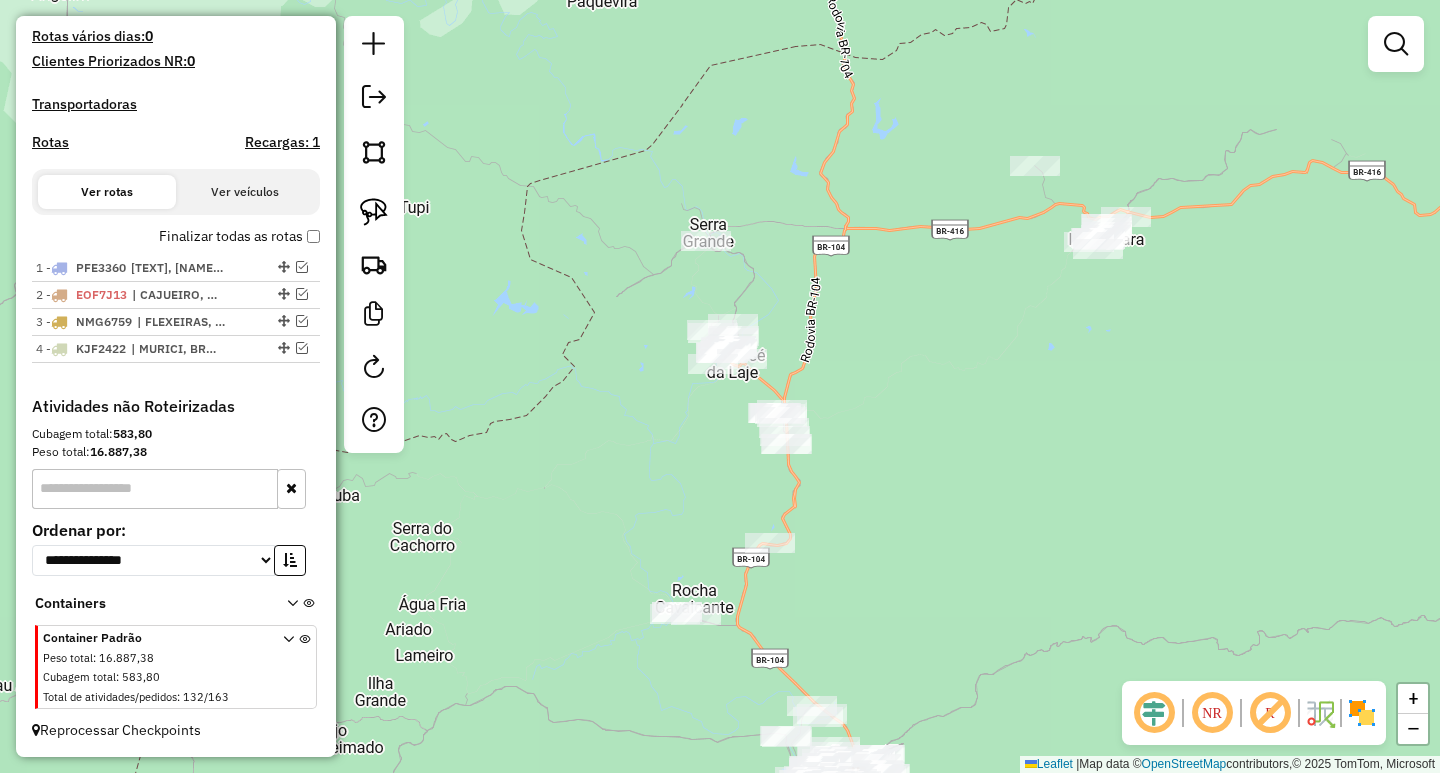 drag, startPoint x: 885, startPoint y: 499, endPoint x: 1096, endPoint y: 339, distance: 264.8037 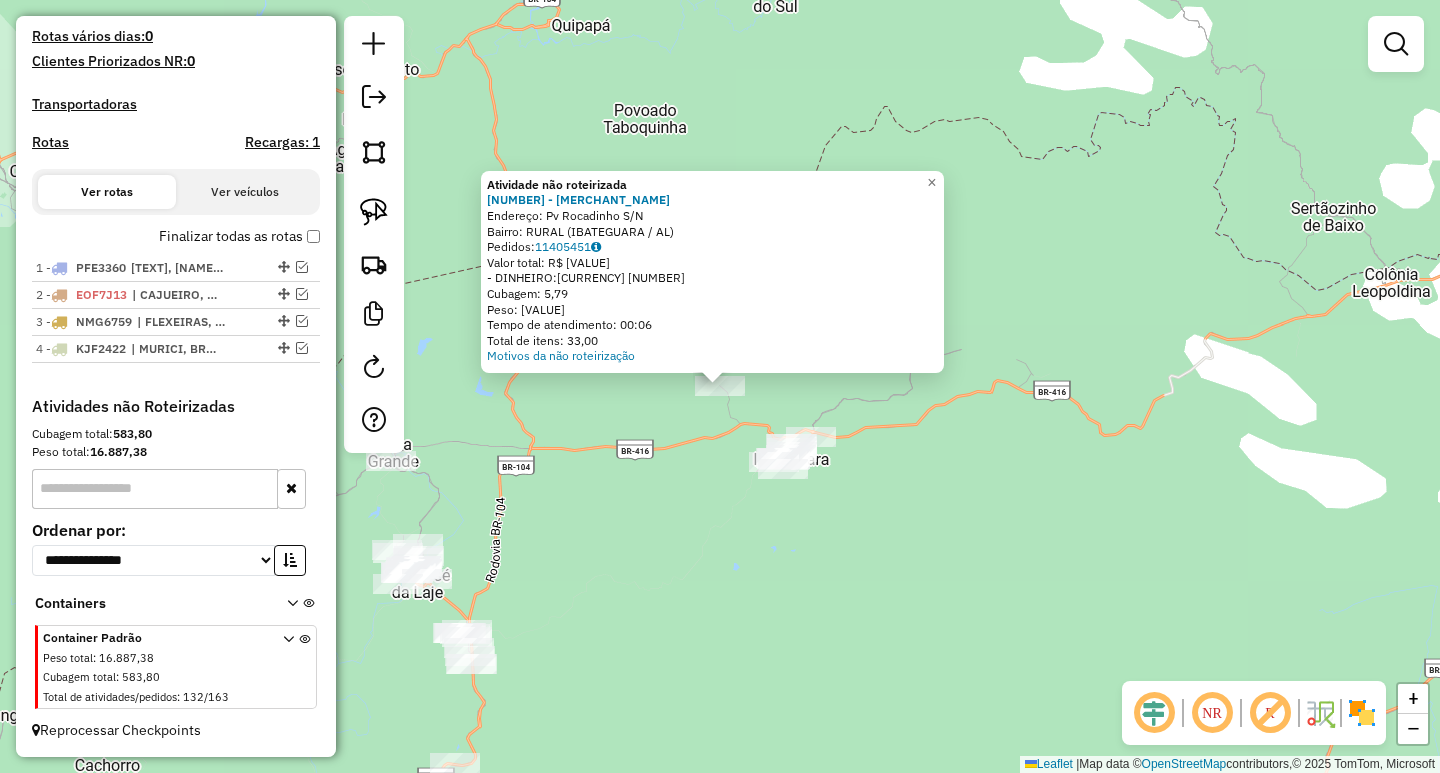 click on "Atividade não roteirizada [NUMBER] - [MERCHANT_NAME]  Endereço:  [STREET_TYPE] [STREET_NAME] S/N   Bairro: [Bairro] ([CITY] / [STATE])   Pedidos:  [NUMBER]   Valor total: [CURRENCY] [PRICE]   - [PAYMENT_METHOD]:  [CURRENCY] [PRICE]   Cubagem: [PRICE]   Peso: [PRICE]   Tempo de atendimento: [TIME]   Total de itens: [NUMBER]  Motivos da não roteirização × Janela de atendimento Grade de atendimento Capacidade Transportadoras Veículos Cliente Pedidos  Rotas Selecione os dias de semana para filtrar as janelas de atendimento  Seg   Ter   Qua   Qui   Sex   Sáb   Dom  Informe o período da janela de atendimento: De: Até:  Filtrar exatamente a janela do cliente  Considerar janela de atendimento padrão  Selecione os dias de semana para filtrar as grades de atendimento  Seg   Ter   Qua   Qui   Sex   Sáb   Dom   Considerar clientes sem dia de atendimento cadastrado  Clientes fora do dia de atendimento selecionado Filtrar as atividades entre os valores definidos abaixo:  Peso mínimo:   Peso máximo:   Cubagem mínima:   Cubagem máxima:   De:   Até:  De:" 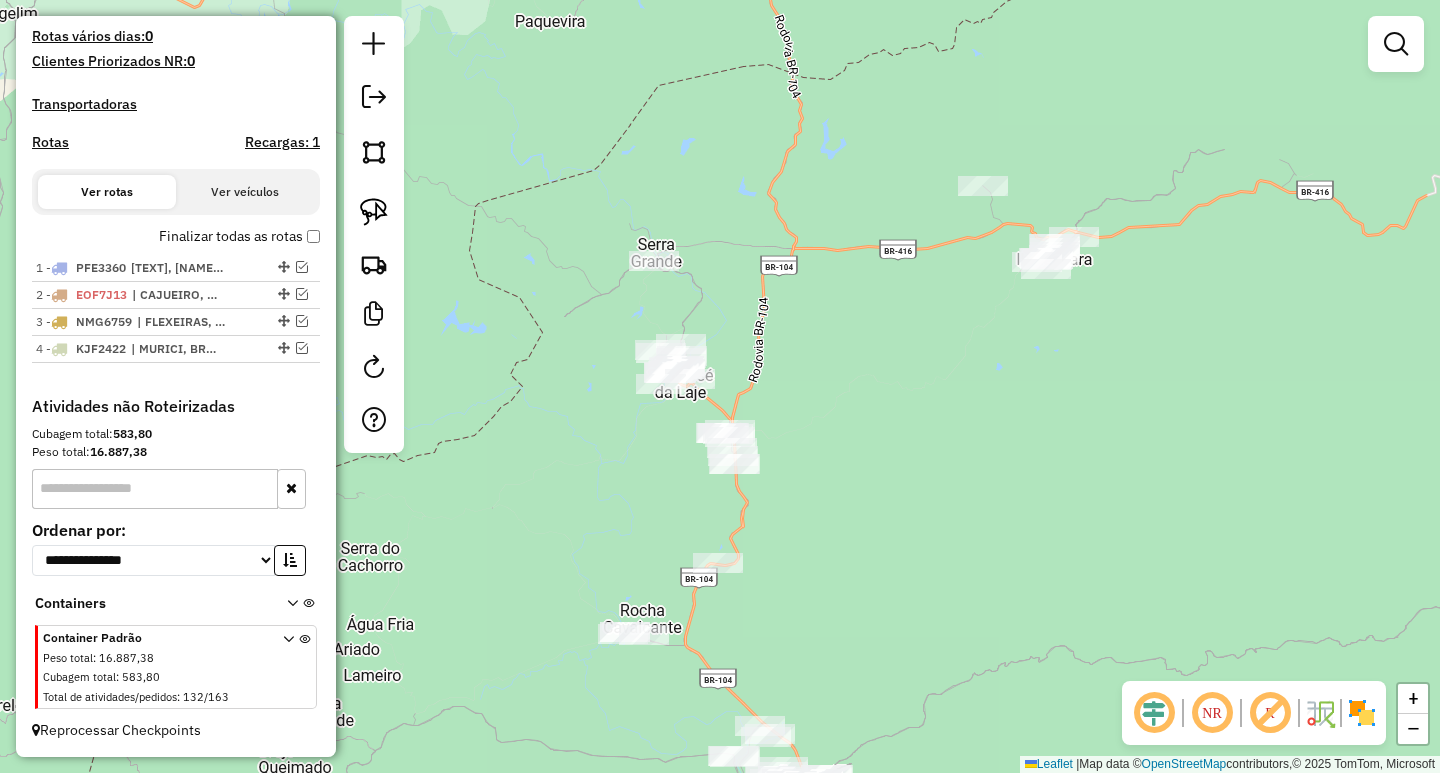 drag, startPoint x: 820, startPoint y: 552, endPoint x: 1014, endPoint y: 406, distance: 242.80032 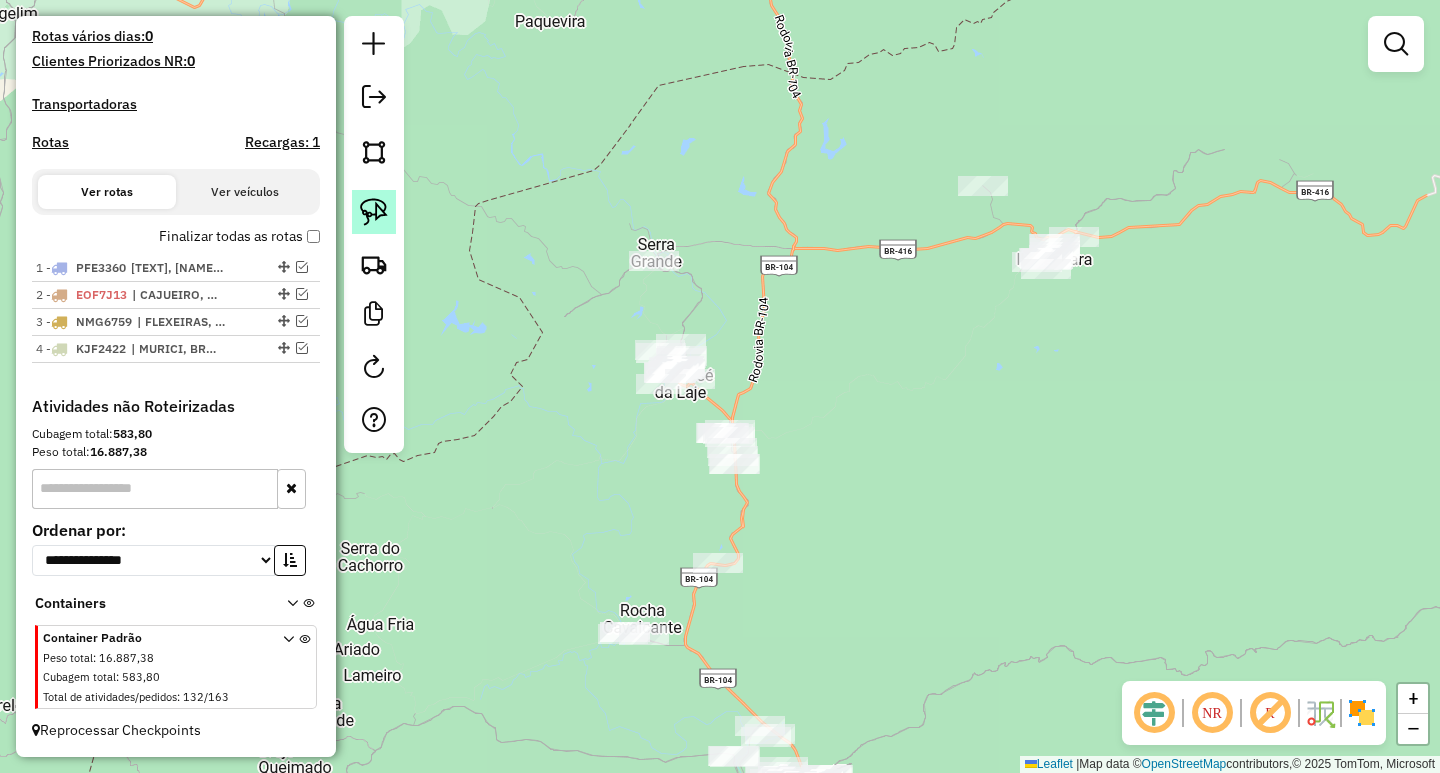 click 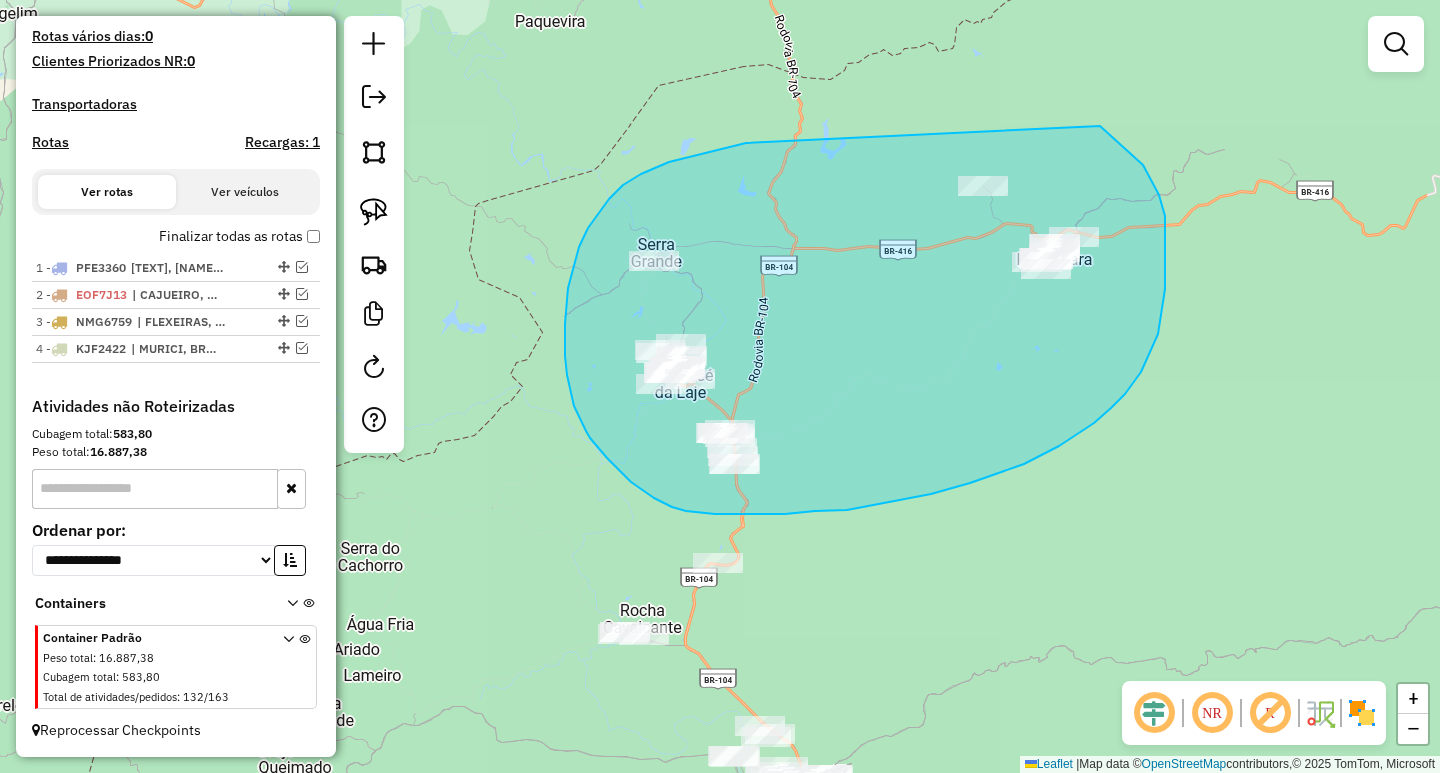 drag, startPoint x: 746, startPoint y: 143, endPoint x: 1100, endPoint y: 126, distance: 354.40796 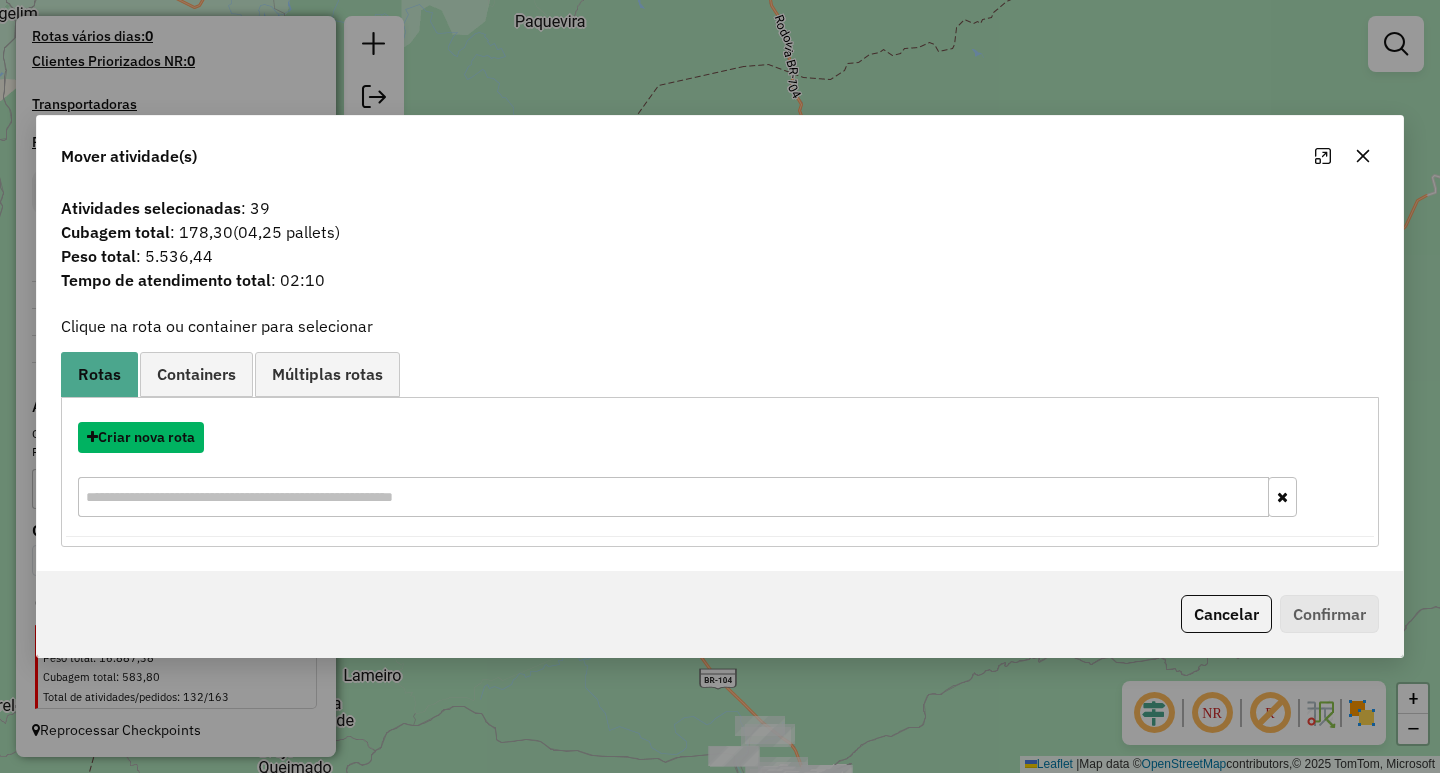 click on "Criar nova rota" at bounding box center [141, 437] 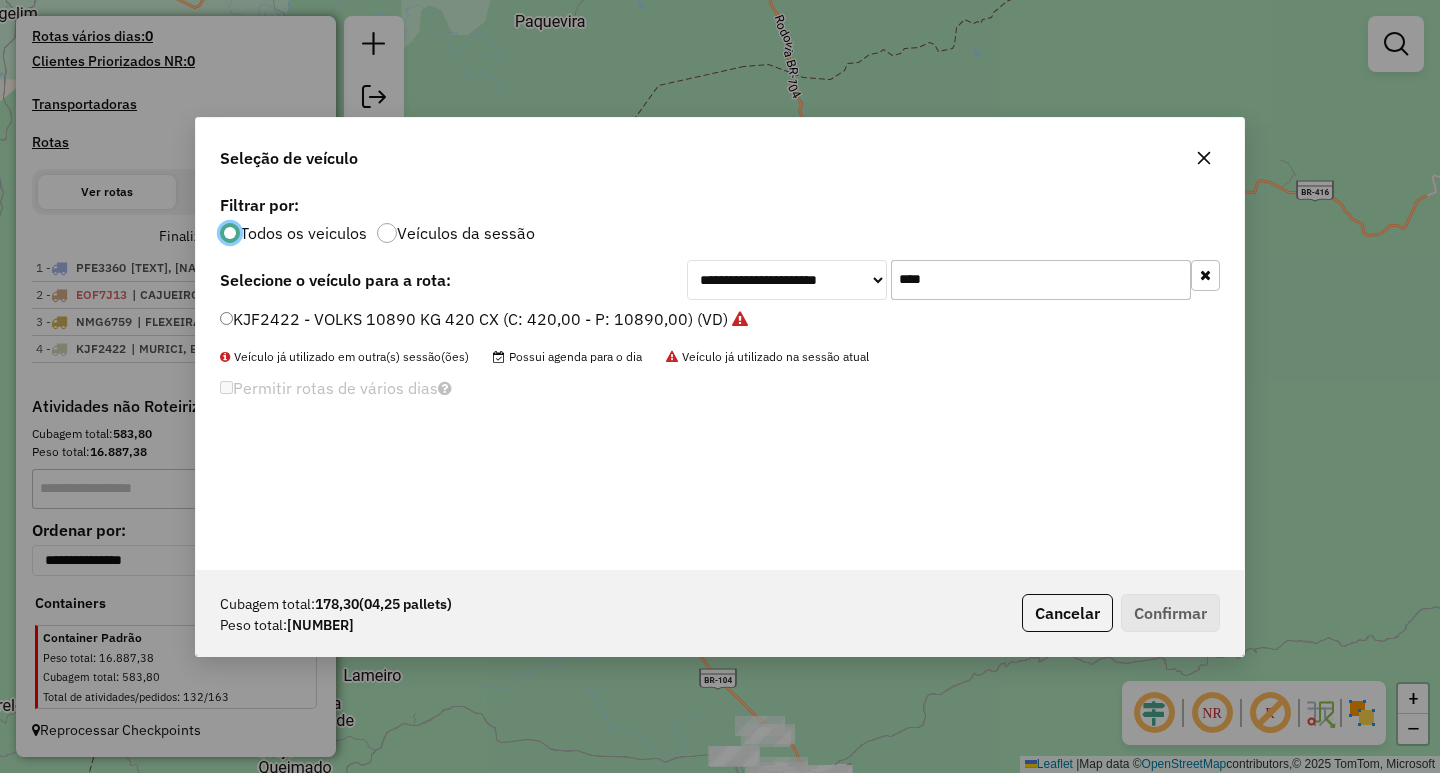 scroll, scrollTop: 11, scrollLeft: 6, axis: both 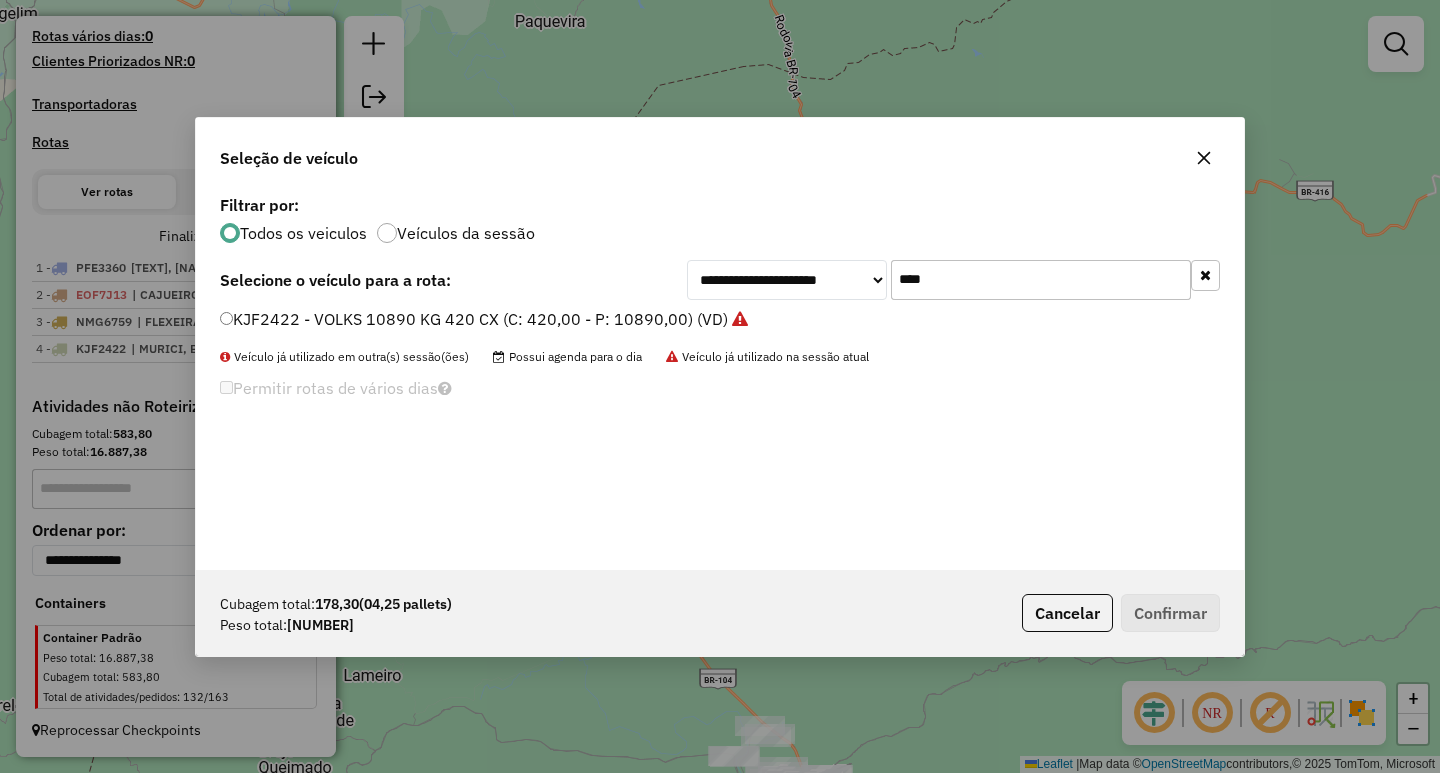 drag, startPoint x: 984, startPoint y: 280, endPoint x: 694, endPoint y: 291, distance: 290.20856 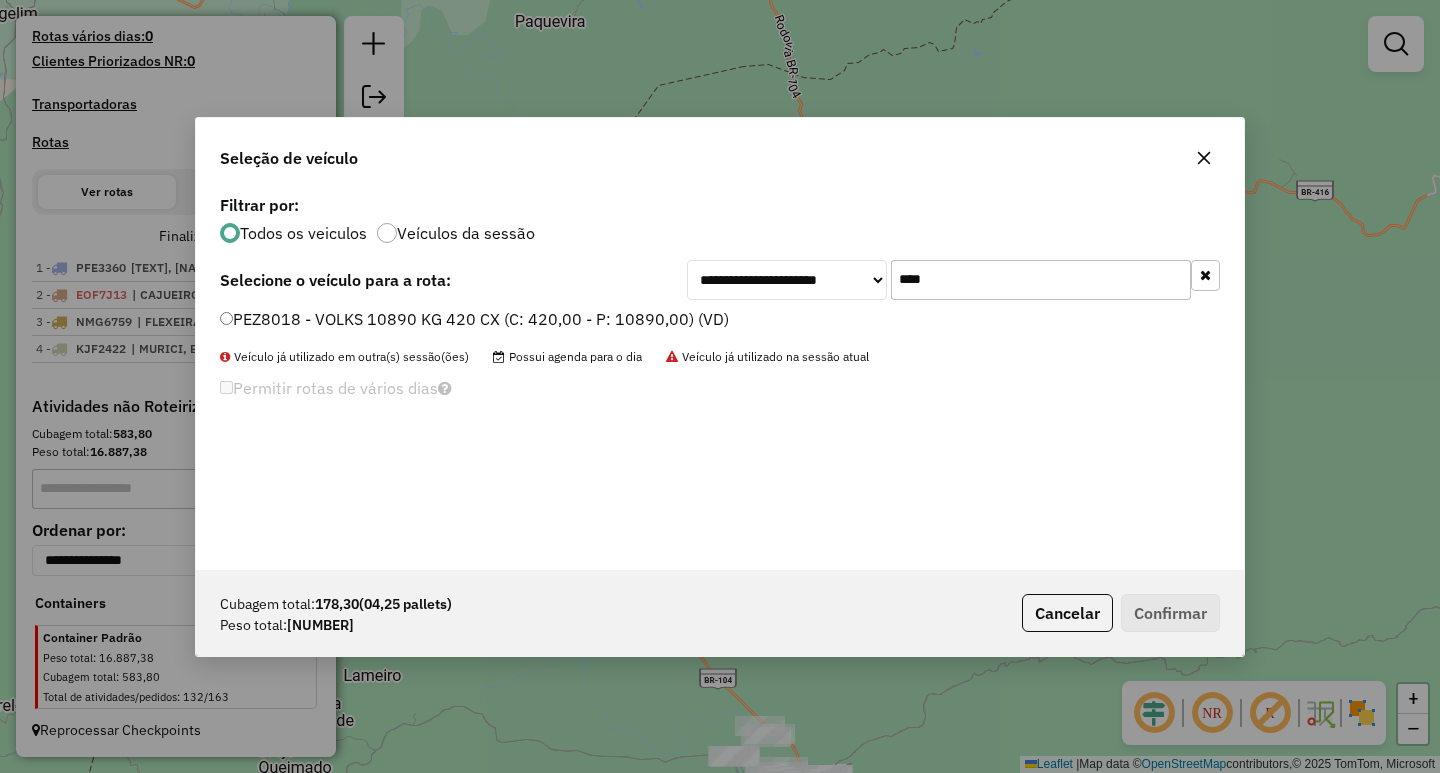 type on "****" 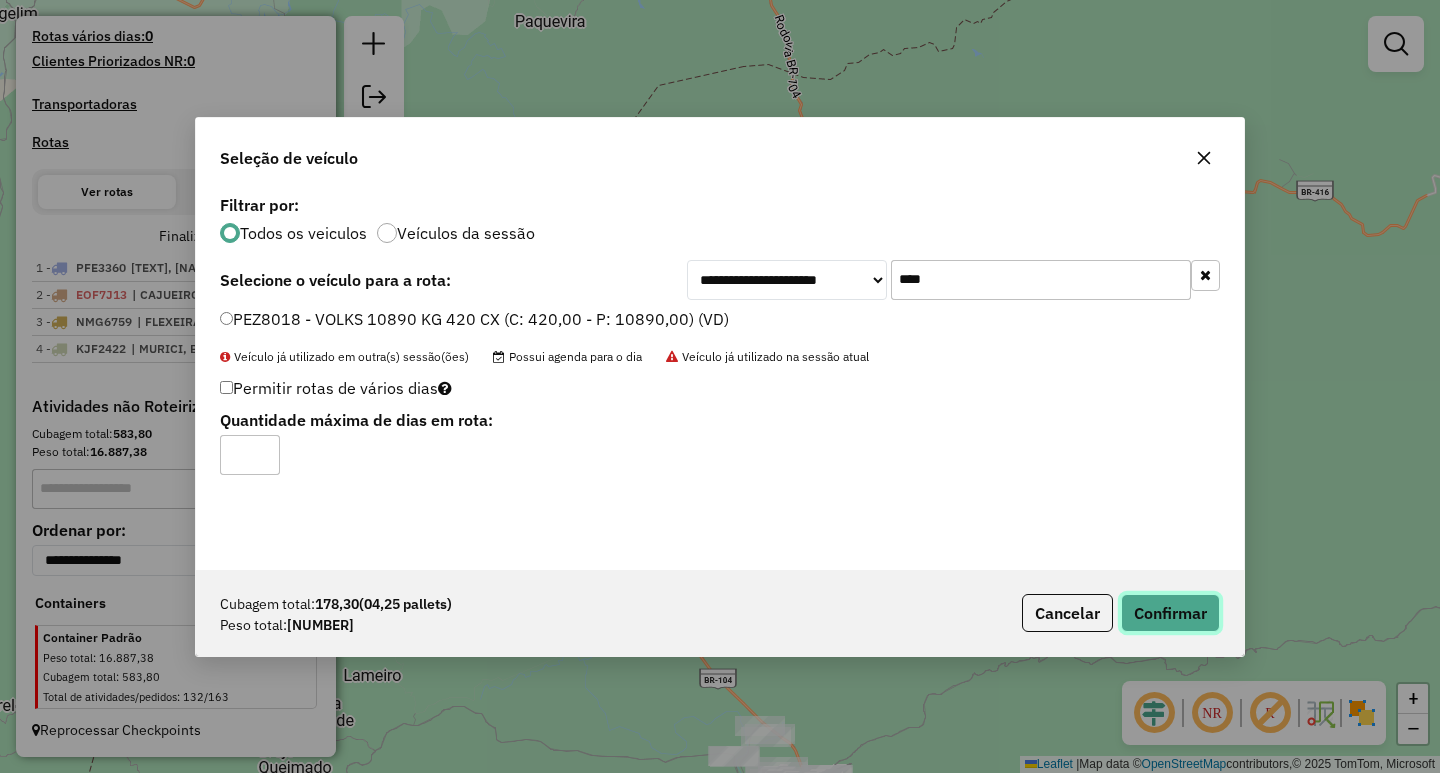 click on "Confirmar" 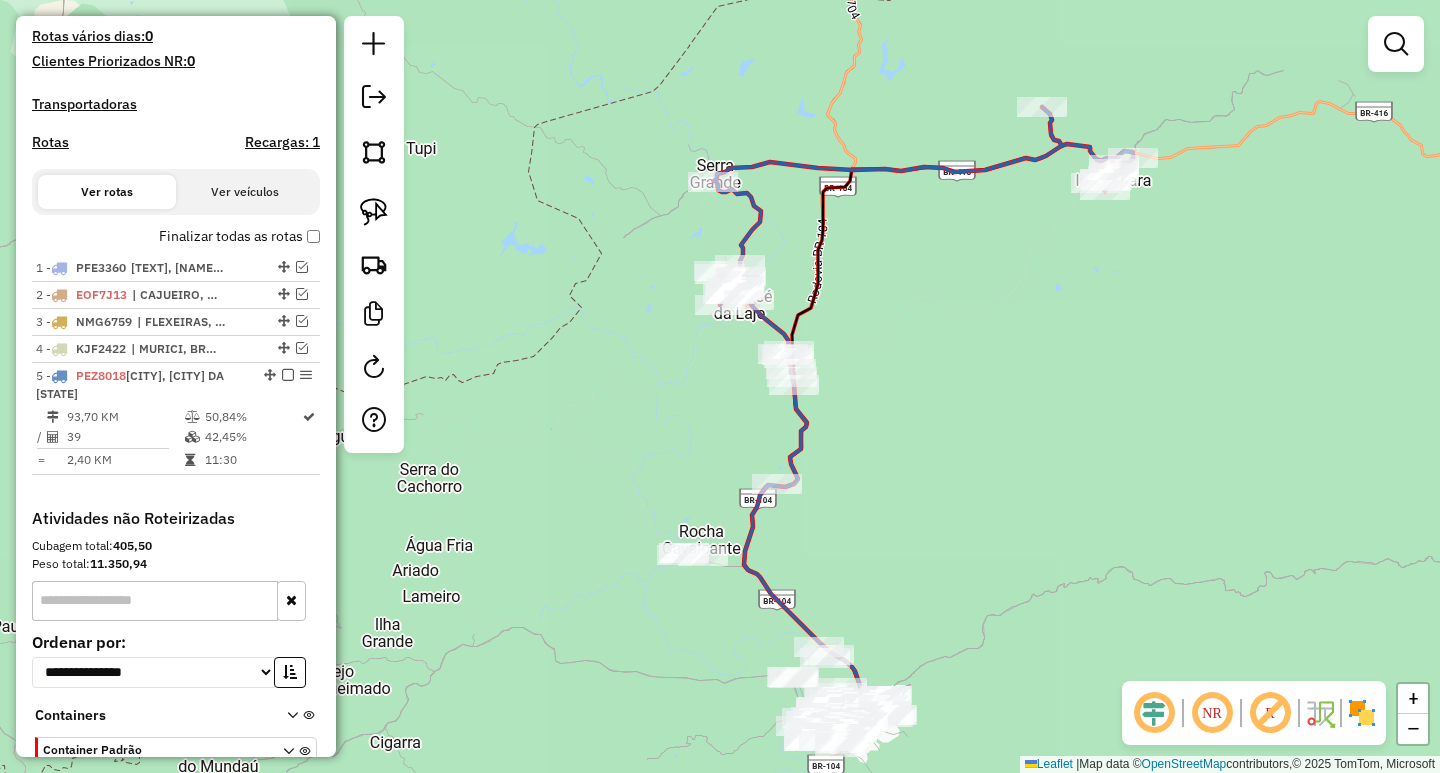 drag, startPoint x: 895, startPoint y: 397, endPoint x: 967, endPoint y: 304, distance: 117.61378 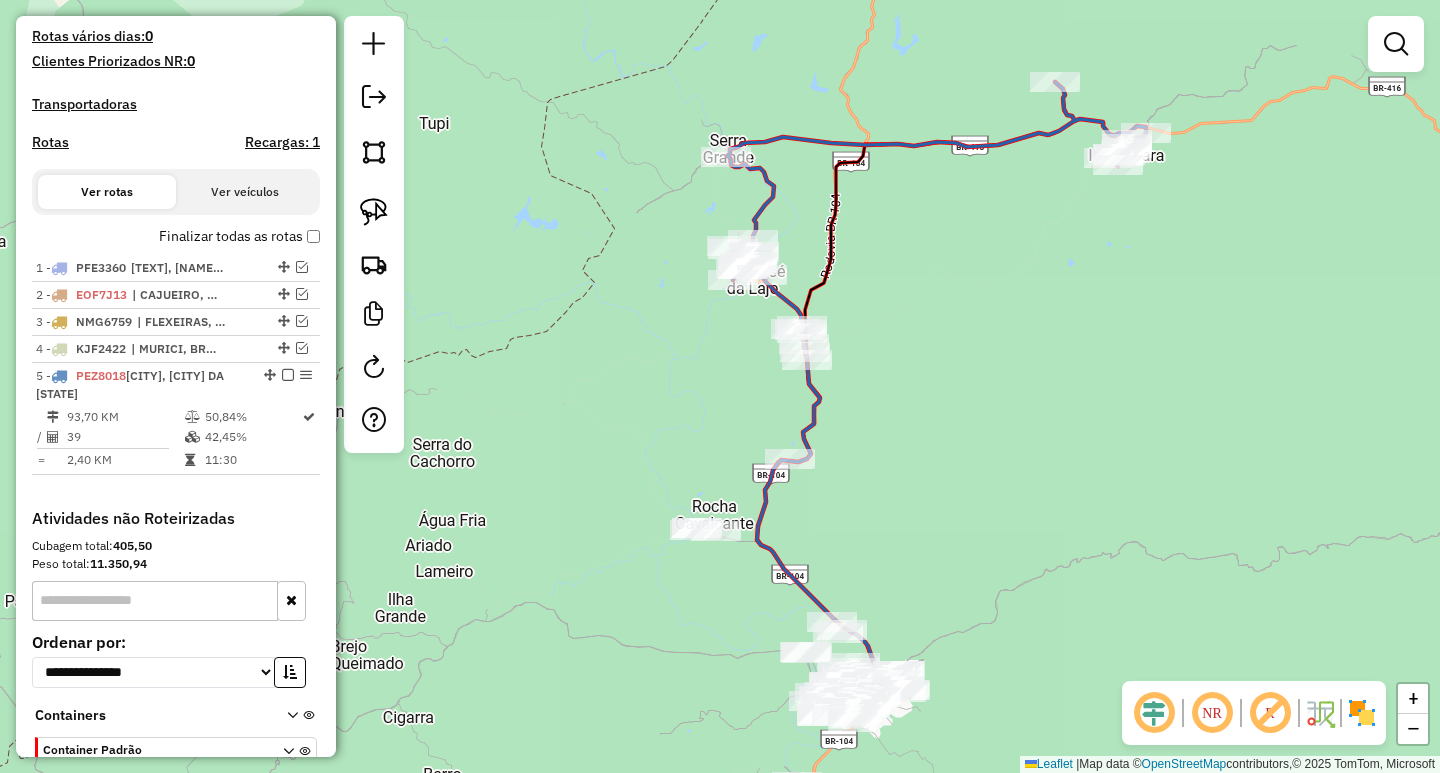drag, startPoint x: 922, startPoint y: 472, endPoint x: 922, endPoint y: 361, distance: 111 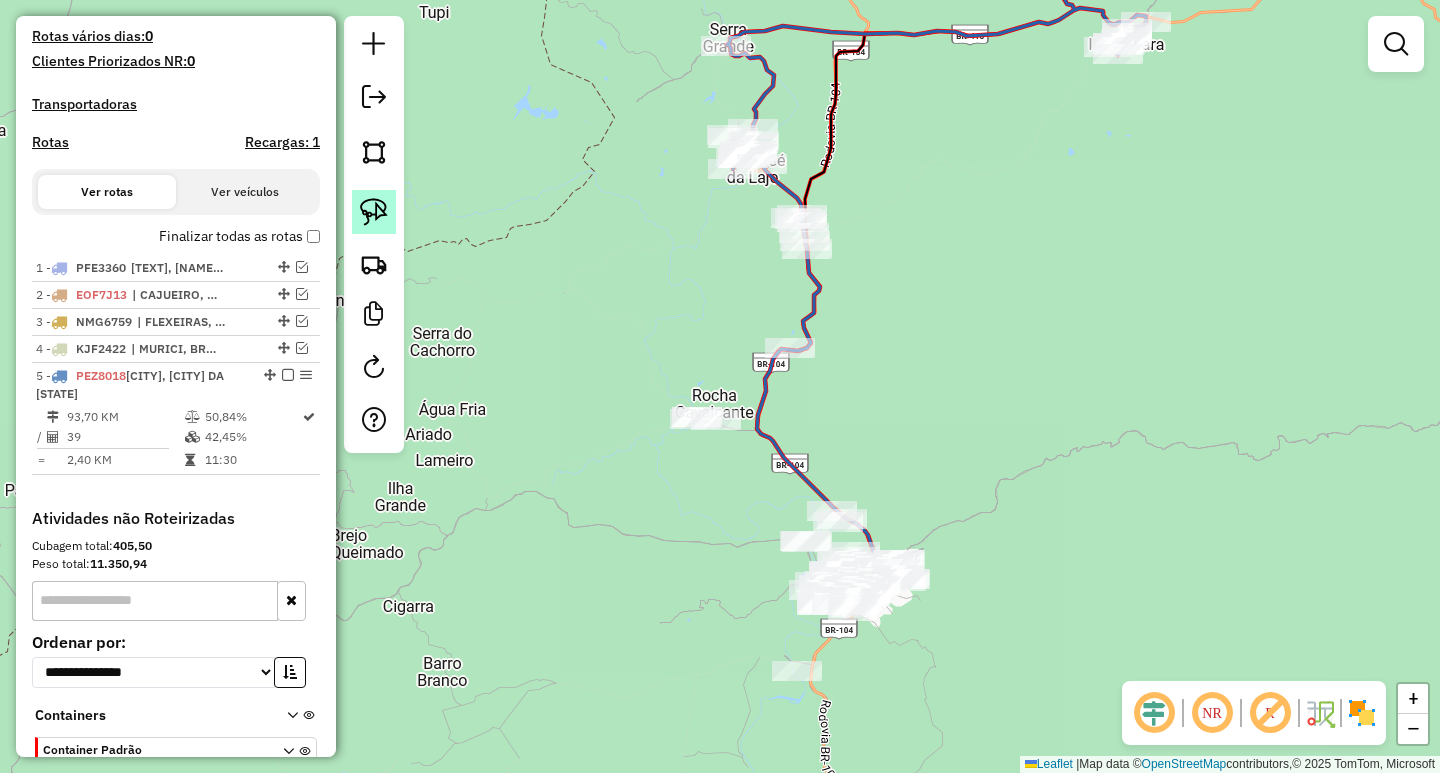click 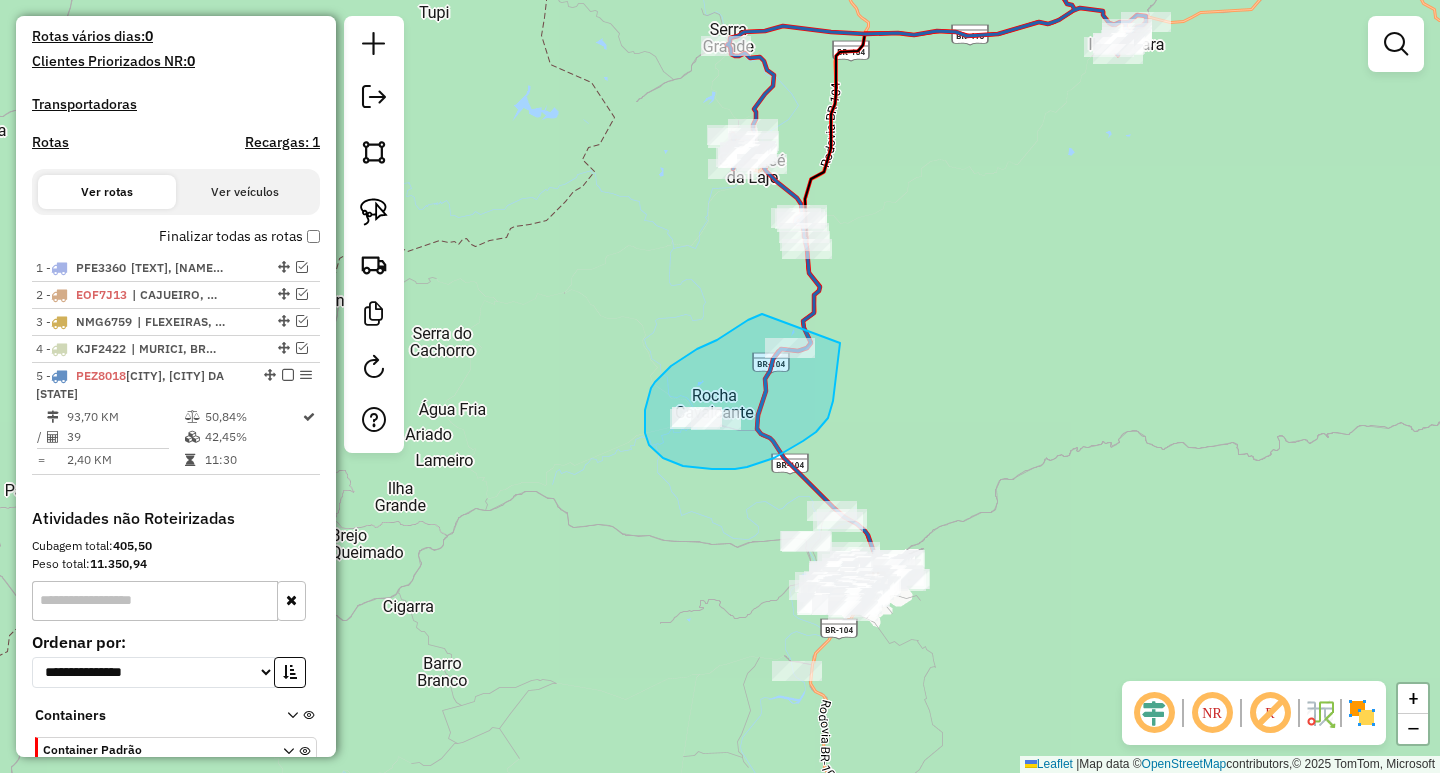 drag, startPoint x: 762, startPoint y: 314, endPoint x: 840, endPoint y: 338, distance: 81.608826 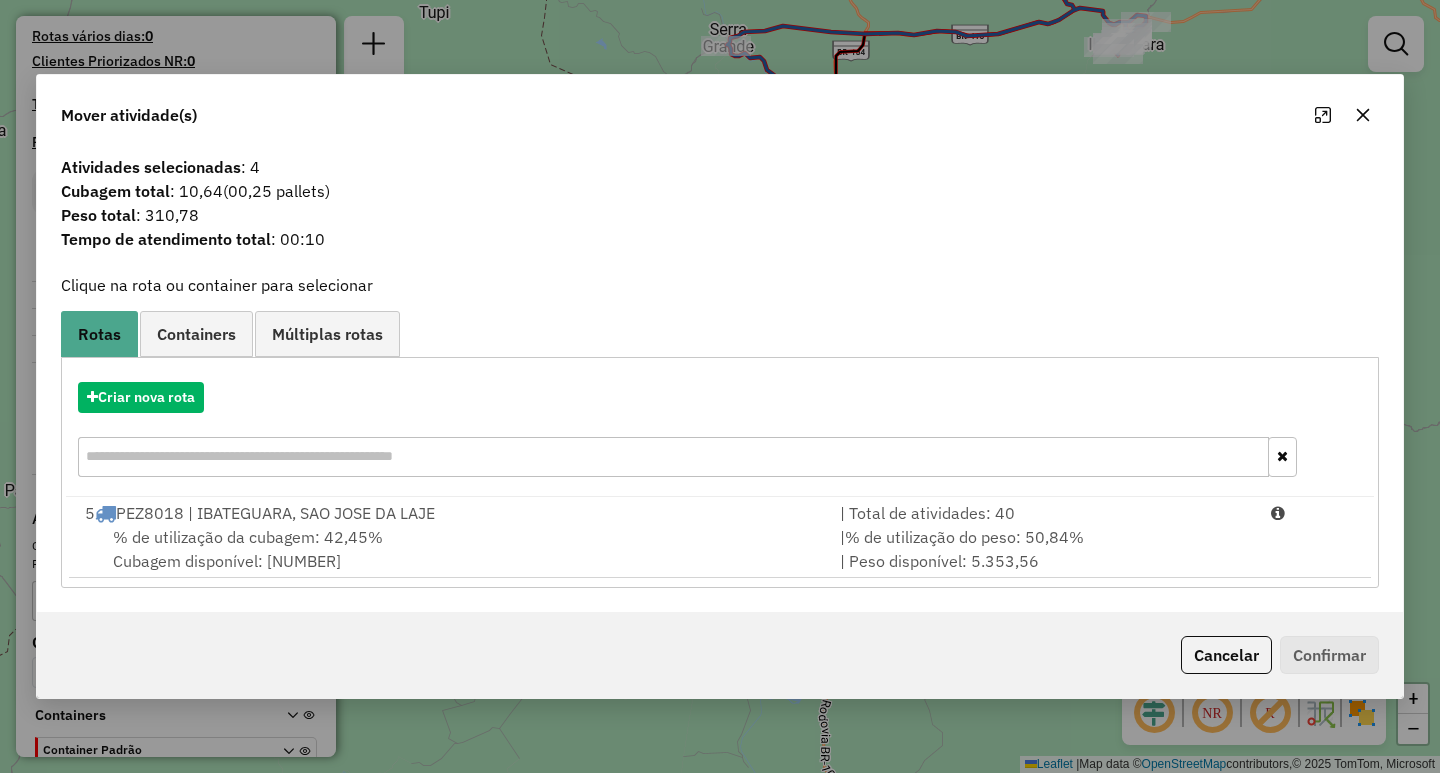 click on "% de utilização da cubagem: [AMOUNT]%  Cubagem disponível: [AMOUNT]" at bounding box center (450, 549) 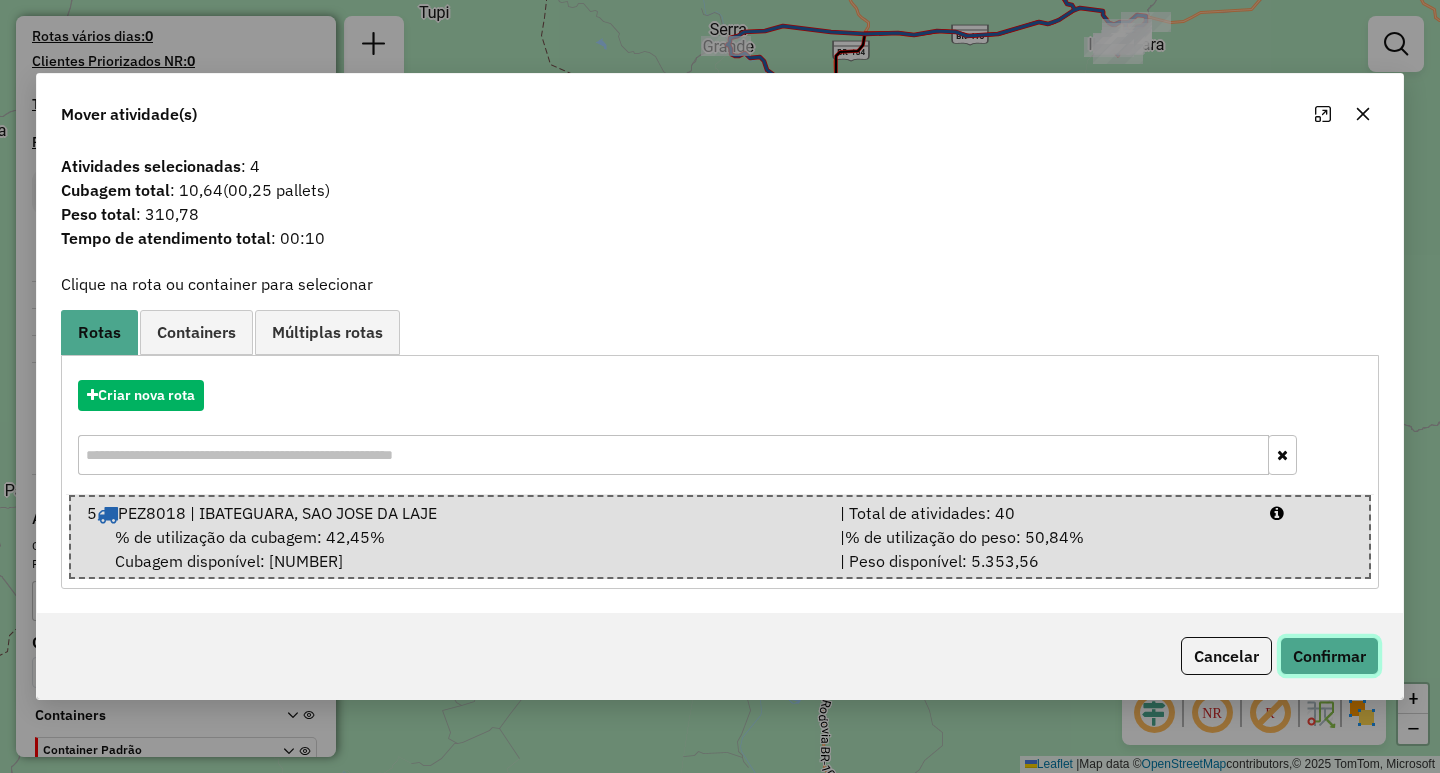 click on "Confirmar" 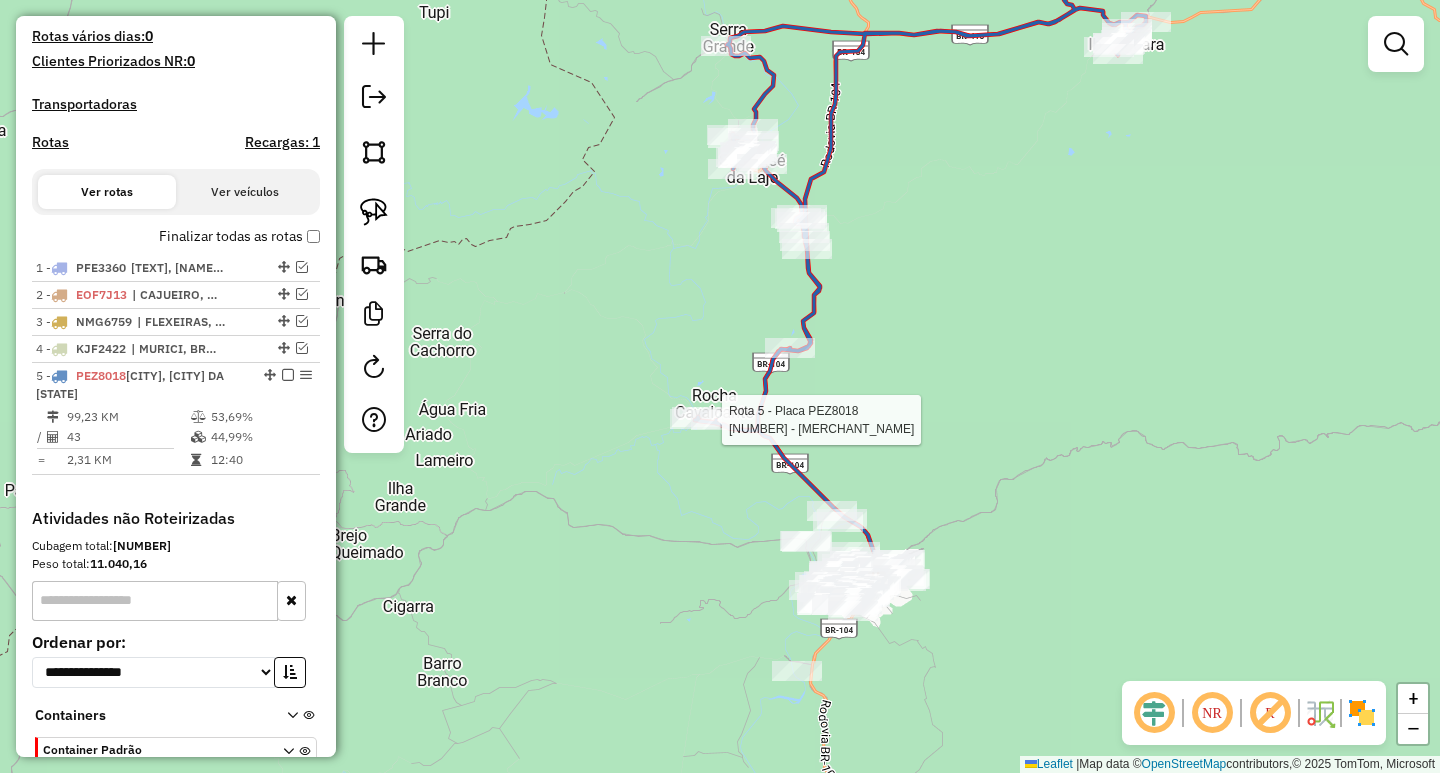 select on "**********" 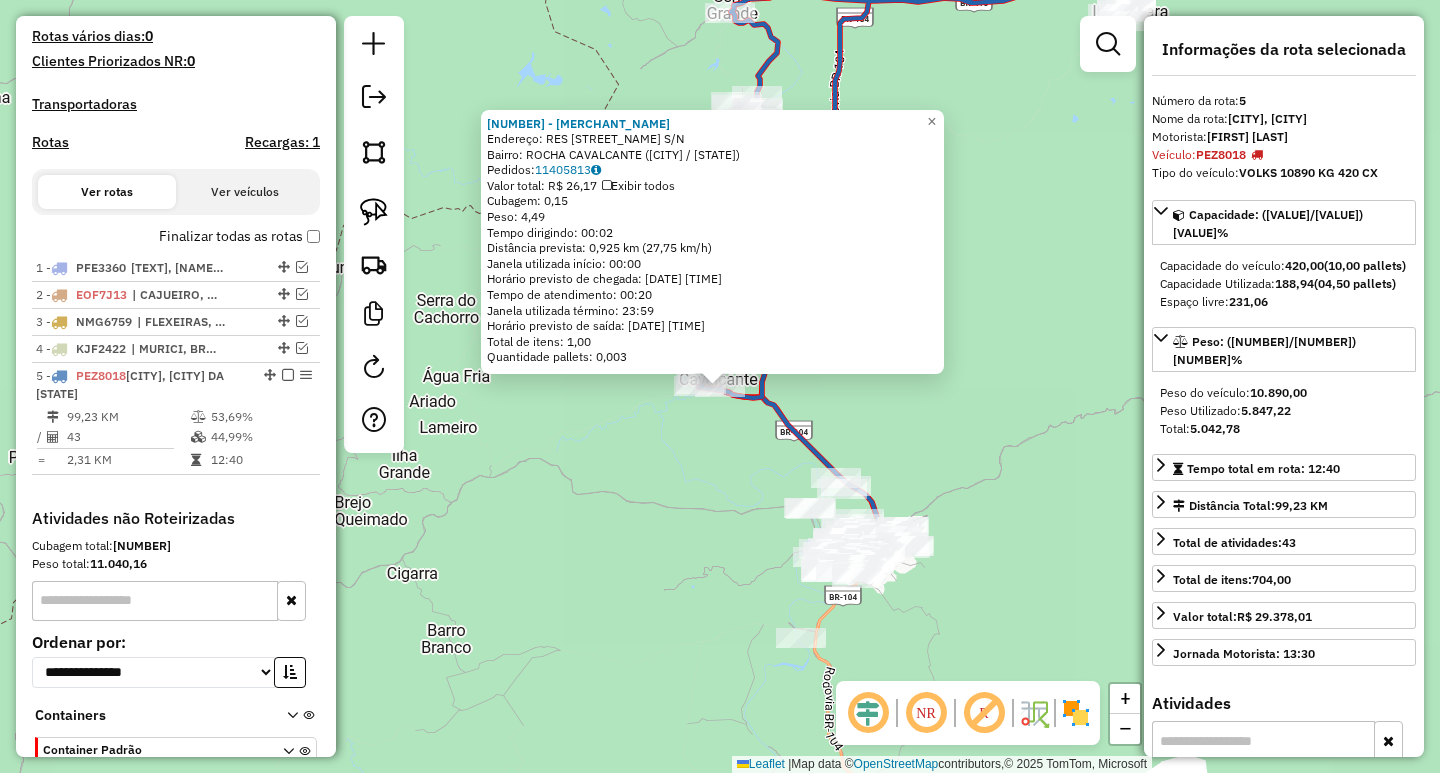 scroll, scrollTop: 647, scrollLeft: 0, axis: vertical 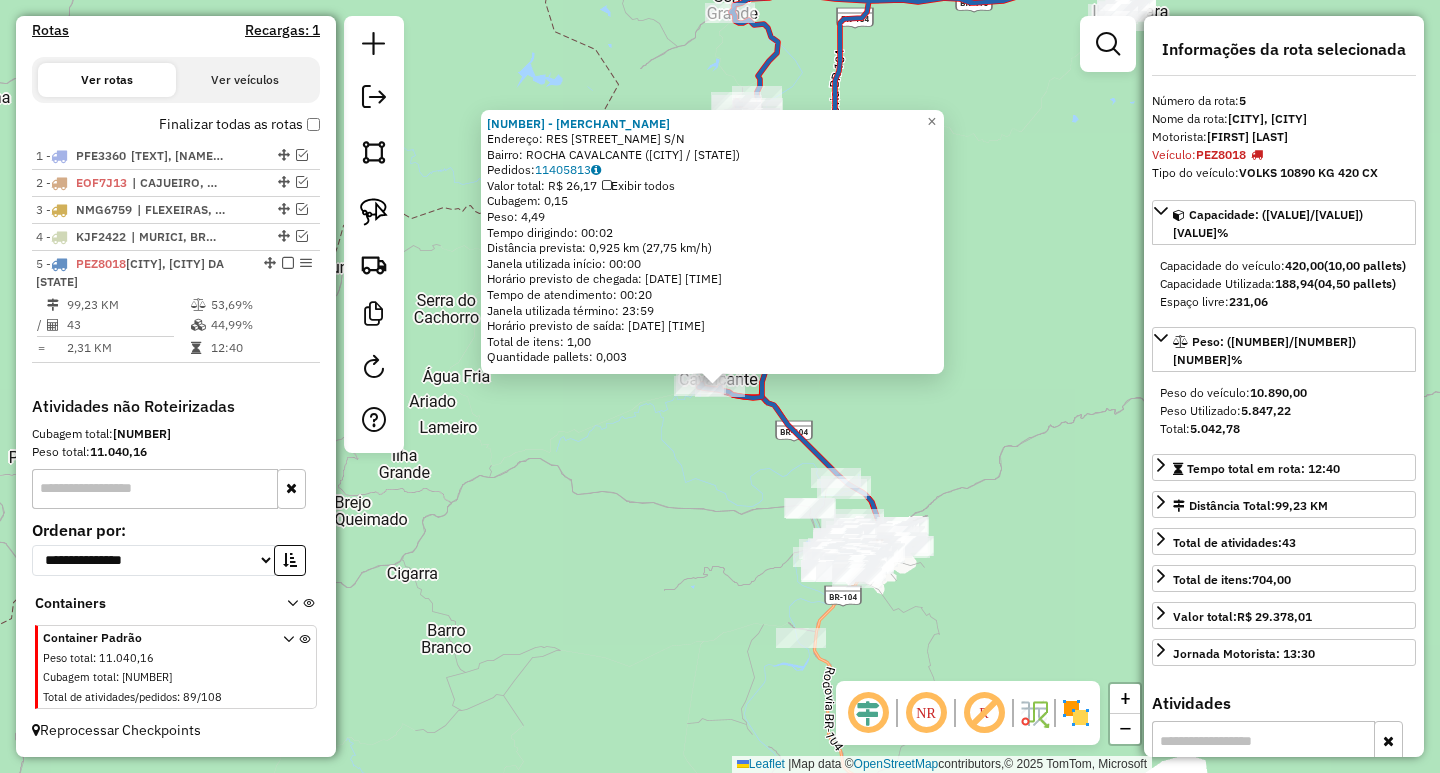 click on "[NUMBER] - [BRAND] Endereço: [NAME] S/N Bairro: [NAME] ([NAME] / AL) Pedidos: [NUMBER] Valor total: [CURRENCY] [NUMBER] Exibir todos Cubagem: [NUMBER] Peso: [NUMBER] Tempo dirigindo: [TIME] Distância prevista: [NUMBER] km ([NUMBER] km/h) Janela utilizada início: [TIME] Horário previsto de chegada: [DATE] [TIME] Tempo de atendimento: [TIME] Janela utilizada término: [TIME] Horário previsto de saída: [DATE] [TIME] Total de itens: [NUMBER] Quantidade pallets: [NUMBER] × Janela de atendimento Grade de atendimento Capacidade Transportadoras Veículos Cliente Pedidos Rotas Selecione os dias de semana para filtrar as janelas de atendimento Seg Ter Qua Qui Sex Sáb Dom Informe o período da janela de atendimento: De: Até: Filtrar exatamente a janela do cliente Considerar janela de atendimento padrão Selecione os dias de semana para filtrar as grades de atendimento Seg Ter Qua Qui Sex Sáb Dom Peso mínimo: Peso máximo: De:" 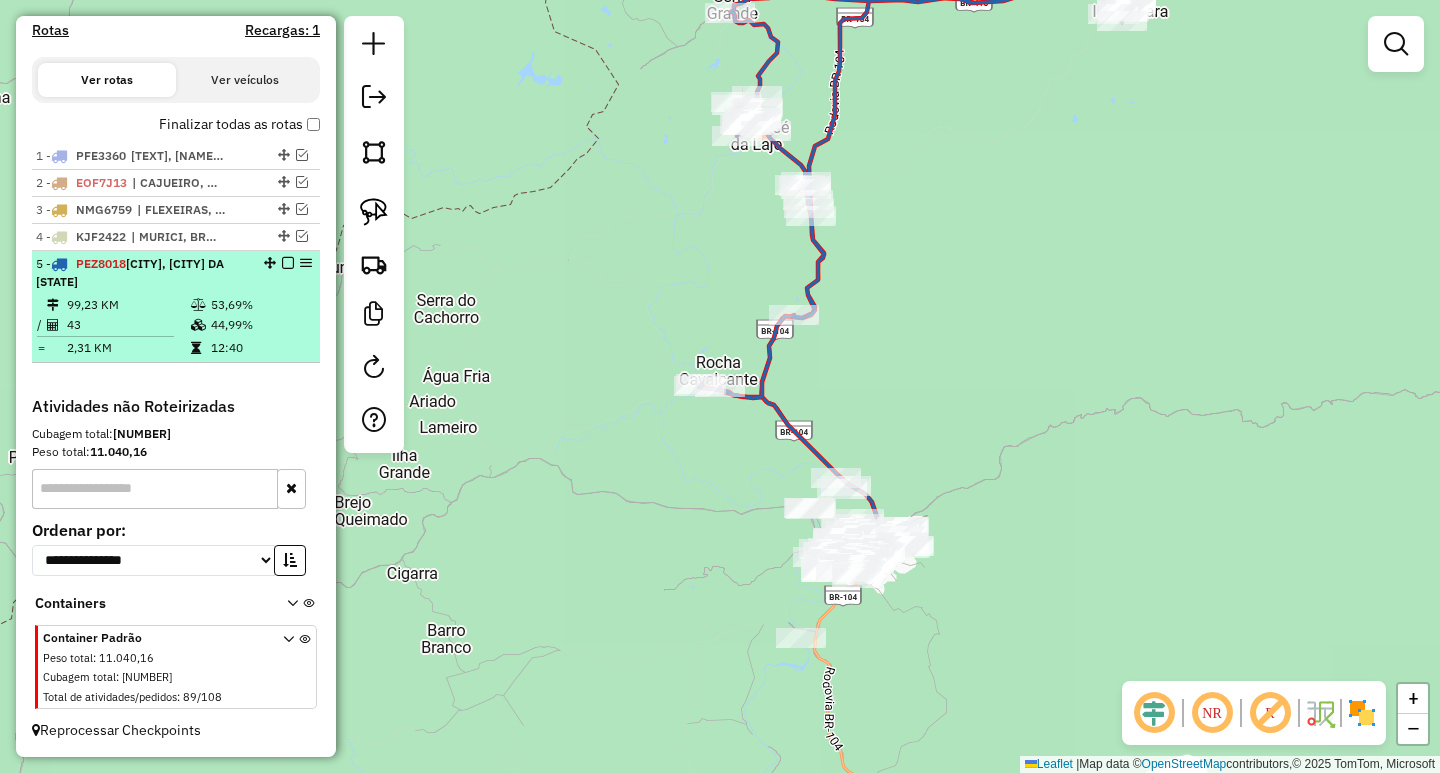 click at bounding box center (288, 263) 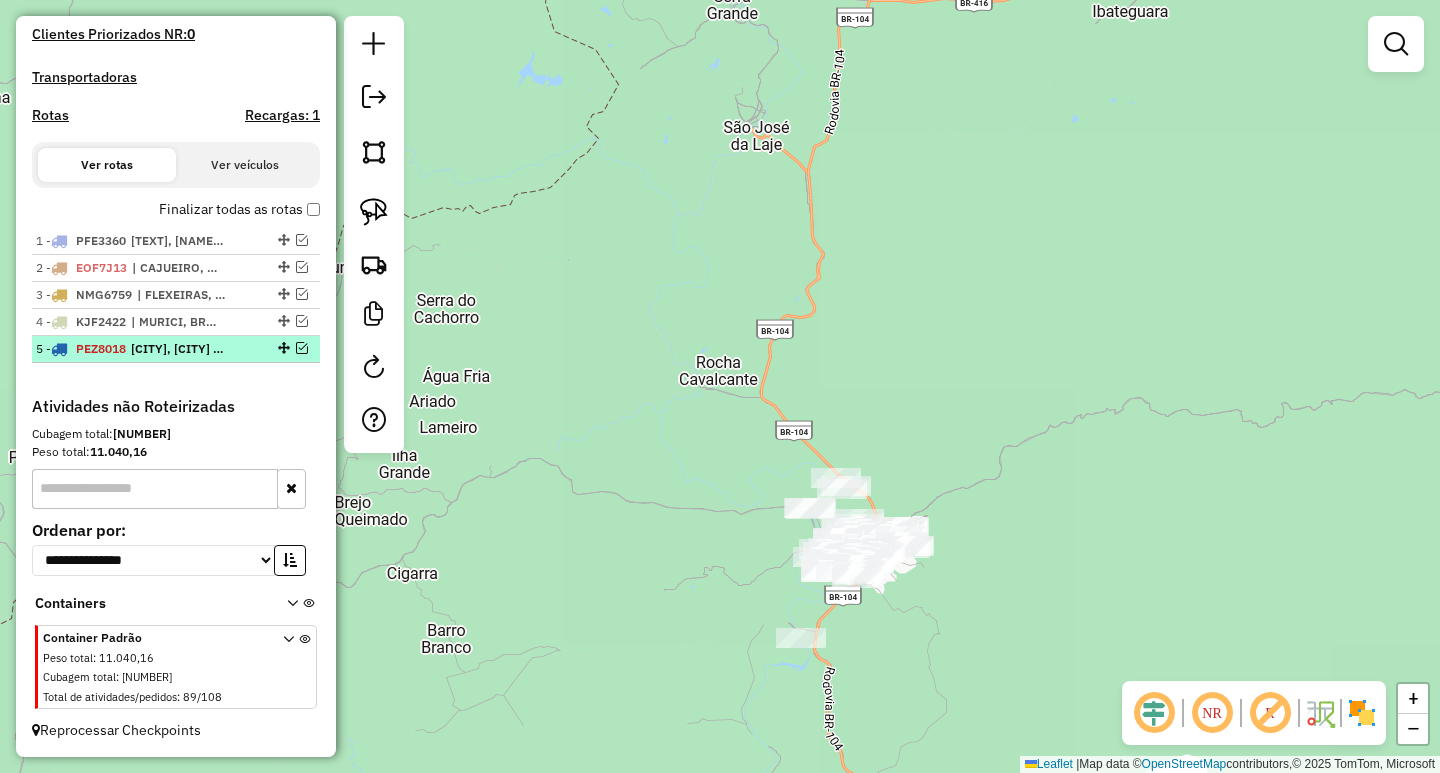 scroll, scrollTop: 562, scrollLeft: 0, axis: vertical 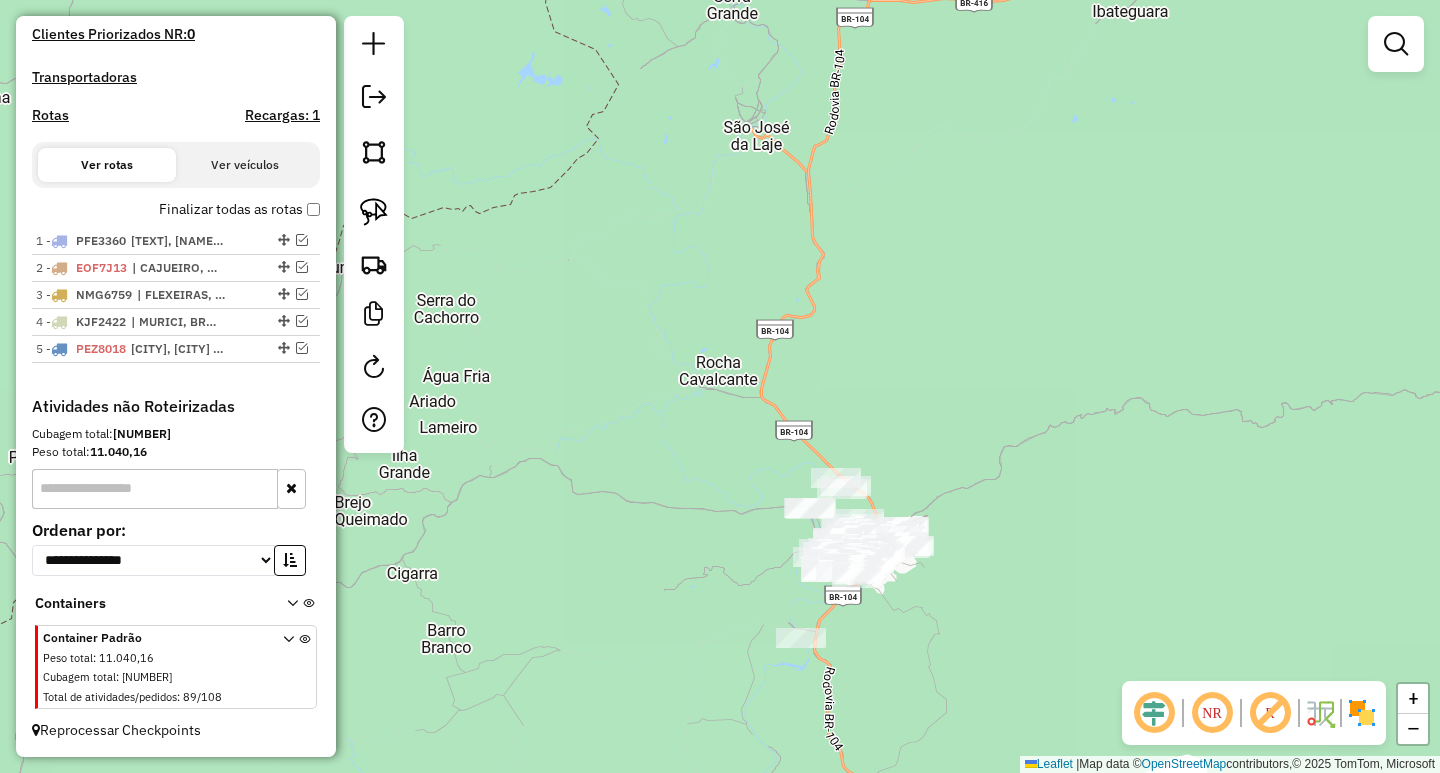 drag, startPoint x: 978, startPoint y: 416, endPoint x: 993, endPoint y: 372, distance: 46.486557 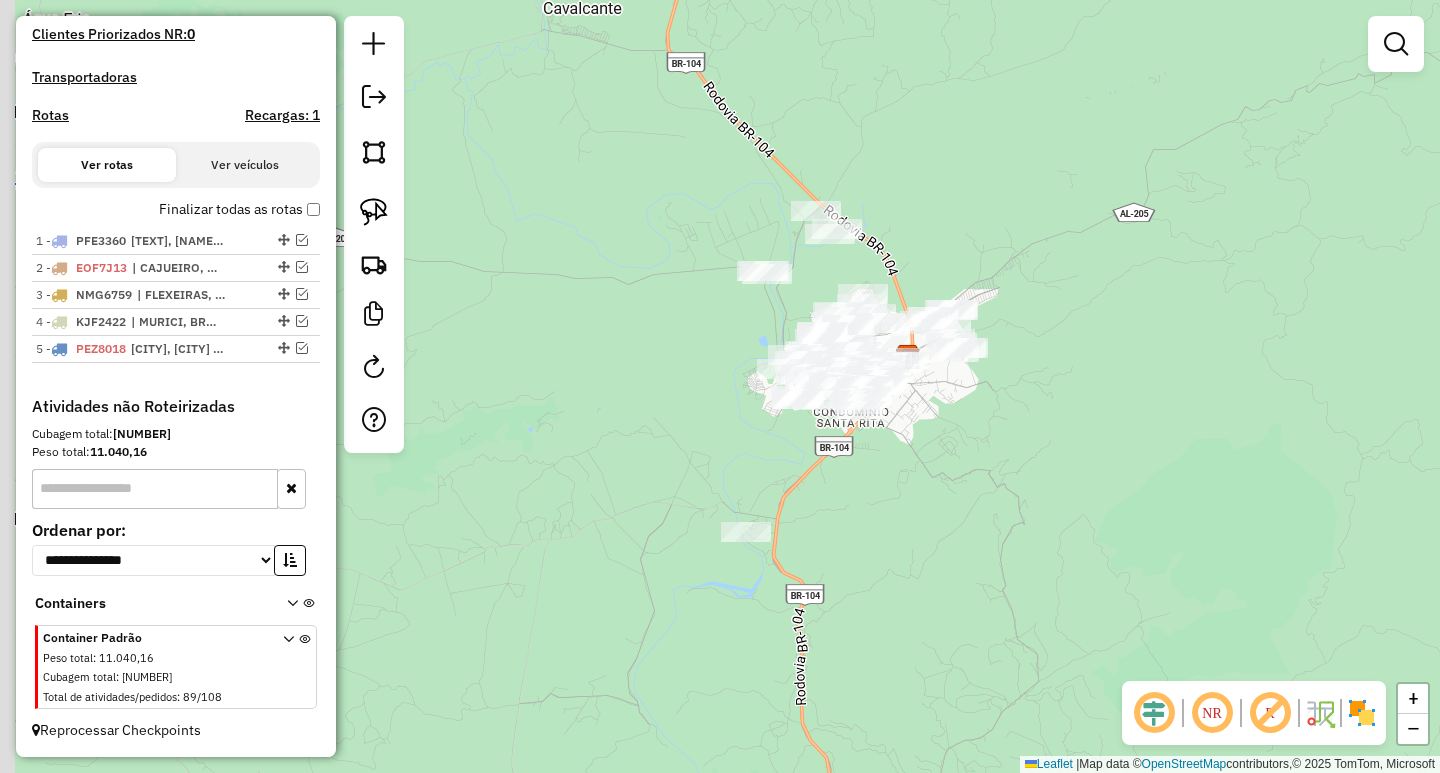 drag, startPoint x: 1004, startPoint y: 482, endPoint x: 1132, endPoint y: 377, distance: 165.55664 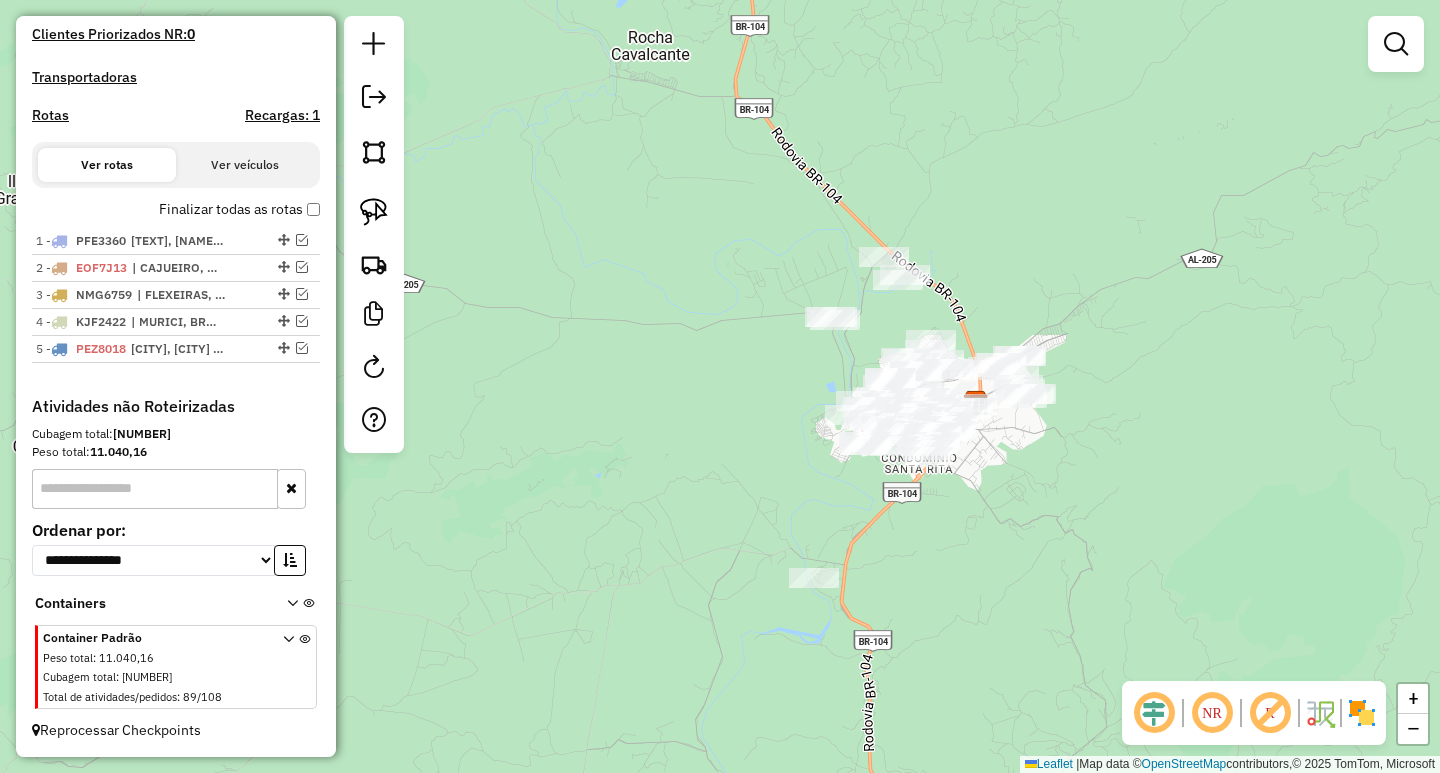 drag, startPoint x: 1140, startPoint y: 382, endPoint x: 1206, endPoint y: 428, distance: 80.44874 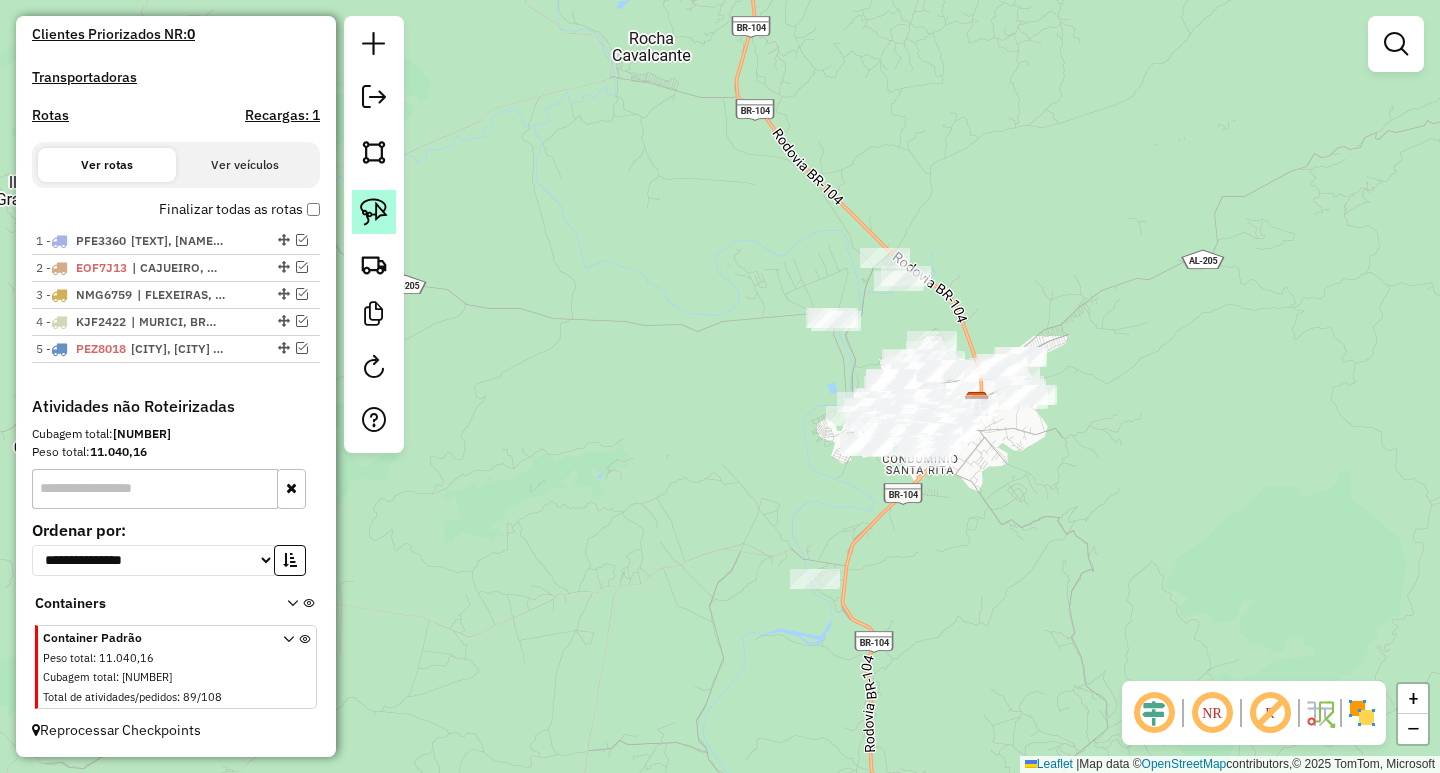 click 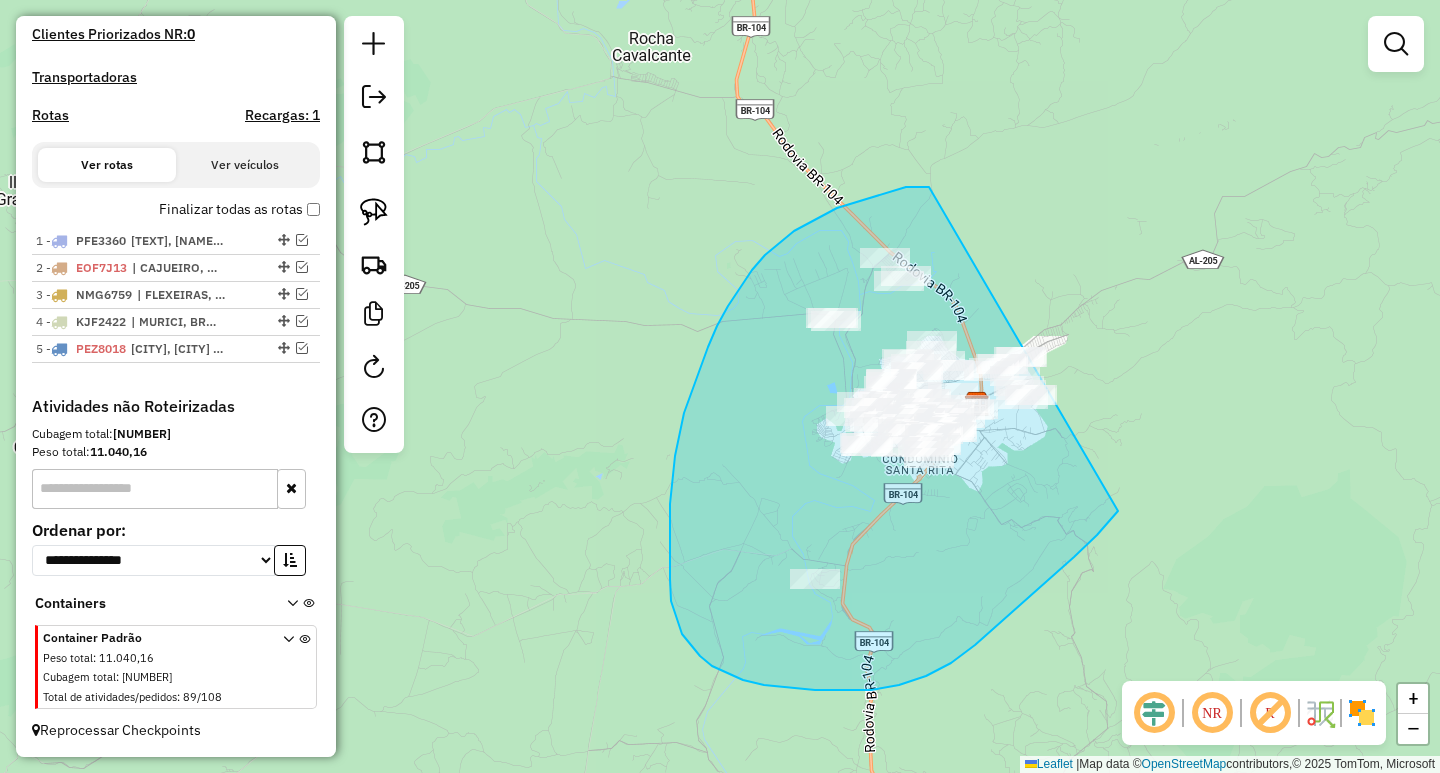 drag, startPoint x: 880, startPoint y: 194, endPoint x: 1160, endPoint y: 367, distance: 329.1337 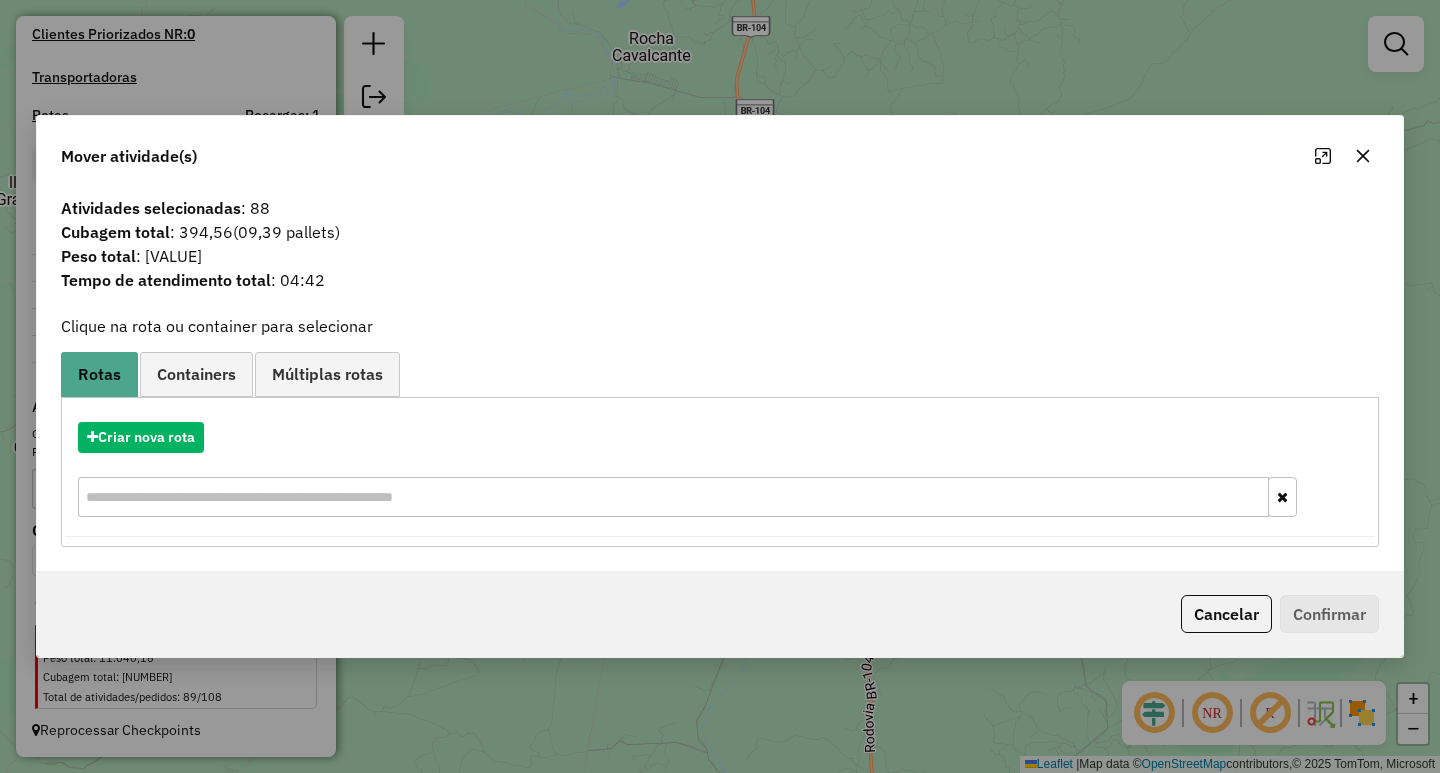 click 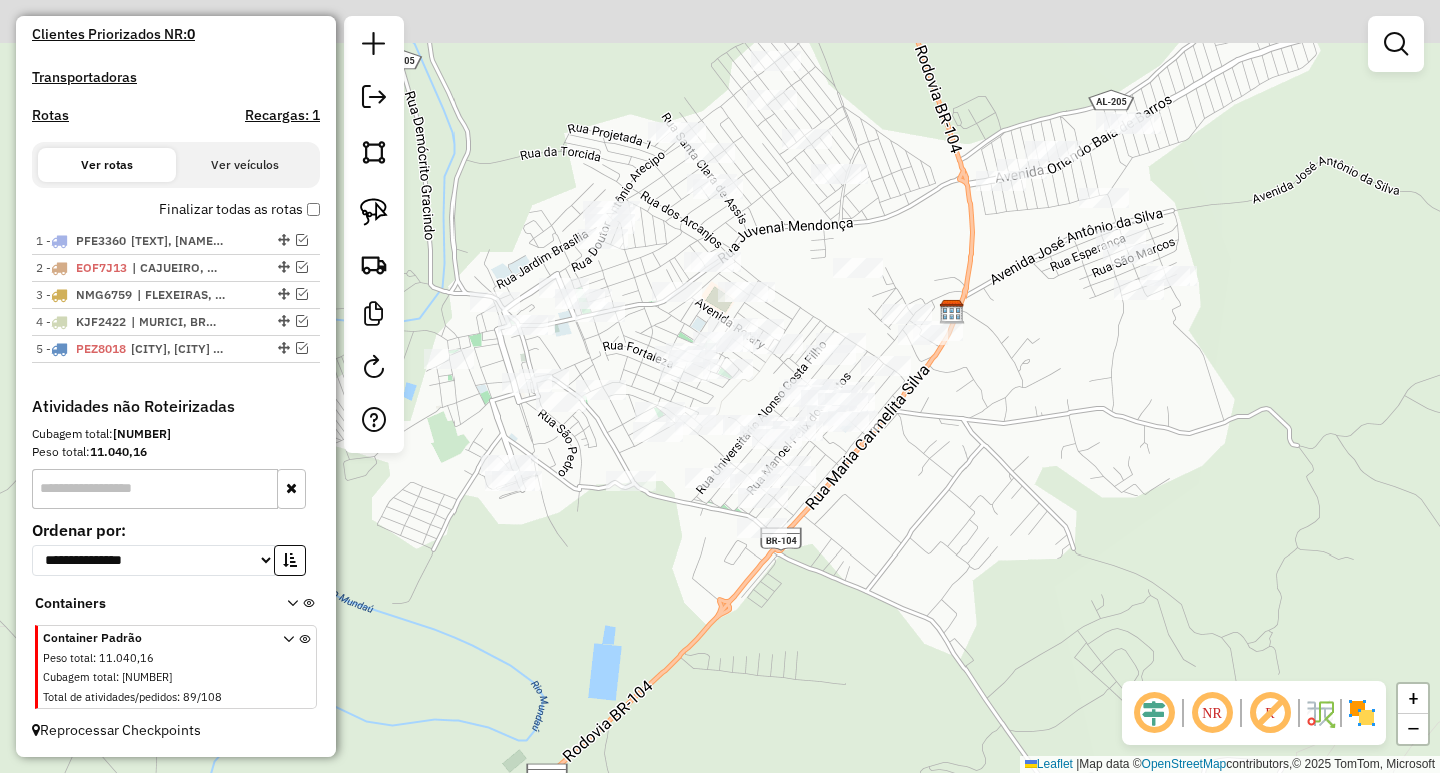 drag, startPoint x: 886, startPoint y: 392, endPoint x: 1048, endPoint y: 518, distance: 205.23158 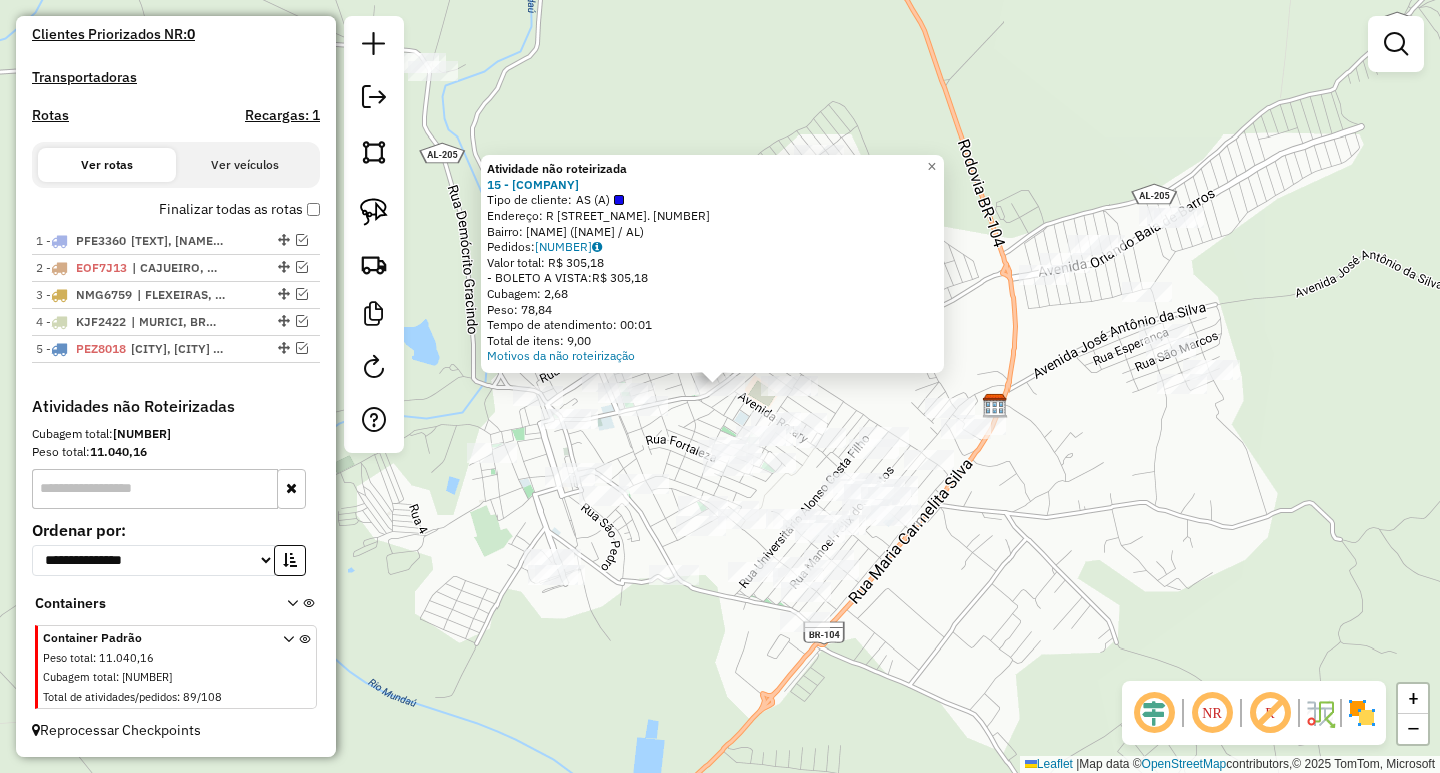 click on "Atividade não roteirizada 15 - [COMPANY] Tipo de cliente: AS (A) Endereço: R JUVENAL MENDONCA. 000071 Bairro: CENTRO ([CITY] / [STATE]) Pedidos: 11405706 Valor total: R$ 305,18 - BOLETO A VISTA: R$ 305,18 Cubagem: 2,68 Peso: 78,84 Tempo de atendimento: 00:01 Total de itens: 9,00 Motivos da não roteirização × Janela de atendimento Grade de atendimento Capacidade Transportadoras Veículos Cliente Pedidos Rotas Selecione os dias de semana para filtrar as janelas de atendimento Seg Ter Qua Qui Sex Sáb Dom Informe o período da janela de atendimento: De: Até: Filtrar exatamente a janela do cliente Considerar janela de atendimento padrão Selecione os dias de semana para filtrar as grades de atendimento Seg Ter Qua Qui Sex Sáb Dom Considerar clientes sem dia de atendimento cadastrado Clientes fora do dia de atendimento selecionado Filtrar as atividades entre os valores definidos abaixo: Peso mínimo: Peso máximo:" 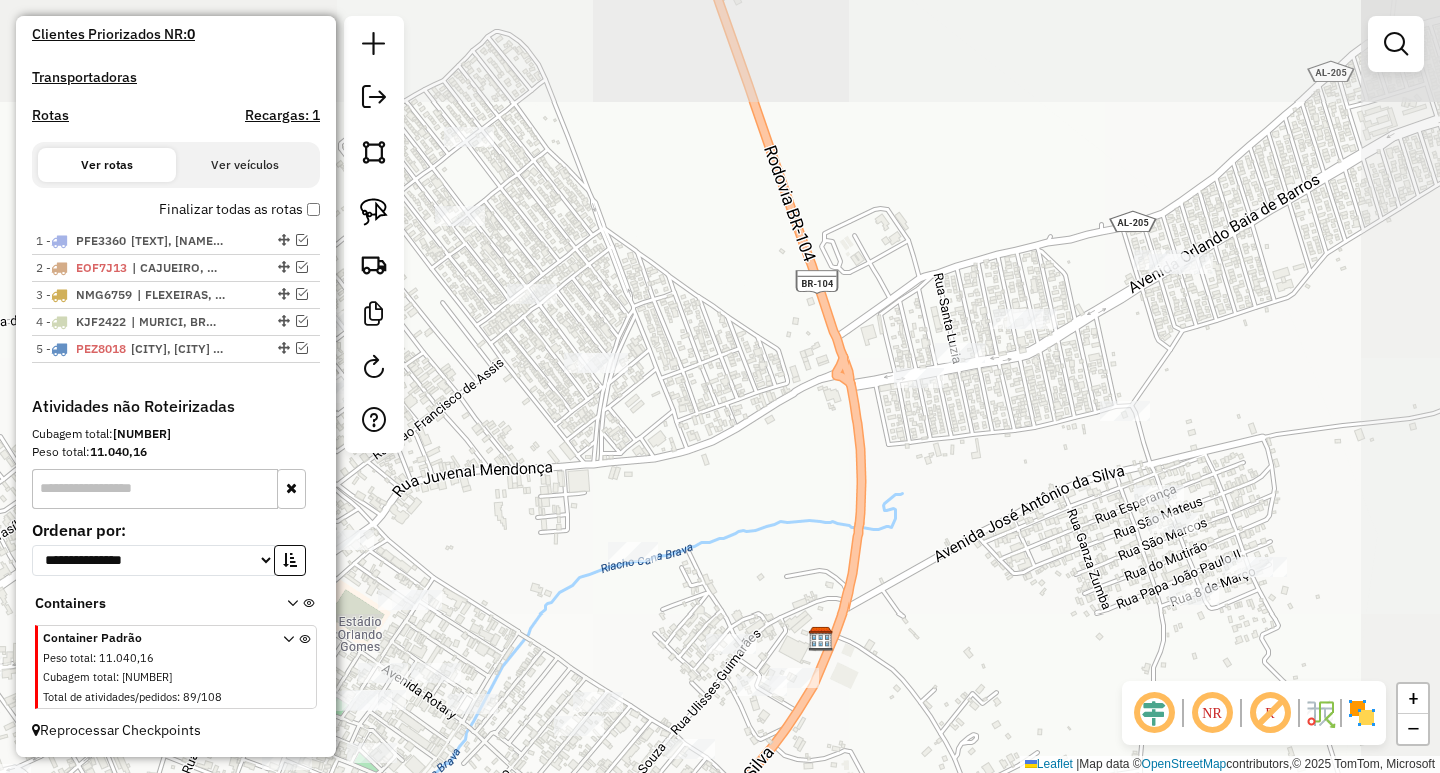 drag, startPoint x: 1211, startPoint y: 277, endPoint x: 947, endPoint y: 519, distance: 358.13406 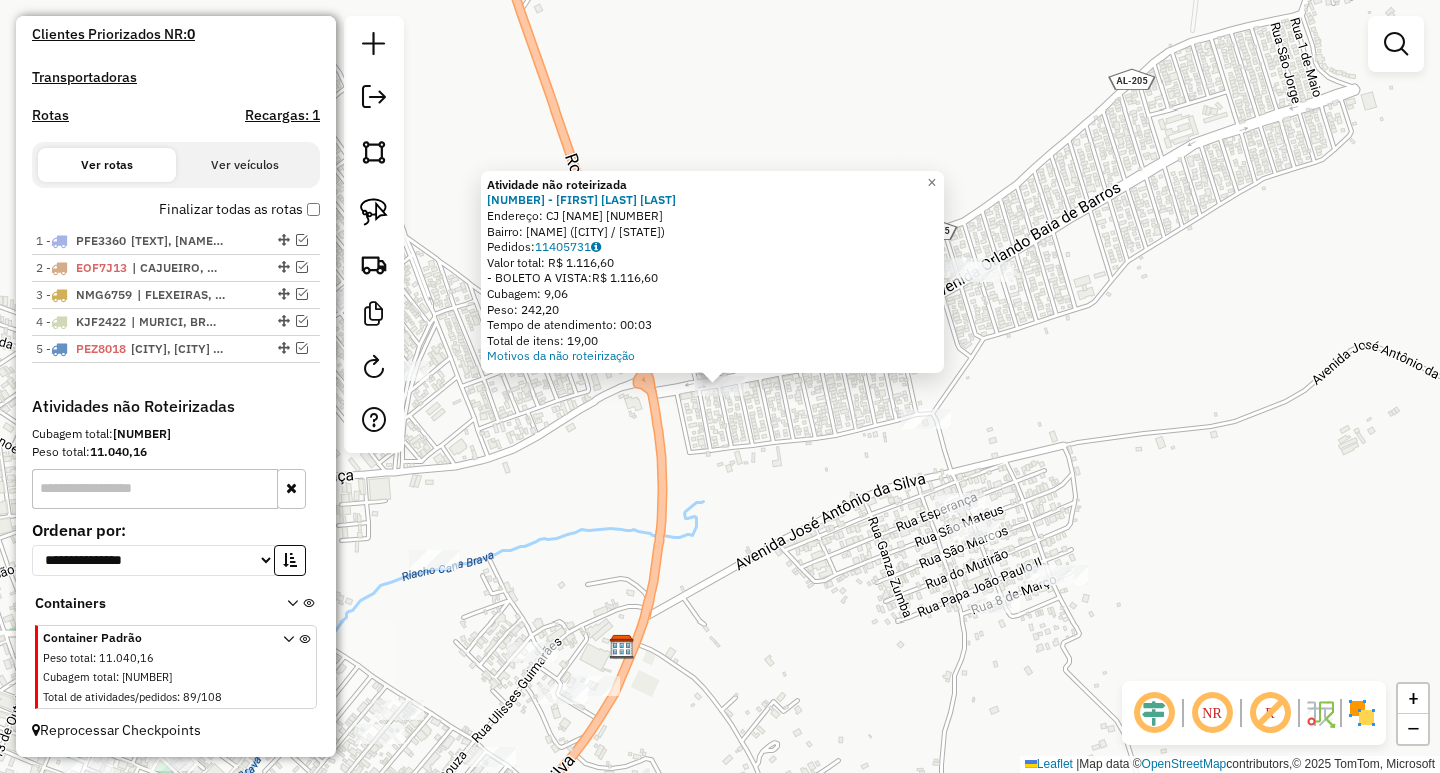 click on "Atividade não roteirizada [NUMBER] - [FIRST] [LAST]  Endereço: [STREET_TYPE]  [STREET_NAME]                 [NUMBER]   Bairro: [Bairro] ([CITY] / [STATE])   Pedidos:  [NUMBER]   Valor total: [CURRENCY] [PRICE]   - [PAYMENT_METHOD]:  [CURRENCY] [PRICE]   Cubagem: [PRICE]   Peso: [PRICE]   Tempo de atendimento: [TIME]   Total de itens: [NUMBER]  Motivos da não roteirização × Janela de atendimento Grade de atendimento Capacidade Transportadoras Veículos Cliente Pedidos  Rotas Selecione os dias de semana para filtrar as janelas de atendimento  Seg   Ter   Qua   Qui   Sex   Sáb   Dom  Informe o período da janela de atendimento: De: Até:  Filtrar exatamente a janela do cliente  Considerar janela de atendimento padrão  Selecione os dias de semana para filtrar as grades de atendimento  Seg   Ter   Qua   Qui   Sex   Sáb   Dom   Considerar clientes sem dia de atendimento cadastrado  Clientes fora do dia de atendimento selecionado Filtrar as atividades entre os valores definidos abaixo:  Peso mínimo:   Peso máximo:   Cubagem mínima:   Cubagem máxima:   De:   Até:  De:" 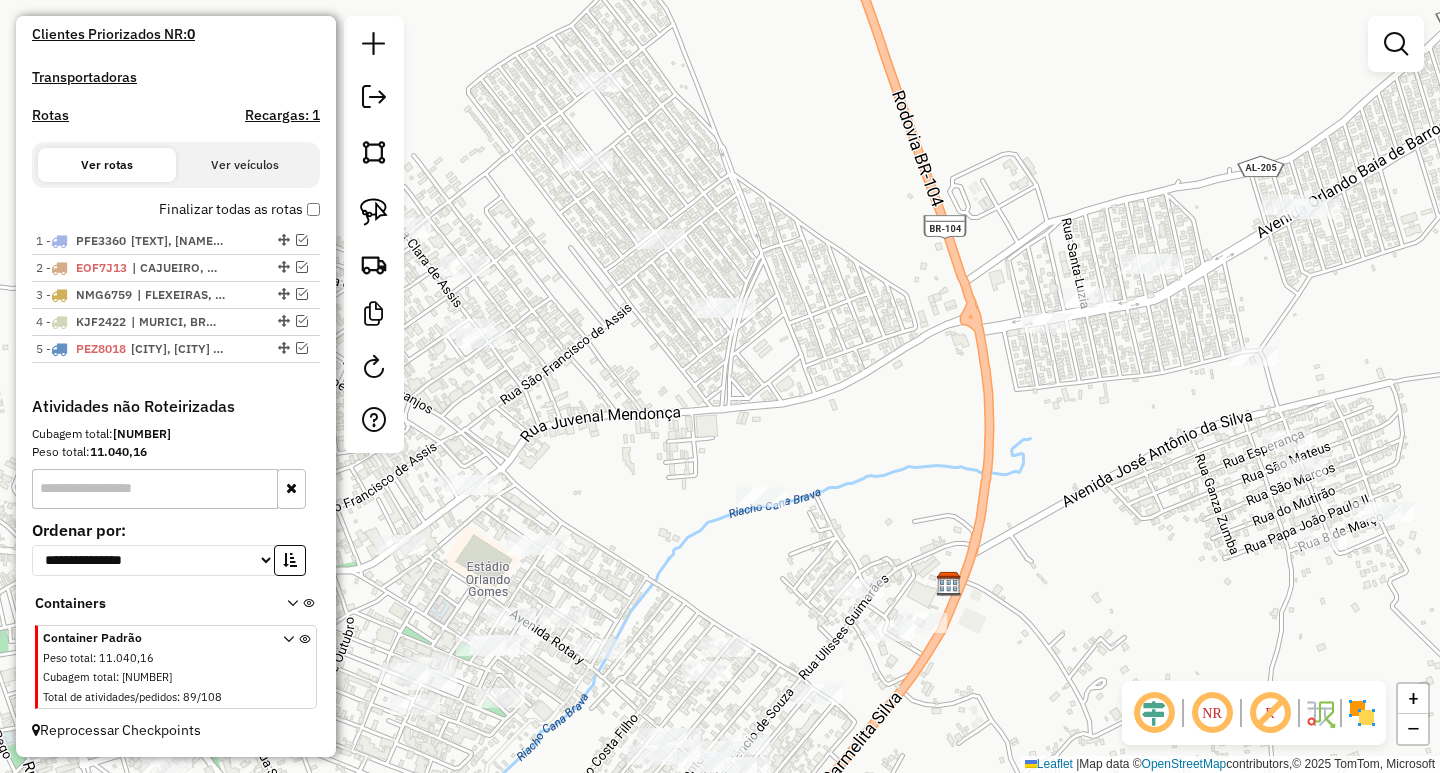 drag, startPoint x: 725, startPoint y: 560, endPoint x: 1052, endPoint y: 497, distance: 333.01352 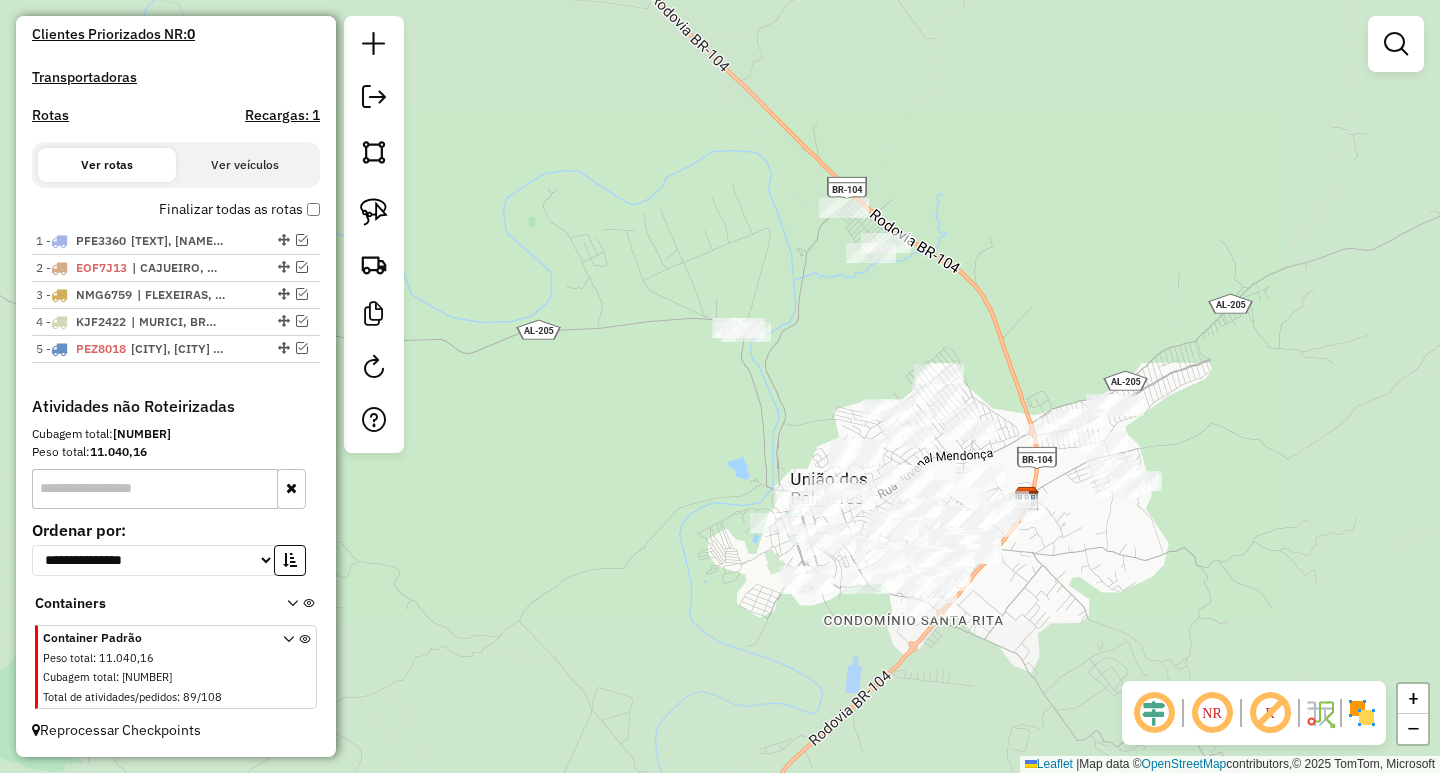 drag, startPoint x: 1066, startPoint y: 520, endPoint x: 1027, endPoint y: 395, distance: 130.94273 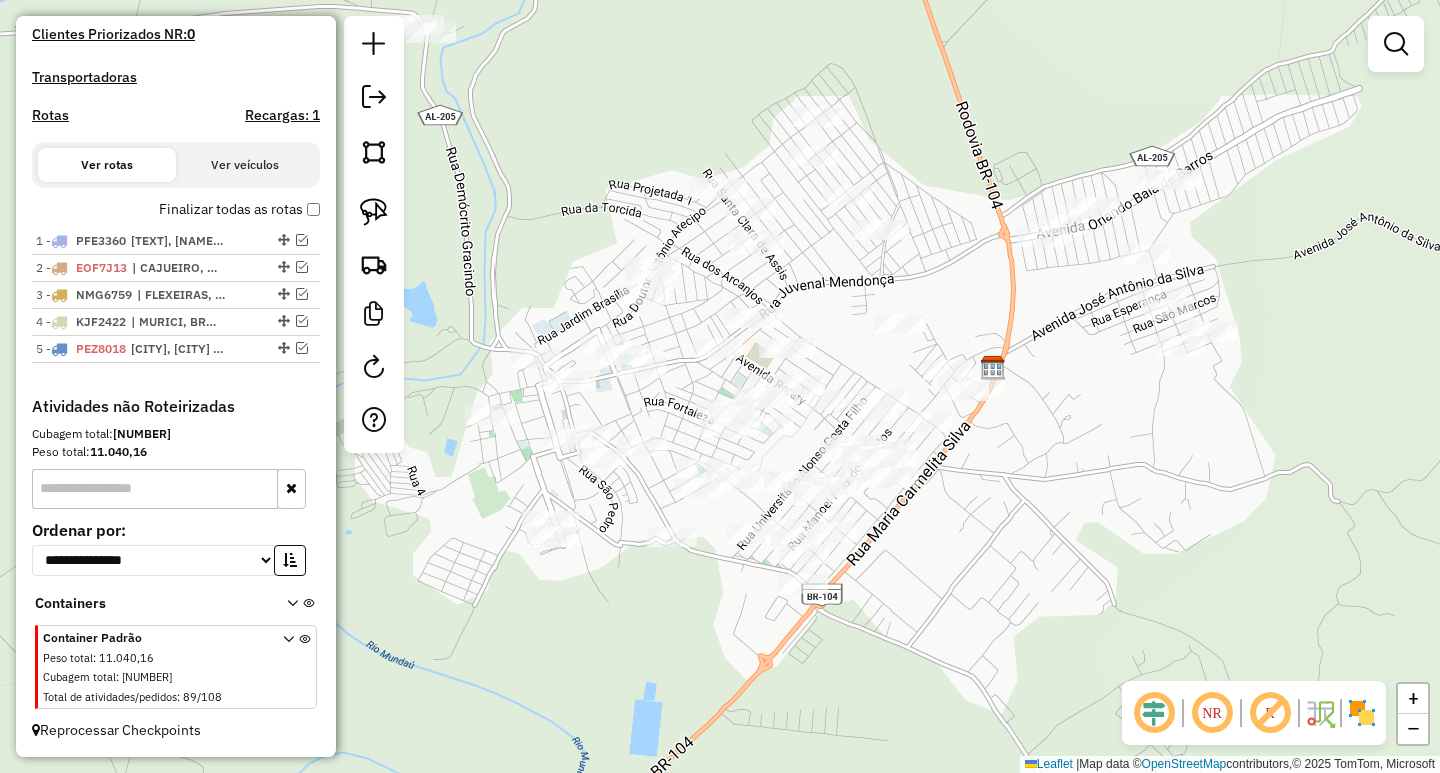 drag, startPoint x: 1013, startPoint y: 438, endPoint x: 1063, endPoint y: 436, distance: 50.039986 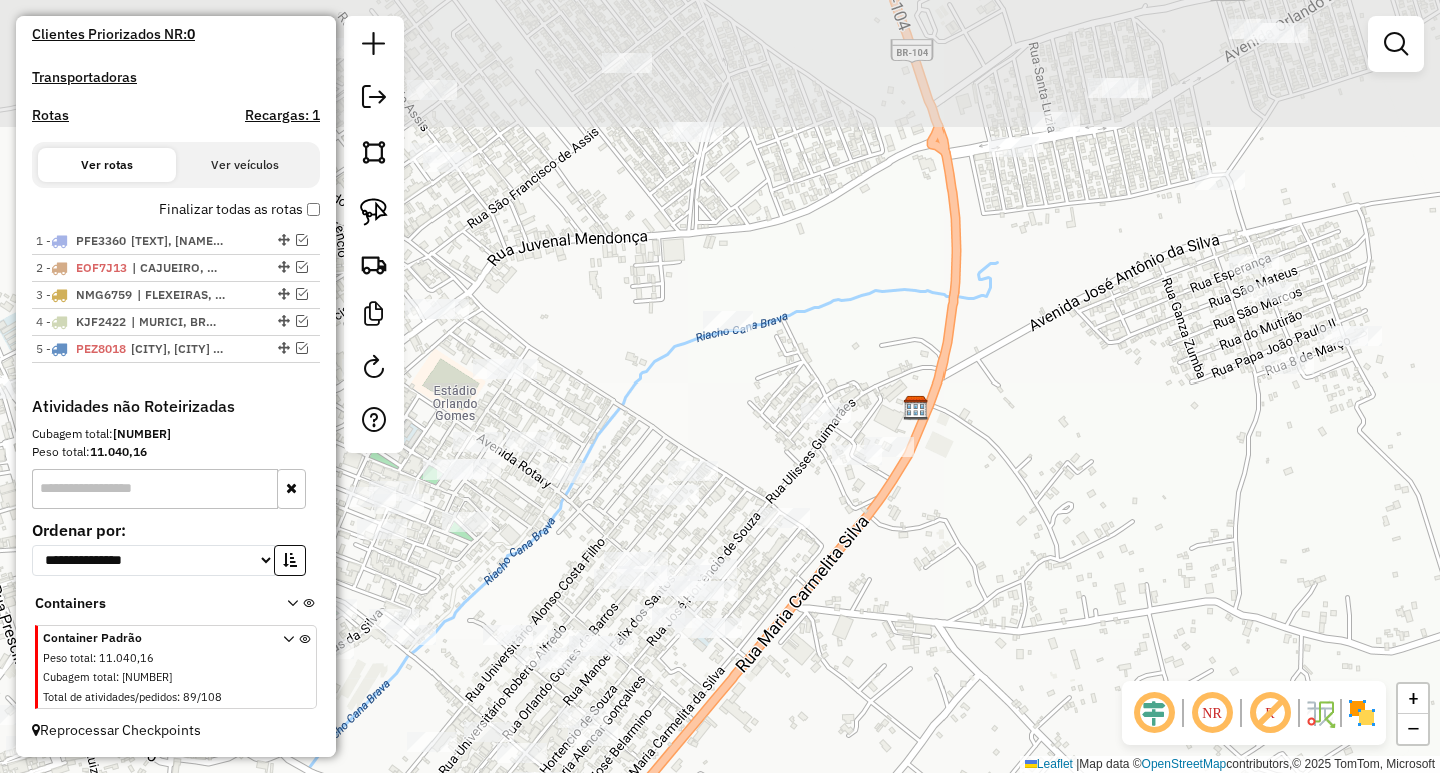 drag, startPoint x: 1069, startPoint y: 494, endPoint x: 1068, endPoint y: 629, distance: 135.00371 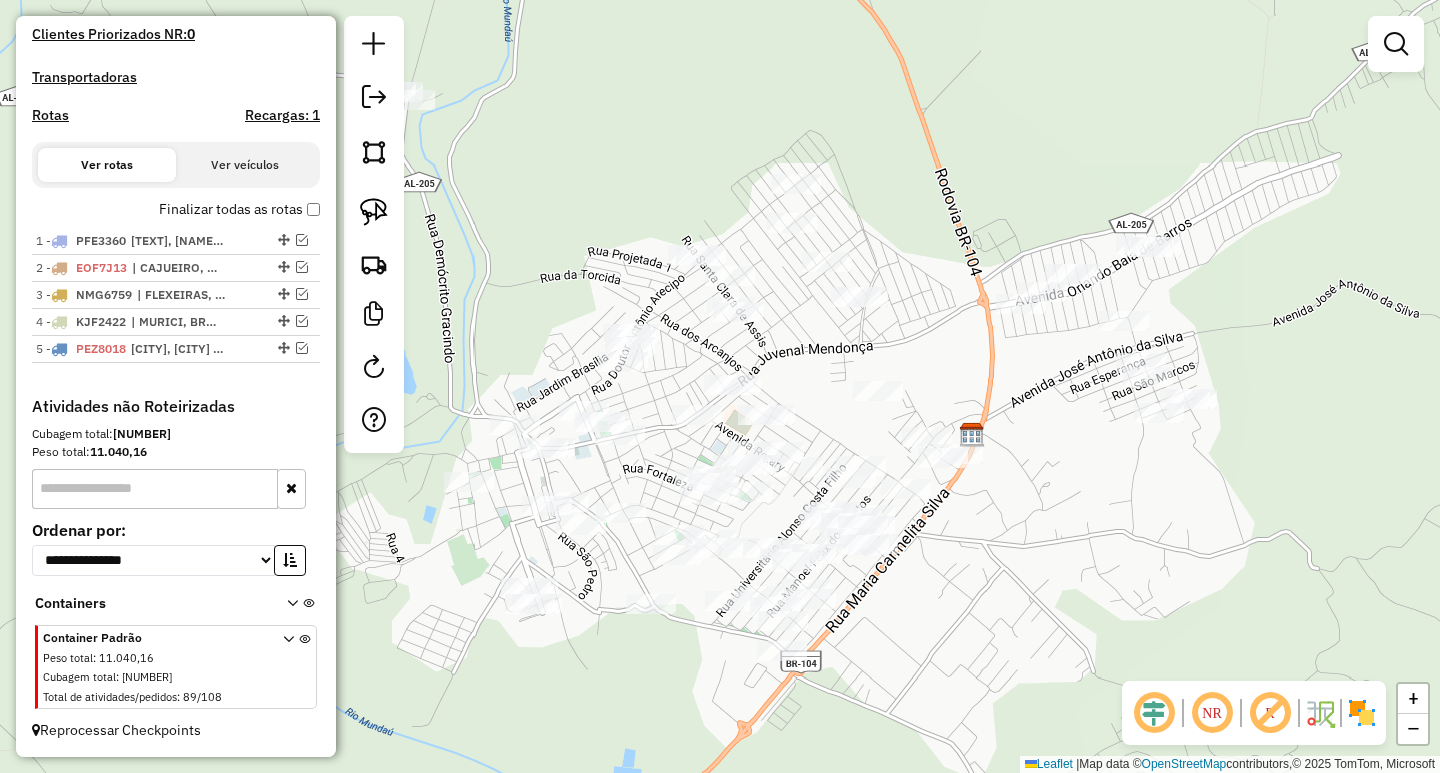 drag, startPoint x: 1066, startPoint y: 603, endPoint x: 1046, endPoint y: 519, distance: 86.34813 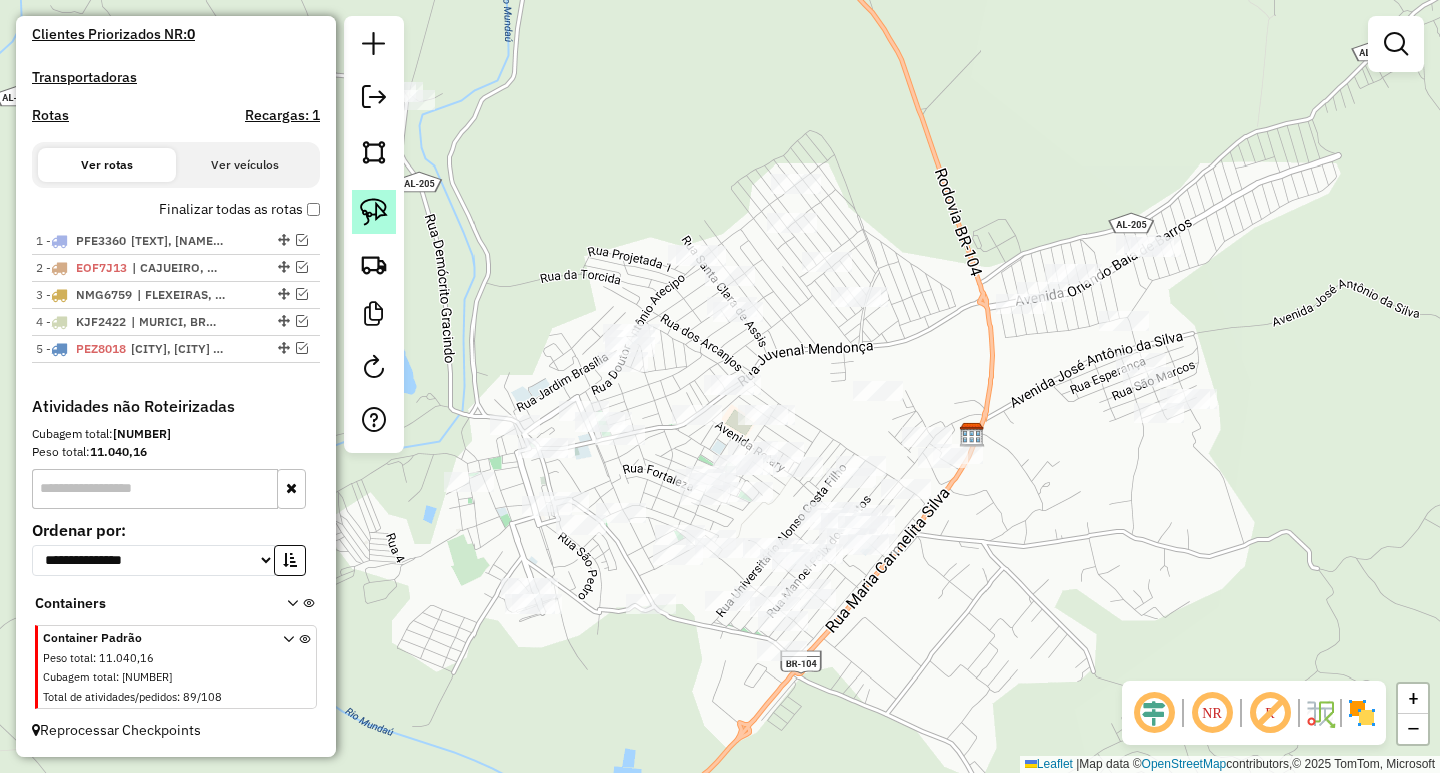 click 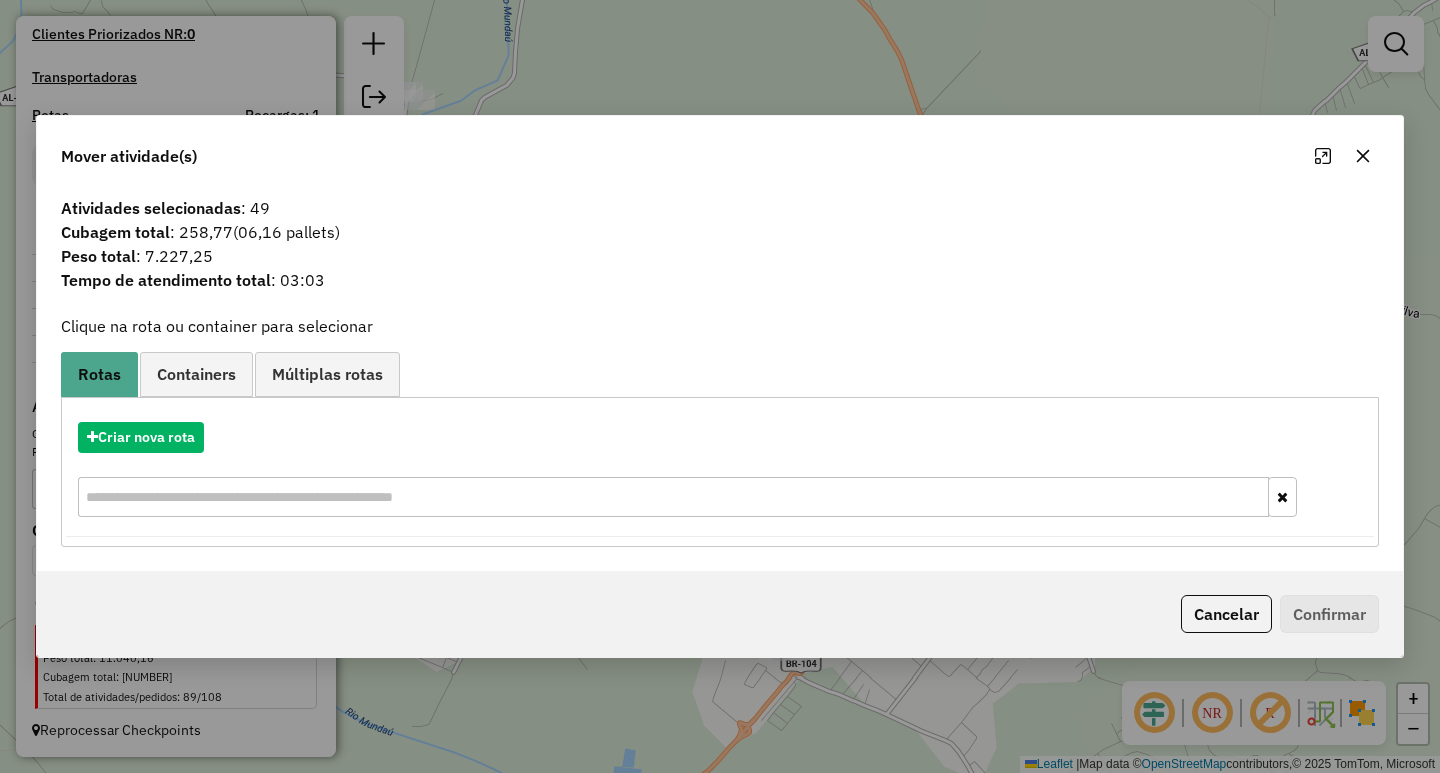 click on "Criar nova rota" at bounding box center (720, 472) 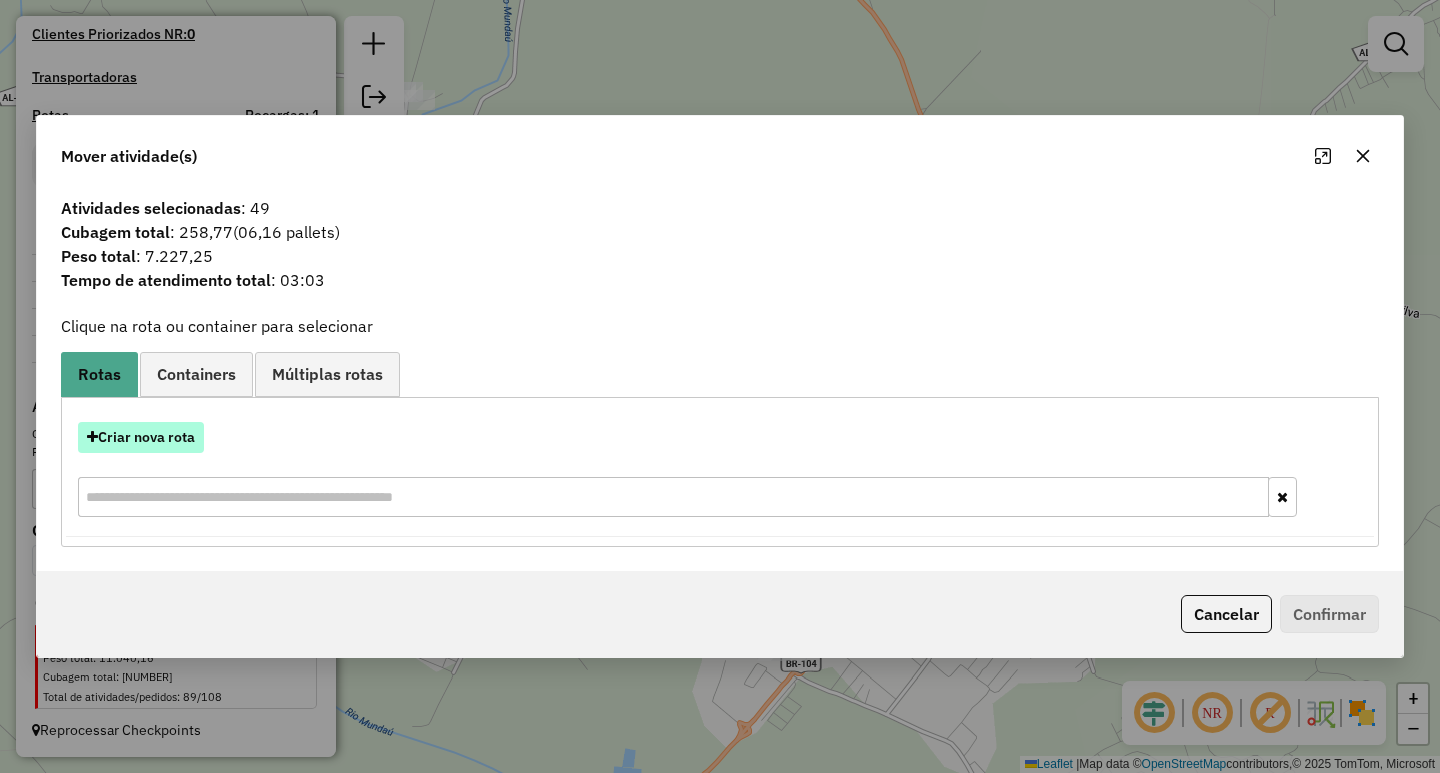 click on "Criar nova rota" at bounding box center (141, 437) 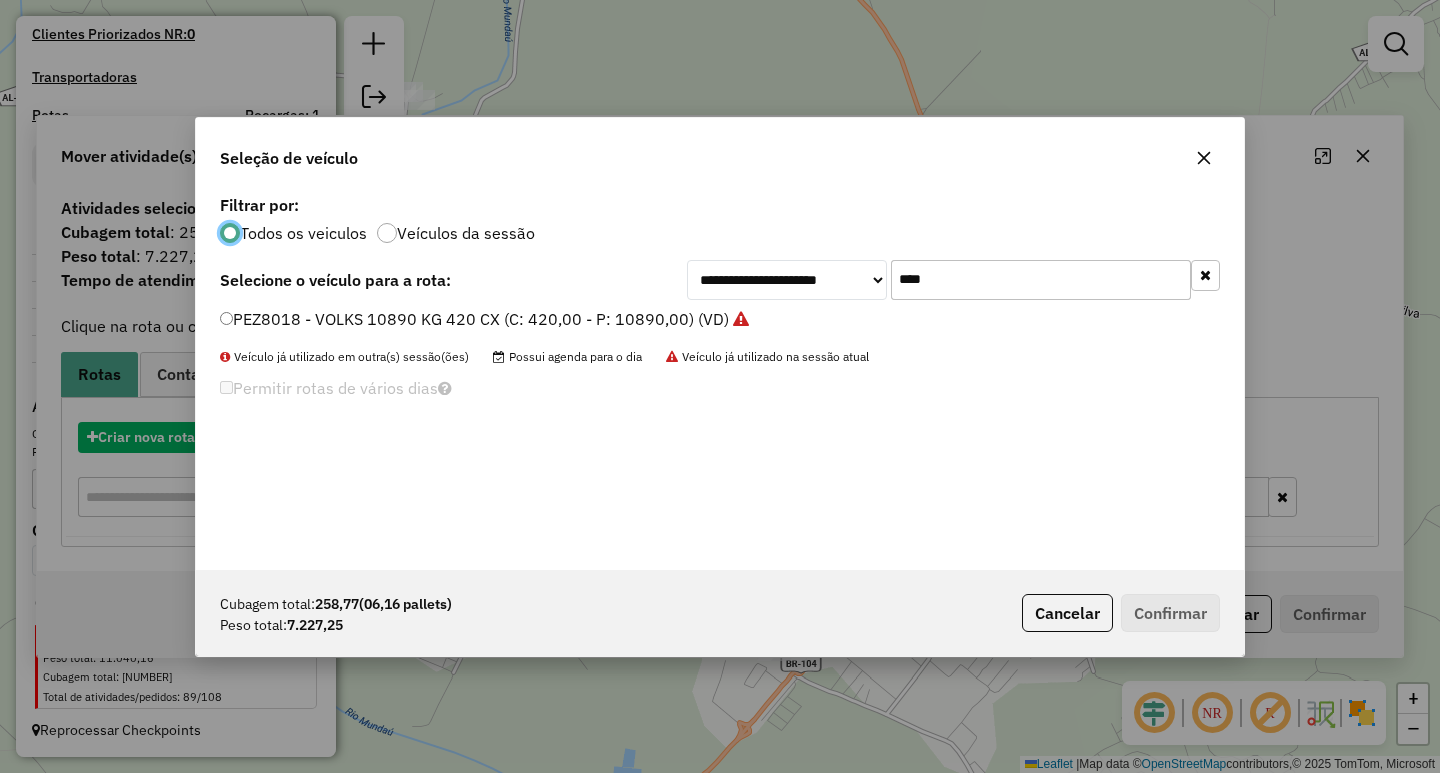 scroll, scrollTop: 11, scrollLeft: 6, axis: both 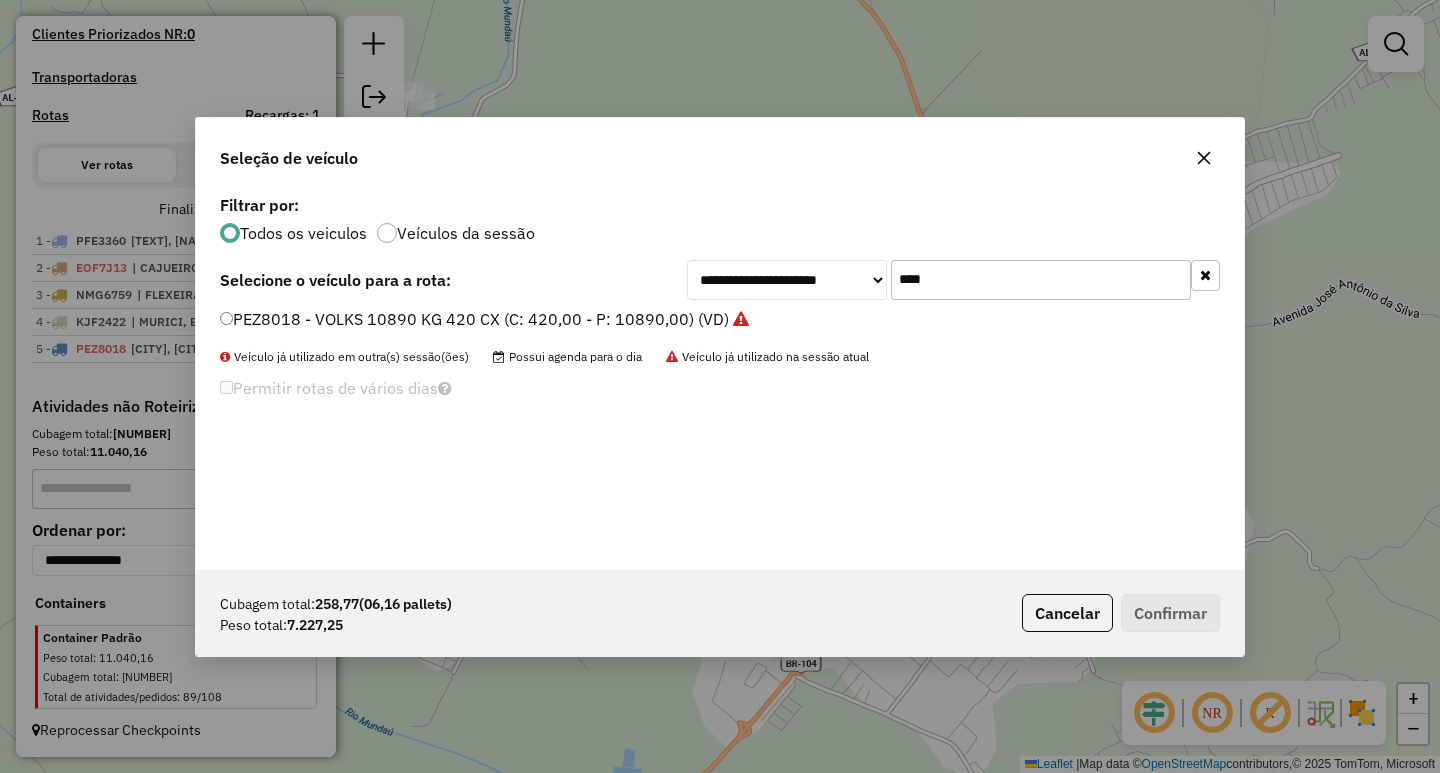 drag, startPoint x: 946, startPoint y: 284, endPoint x: 736, endPoint y: 292, distance: 210.15233 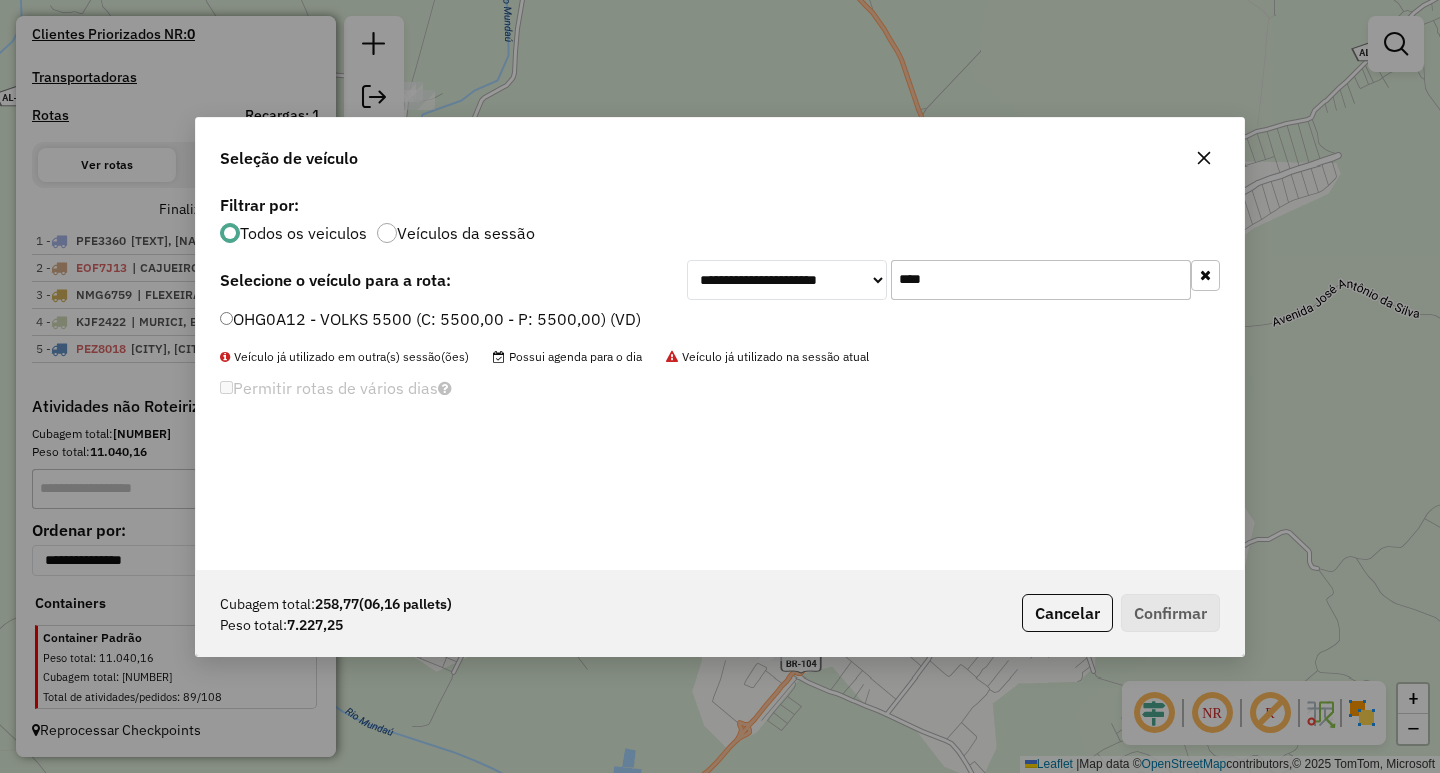 type on "****" 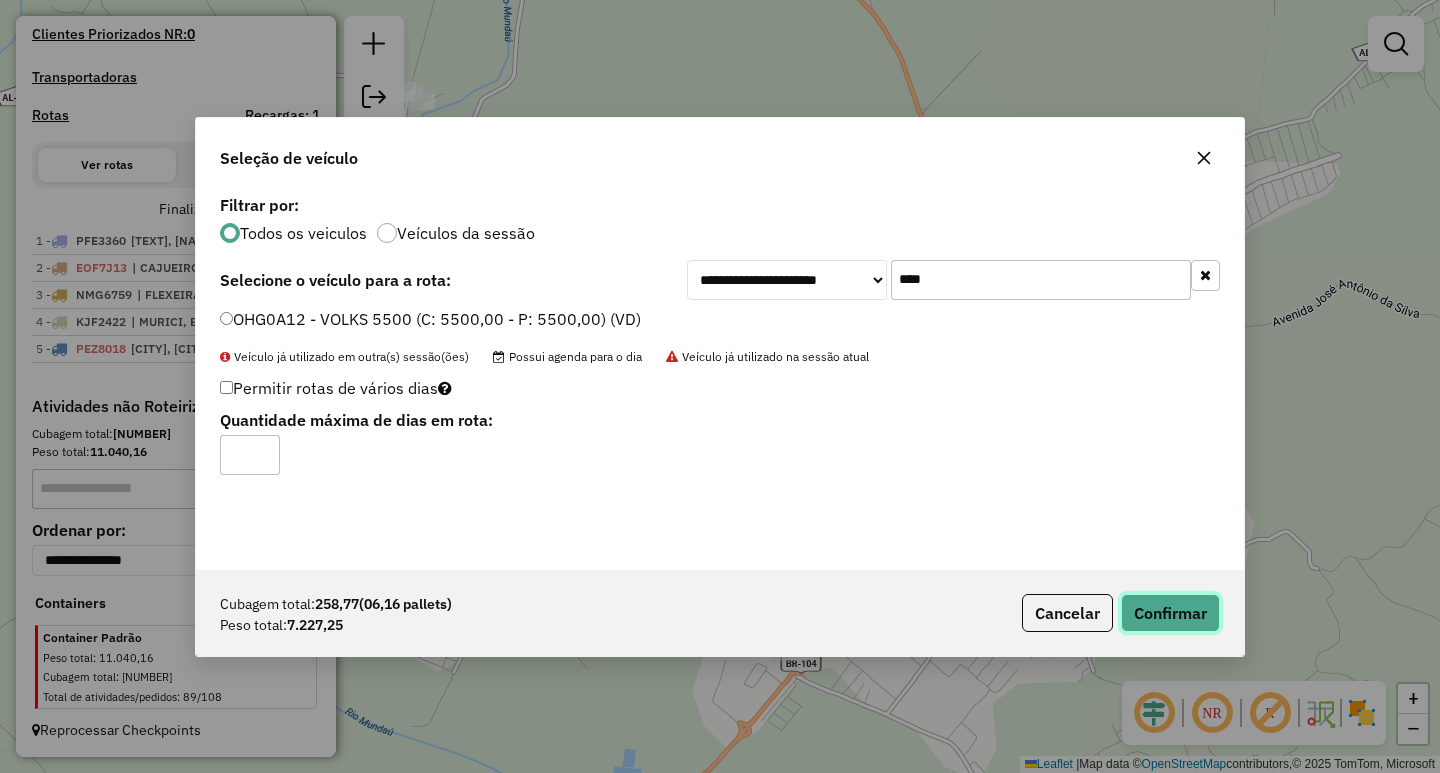 click on "Confirmar" 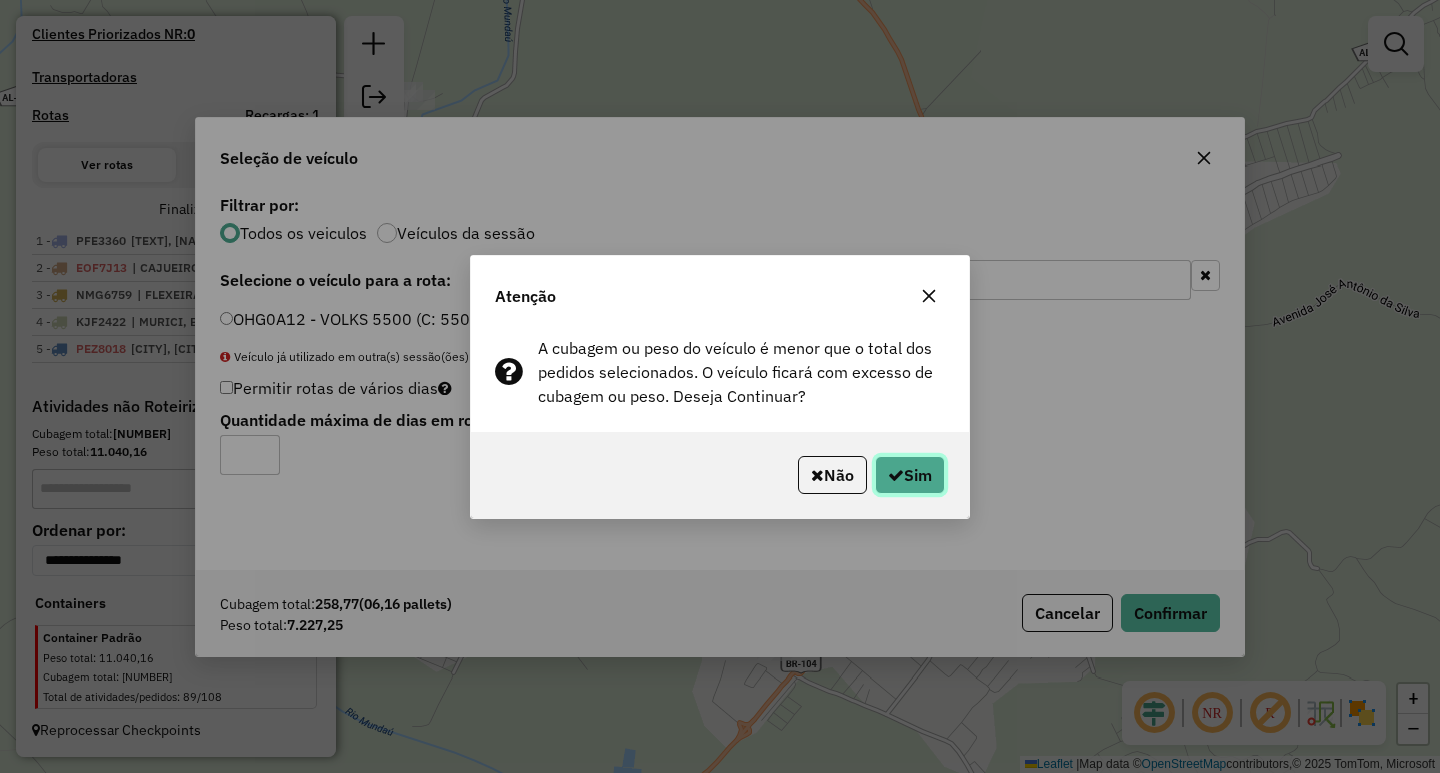 click on "Sim" 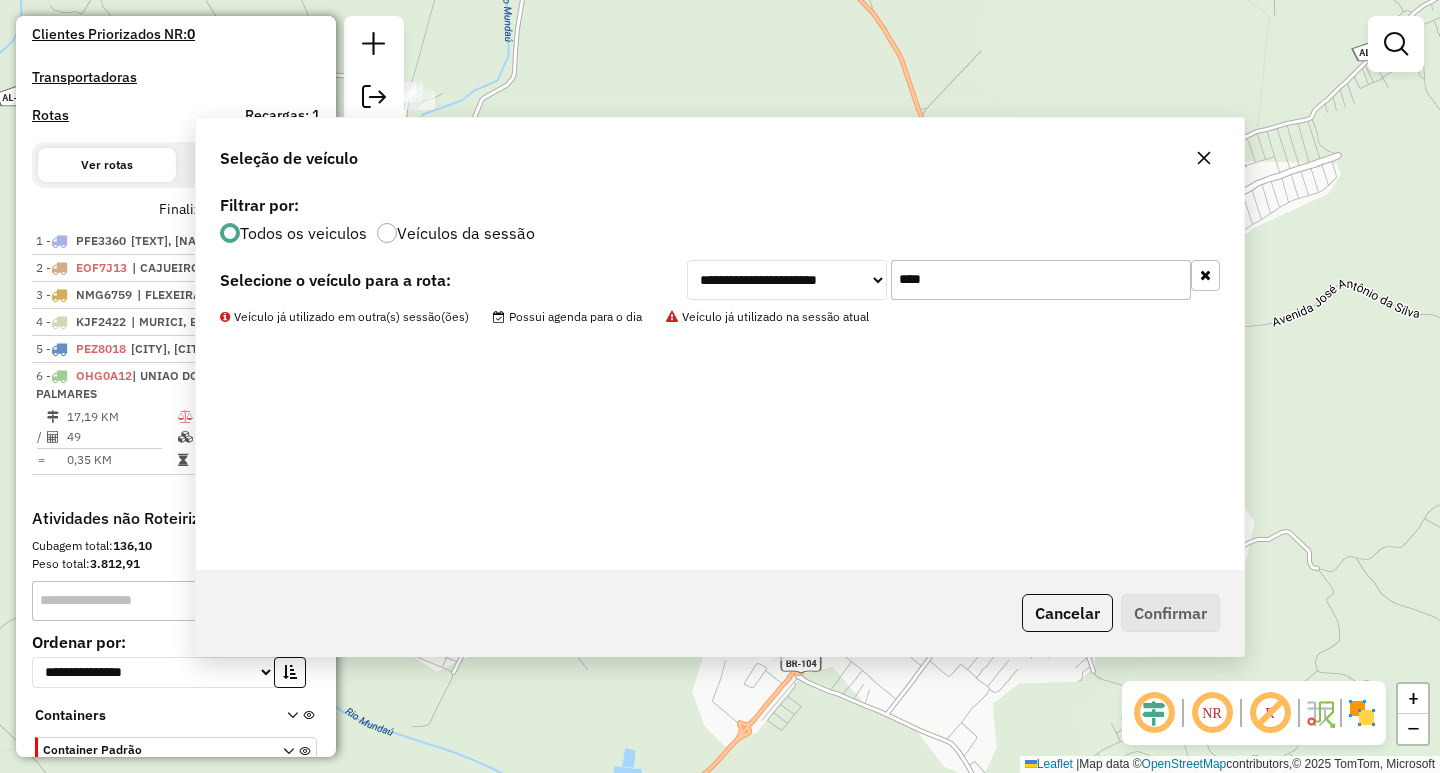 scroll, scrollTop: 647, scrollLeft: 0, axis: vertical 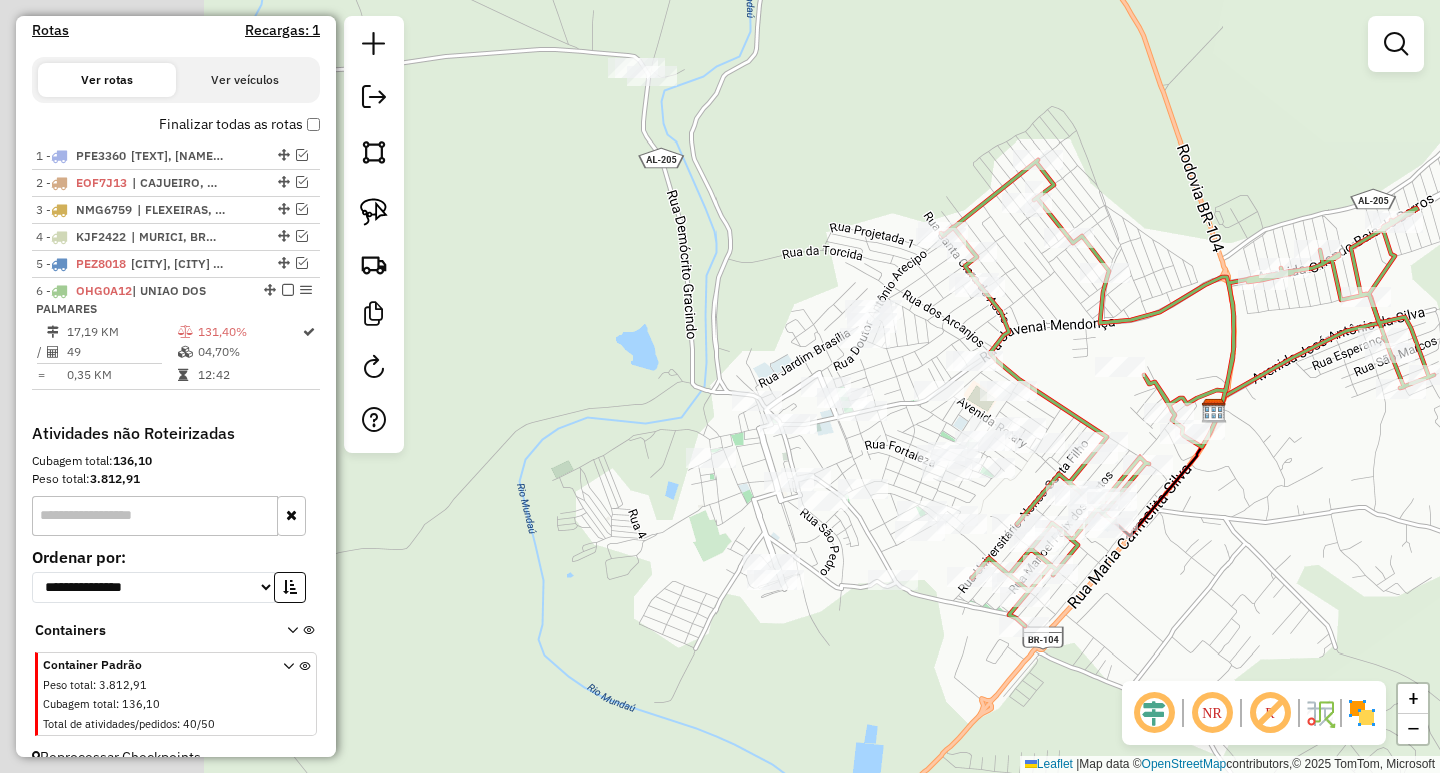 drag, startPoint x: 537, startPoint y: 315, endPoint x: 730, endPoint y: 307, distance: 193.16573 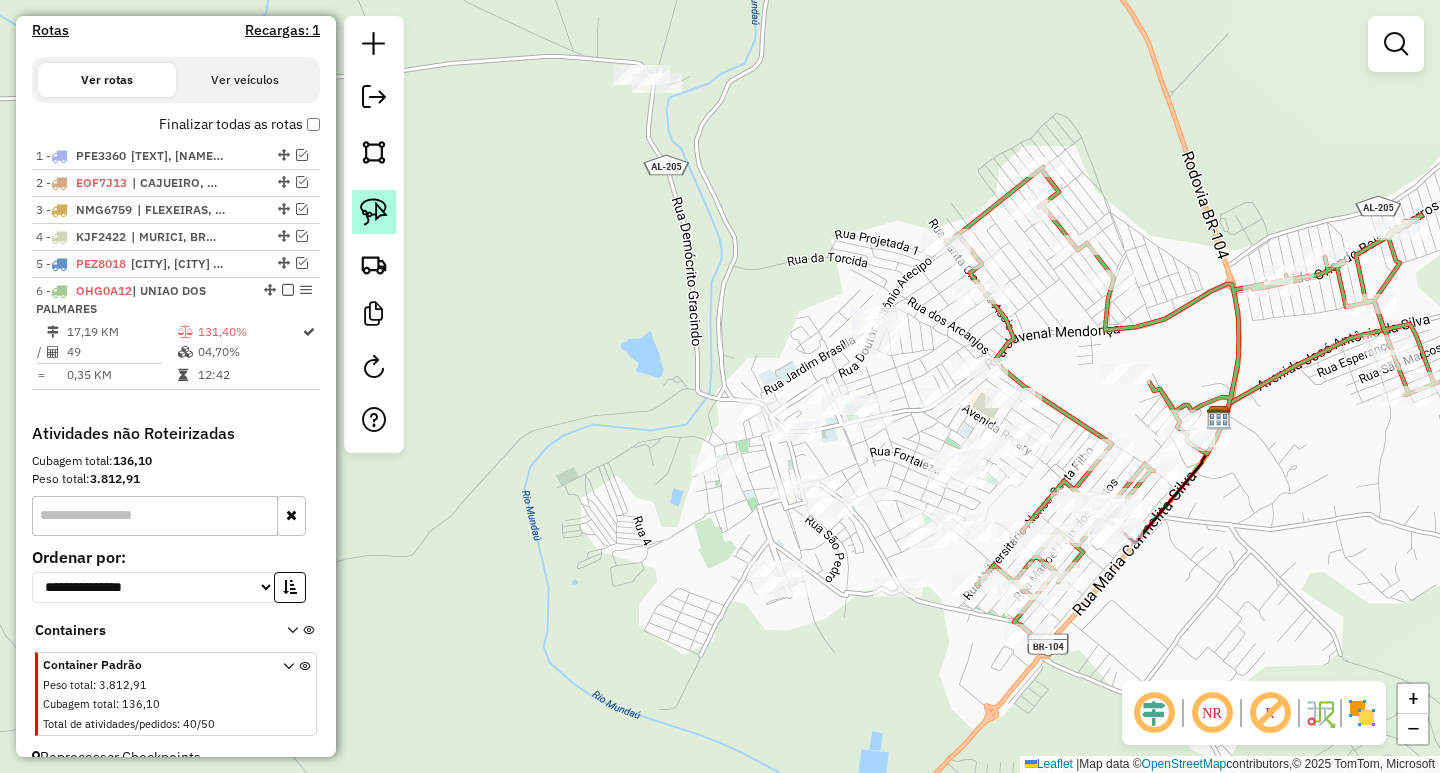 click 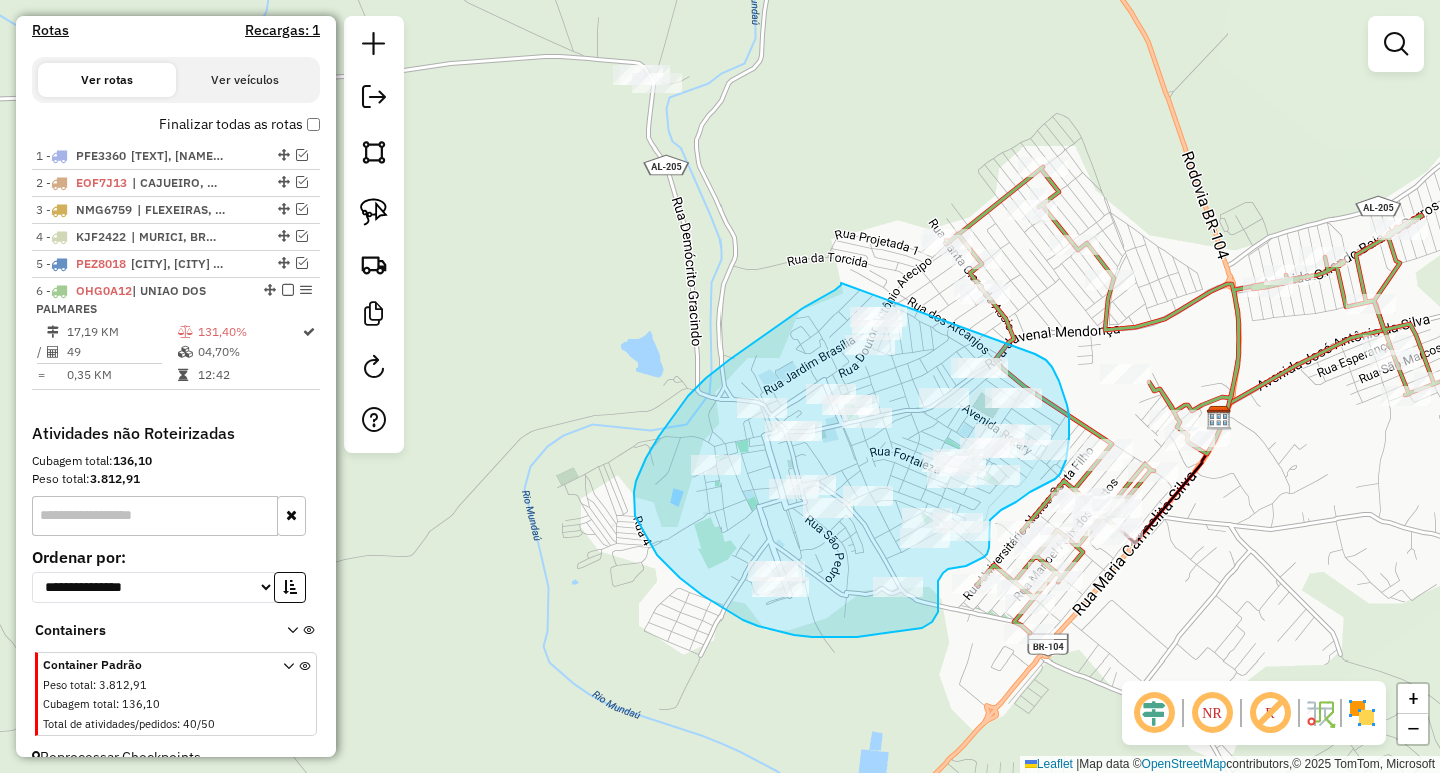 drag, startPoint x: 841, startPoint y: 283, endPoint x: 1035, endPoint y: 354, distance: 206.58412 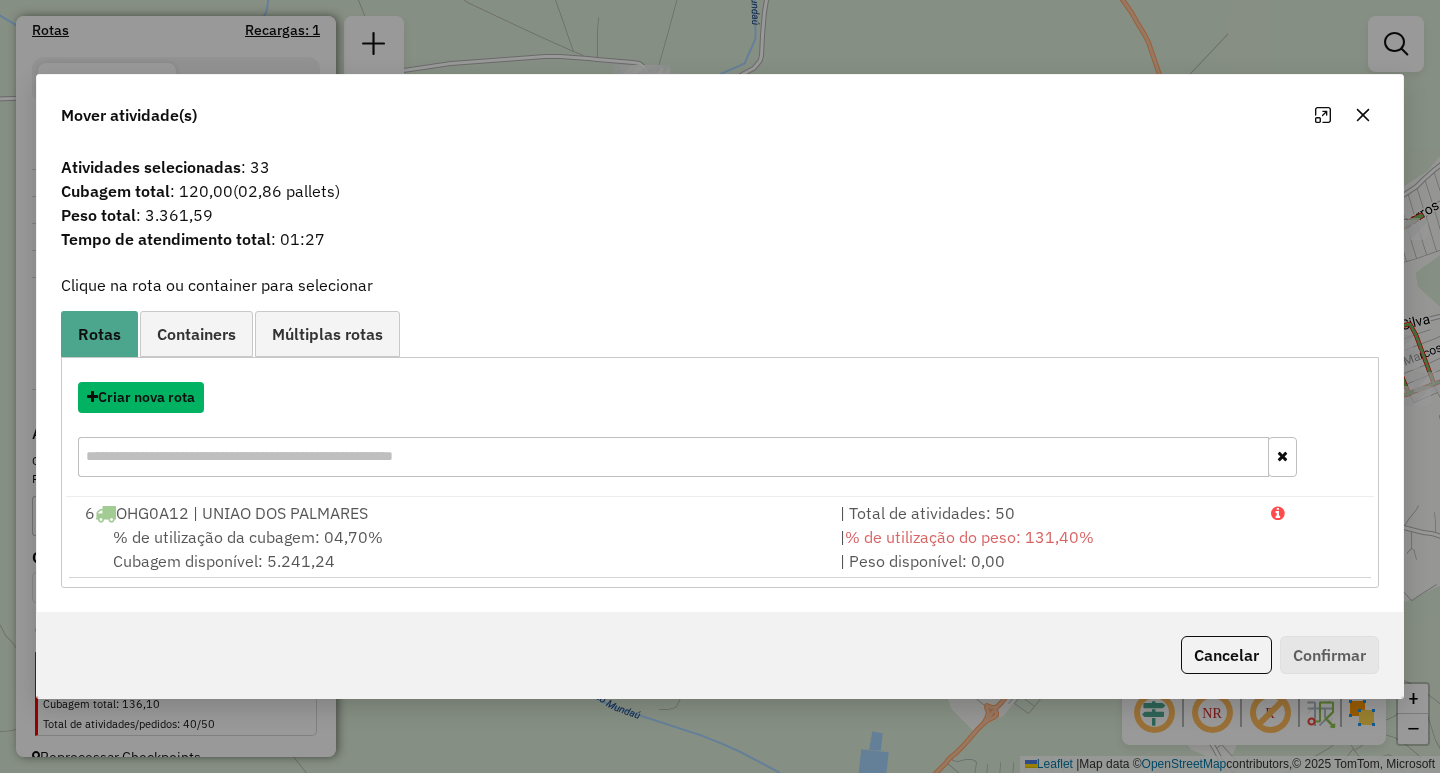 click on "Criar nova rota" at bounding box center (141, 397) 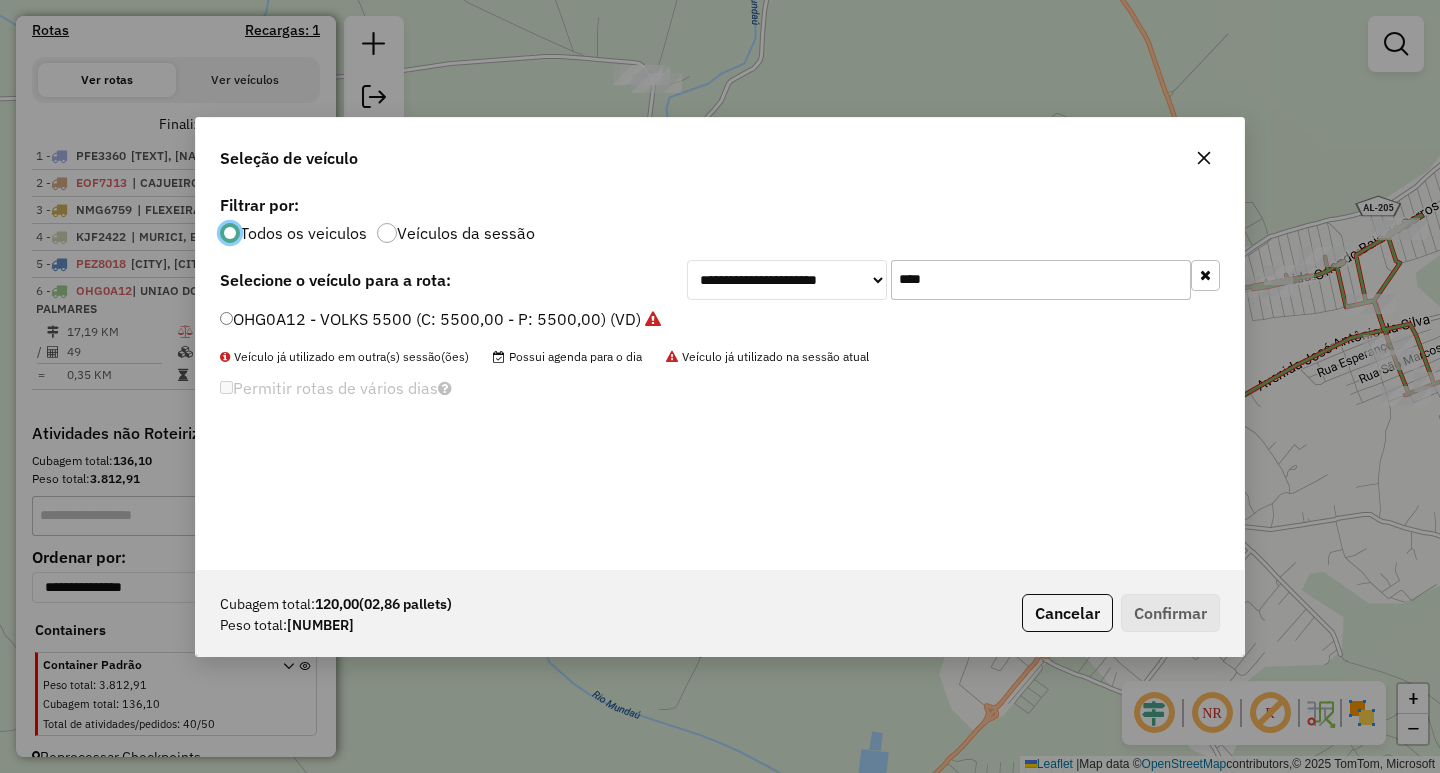 scroll, scrollTop: 11, scrollLeft: 6, axis: both 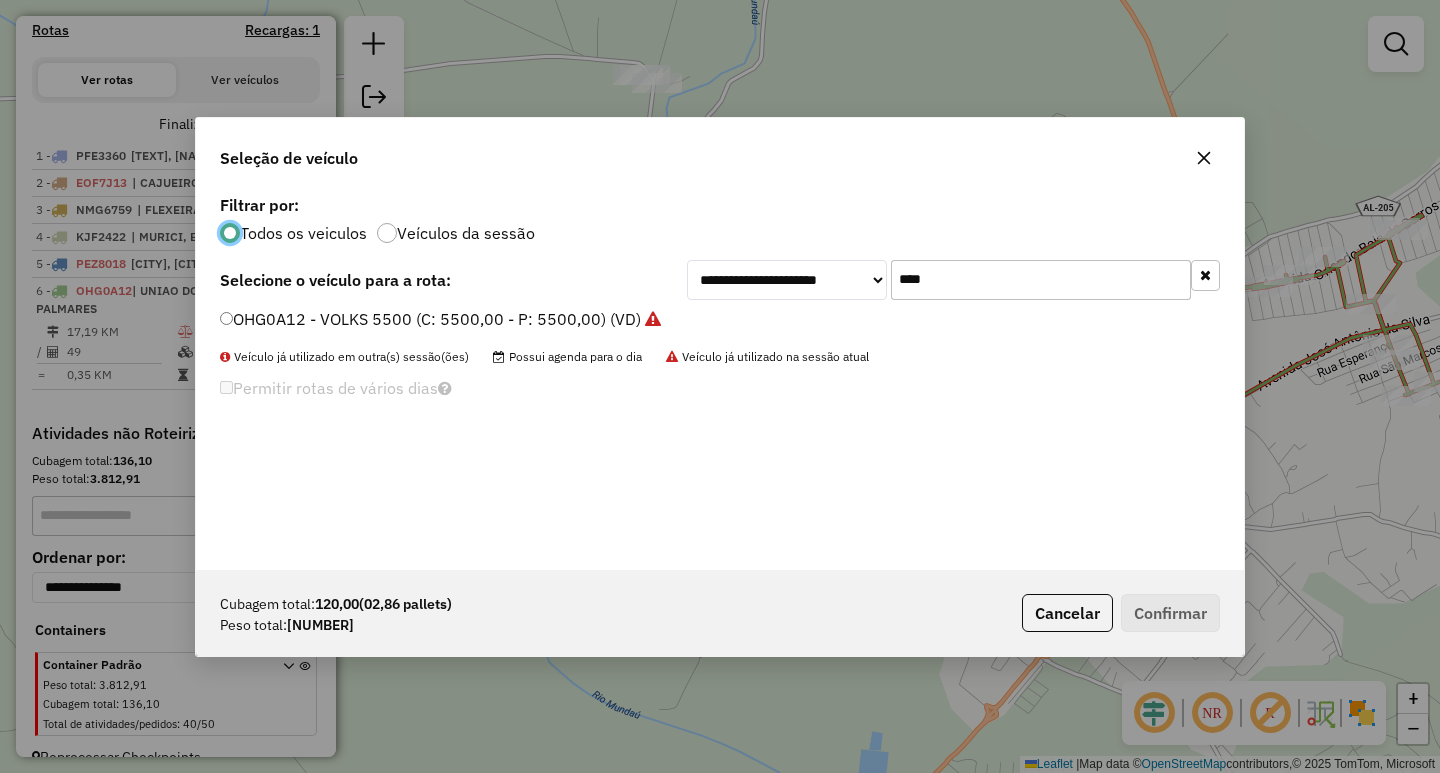 drag, startPoint x: 931, startPoint y: 271, endPoint x: 757, endPoint y: 275, distance: 174.04597 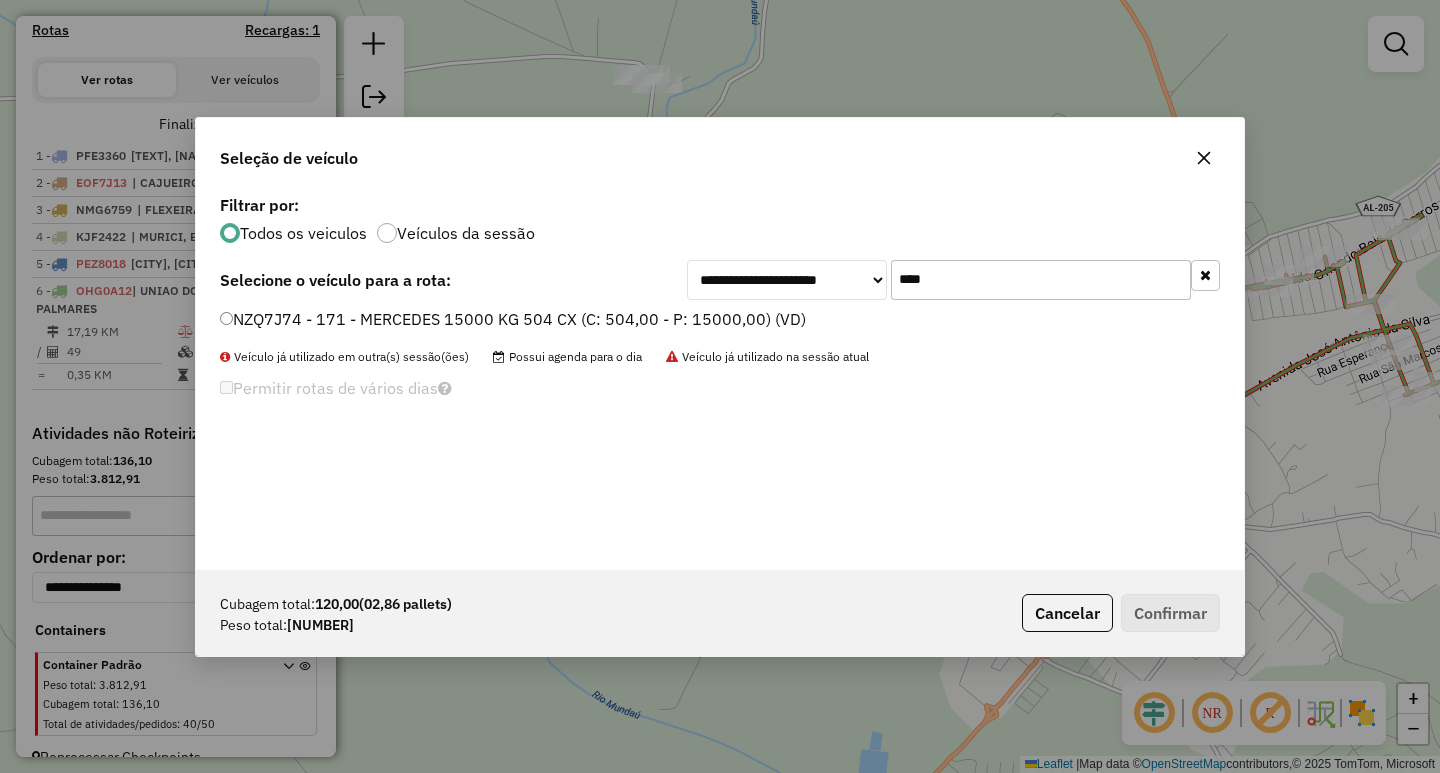 type on "****" 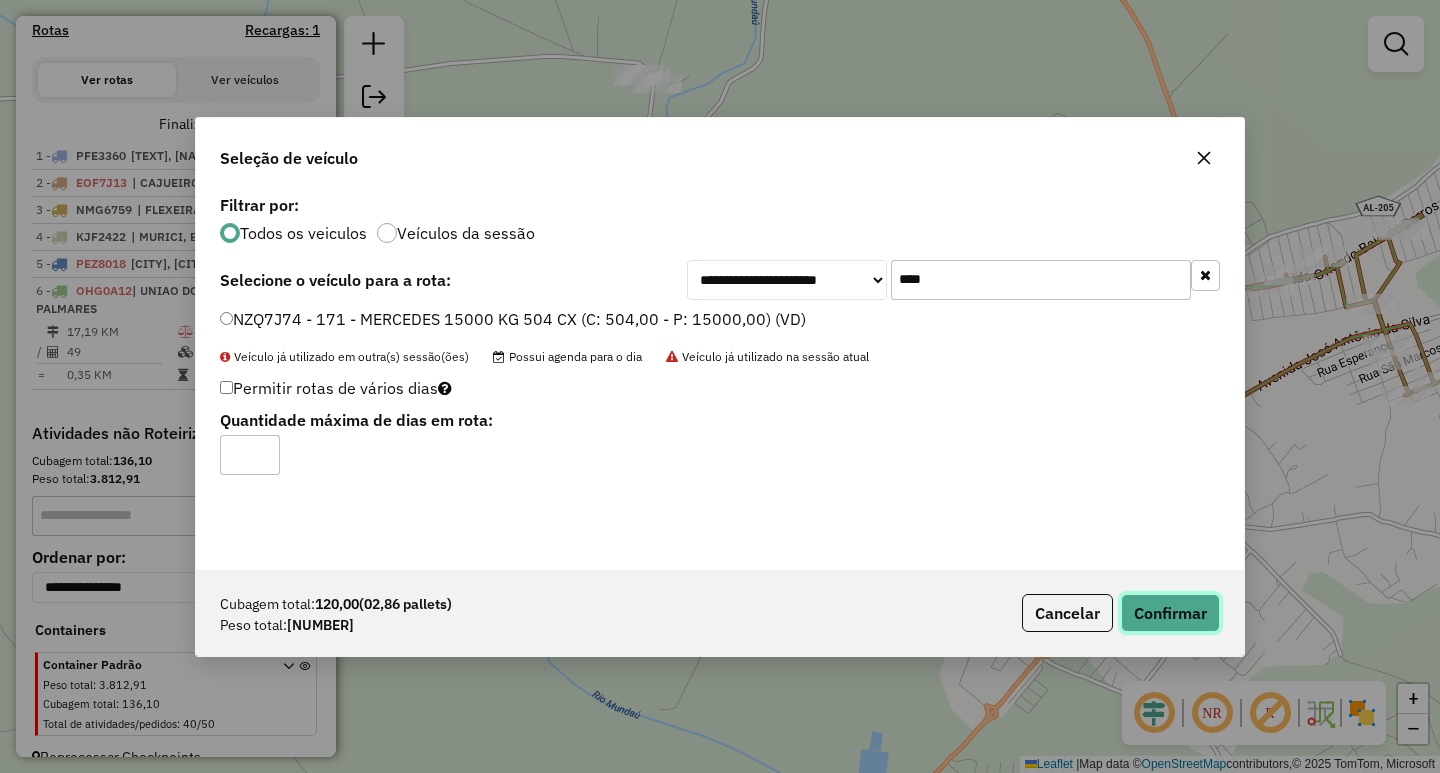 drag, startPoint x: 1178, startPoint y: 617, endPoint x: 1174, endPoint y: 596, distance: 21.377558 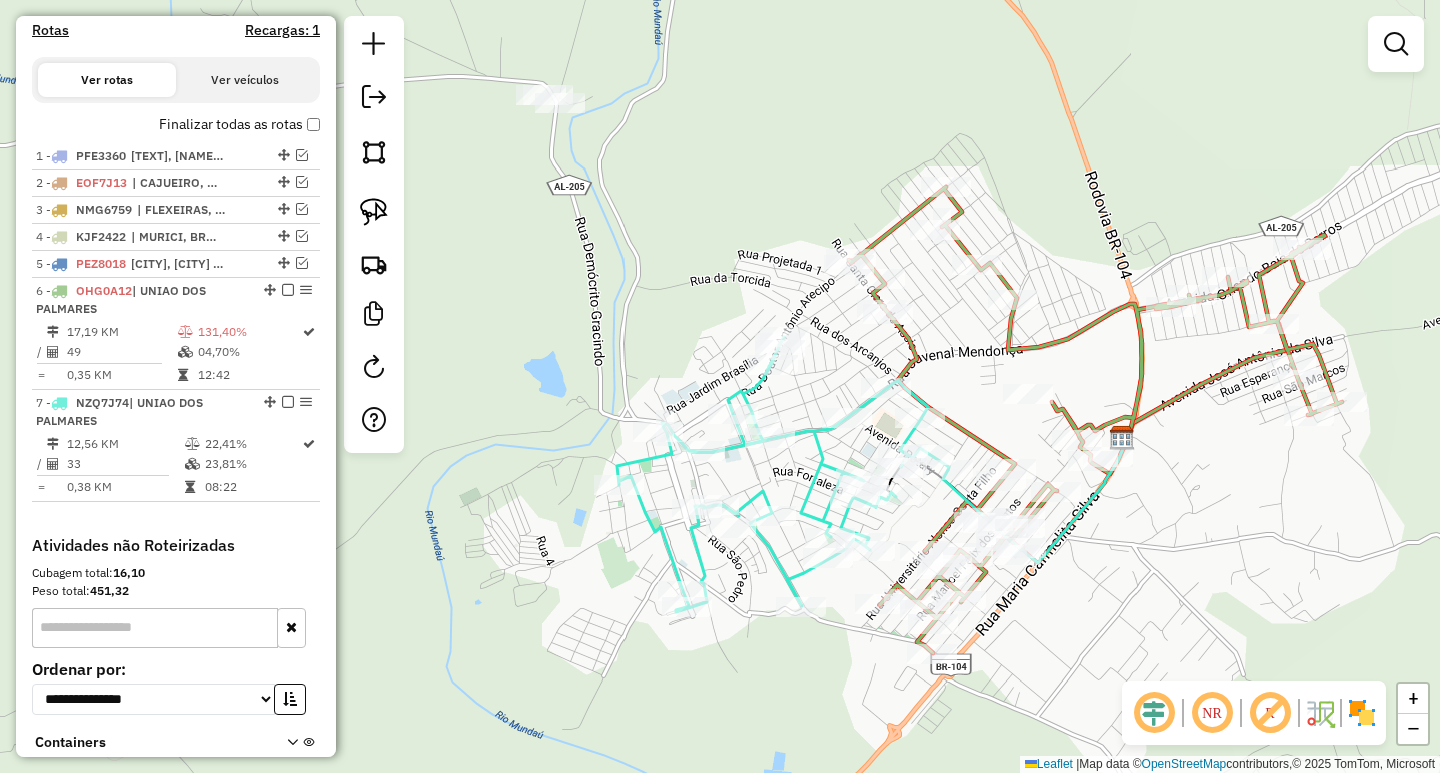 drag, startPoint x: 1202, startPoint y: 228, endPoint x: 1105, endPoint y: 248, distance: 99.0404 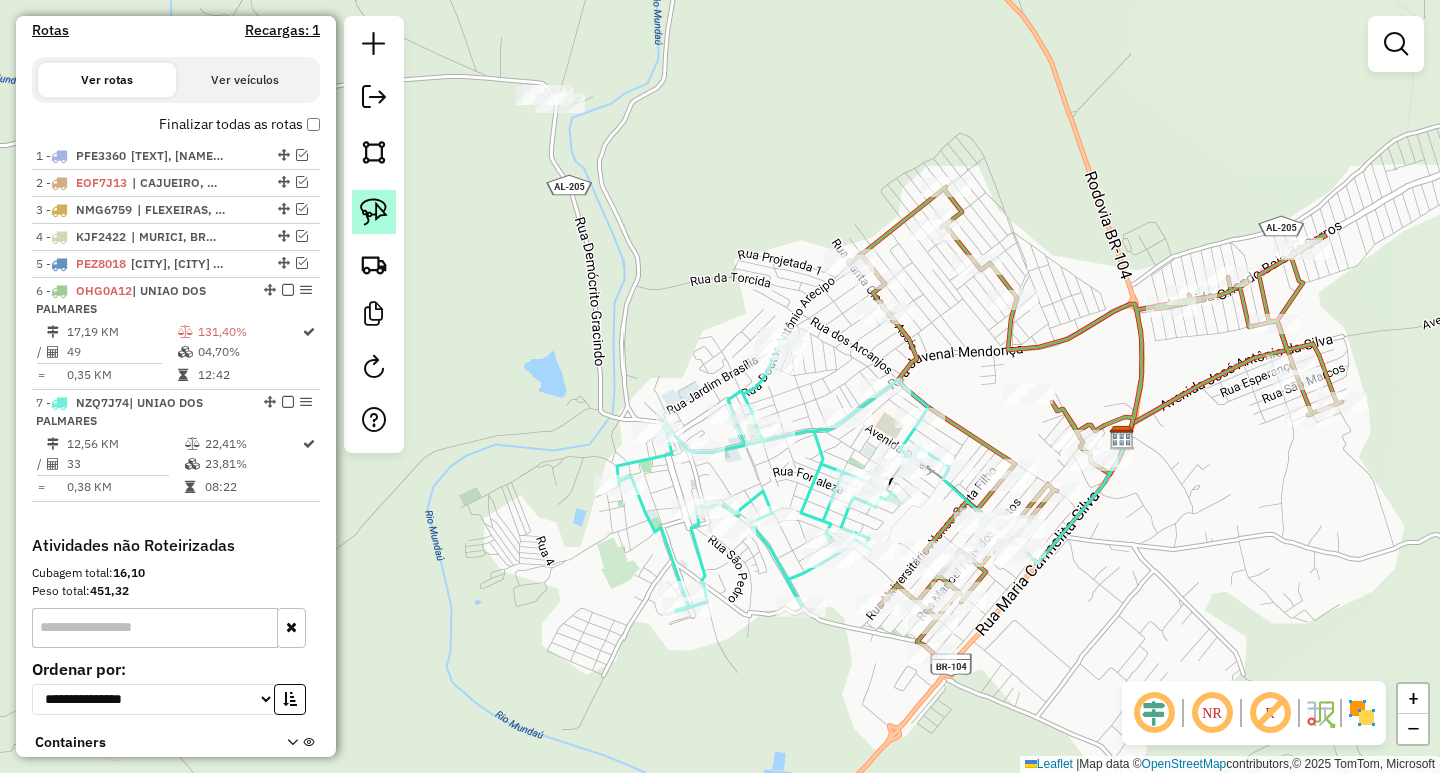 click 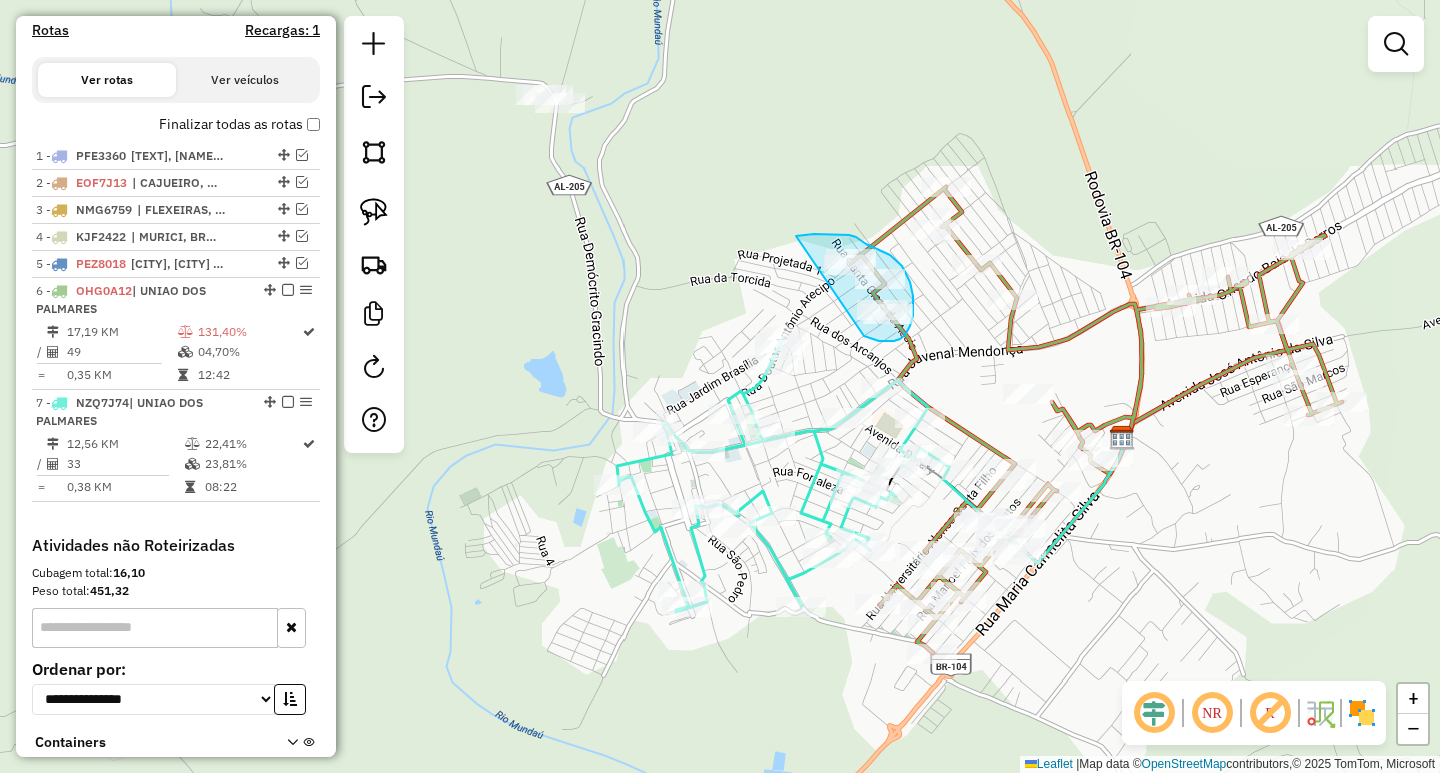 drag, startPoint x: 796, startPoint y: 236, endPoint x: 864, endPoint y: 336, distance: 120.92973 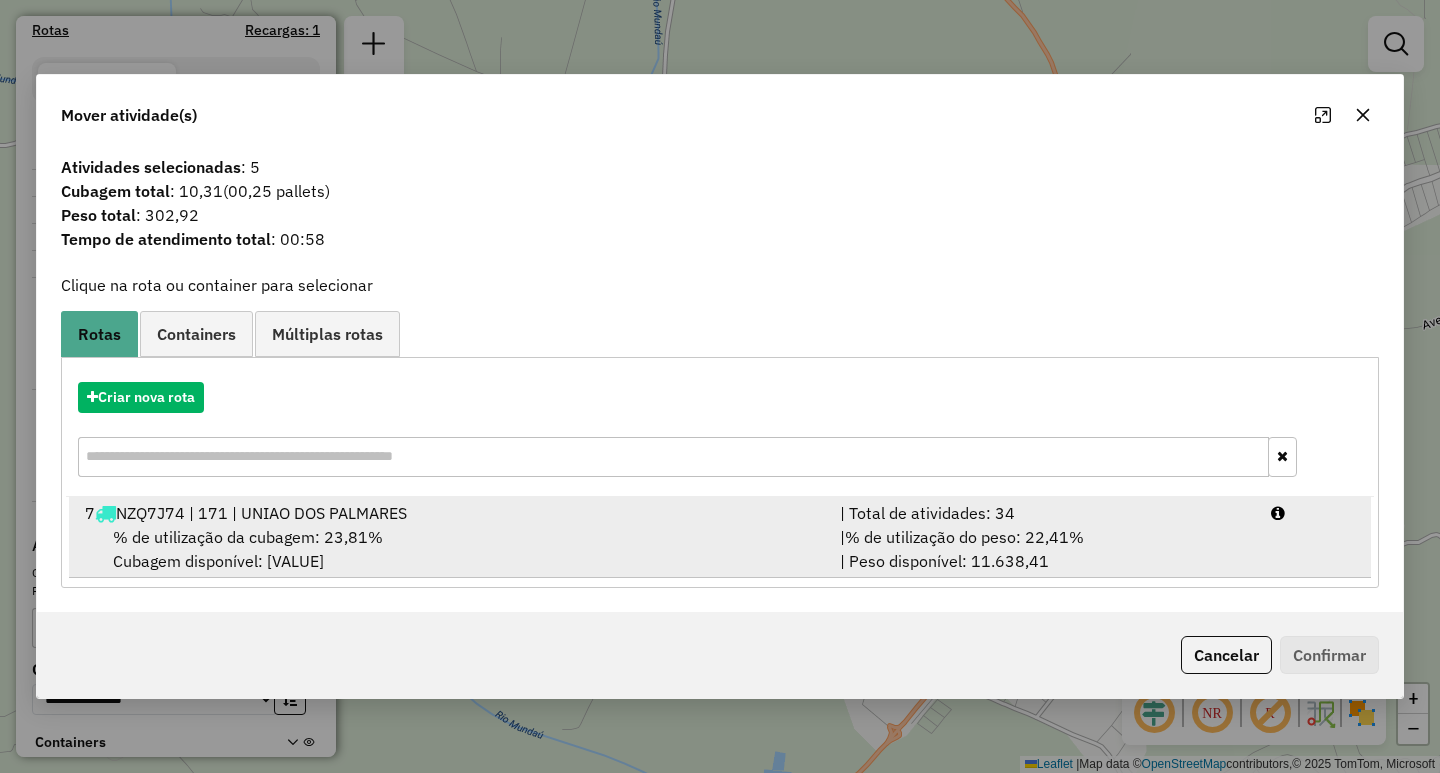 click on "% de utilização da cubagem: 23,81%  Cubagem disponível: 384,01" at bounding box center (450, 549) 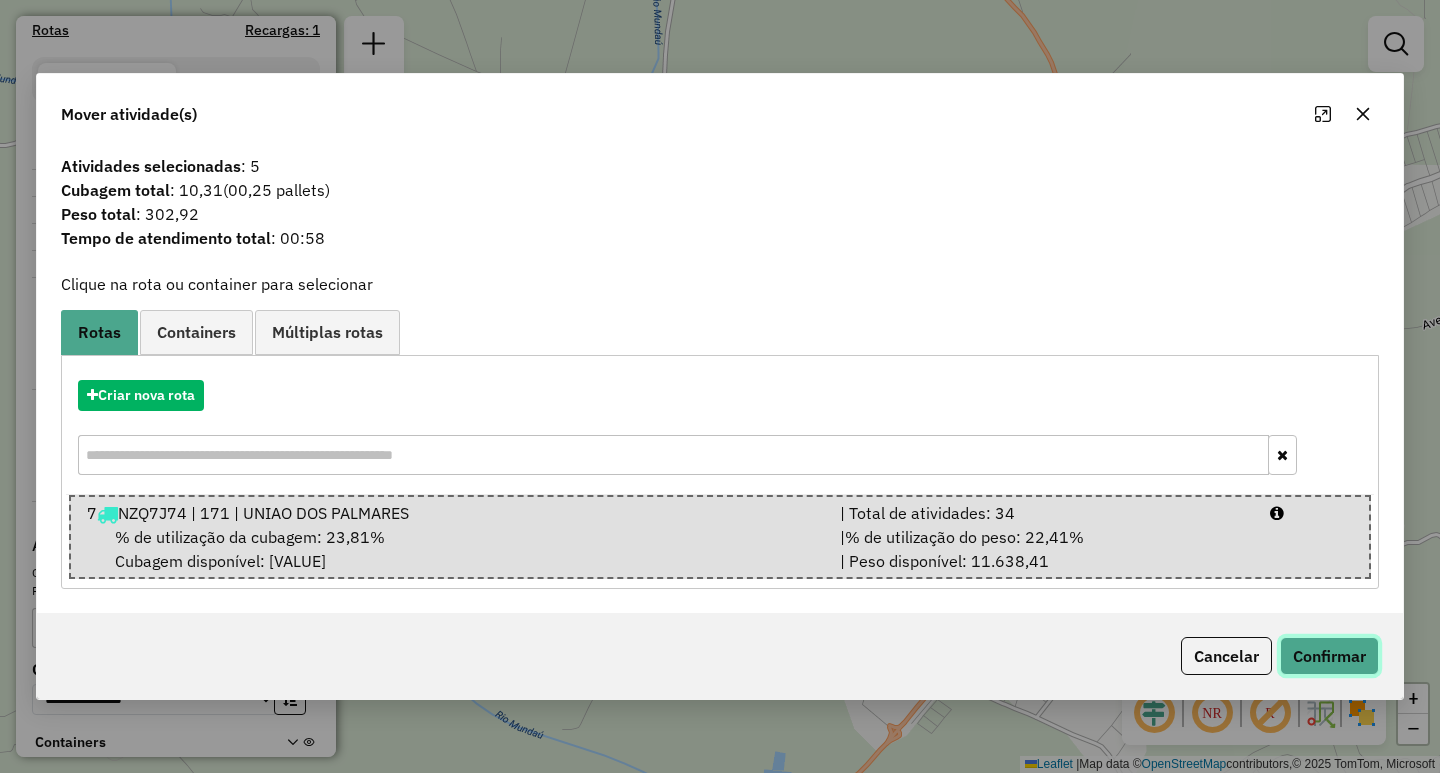 click on "Confirmar" 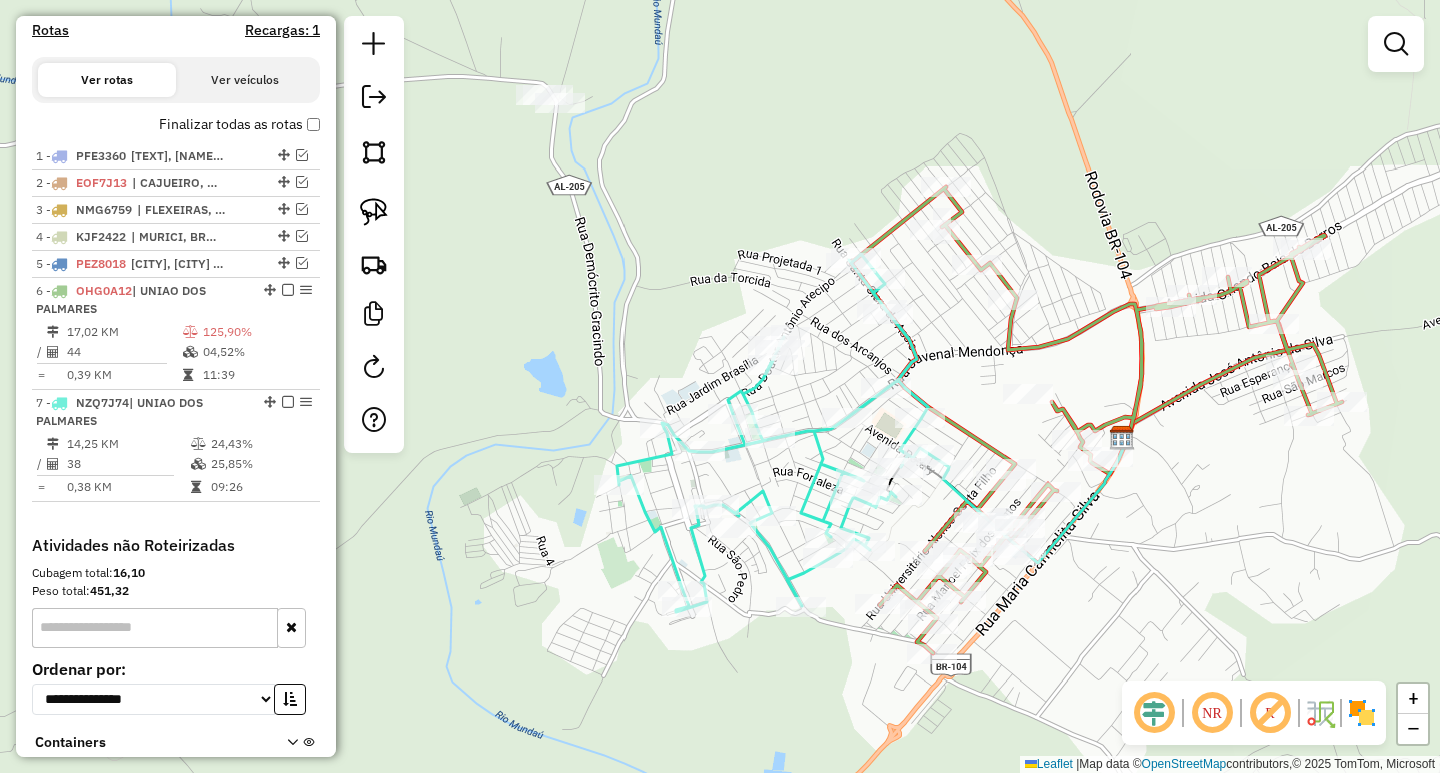 click 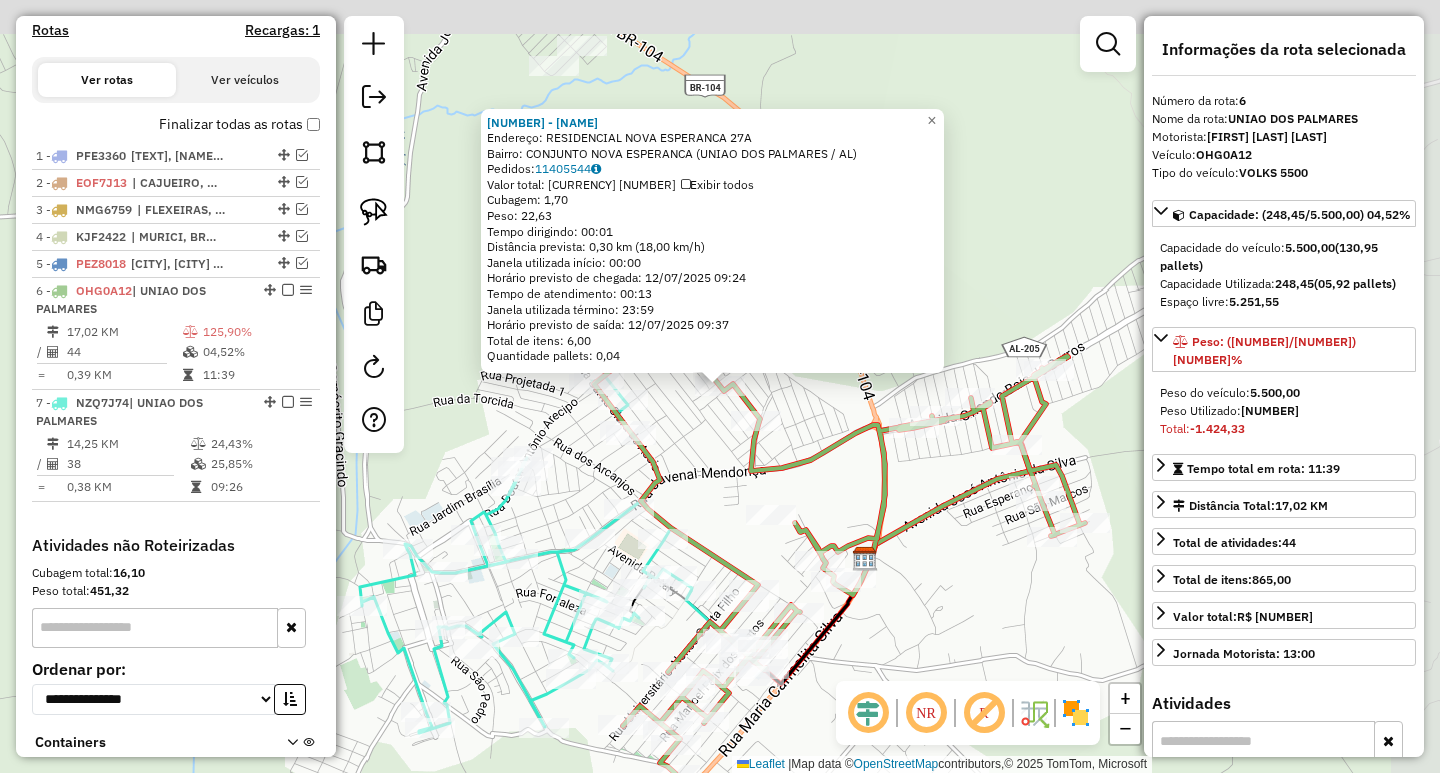 scroll, scrollTop: 786, scrollLeft: 0, axis: vertical 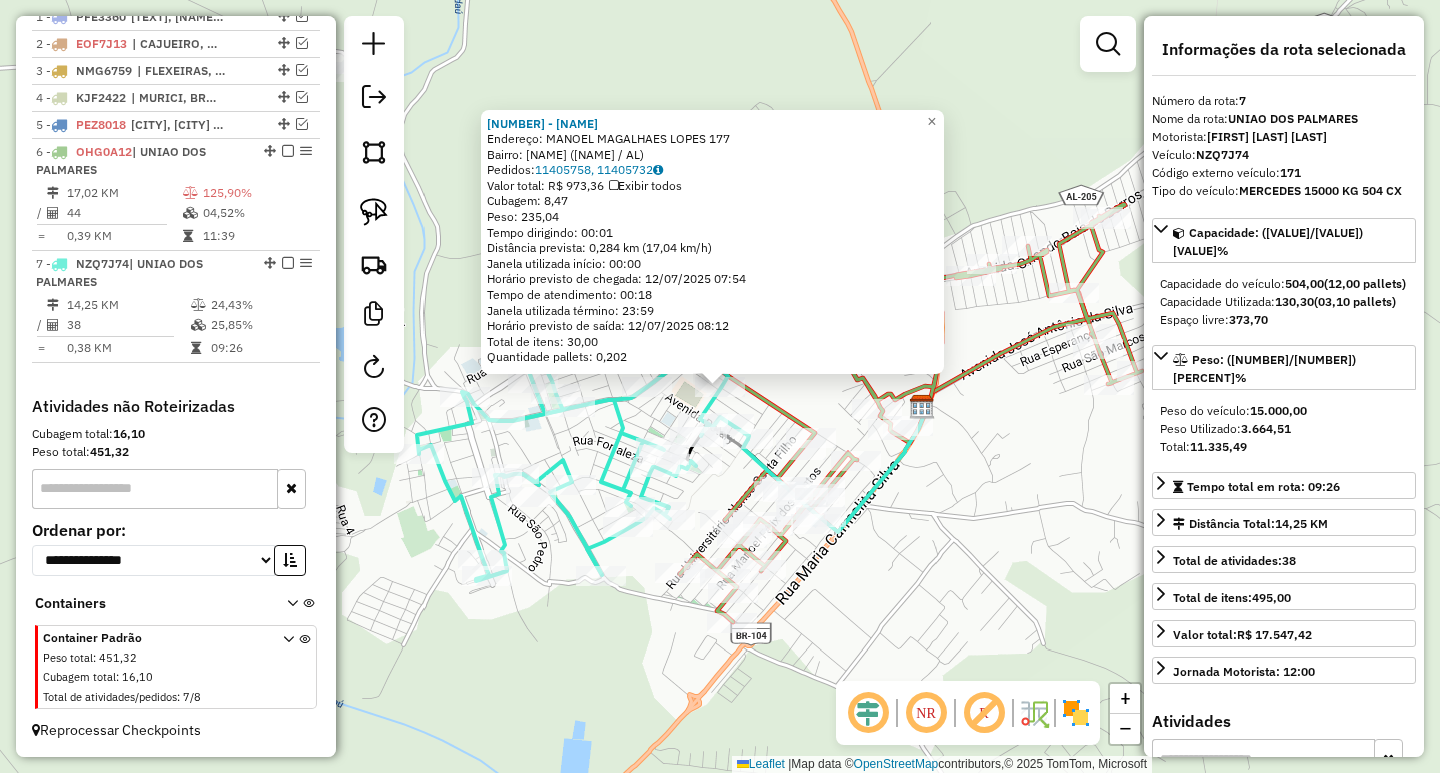 click on "[NUMBER] - [NAME] [NAME] Endereço: [NAME] [LAST] [NUMBER] Bairro: [NAME] ([CITY] / [AL]) Pedidos: [NUMBER], [NUMBER] Valor total: [CURRENCY] [NUMBER] Exibir todos Cubagem: [NUMBER] Peso: [NUMBER] Tempo dirigindo: [TIME] Distância prevista: [NUMBER] km ([NUMBER] km/h) Janela utilizada início: [TIME] Horário previsto de chegada: [DATE] [TIME] Tempo de atendimento: [TIME] Janela utilizada término: [TIME] Horário previsto de saída: [DATE] [TIME] Total de itens: [NUMBER] Quantidade pallets: [NUMBER] × Janela de atendimento Grade de atendimento Capacidade Transportadoras Veículos Cliente Pedidos Rotas Selecione os dias de semana para filtrar as janelas de atendimento Seg Ter Qua Qui Sex Sáb Dom Informe o período da janela de atendimento: De: Até: Filtrar exatamente a janela do cliente Considerar janela de atendimento padrão Selecione os dias de semana para filtrar as grades de atendimento Seg Ter Qua Qui Sex Sáb Dom Peso mínimo: Peso máximo: De:" 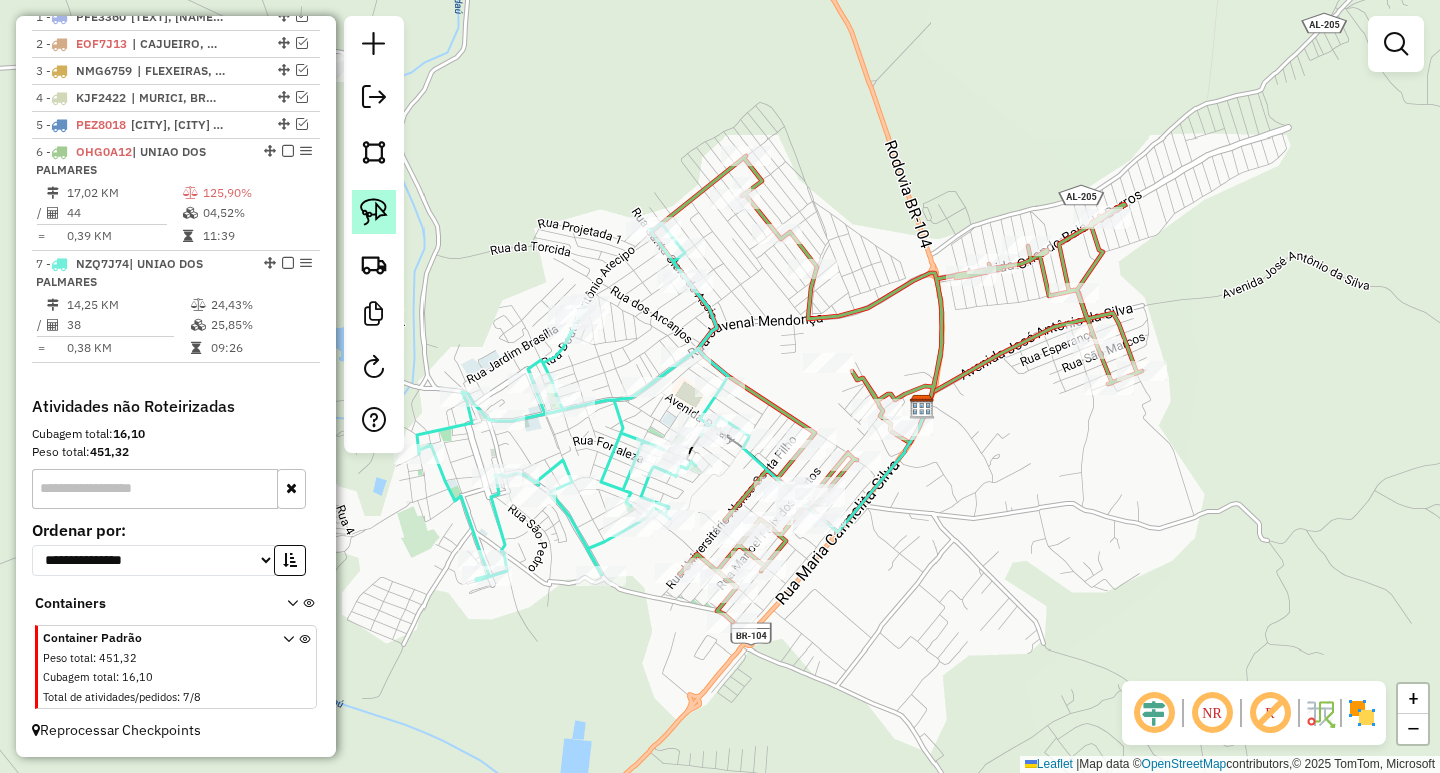 click 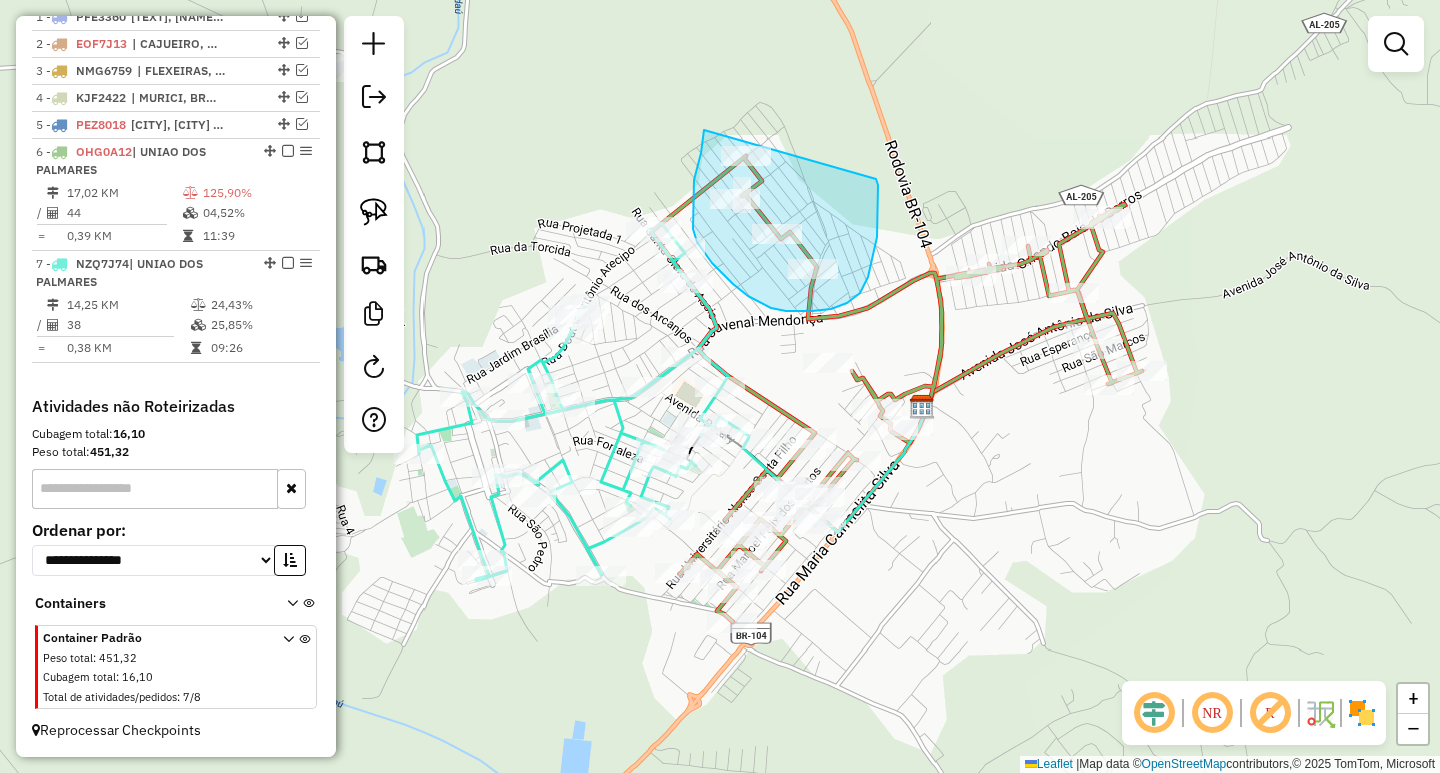 drag, startPoint x: 704, startPoint y: 133, endPoint x: 869, endPoint y: 155, distance: 166.4602 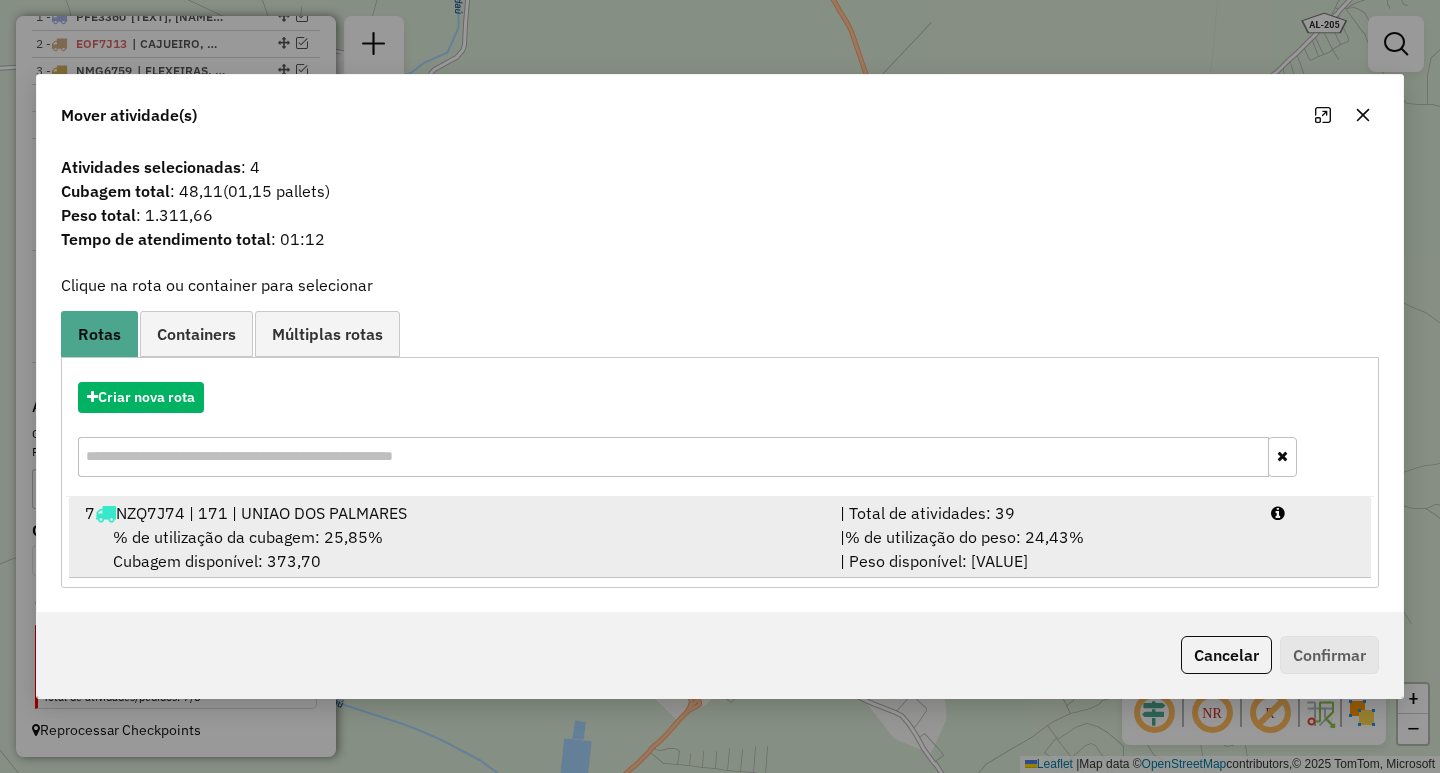 click on "% de utilização da cubagem: 25,85%  Cubagem disponível: 373,70" at bounding box center (450, 549) 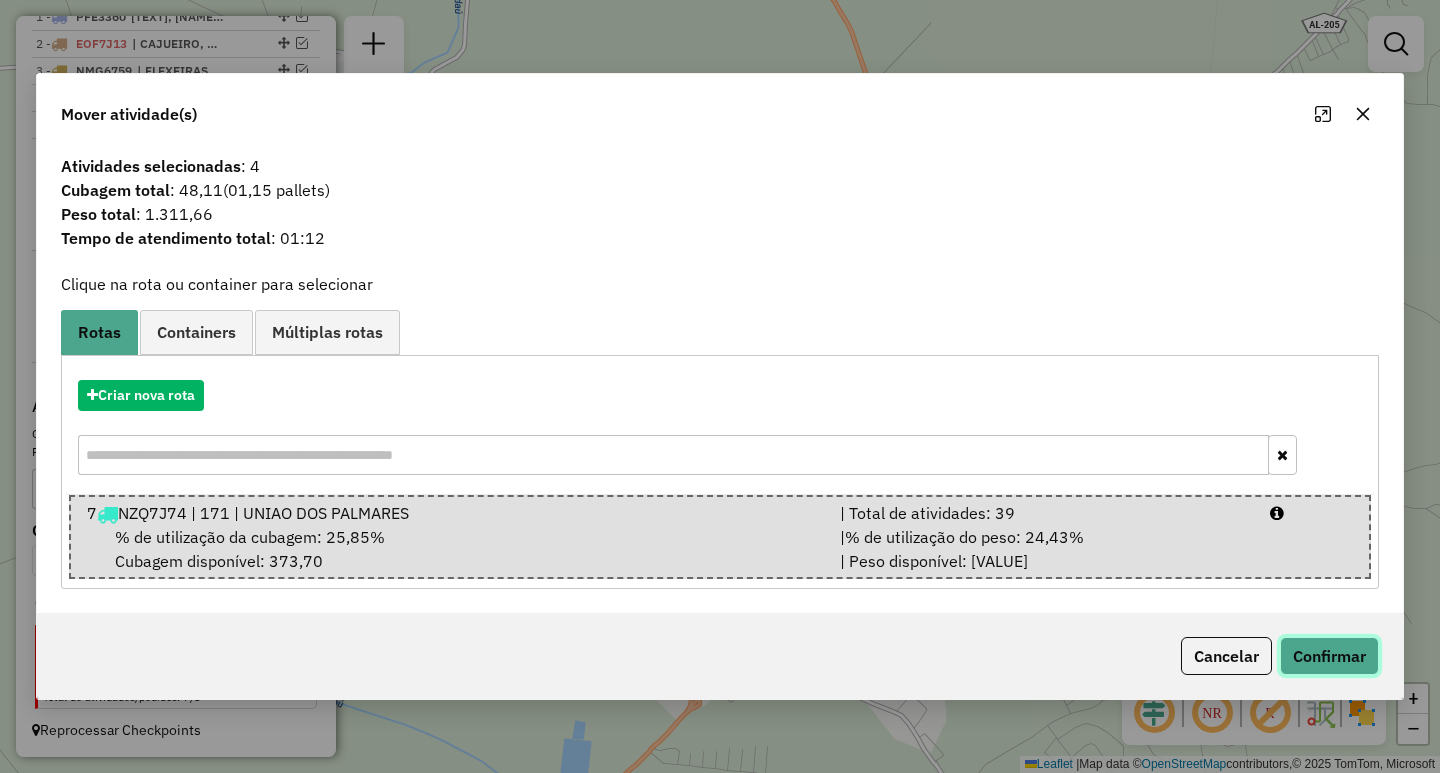 click on "Confirmar" 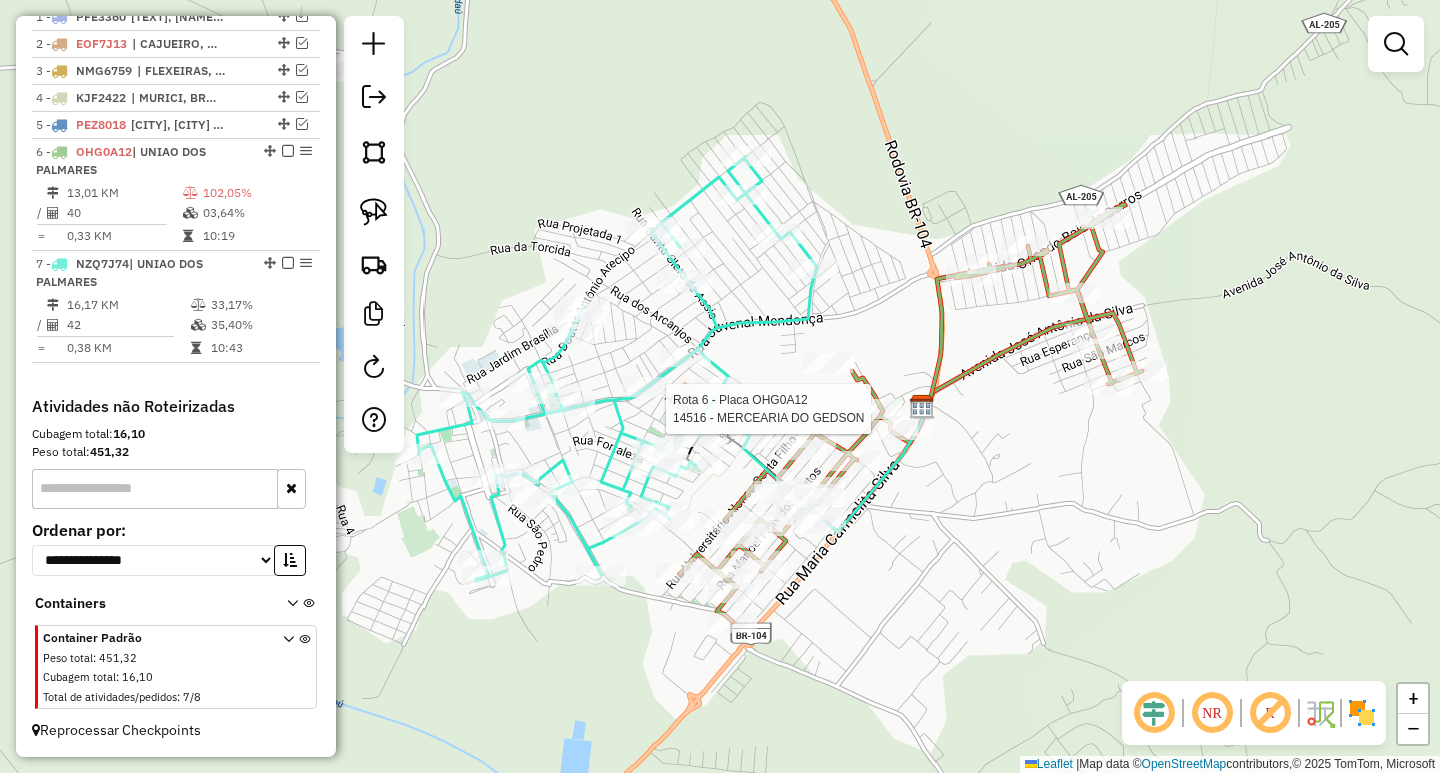 select on "**********" 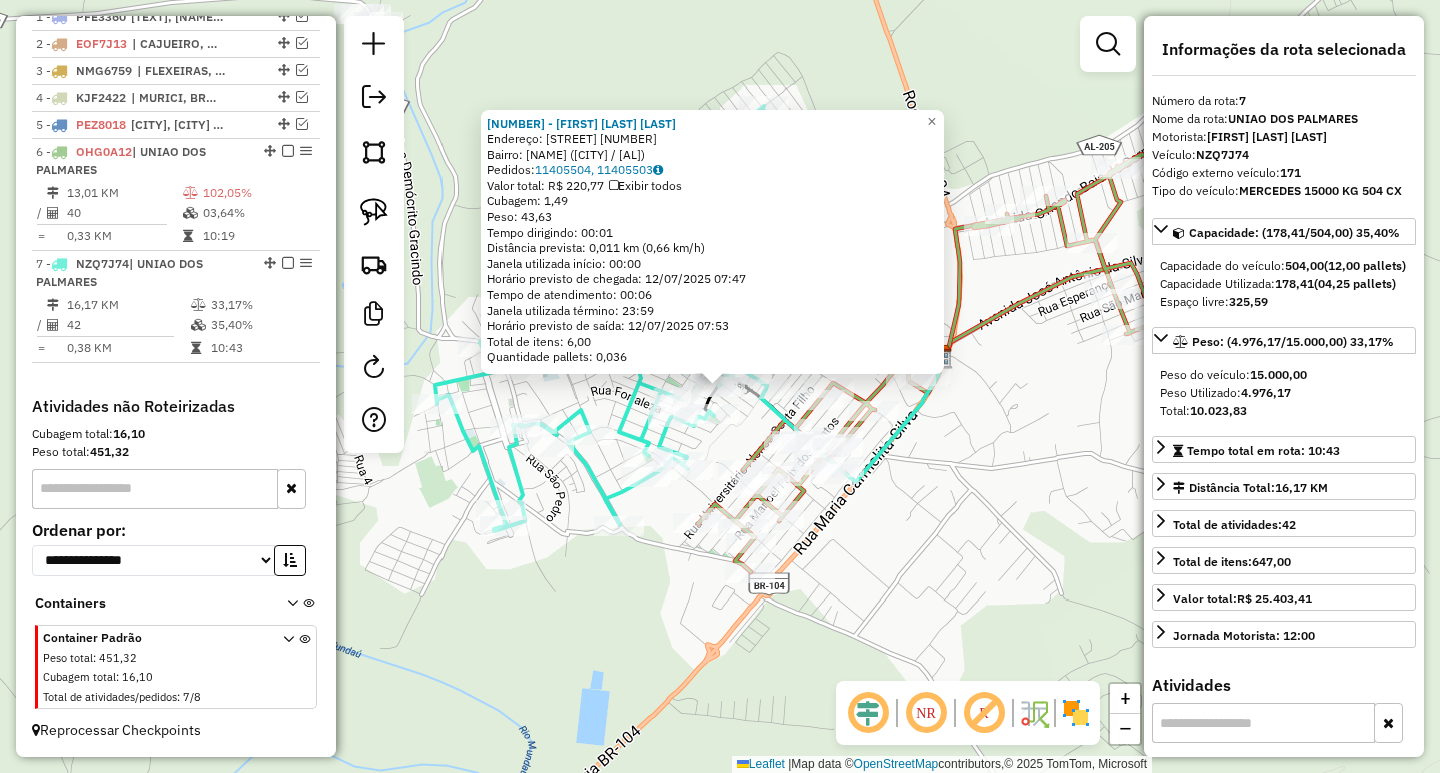 click on "[NUMBER] - [NAME] Endereço: R [NAME] [NUMBER] Bairro: [NAME] ([NAME] / AL) Pedidos: [NUMBER], [NUMBER] Valor total: [CURRENCY] [NUMBER] Exibir todos Cubagem: [NUMBER] Peso: [NUMBER] Tempo dirigindo: [TIME] Distância prevista: [NUMBER] km ([NUMBER] km/h) Janela utilizada início: [TIME] Horário previsto de chegada: [DATE] [TIME] Tempo de atendimento: [TIME] Janela utilizada término: [TIME] Horário previsto de saída: [DATE] [TIME] Total de itens: [NUMBER] Quantidade pallets: [NUMBER] × Janela de atendimento Grade de atendimento Capacidade Transportadoras Veículos Cliente Pedidos Rotas Selecione os dias de semana para filtrar as janelas de atendimento Seg Ter Qua Qui Sex Sáb Dom Informe o período da janela de atendimento: De: Até: Filtrar exatamente a janela do cliente Considerar janela de atendimento padrão Selecione os dias de semana para filtrar as grades de atendimento Seg Ter Qua Qui Sex Sáb Dom Considerar clientes sem dia de atendimento cadastrado De: De:" 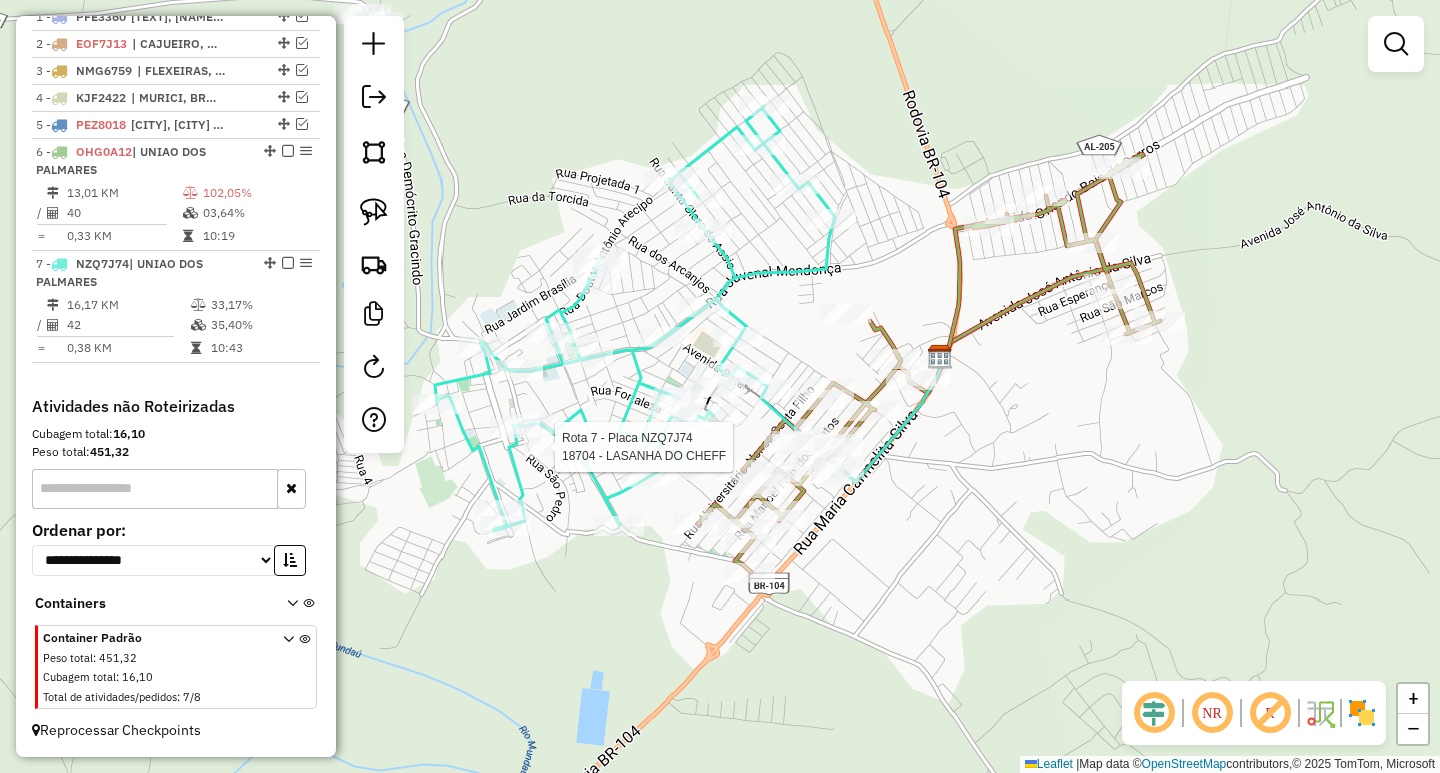 select on "**********" 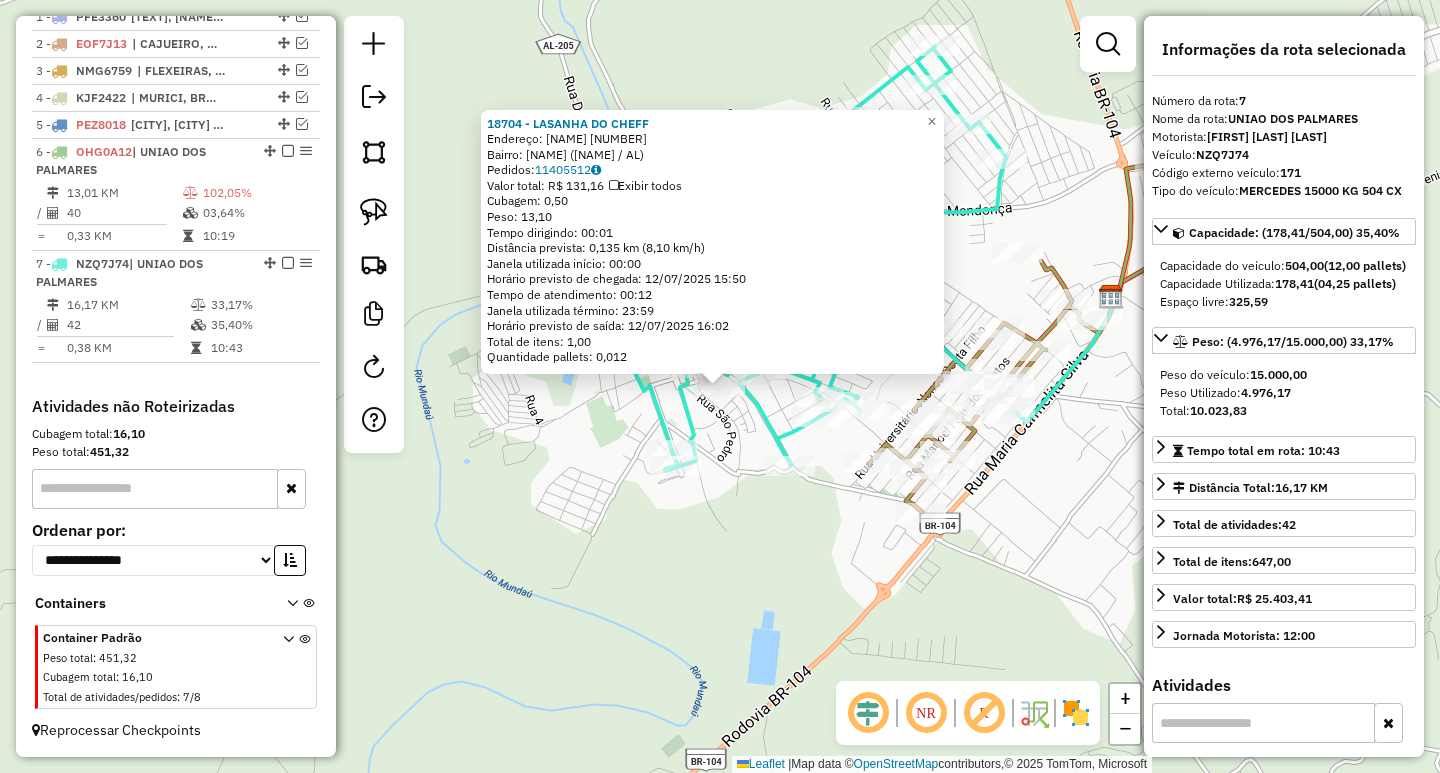 click on "Rota [NUMBER] - Placa [TEXT] [NUMBER] - [FIRST] [LAST] [NAME] [NAME] Endereço: [NAME] [NAME] [NUMBER] Bairro: [NAME] ([CITY] / [AL]) Pedidos: [NUMBER] Valor total: [CURRENCY] [NUMBER] Exibir todos Cubagem: [NUMBER] Peso: [NUMBER] Tempo dirigindo: [TIME] Distância prevista: [NUMBER] km ([NUMBER] km/h) Janela utilizada início: [TIME] Horário previsto de chegada: [DATE] [TIME] Tempo de atendimento: [TIME] Janela utilizada término: [TIME] Horário previsto de saída: [DATE] [TIME] Total de itens: [NUMBER] Quantidade pallets: [NUMBER] × Janela de atendimento Grade de atendimento Capacidade Transportadoras Veículos Cliente Pedidos Rotas Selecione os dias de semana para filtrar as janelas de atendimento Seg Ter Qua Qui Sex Sáb" 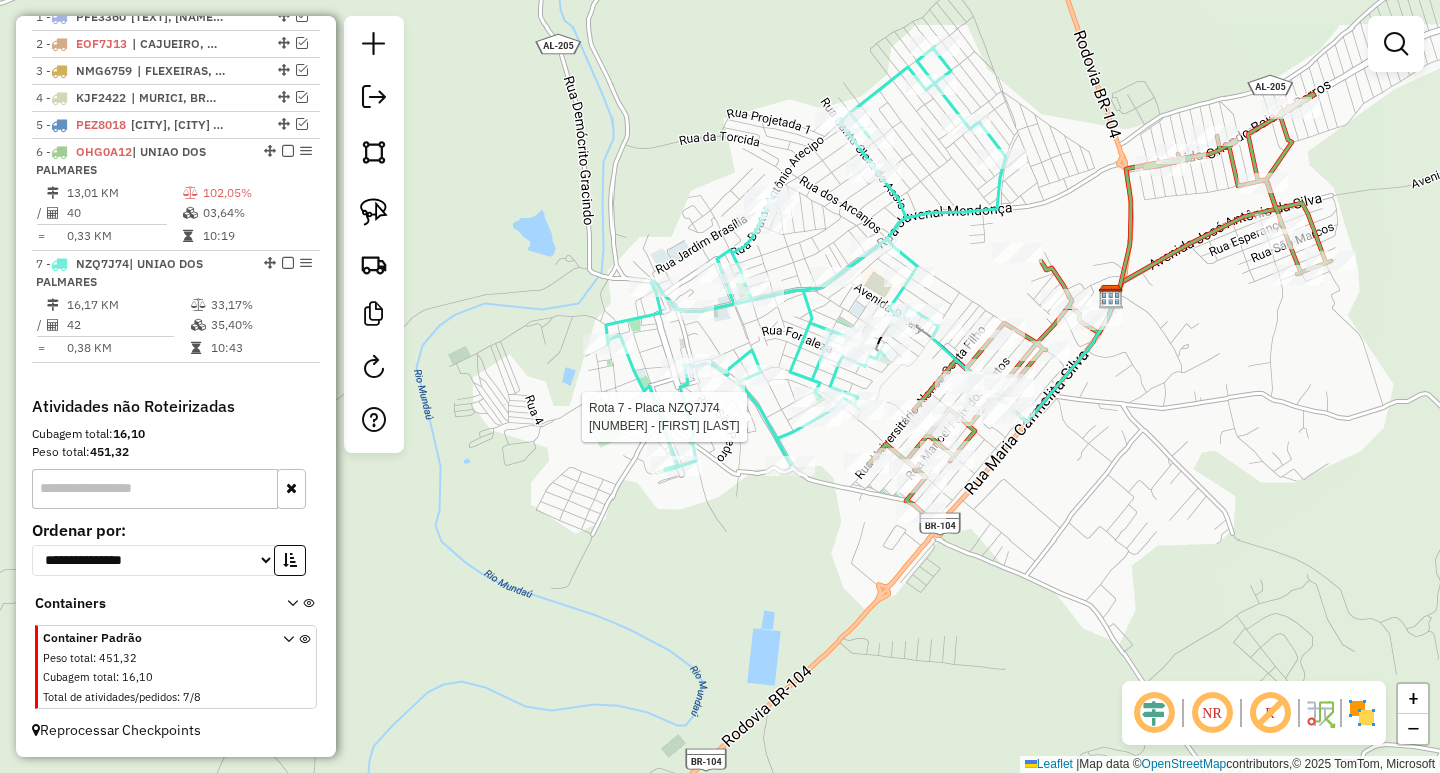 select on "**********" 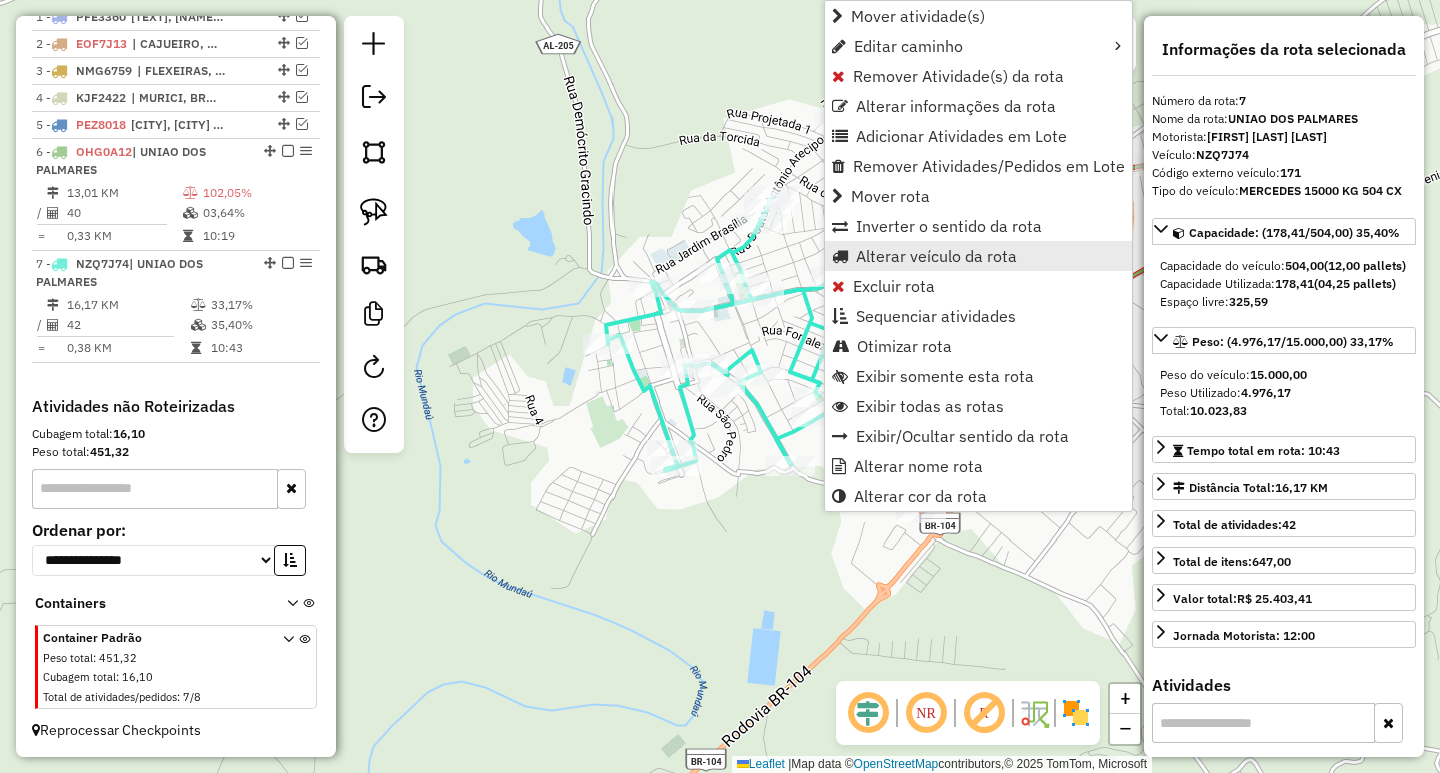 click on "Alterar veículo da rota" at bounding box center (936, 256) 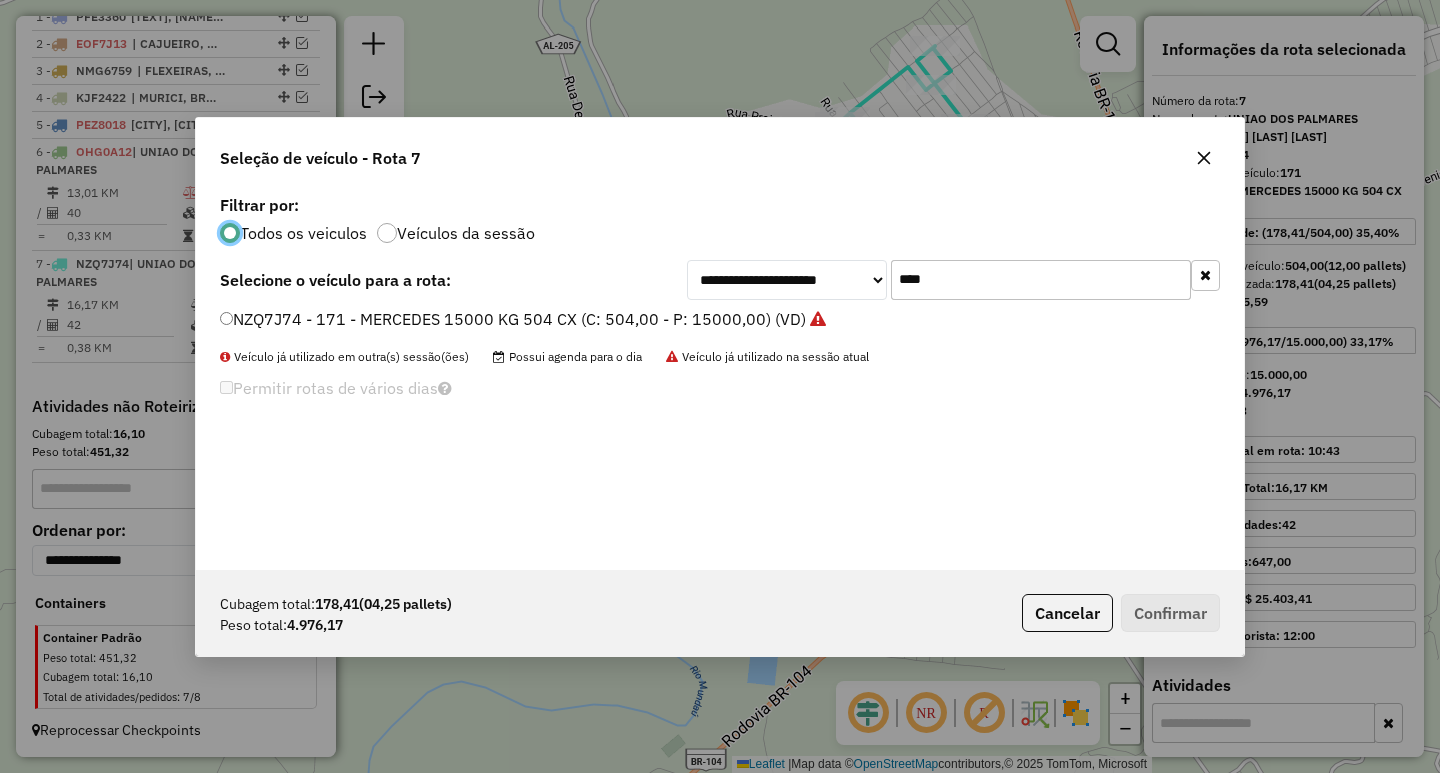 scroll, scrollTop: 11, scrollLeft: 6, axis: both 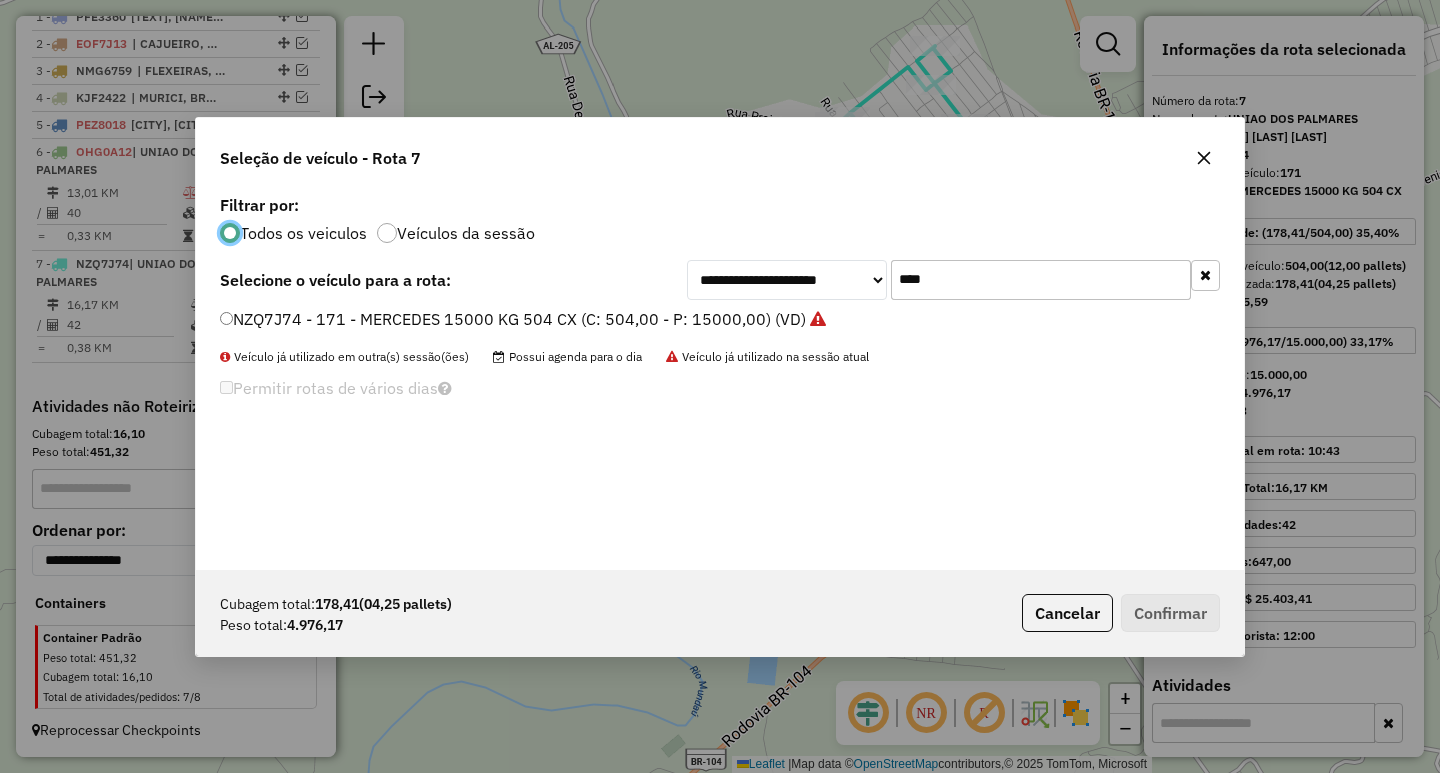 drag, startPoint x: 947, startPoint y: 286, endPoint x: 756, endPoint y: 292, distance: 191.09422 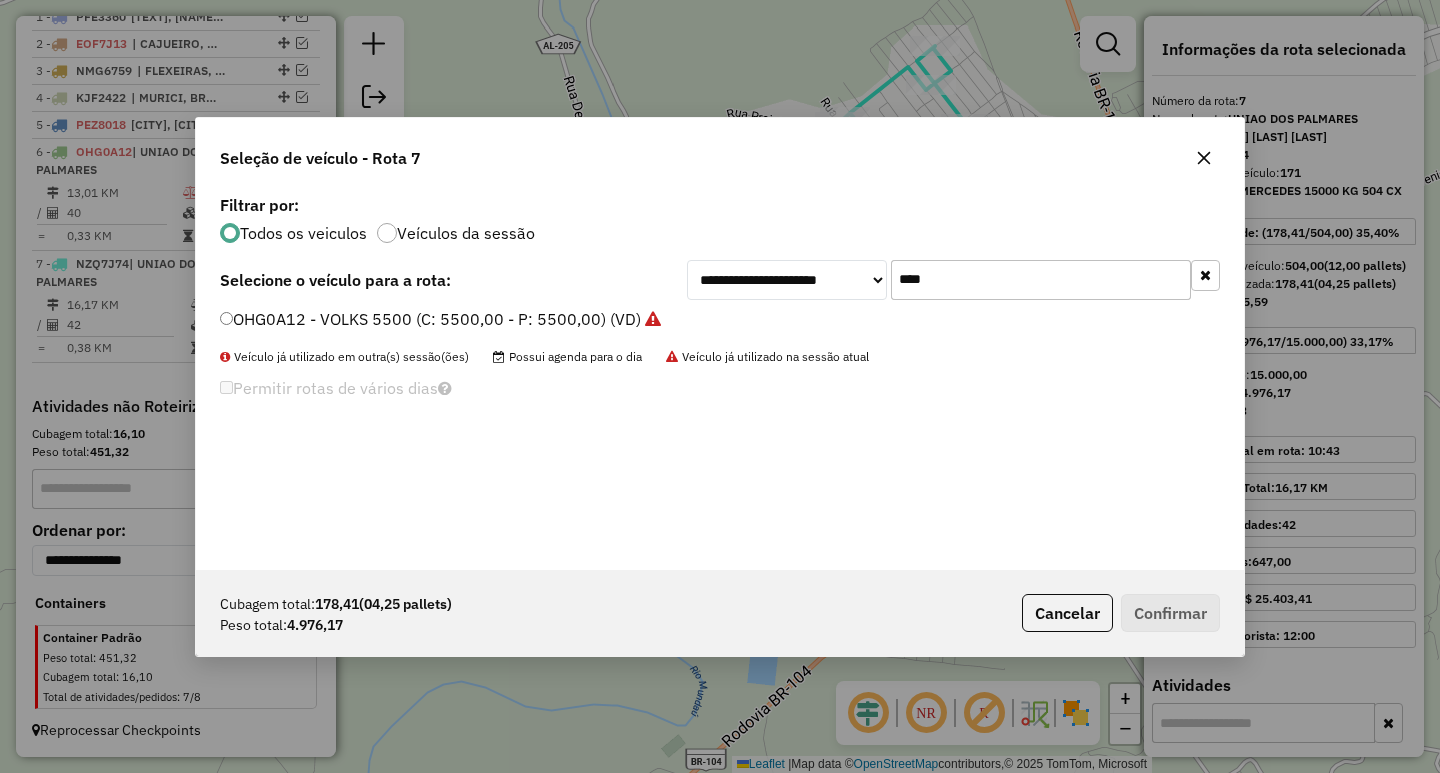 type on "****" 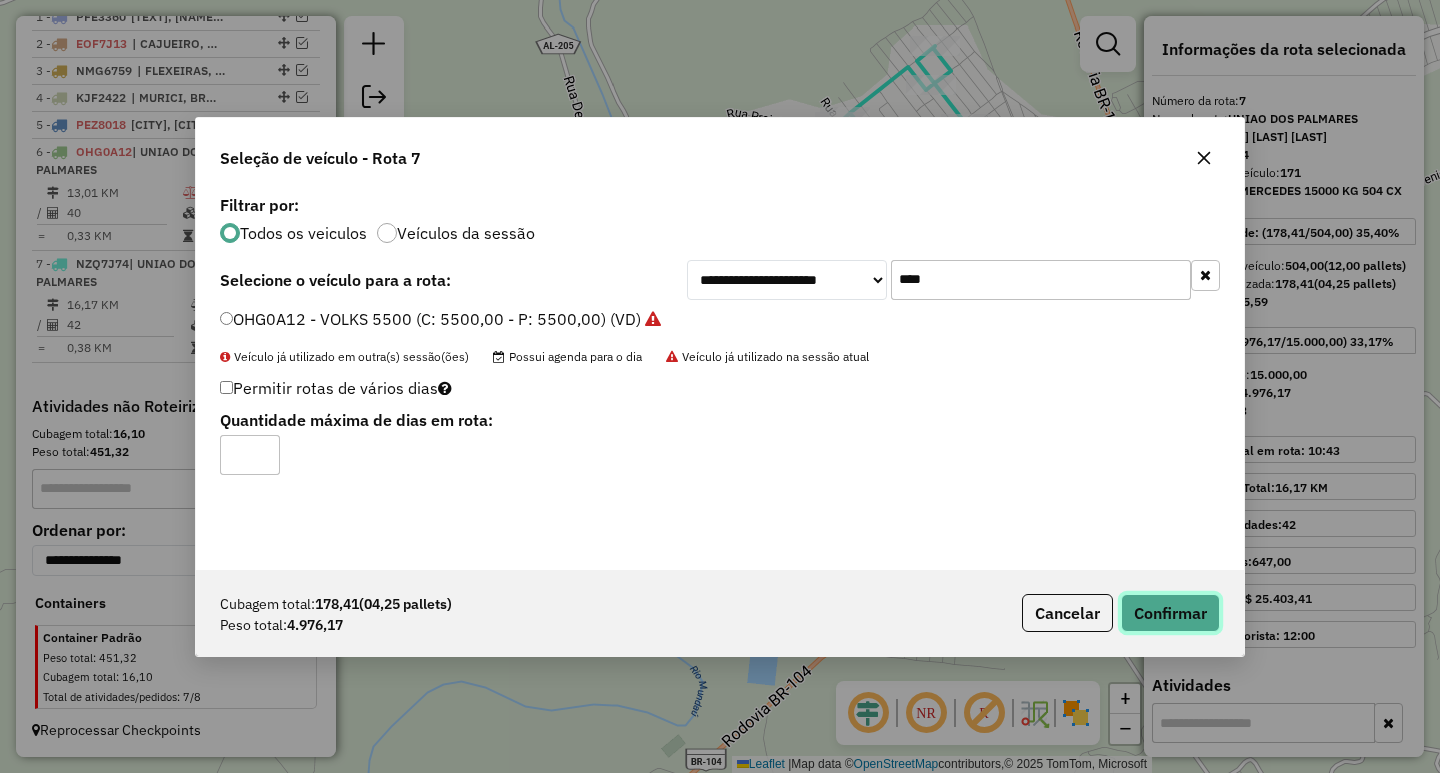click on "Confirmar" 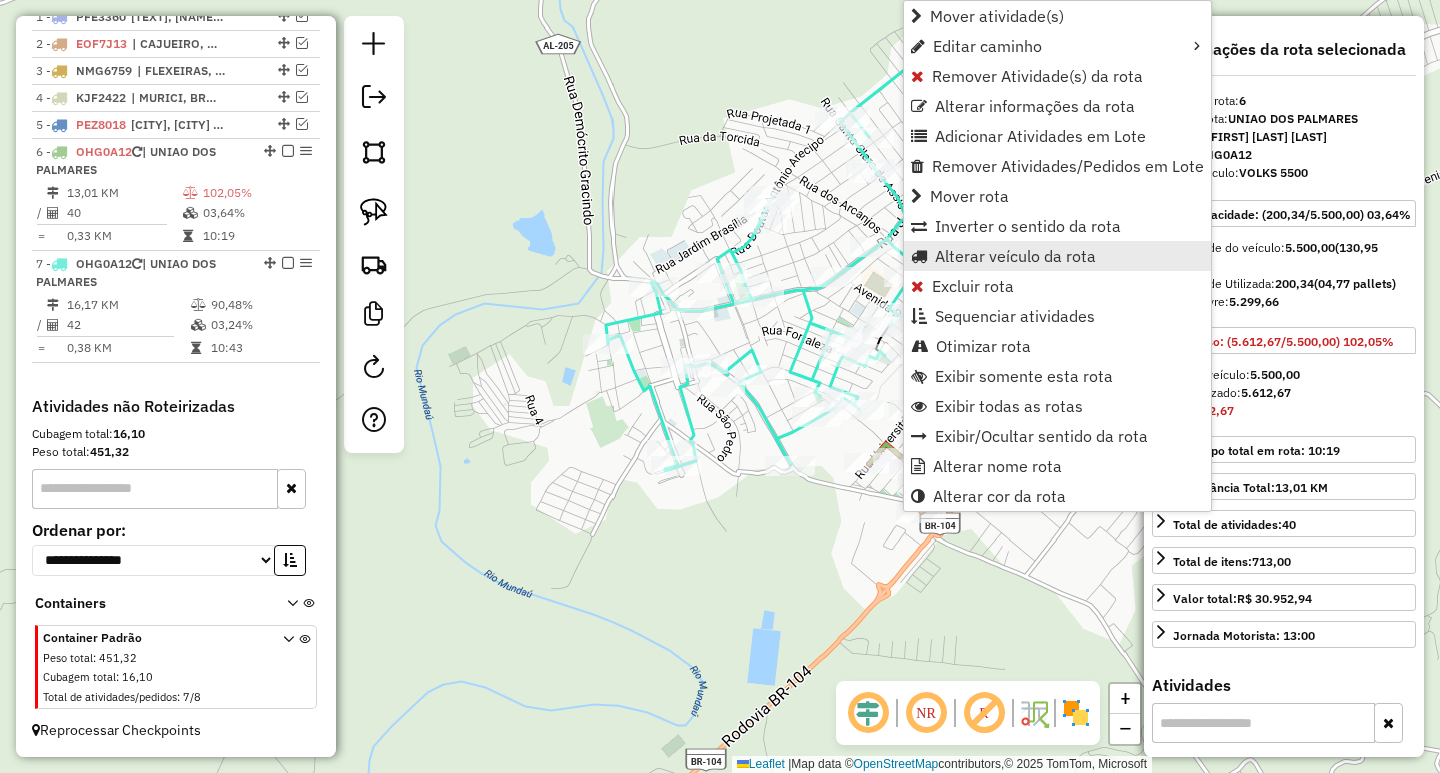click on "Alterar veículo da rota" at bounding box center (1015, 256) 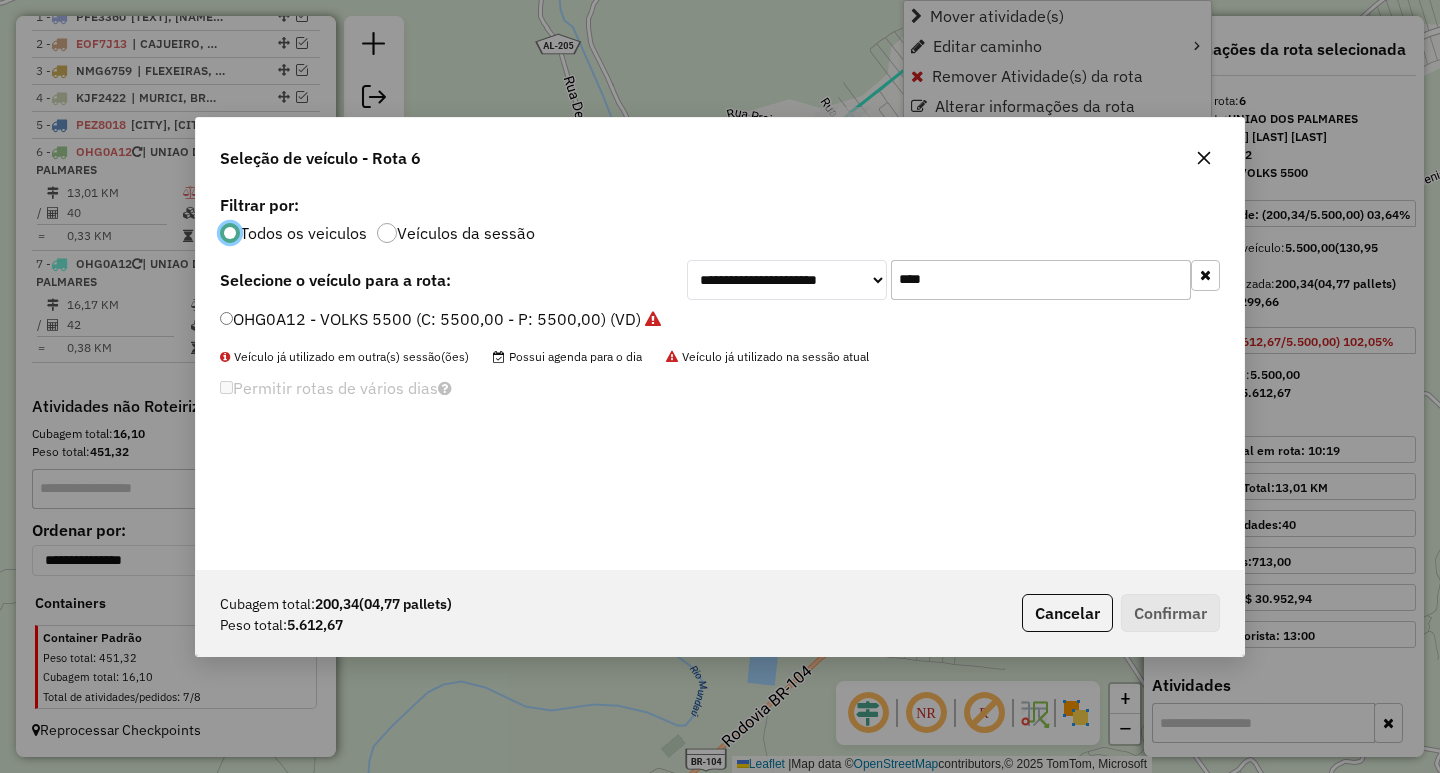 scroll, scrollTop: 11, scrollLeft: 6, axis: both 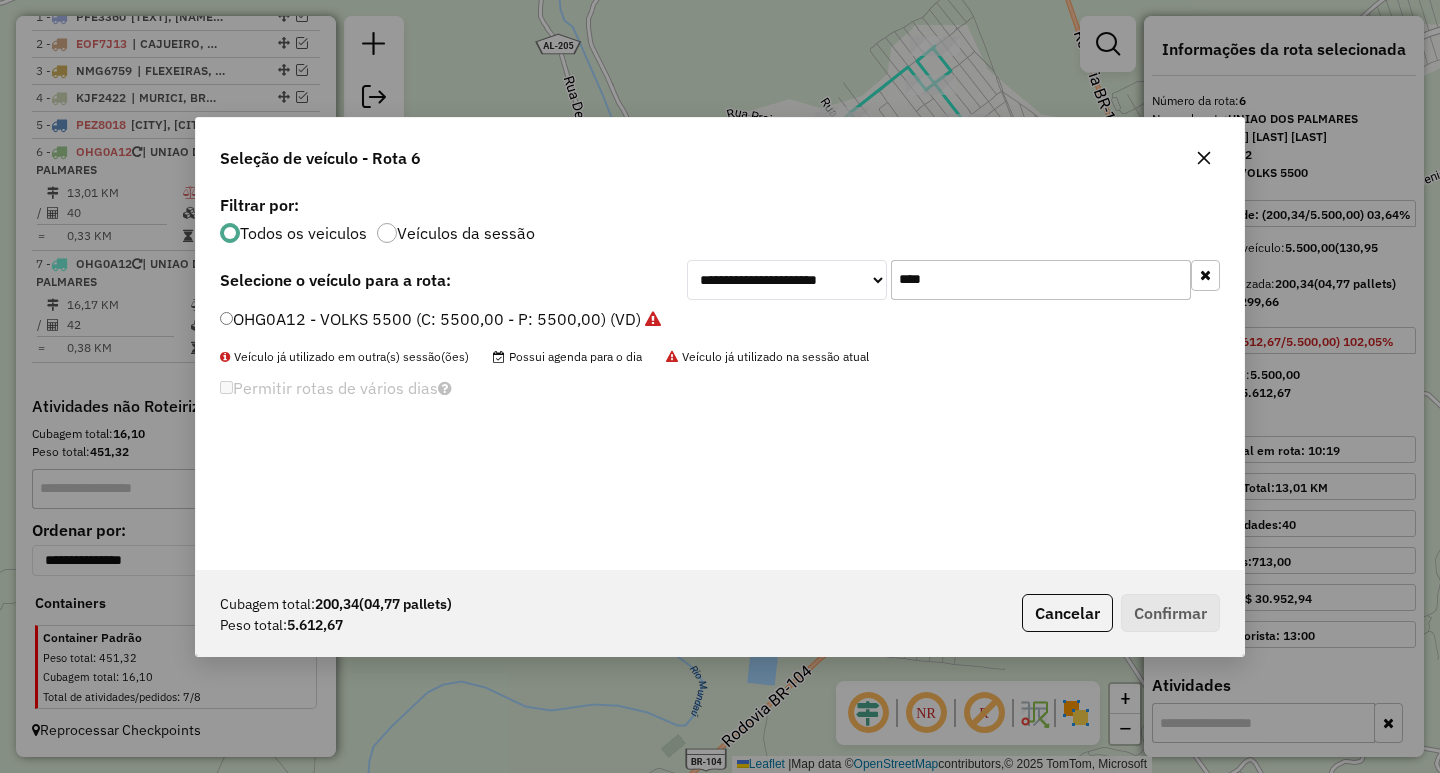drag, startPoint x: 929, startPoint y: 274, endPoint x: 786, endPoint y: 283, distance: 143.28294 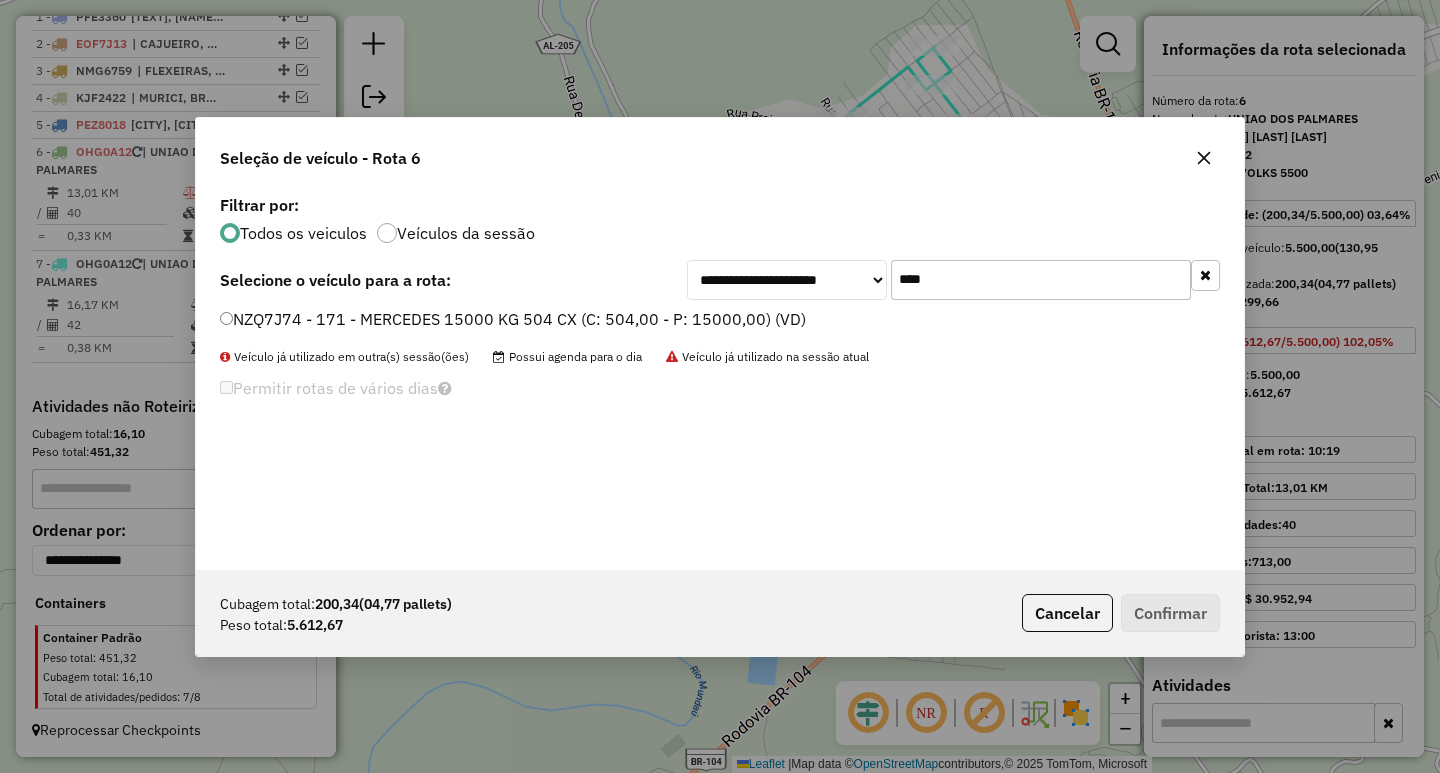 type on "****" 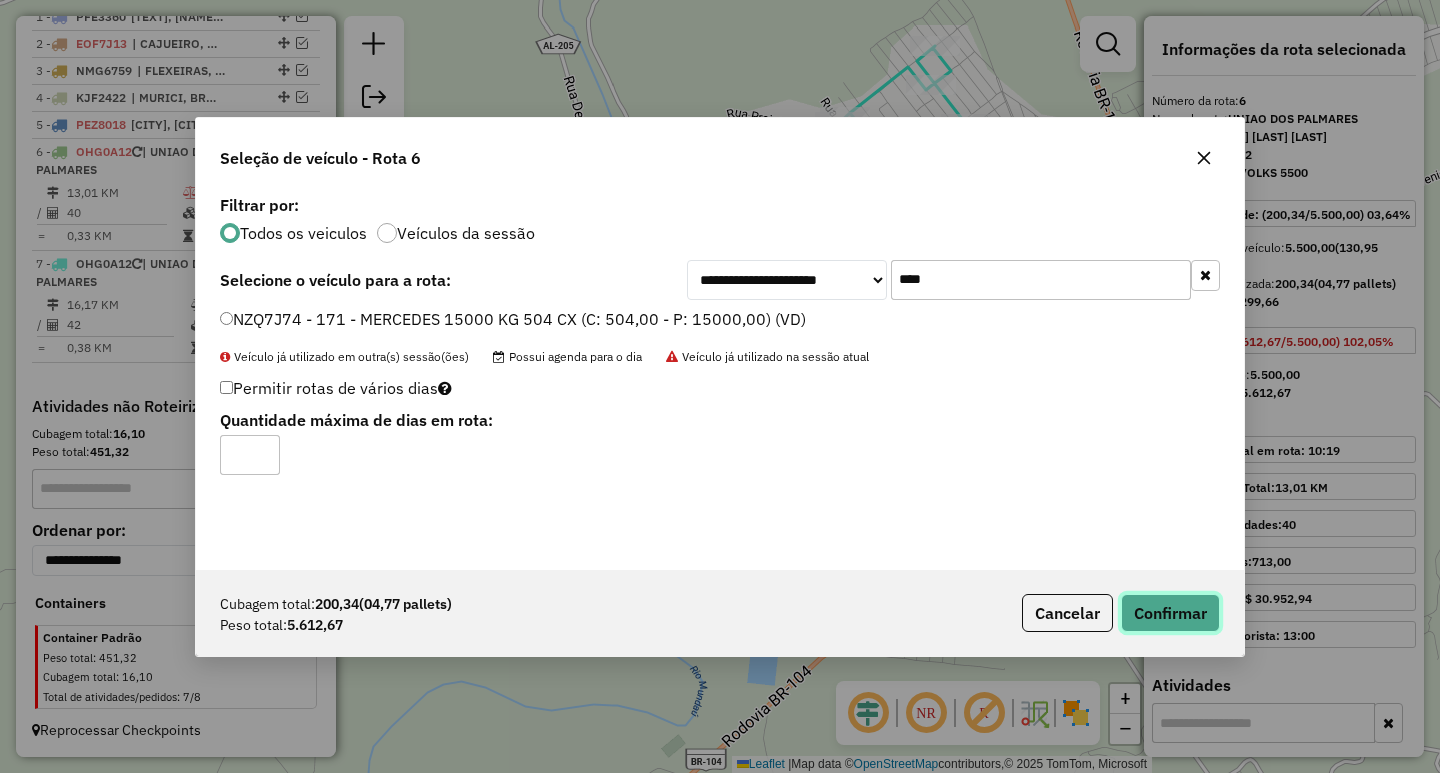 click on "Confirmar" 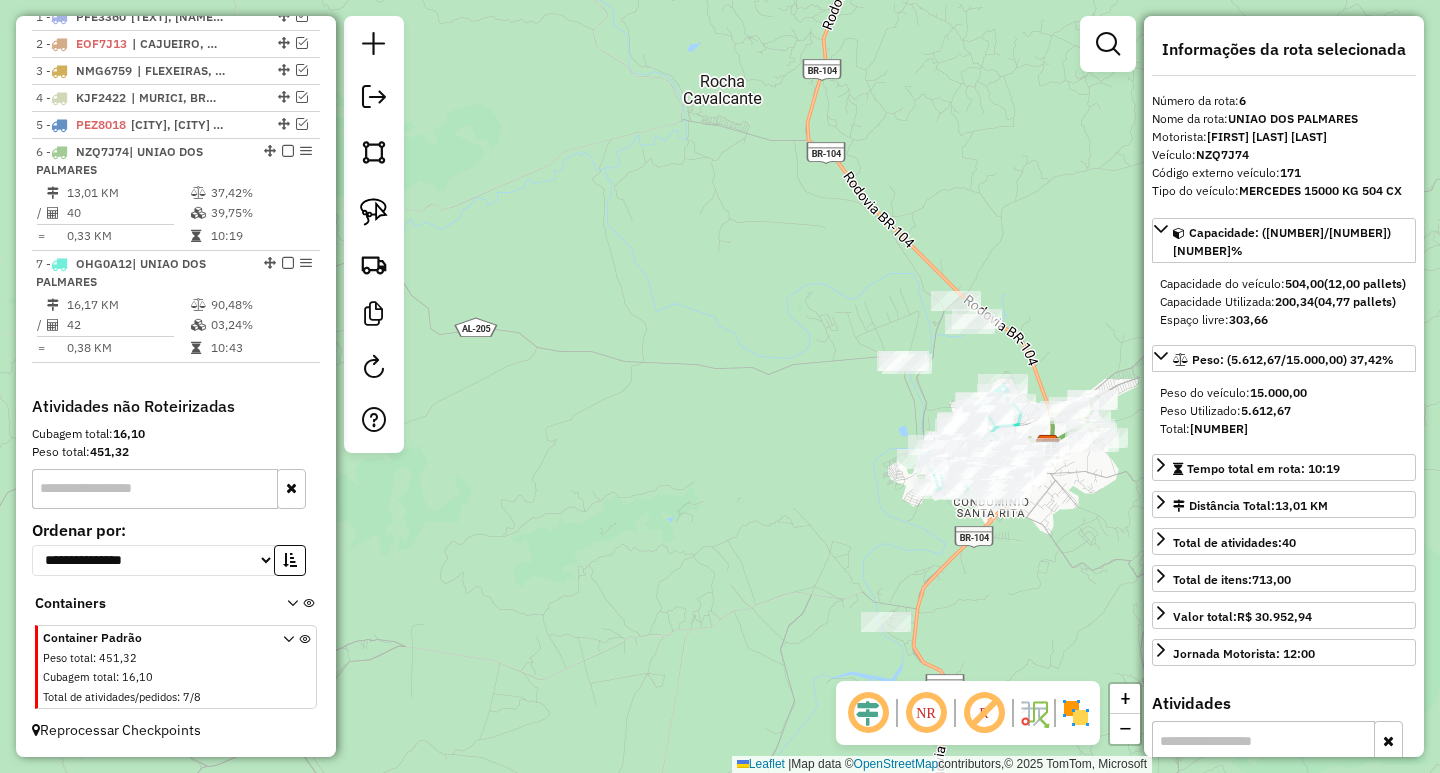 click on "Janela de atendimento Grade de atendimento Capacidade Transportadoras Veículos Cliente Pedidos  Rotas Selecione os dias de semana para filtrar as janelas de atendimento  Seg   Ter   Qua   Qui   Sex   Sáb   Dom  Informe o período da janela de atendimento: De: Até:  Filtrar exatamente a janela do cliente  Considerar janela de atendimento padrão  Selecione os dias de semana para filtrar as grades de atendimento  Seg   Ter   Qua   Qui   Sex   Sáb   Dom   Considerar clientes sem dia de atendimento cadastrado  Clientes fora do dia de atendimento selecionado Filtrar as atividades entre os valores definidos abaixo:  Peso mínimo:   Peso máximo:   Cubagem mínima:   Cubagem máxima:   De:   Até:  Filtrar as atividades entre o tempo de atendimento definido abaixo:  De:   Até:   Considerar capacidade total dos clientes não roteirizados Transportadora: Selecione um ou mais itens Tipo de veículo: Selecione um ou mais itens Veículo: Selecione um ou mais itens Motorista: Selecione um ou mais itens Nome: Rótulo:" 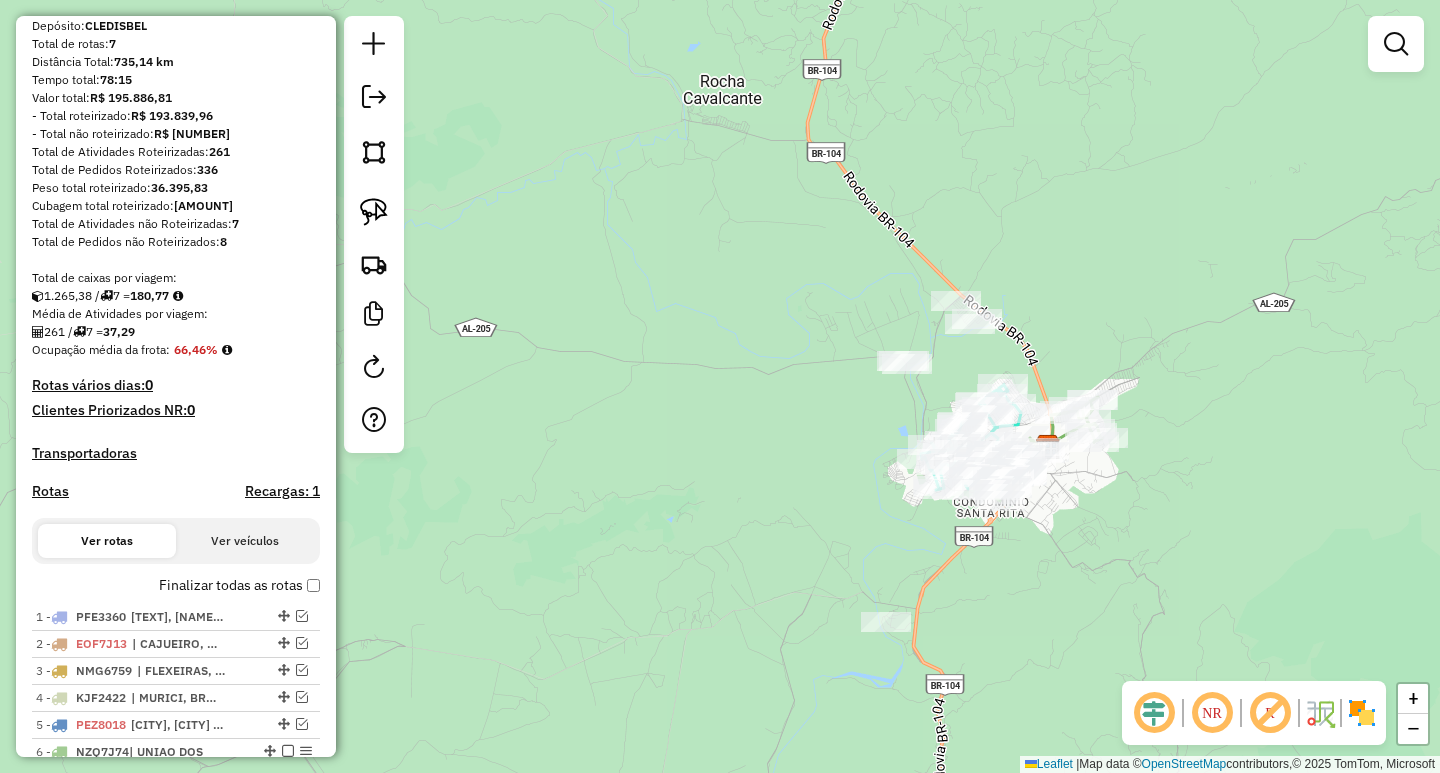 scroll, scrollTop: 286, scrollLeft: 0, axis: vertical 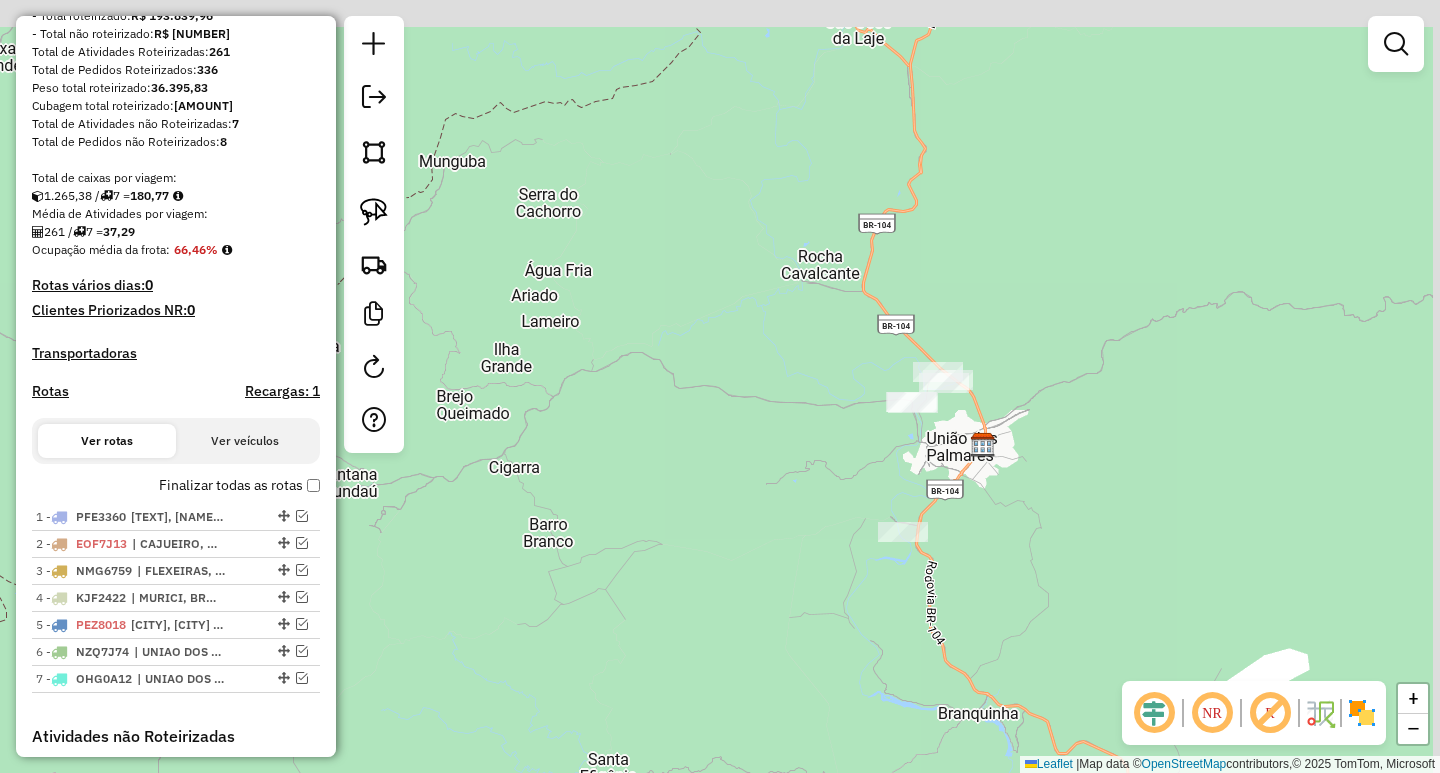 drag, startPoint x: 1118, startPoint y: 286, endPoint x: 1059, endPoint y: 350, distance: 87.04597 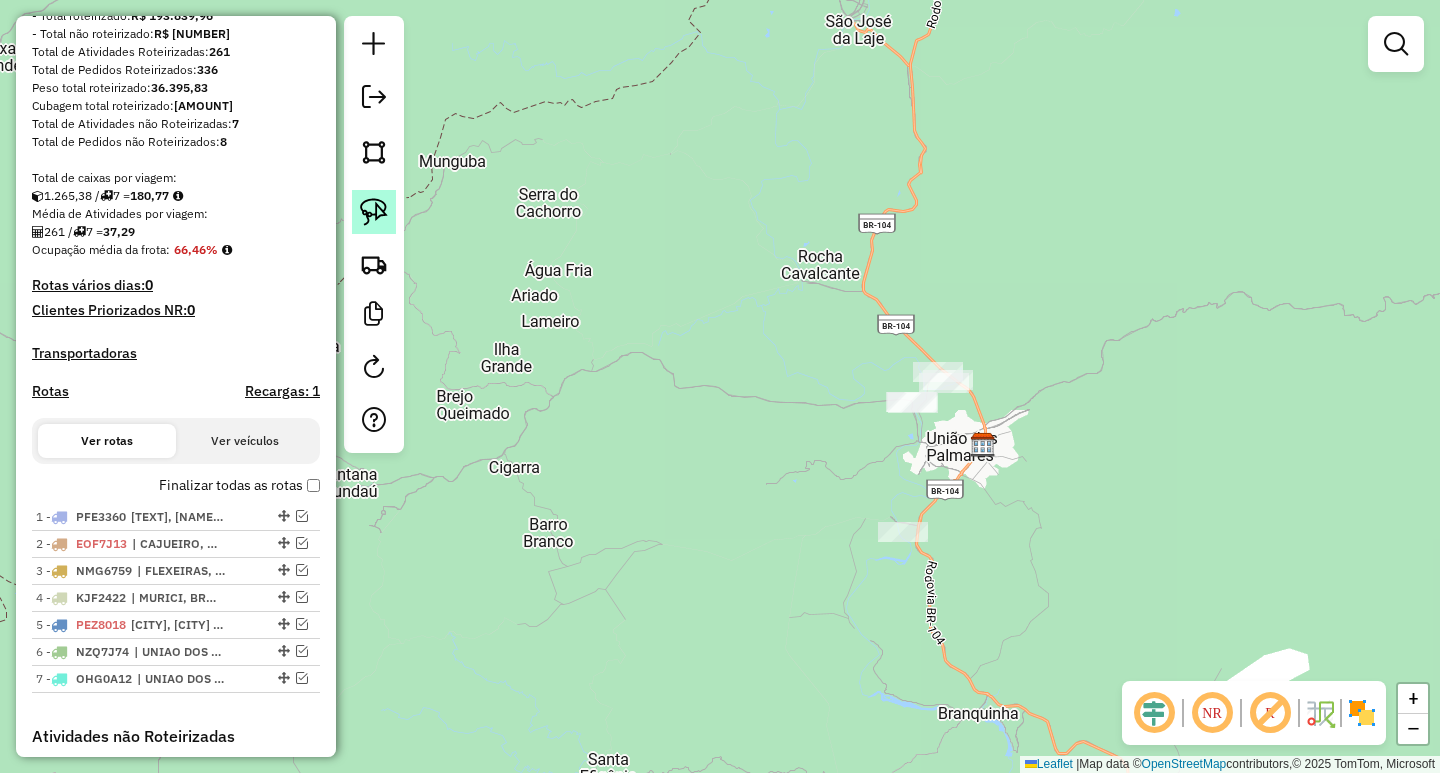 click 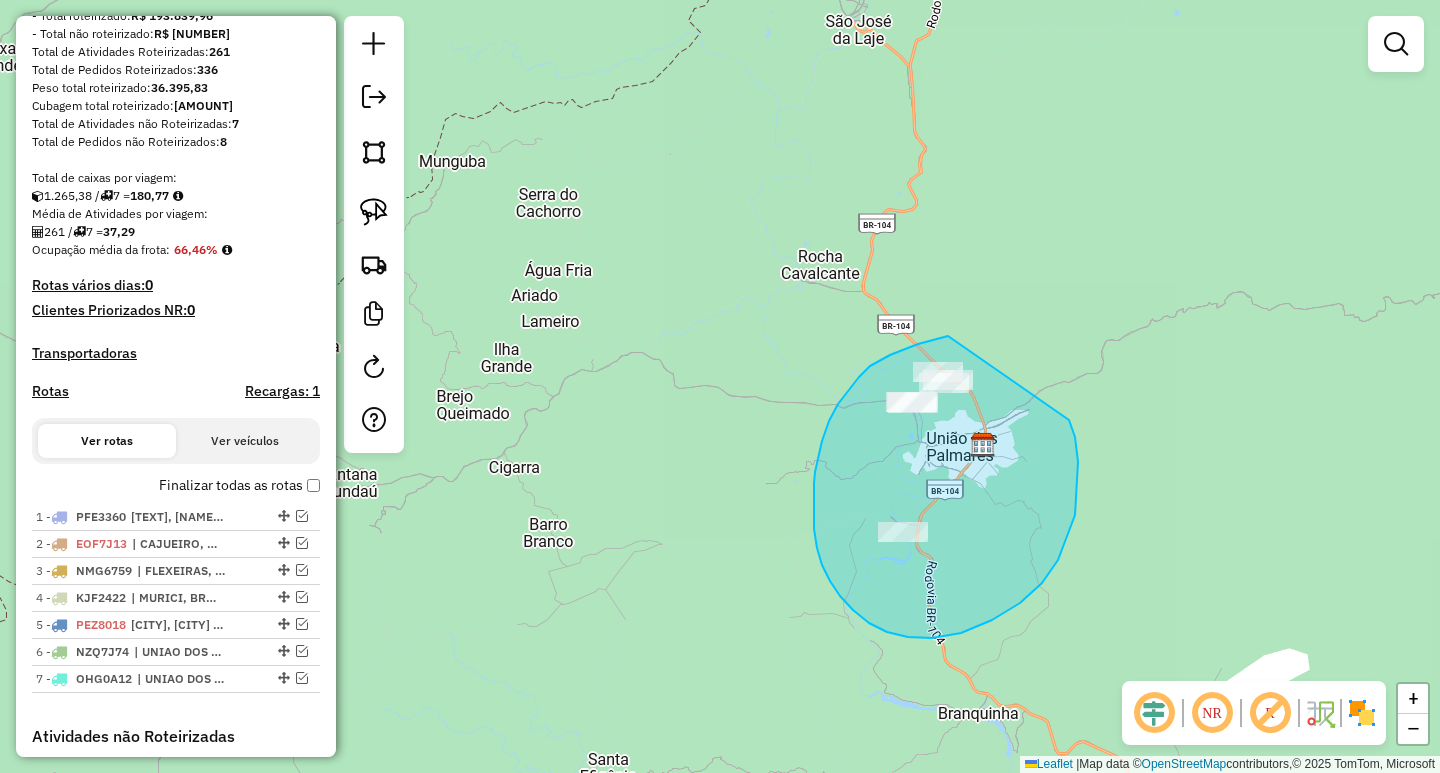 drag, startPoint x: 931, startPoint y: 341, endPoint x: 1069, endPoint y: 420, distance: 159.01257 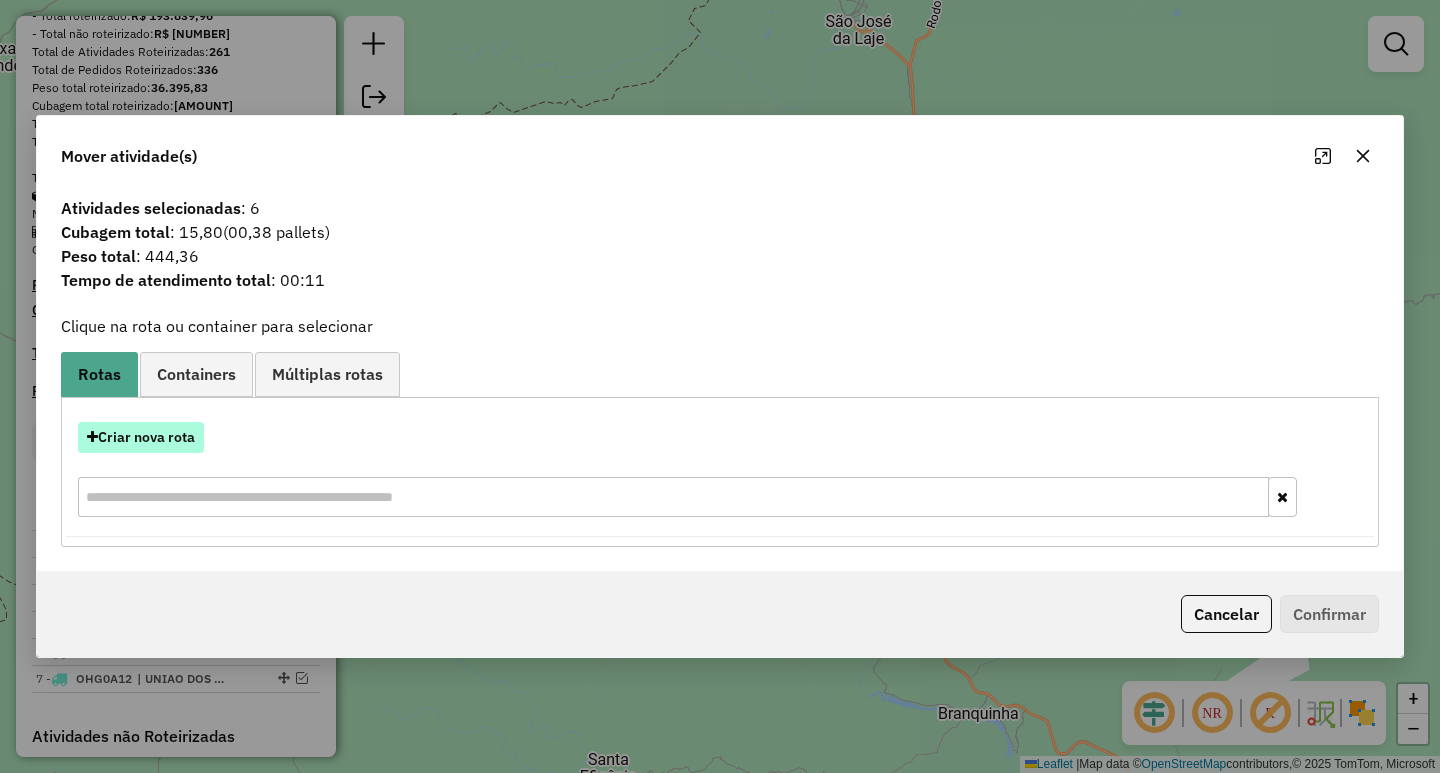 click on "Criar nova rota" at bounding box center (141, 437) 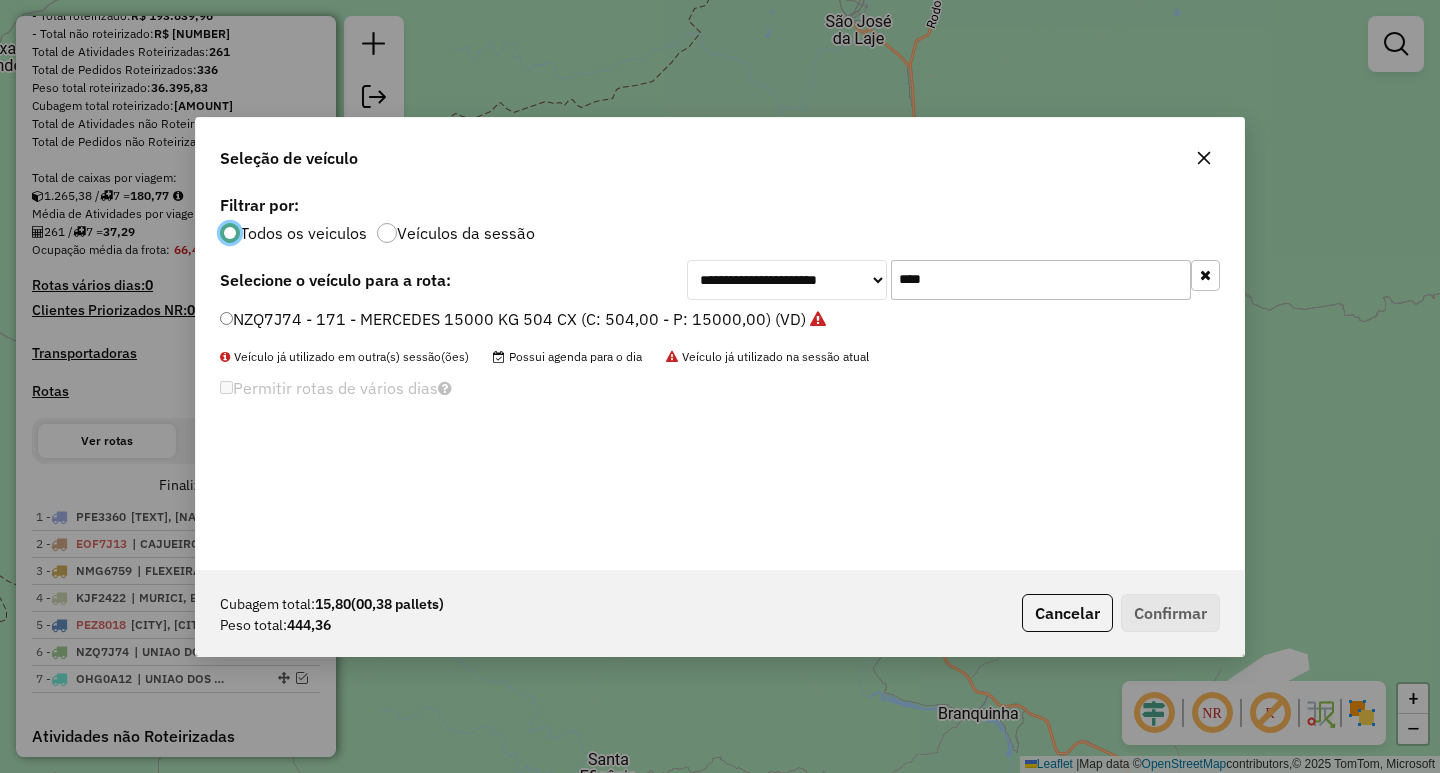scroll, scrollTop: 11, scrollLeft: 6, axis: both 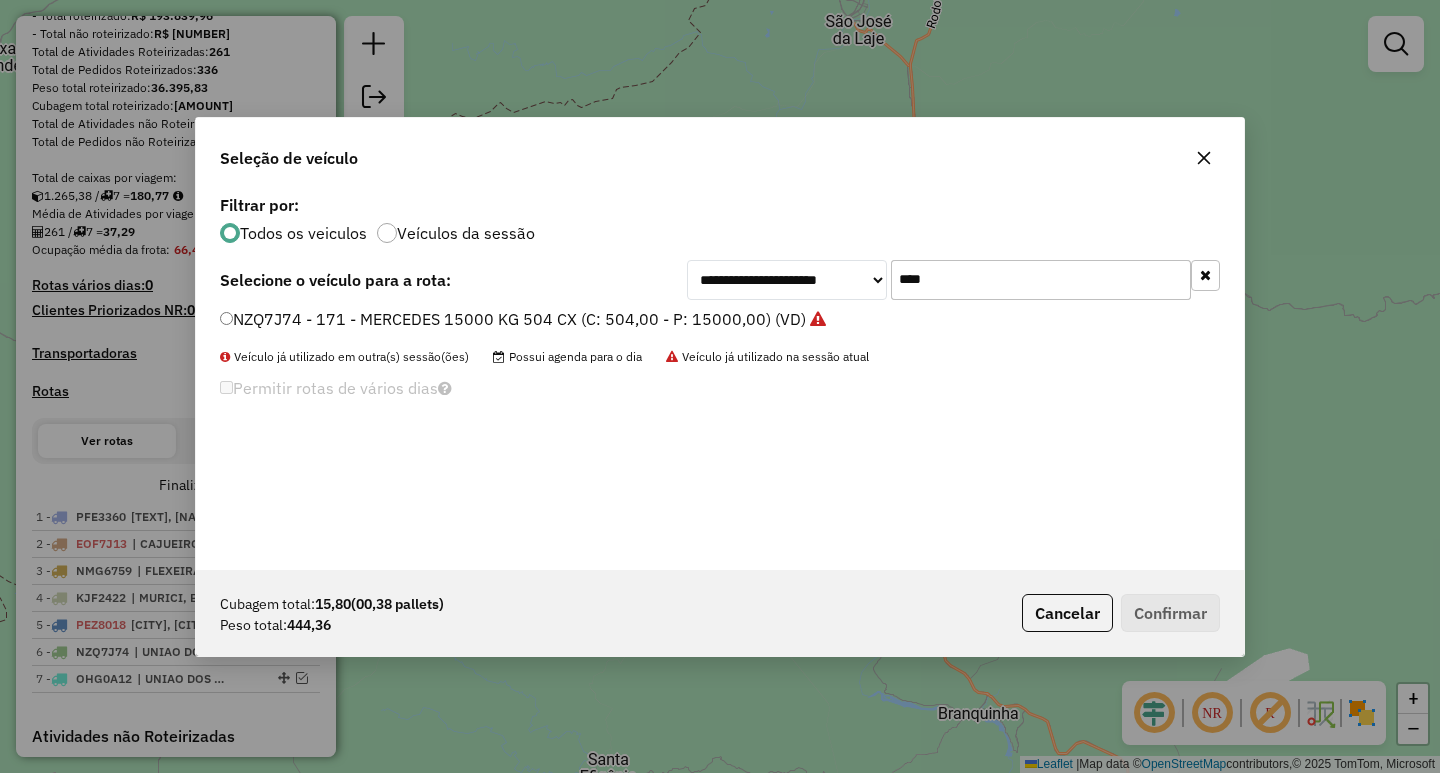 drag, startPoint x: 968, startPoint y: 265, endPoint x: 685, endPoint y: 302, distance: 285.40848 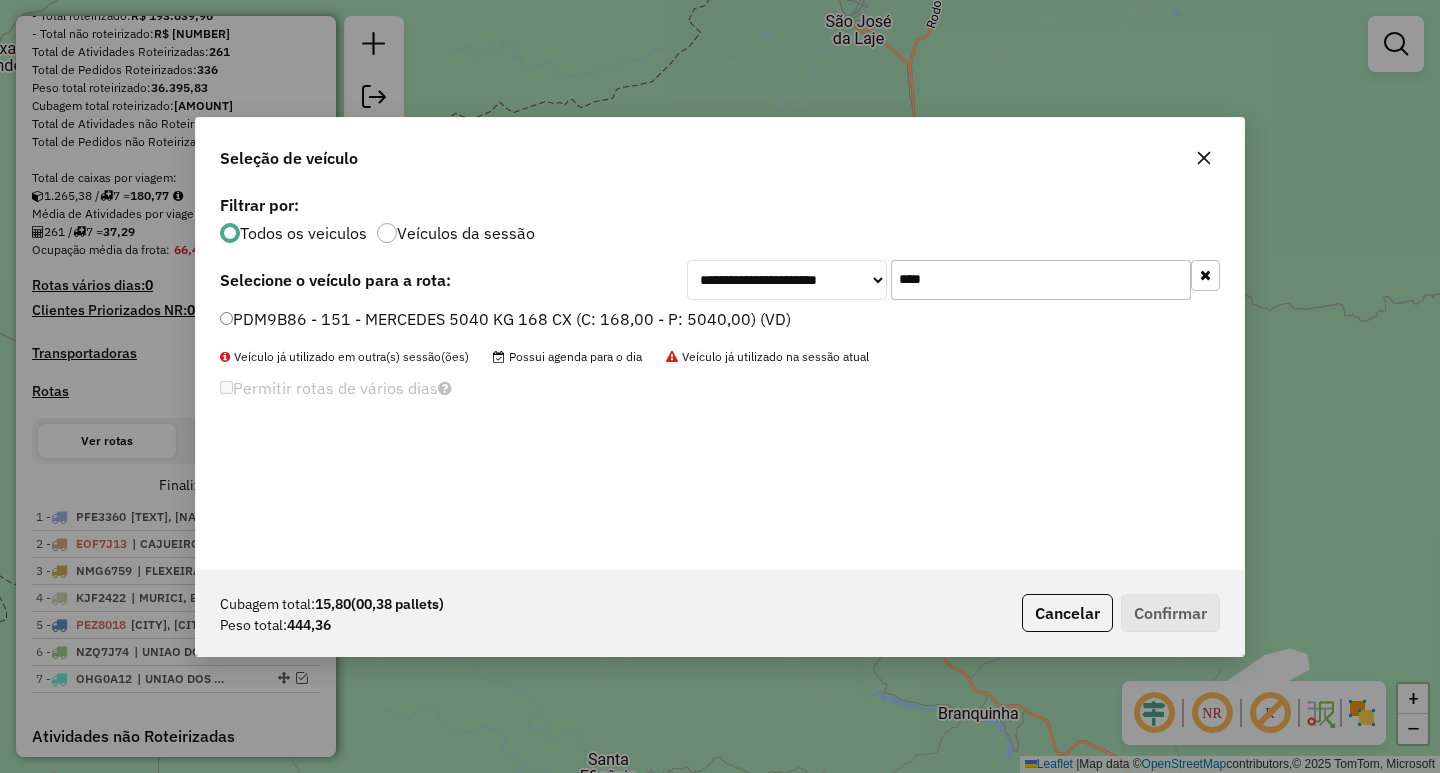 type on "****" 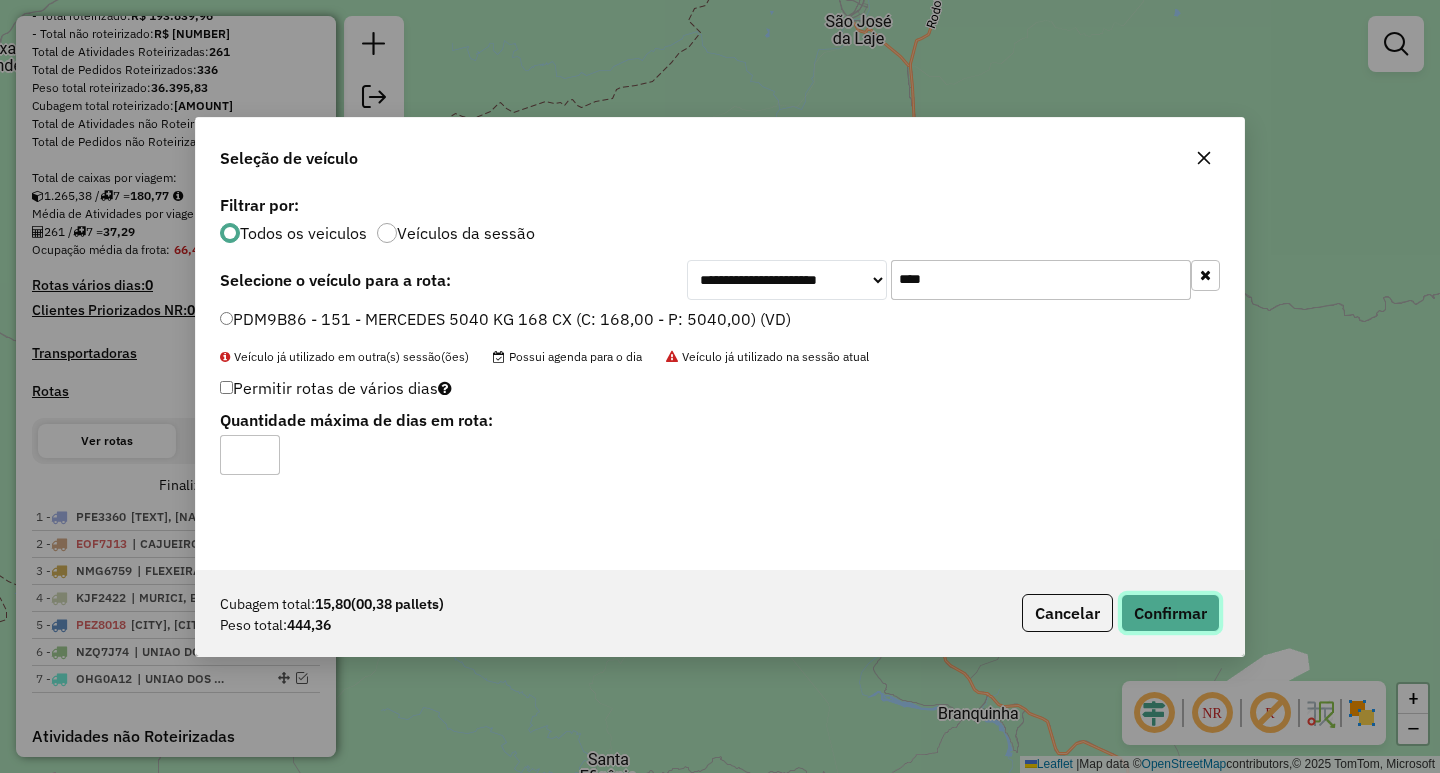 click on "Confirmar" 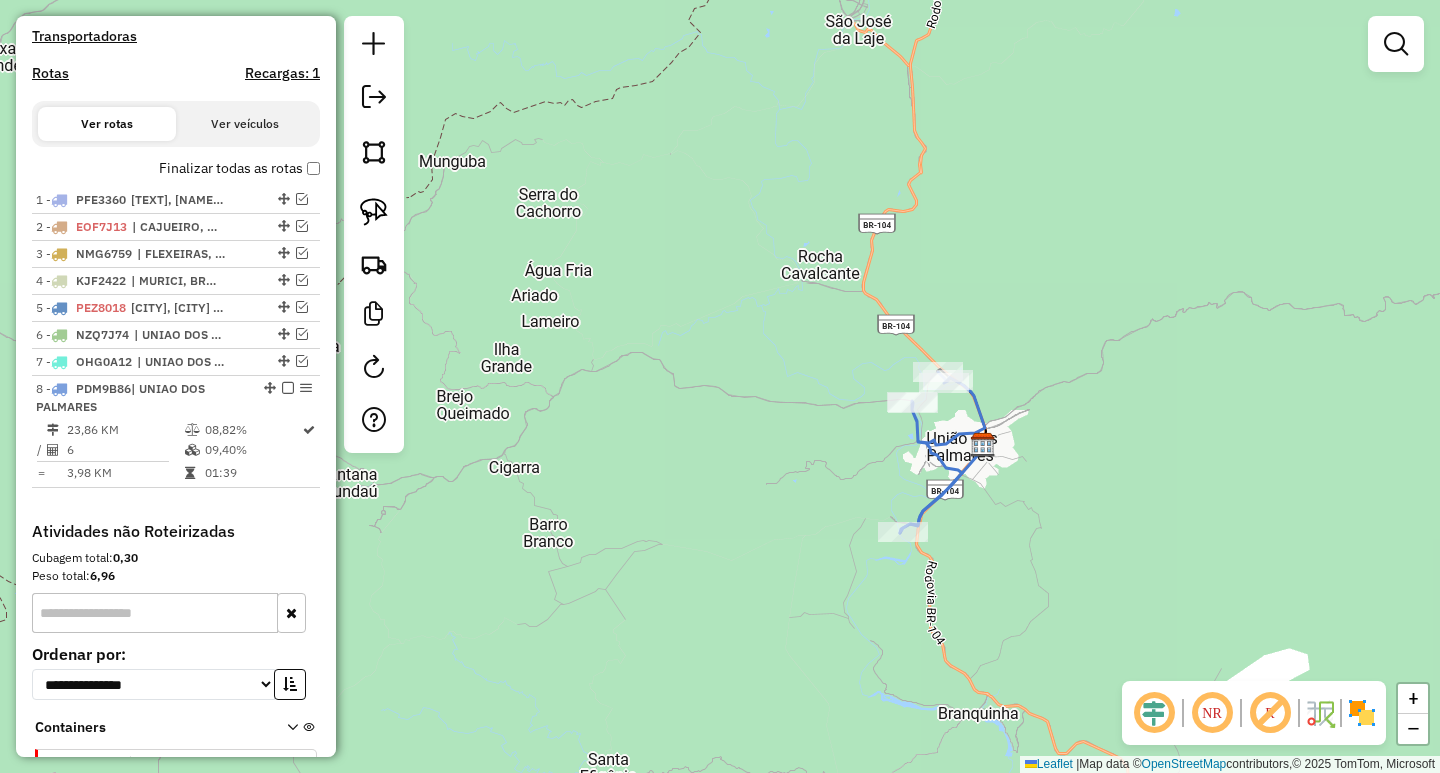 scroll, scrollTop: 686, scrollLeft: 0, axis: vertical 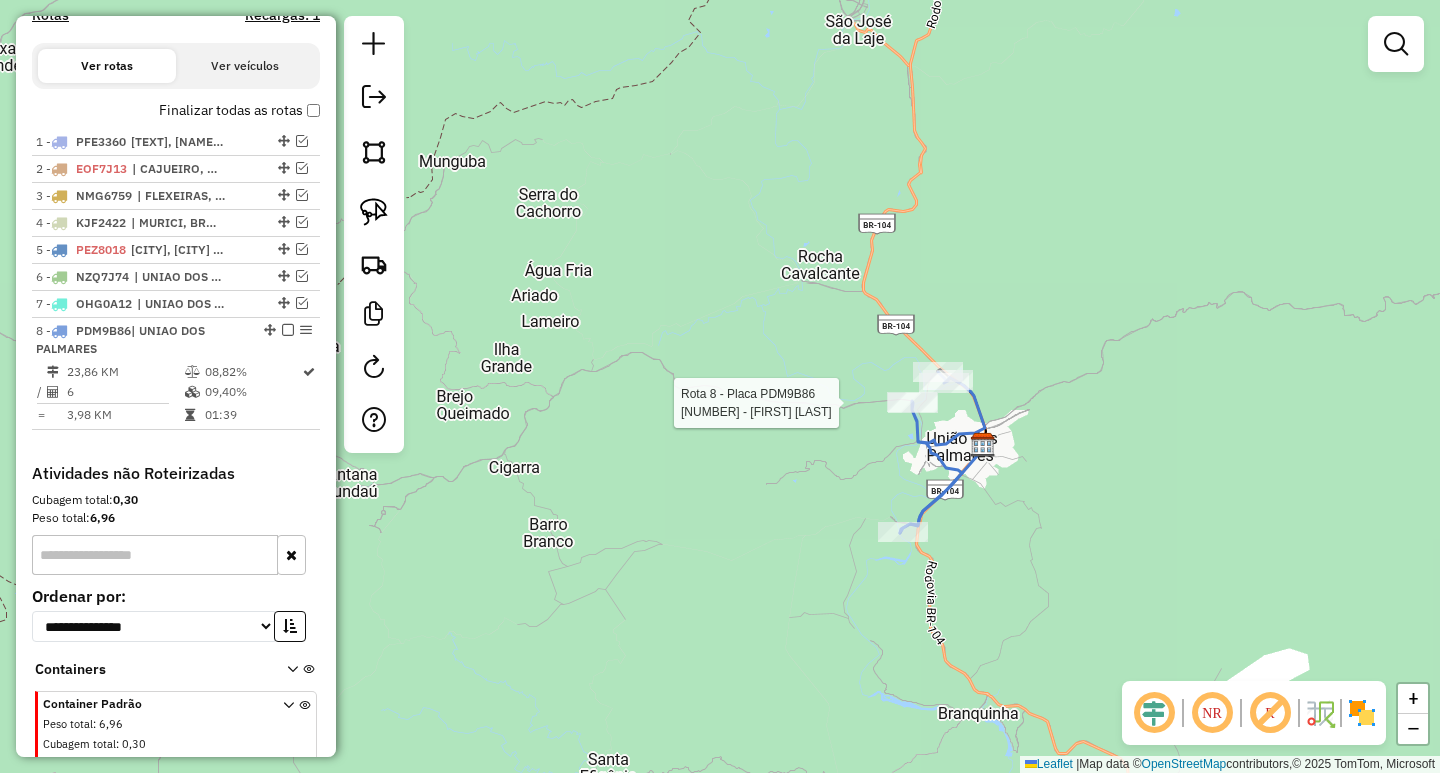 select on "**********" 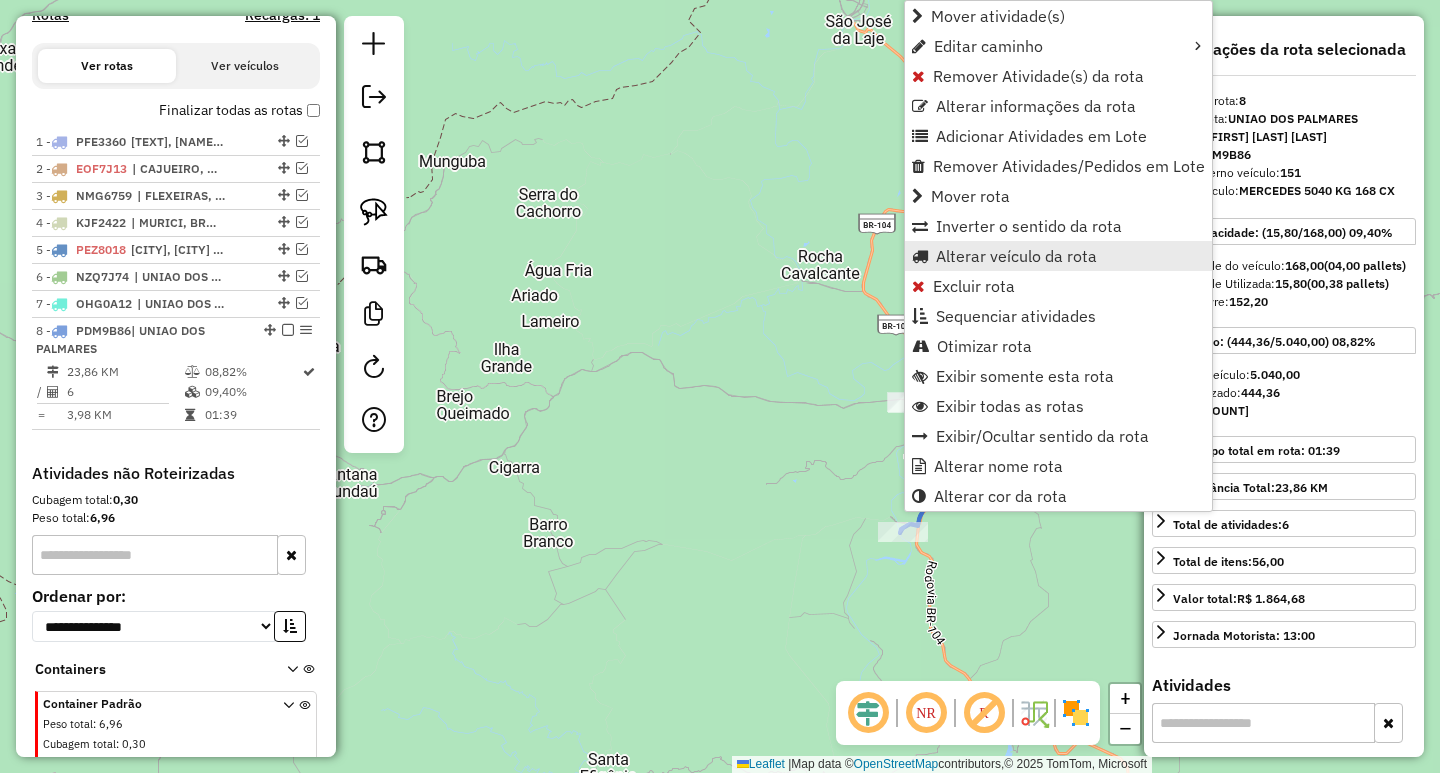 scroll, scrollTop: 753, scrollLeft: 0, axis: vertical 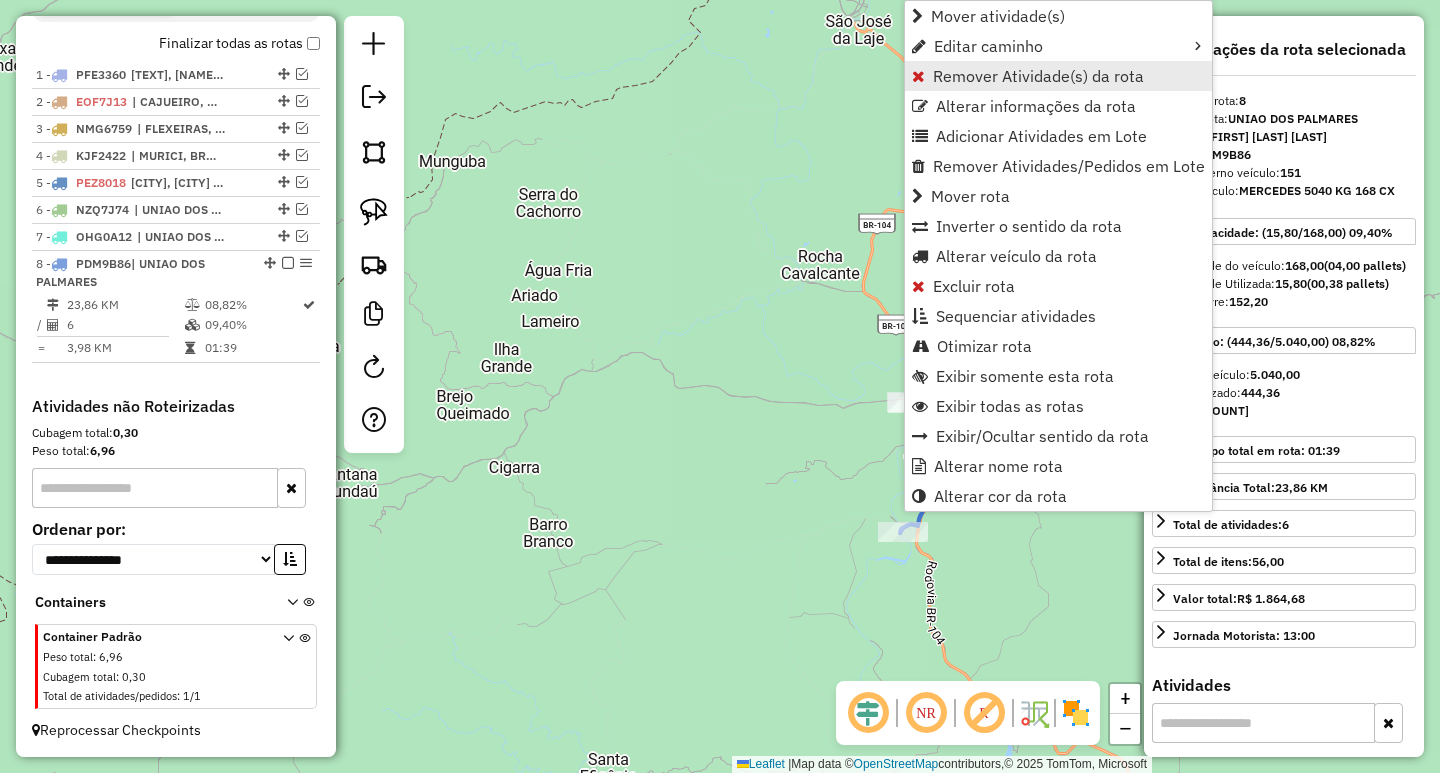 click on "Remover Atividade(s) da rota" at bounding box center [1038, 76] 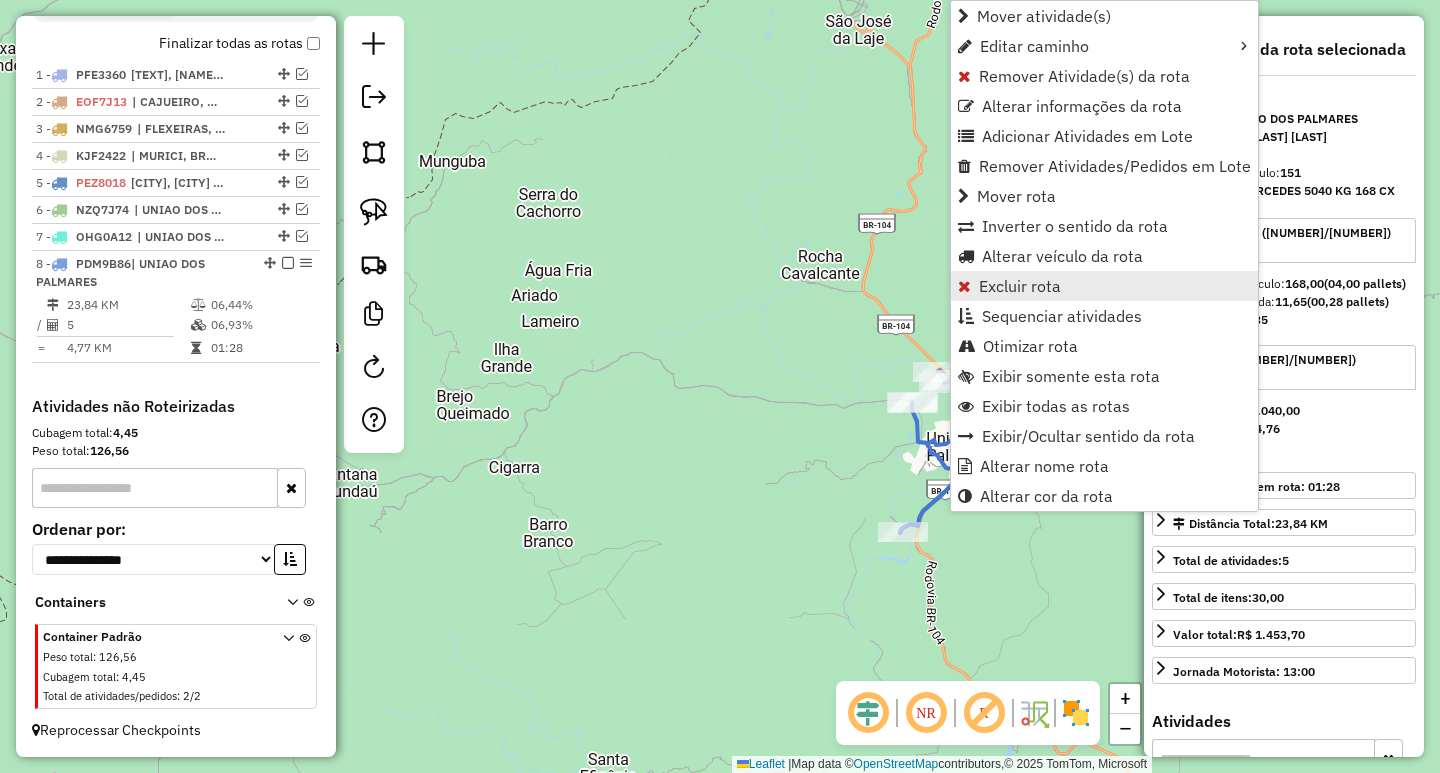 click on "Excluir rota" at bounding box center (1020, 286) 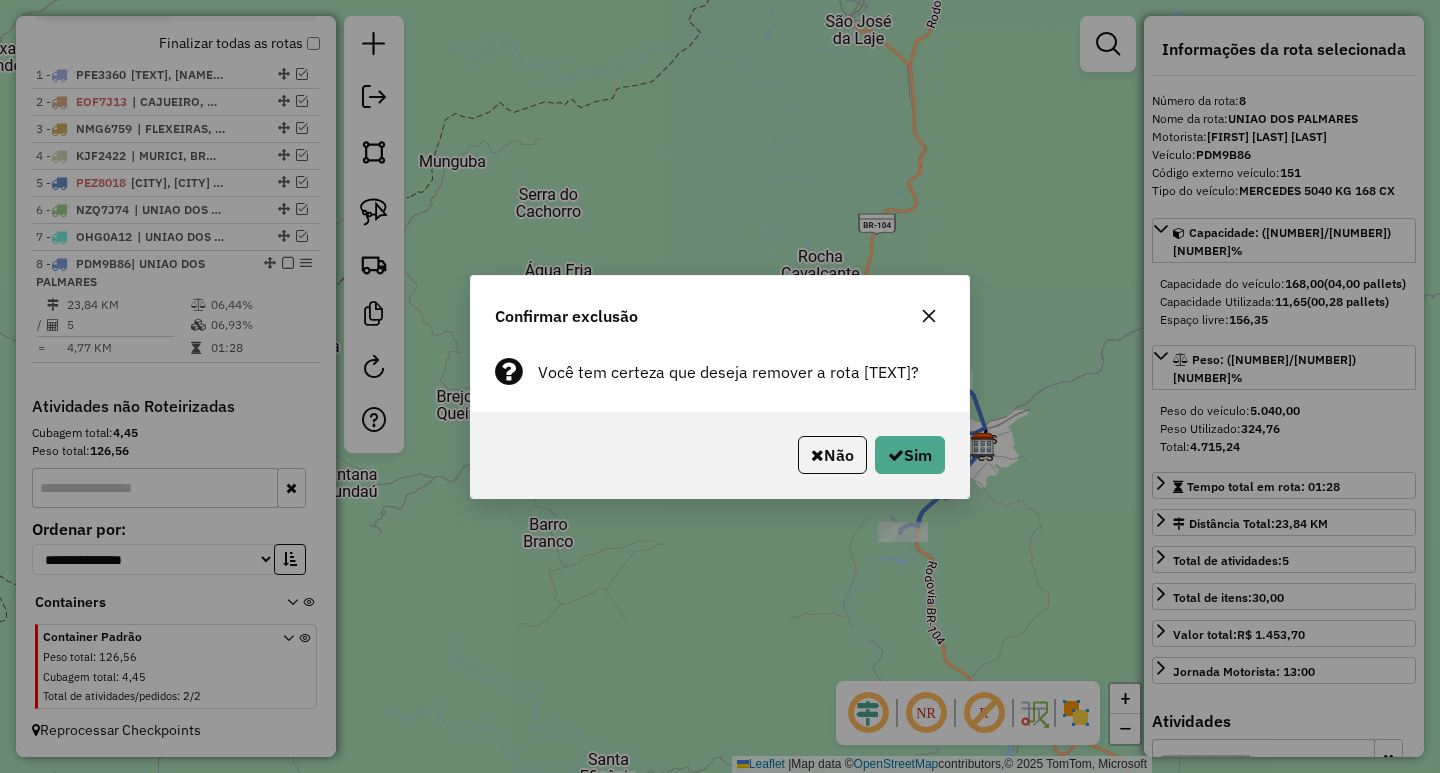 click on "Não   Sim" 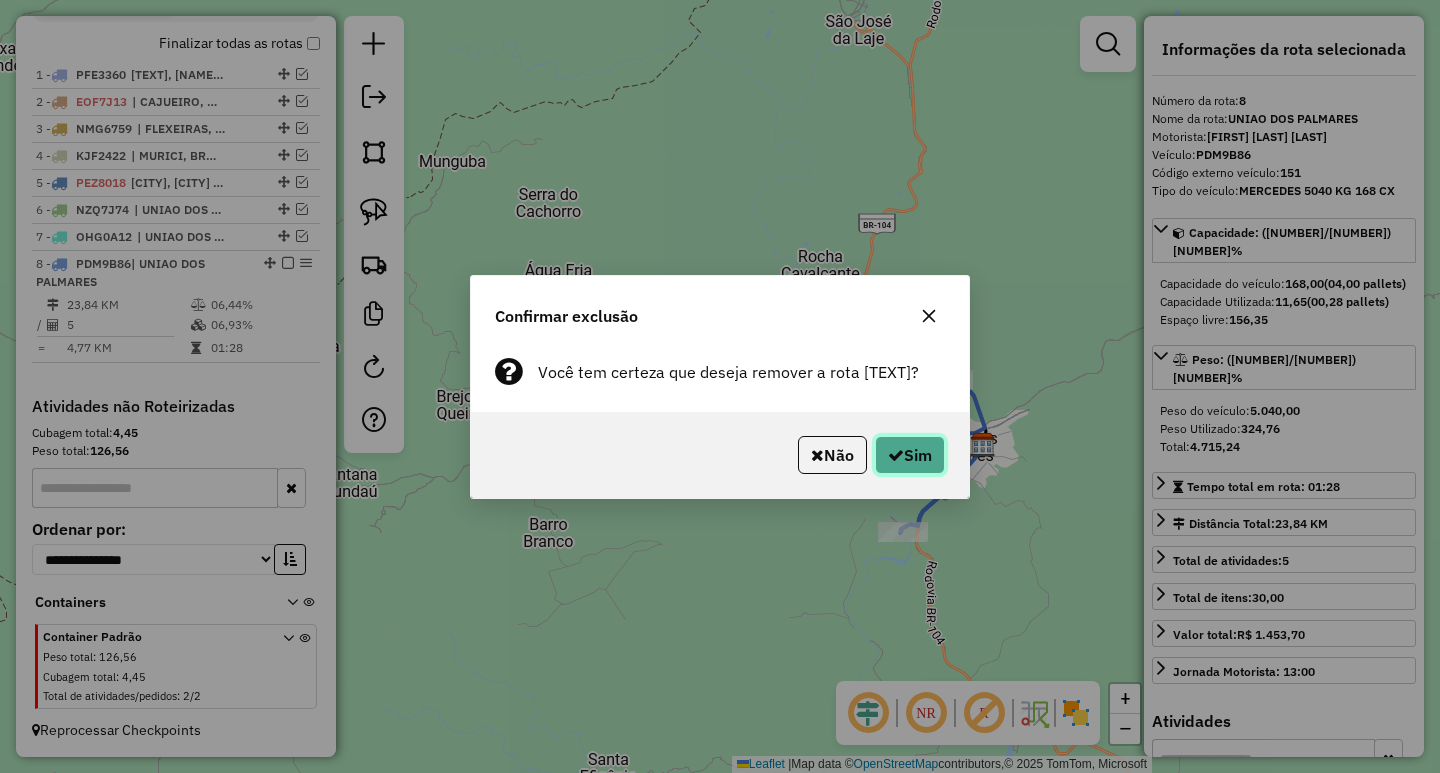 click on "Sim" 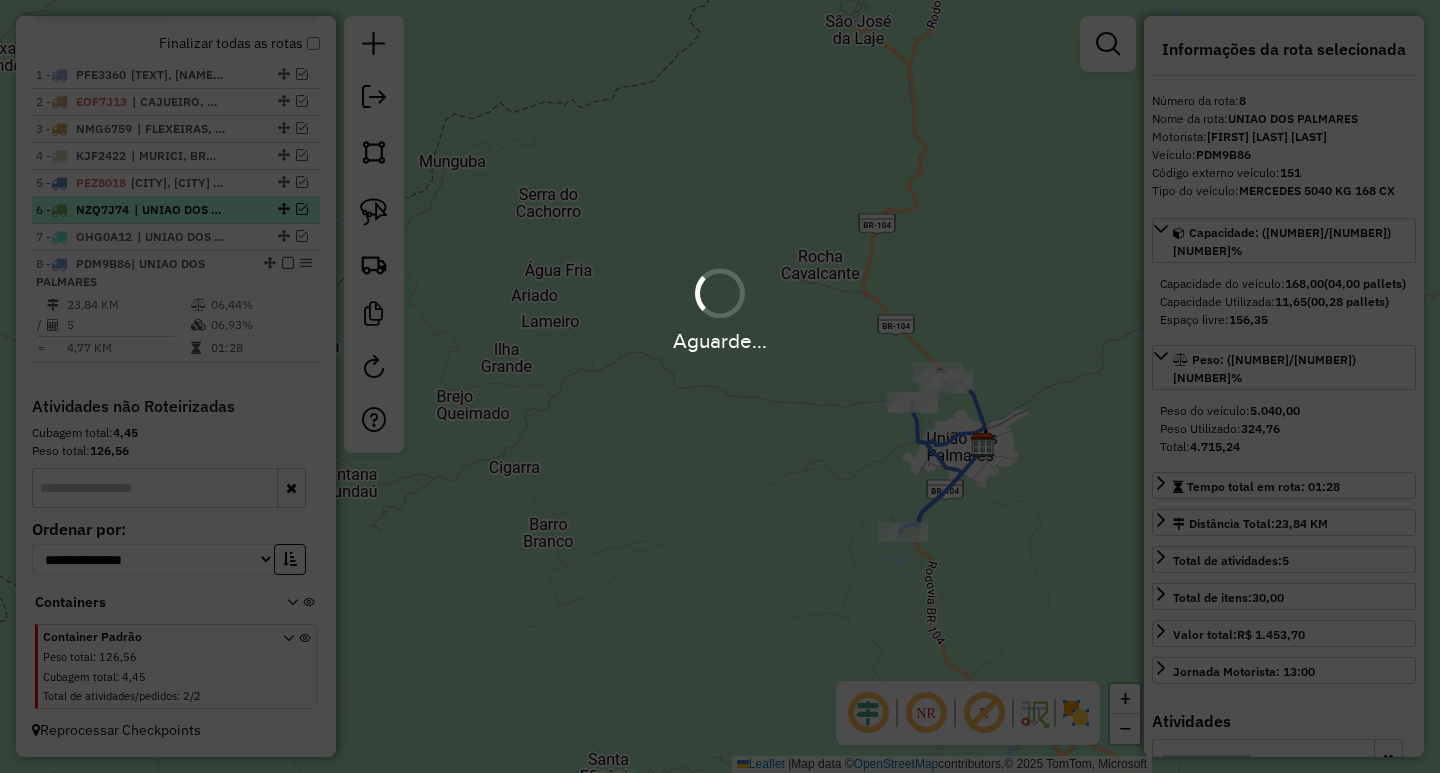 scroll, scrollTop: 616, scrollLeft: 0, axis: vertical 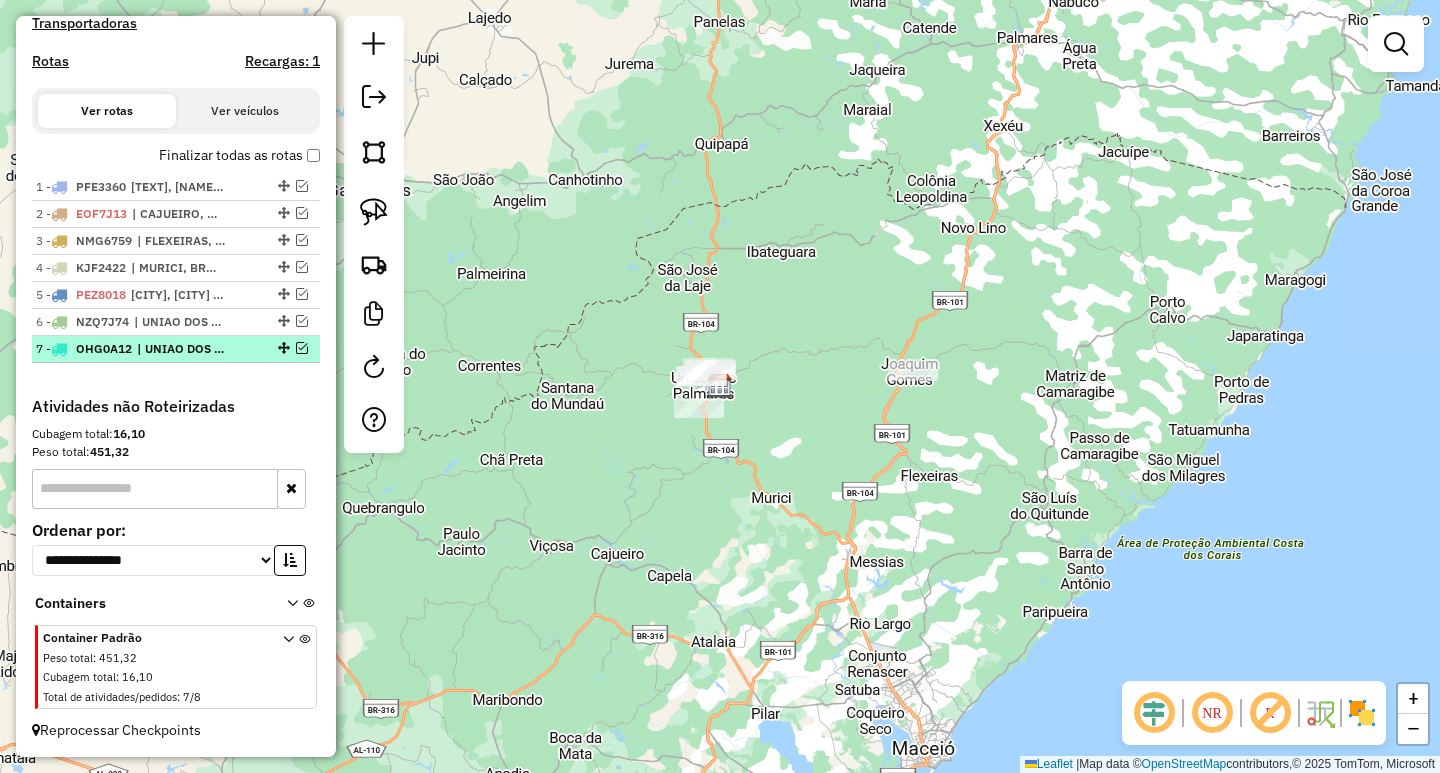 click at bounding box center (302, 348) 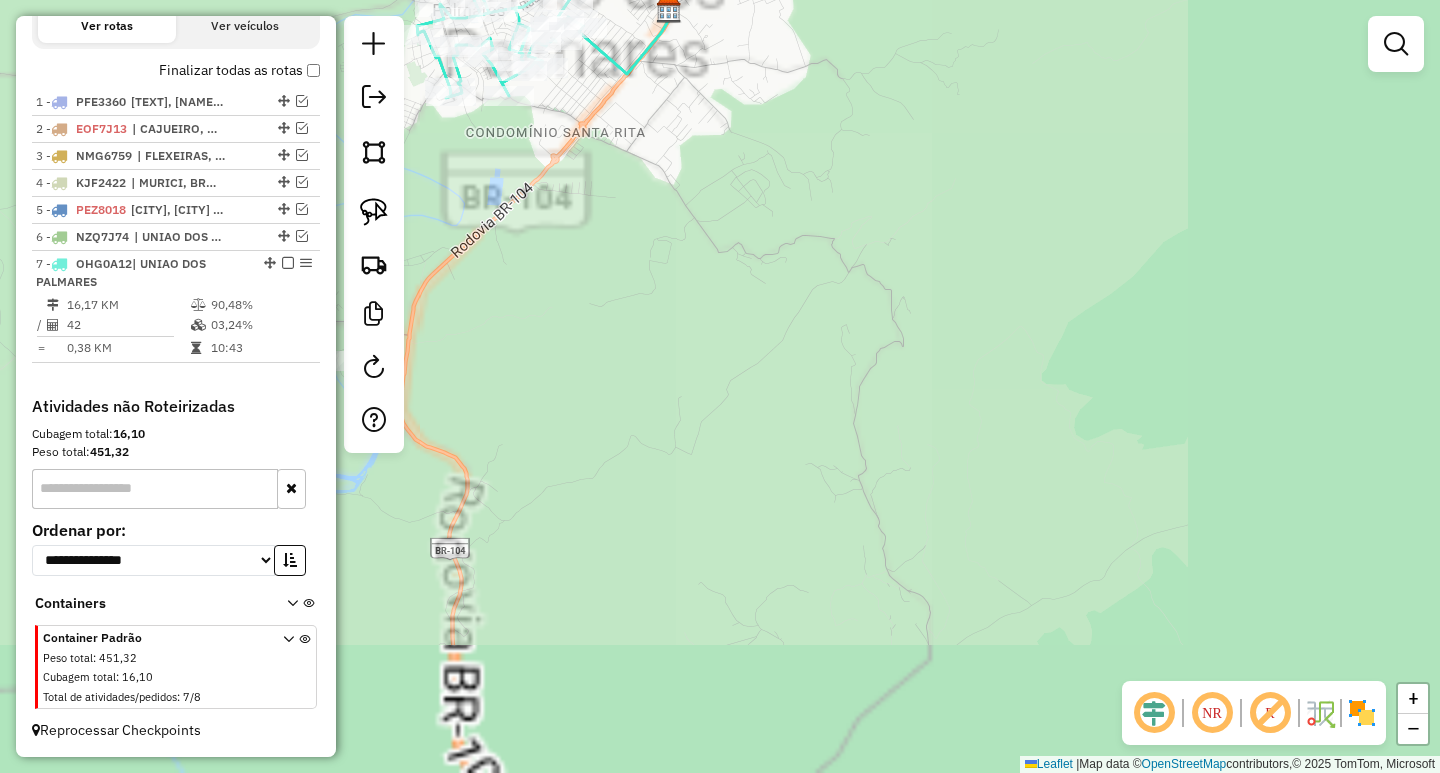 drag, startPoint x: 711, startPoint y: 422, endPoint x: 949, endPoint y: 545, distance: 267.90485 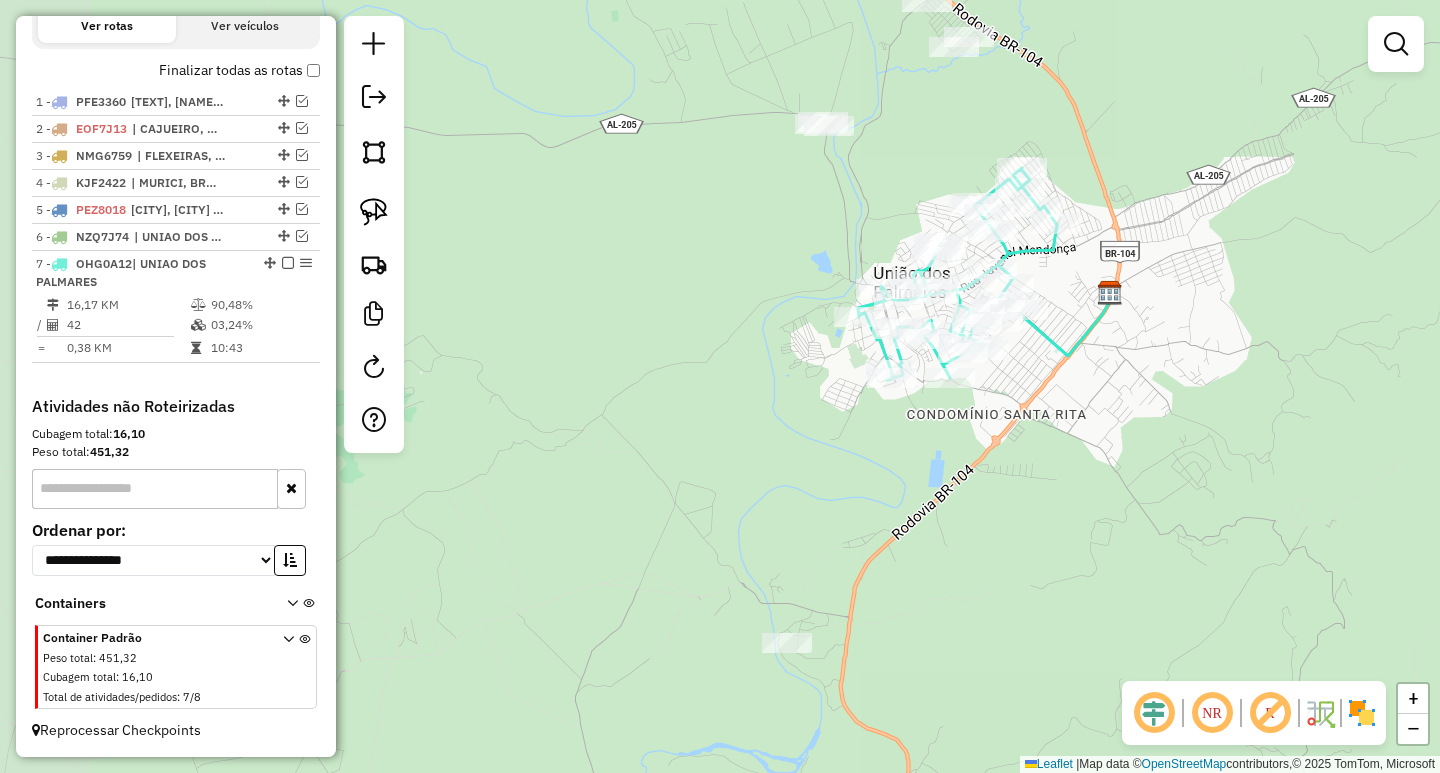 drag, startPoint x: 814, startPoint y: 491, endPoint x: 959, endPoint y: 558, distance: 159.73102 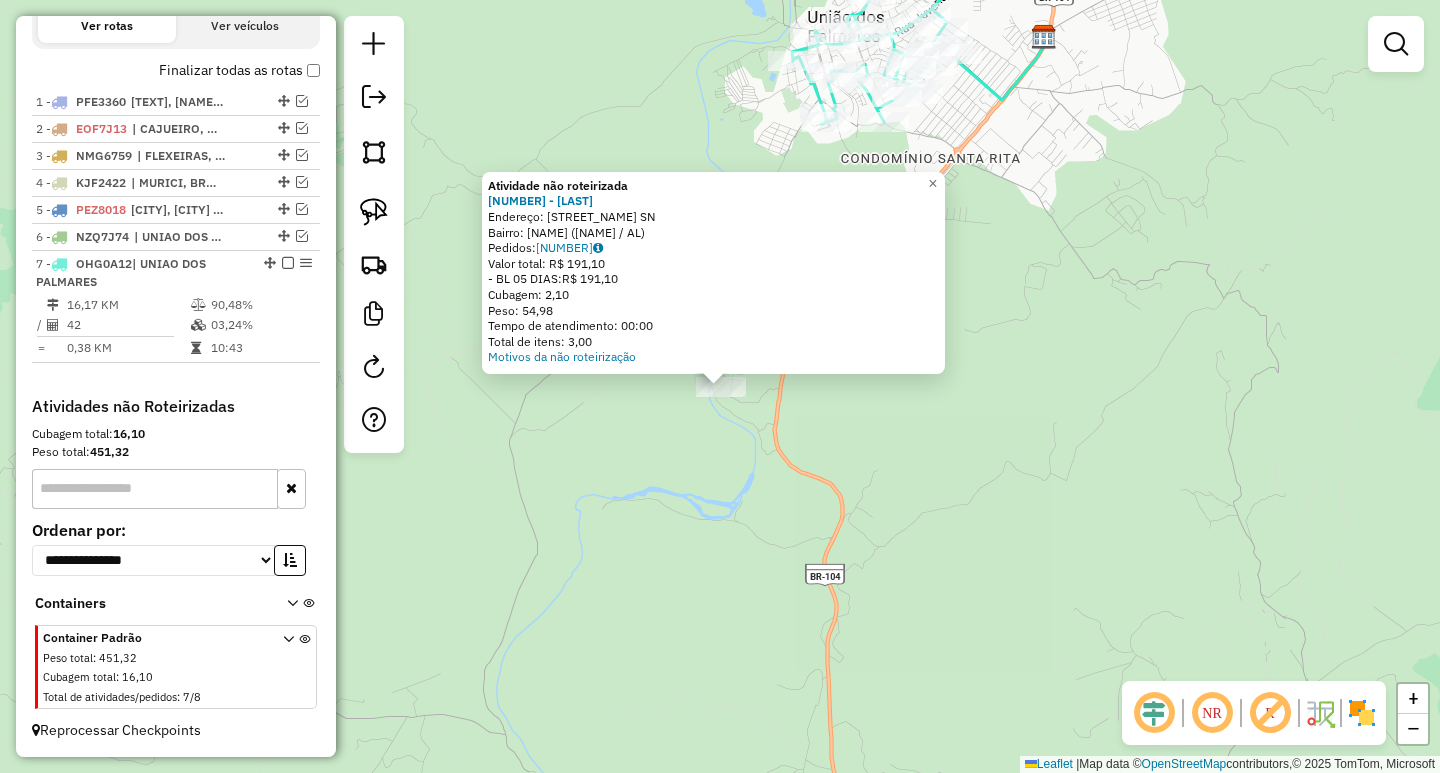 click on "Atividade não roteirizada [NUMBER] - [LAST] [LAST]  Endereço: [NAME] [NUMBER]   Bairro: [NAME] ([CITY] / [AL])   Pedidos:  [NUMBER]   Valor total: R$ [VALUE]   - BL [VALUE] DIAS:  R$ [VALUE]   Cubagem: [VALUE]   Peso: [VALUE]   Tempo de atendimento: [TIME]   Total de itens: [VALUE]  Motivos da não roteirização × Janela de atendimento Grade de atendimento Capacidade Transportadoras Veículos Cliente Pedidos  Rotas Selecione os dias de semana para filtrar as janelas de atendimento  Seg   Ter   Qua   Qui   Sex   Sáb   Dom  Informe o período da janela de atendimento: De: Até:  Filtrar exatamente a janela do cliente  Considerar janela de atendimento padrão  Selecione os dias de semana para filtrar as grades de atendimento  Seg   Ter   Qua   Qui   Sex   Sáb   Dom   Considerar clientes sem dia de atendimento cadastrado  Clientes fora do dia de atendimento selecionado Filtrar as atividades entre os valores definidos abaixo:  Peso mínimo:   Peso máximo:   Cubagem mínima:   Cubagem máxima:   De:   Até:   De:   Até:" 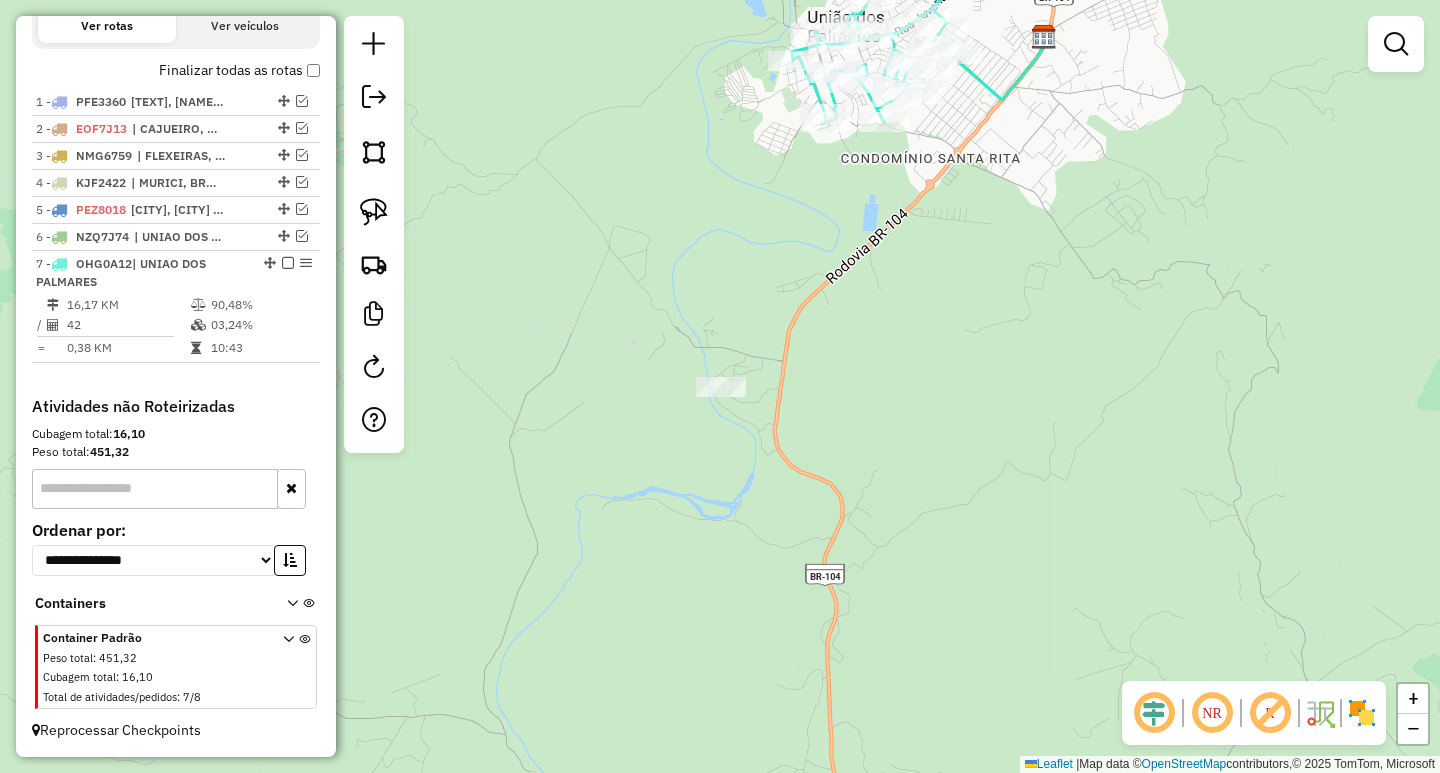 drag, startPoint x: 1031, startPoint y: 199, endPoint x: 1006, endPoint y: 535, distance: 336.92877 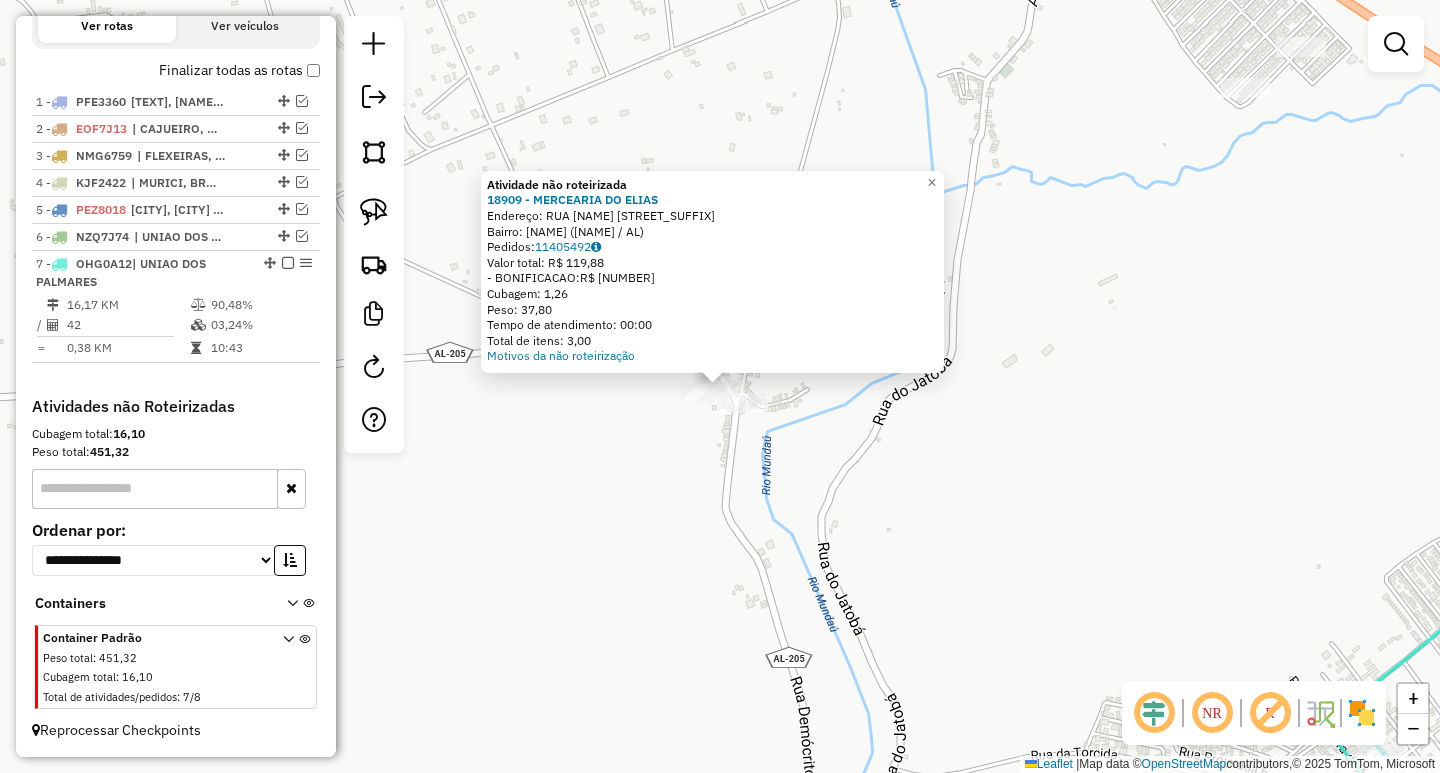 click on "Atividade não roteirizada [NUMBER] - [NAME] Endereço: RUA DO TAQUARI SN Bairro: BAIRRO TAQUARI (UNIAO DOS PALMARES / AL) Pedidos: [NUMBER] Valor total: R$ [PRICE] -BONIFICACAO: R$ [PRICE] Cubagem: [NUMBER] Peso: [NUMBER] Tempo de atendimento: [TIME] Total de itens: [NUMBER] Motivos da não roteirização × Janela de atendimento Grade de atendimento Capacidade Transportadoras Veículos Cliente Pedidos Rotas Selecione os dias de semana para filtrar as janelas de atendimento Seg Ter Qua Qui Sex Sáb Dom Informe o período da janela de atendimento: De: Até: Filtrar exatamente a janela do cliente Considerar janela de atendimento padrão Selecione os dias de semana para filtrar as grades de atendimento Seg Ter Qua Qui Sex Sáb Dom Considerar clientes sem dia de atendimento cadastrado Clientes fora do dia de atendimento selecionado Filtrar as atividades entre os valores definidos abaixo: Peso mínimo: Peso máximo: Cubagem mínima: Cubagem máxima: De:" 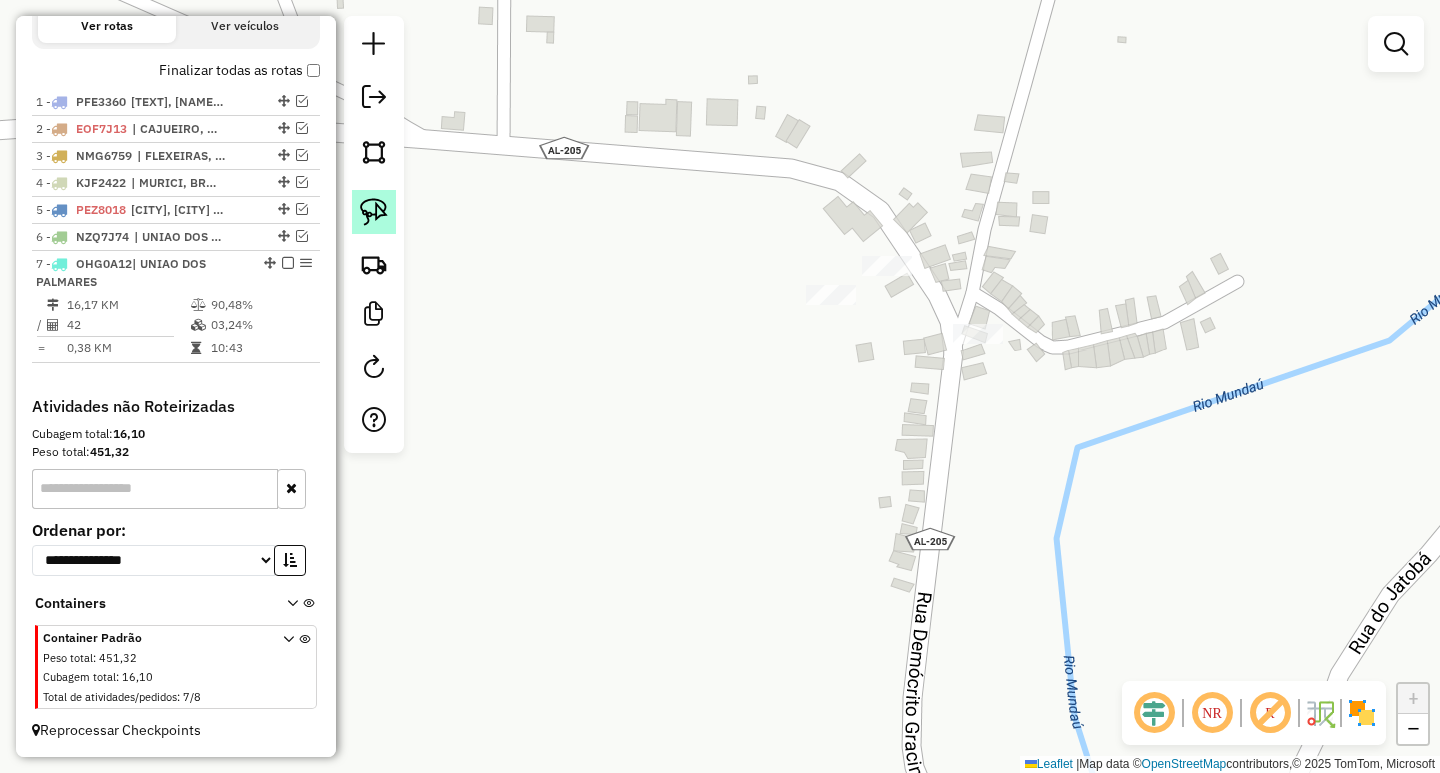 click 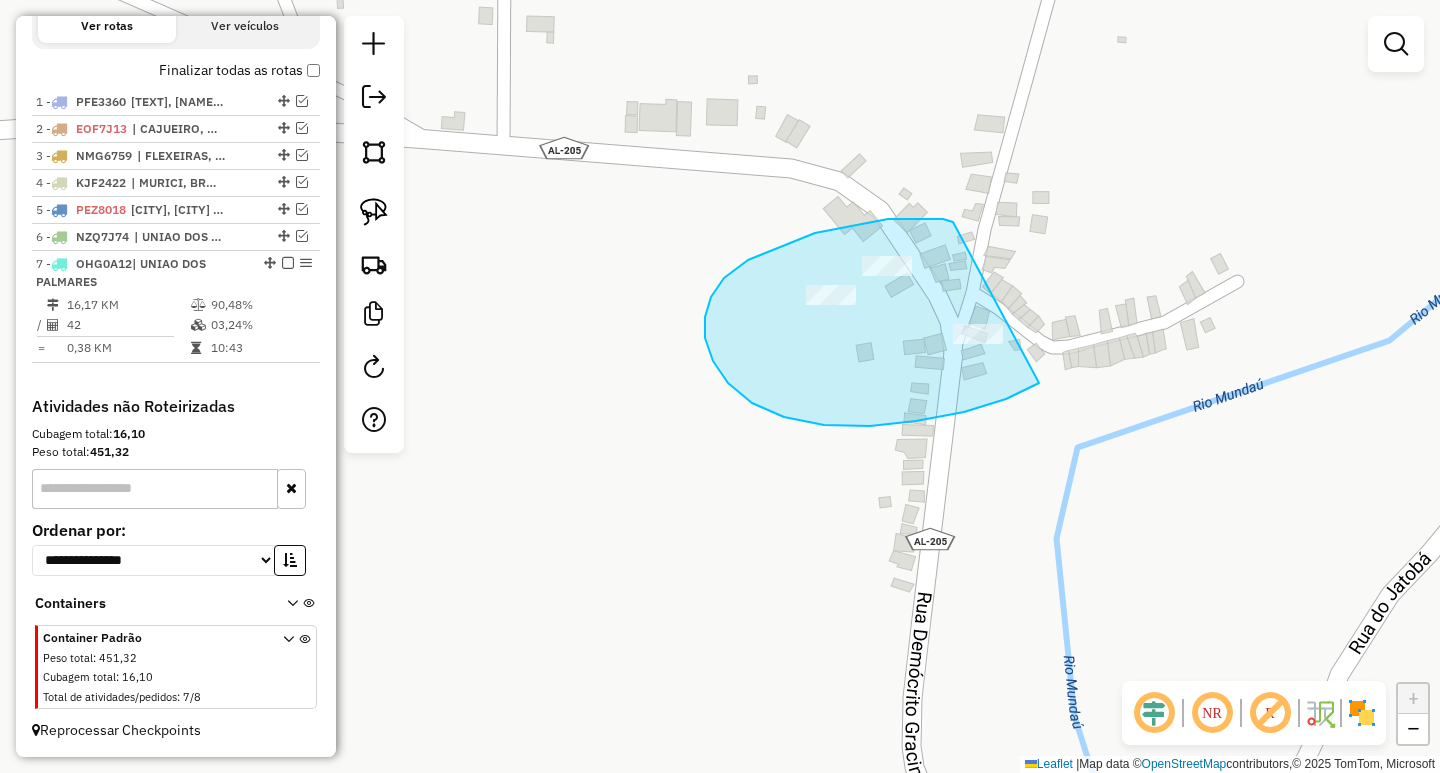 drag, startPoint x: 815, startPoint y: 233, endPoint x: 1058, endPoint y: 322, distance: 258.7856 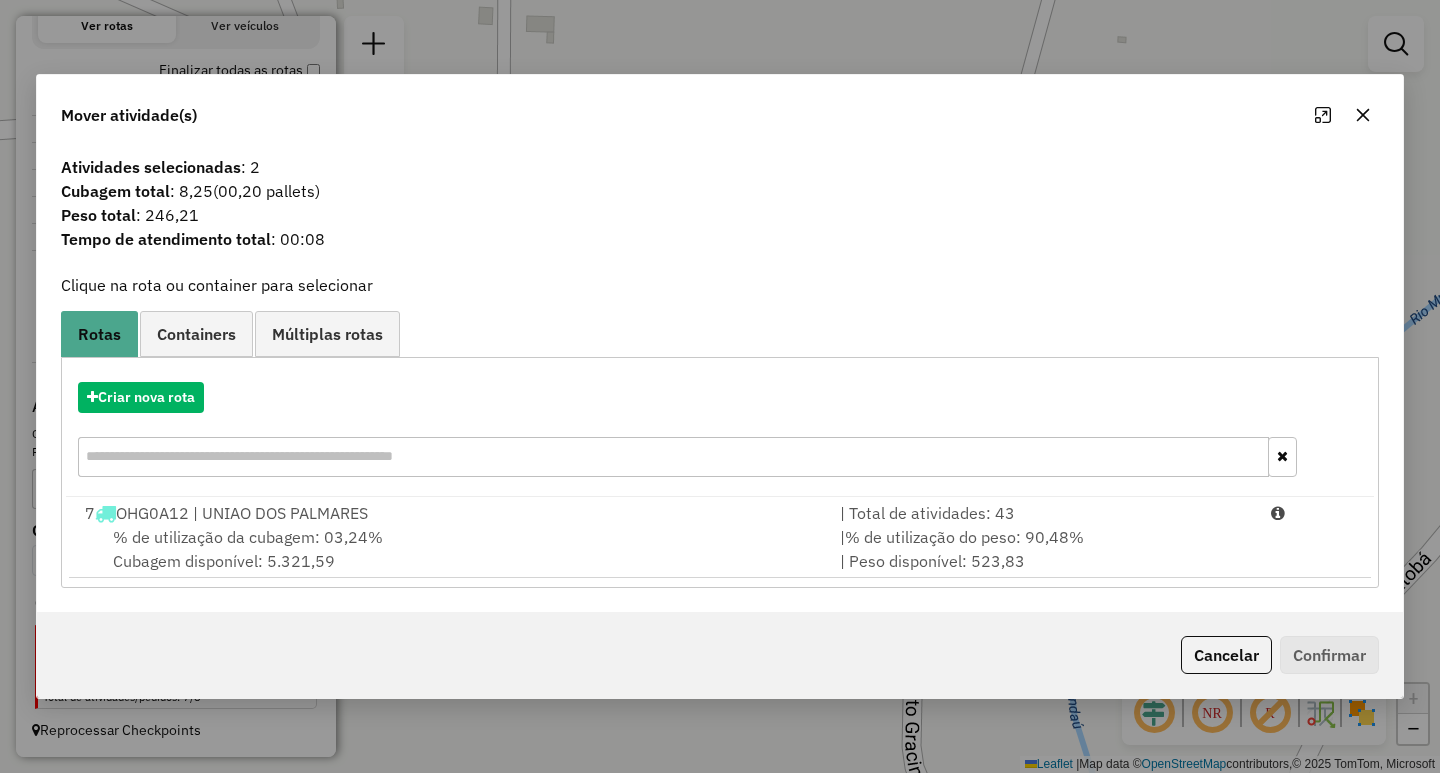 click on "[NUMBER] [TEXT] | [CITY]" at bounding box center [450, 513] 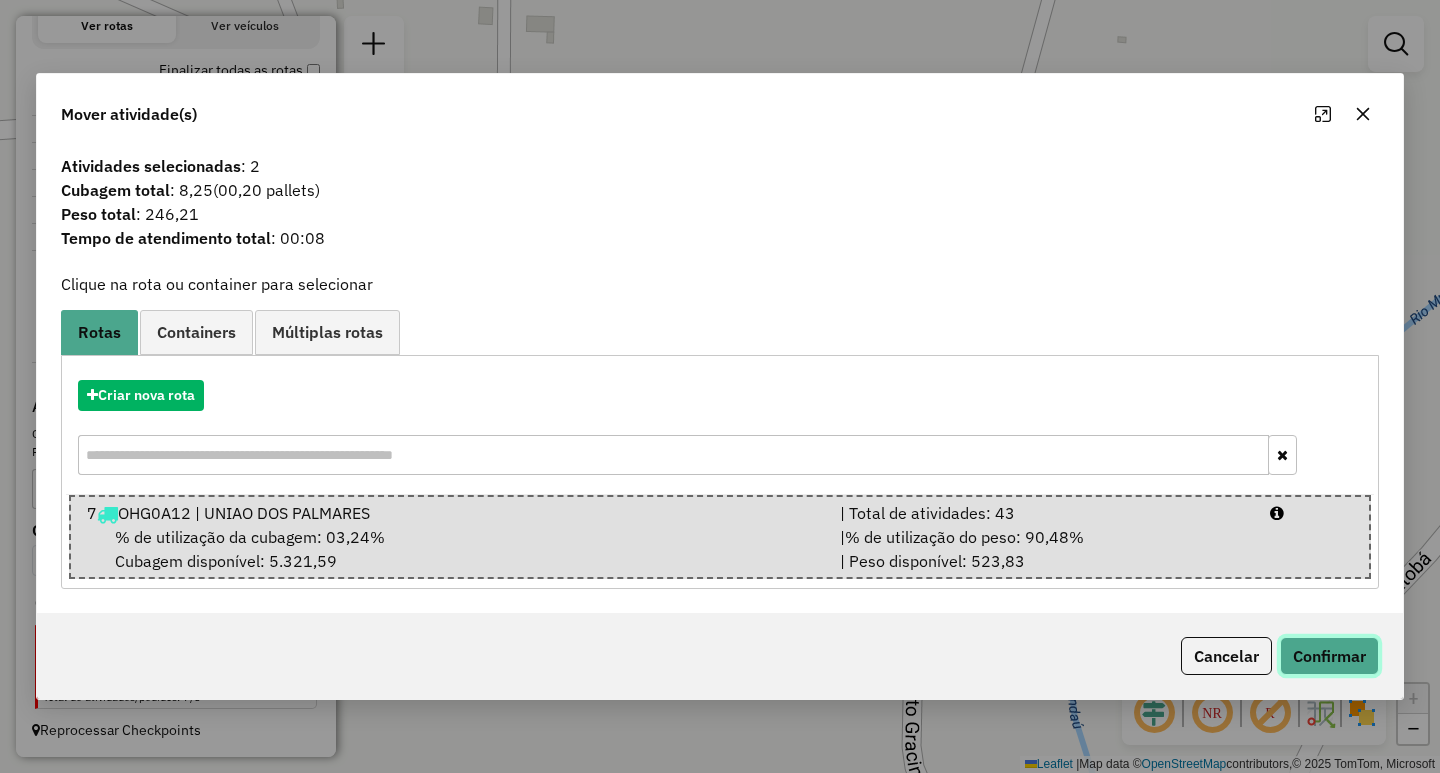 click on "Confirmar" 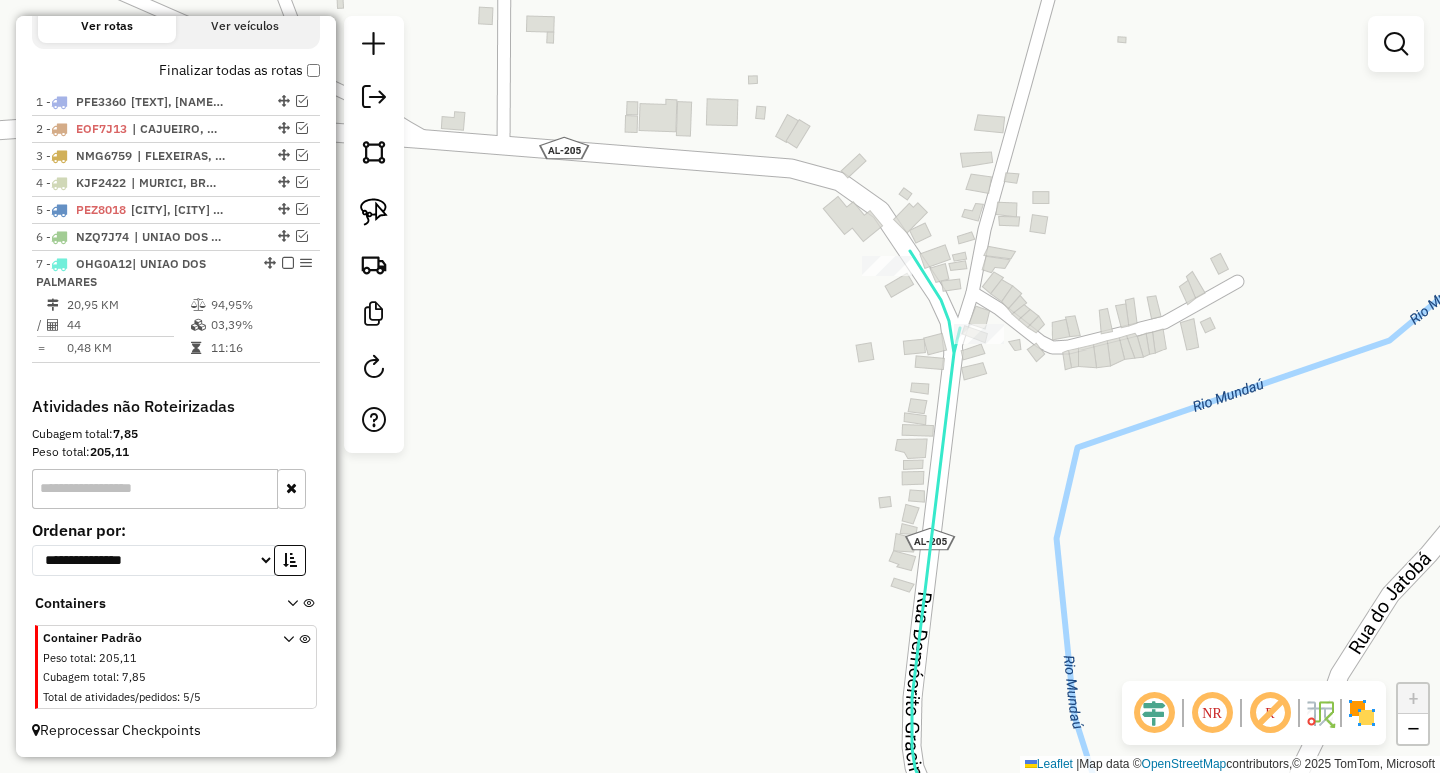 drag, startPoint x: 1131, startPoint y: 309, endPoint x: 923, endPoint y: 438, distance: 244.75497 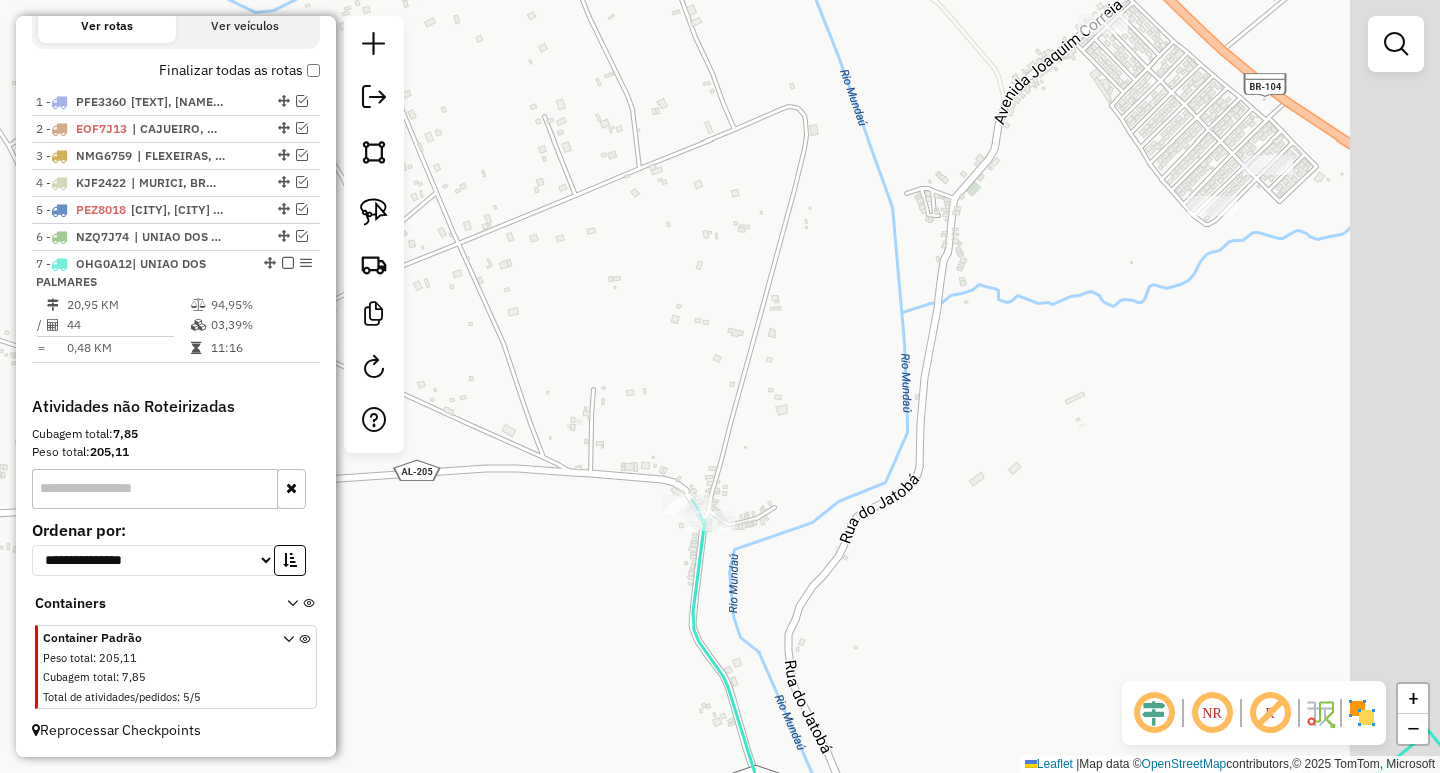 drag, startPoint x: 1128, startPoint y: 354, endPoint x: 848, endPoint y: 485, distance: 309.12943 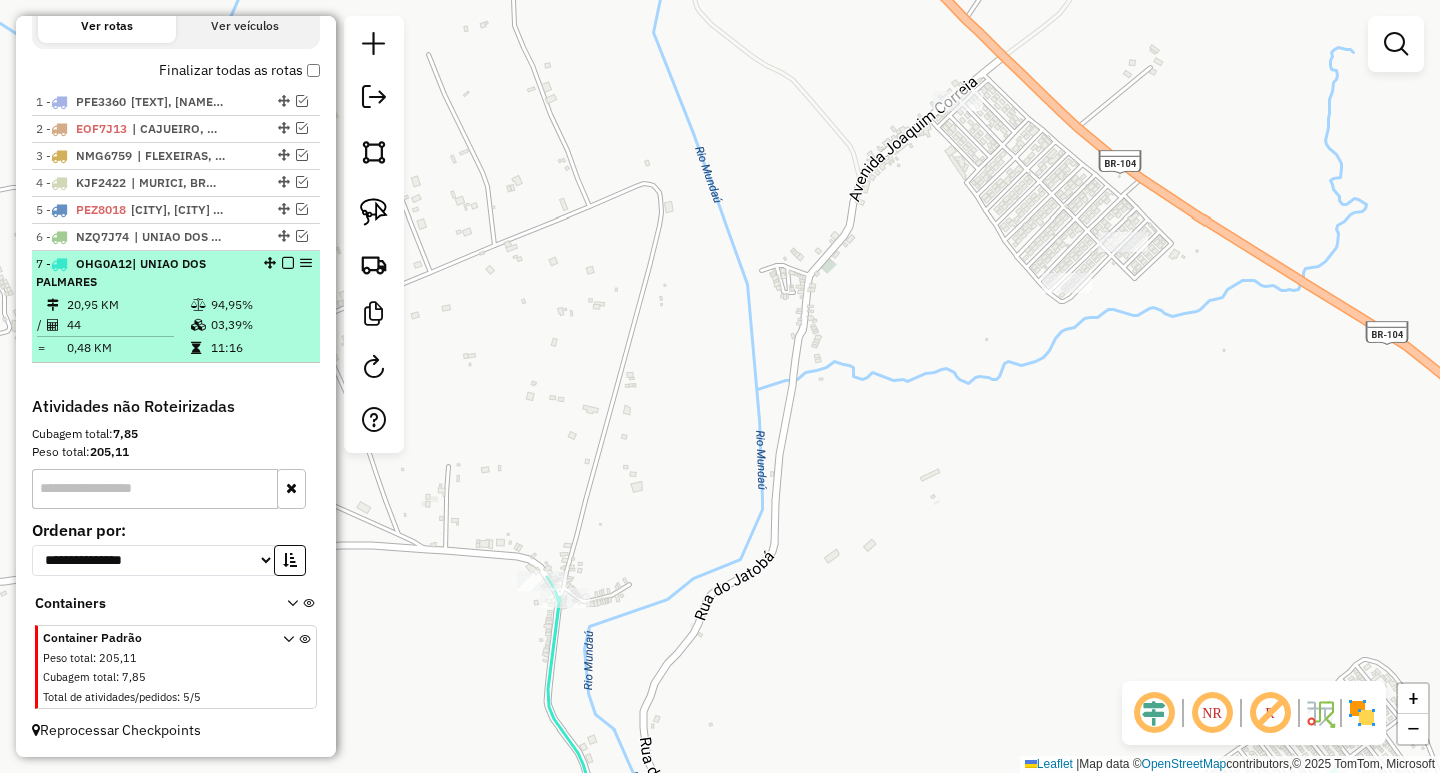 click at bounding box center [288, 263] 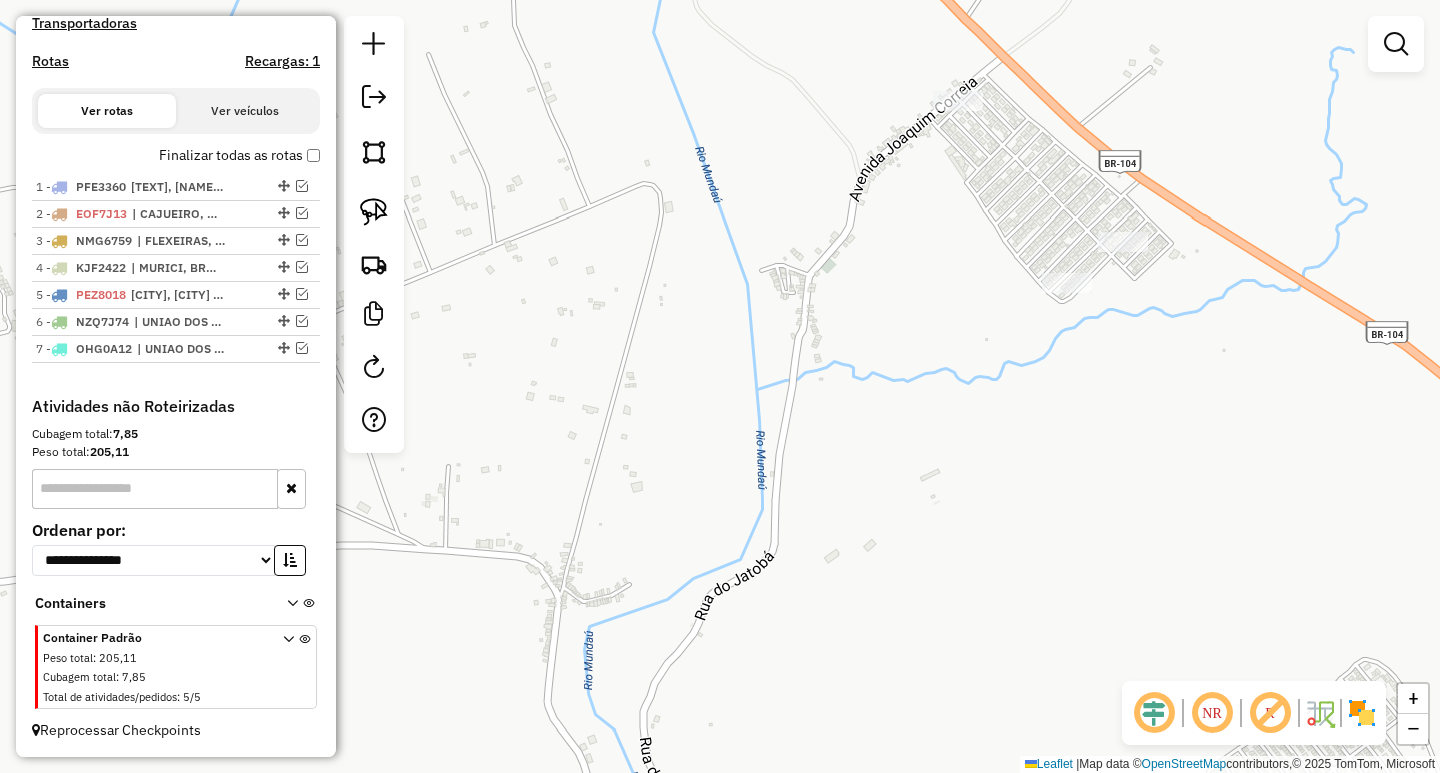 scroll, scrollTop: 616, scrollLeft: 0, axis: vertical 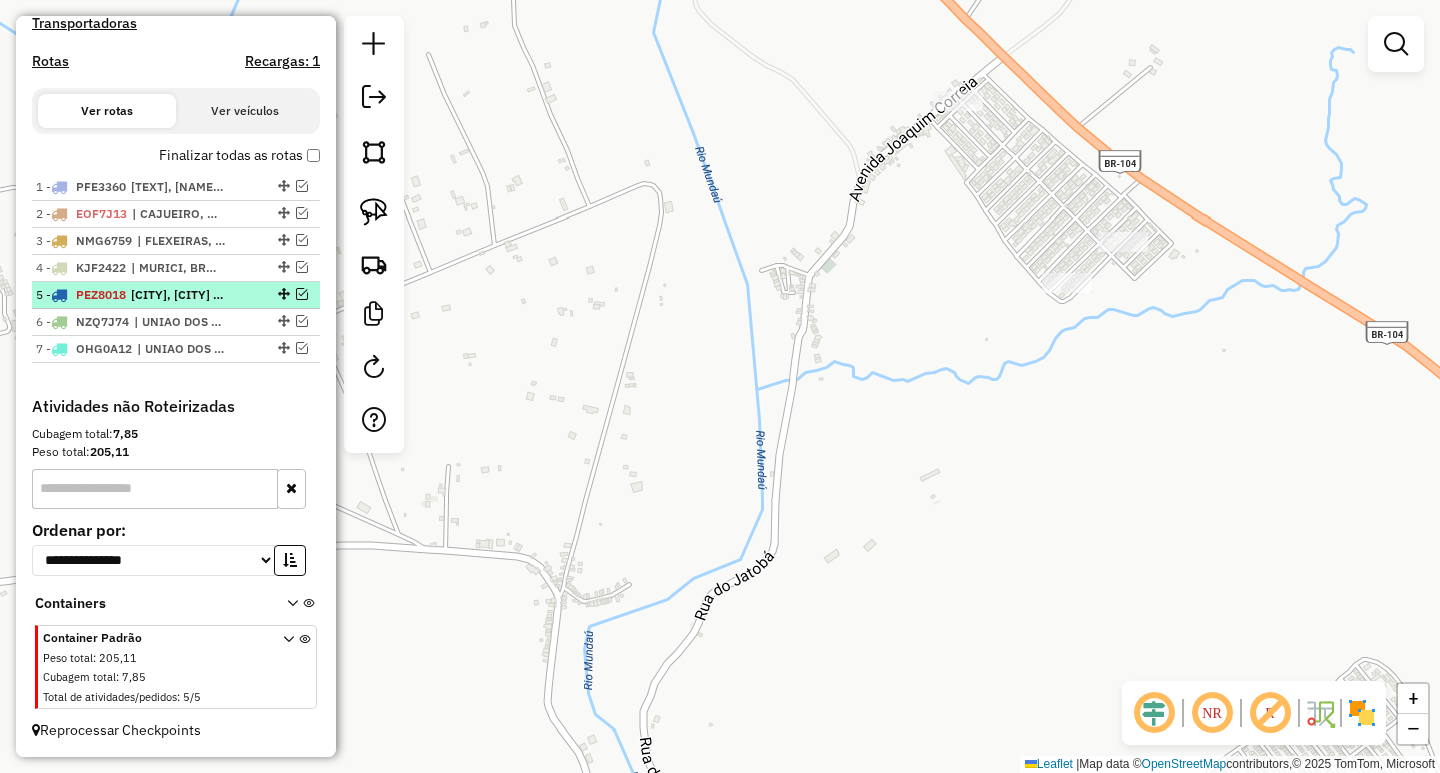 click on "[CITY], [CITY] DA [STATE]" at bounding box center [177, 295] 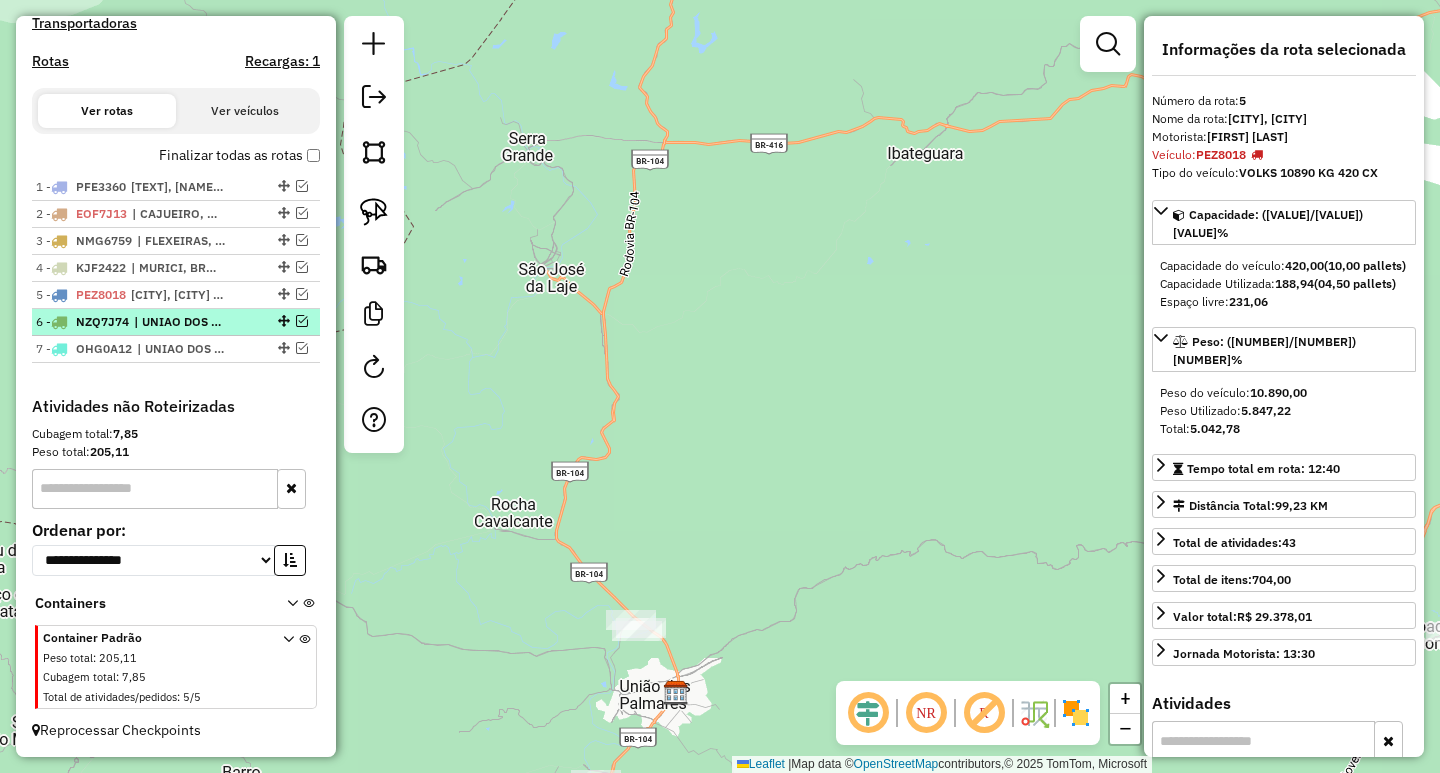 click on "| UNIAO DOS PALMARES" at bounding box center (180, 322) 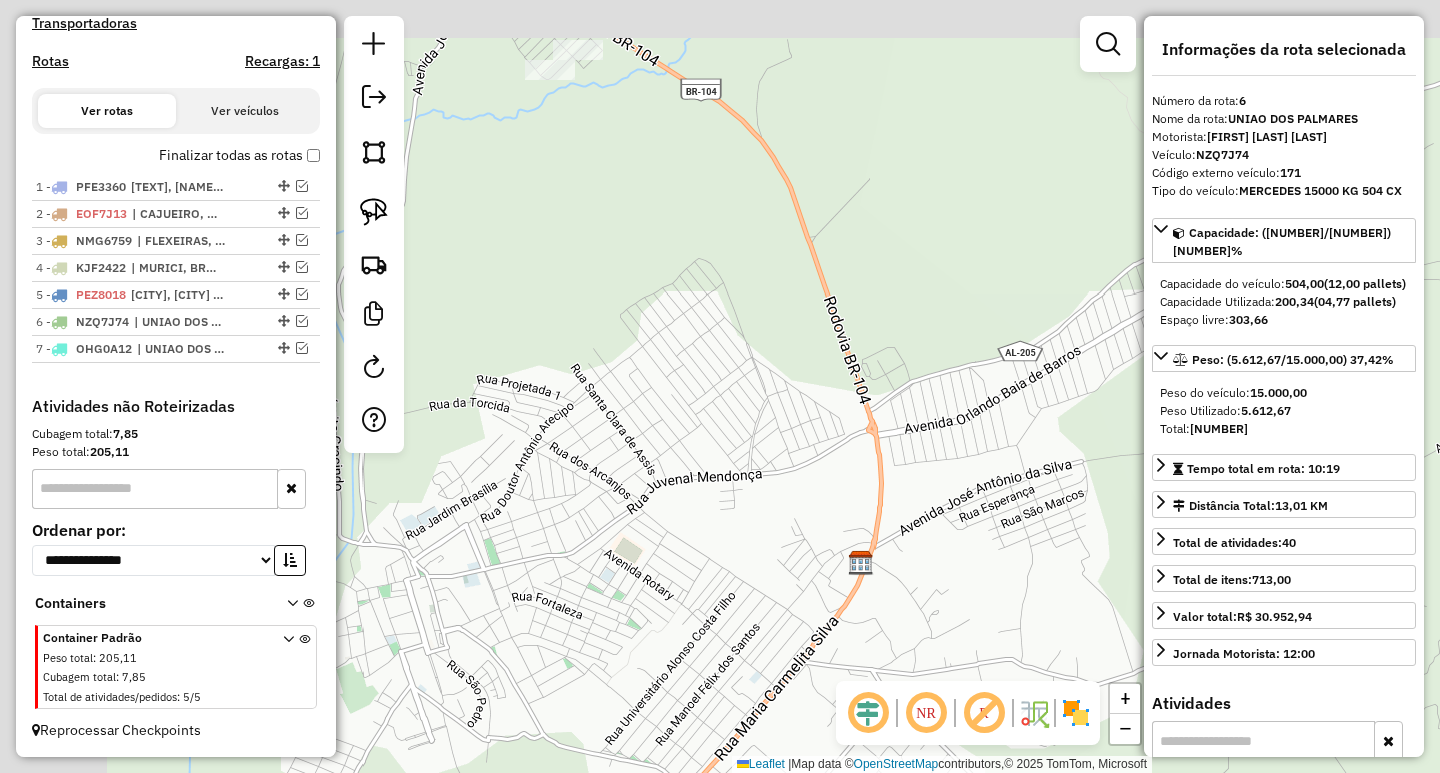 drag, startPoint x: 655, startPoint y: 291, endPoint x: 867, endPoint y: 525, distance: 315.75308 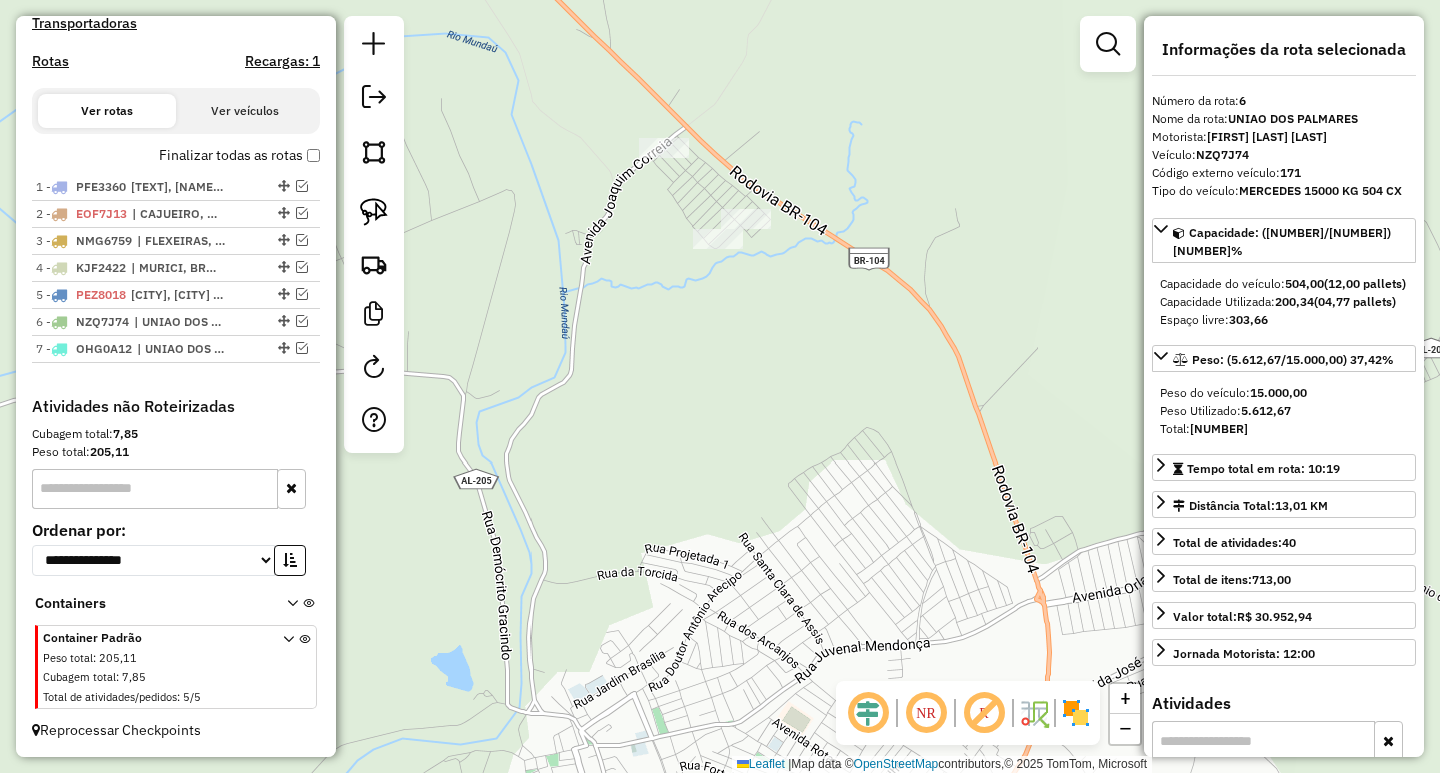 click on "Janela de atendimento Grade de atendimento Capacidade Transportadoras Veículos Cliente Pedidos  Rotas Selecione os dias de semana para filtrar as janelas de atendimento  Seg   Ter   Qua   Qui   Sex   Sáb   Dom  Informe o período da janela de atendimento: De: Até:  Filtrar exatamente a janela do cliente  Considerar janela de atendimento padrão  Selecione os dias de semana para filtrar as grades de atendimento  Seg   Ter   Qua   Qui   Sex   Sáb   Dom   Considerar clientes sem dia de atendimento cadastrado  Clientes fora do dia de atendimento selecionado Filtrar as atividades entre os valores definidos abaixo:  Peso mínimo:   Peso máximo:   Cubagem mínima:   Cubagem máxima:   De:   Até:  Filtrar as atividades entre o tempo de atendimento definido abaixo:  De:   Até:   Considerar capacidade total dos clientes não roteirizados Transportadora: Selecione um ou mais itens Tipo de veículo: Selecione um ou mais itens Veículo: Selecione um ou mais itens Motorista: Selecione um ou mais itens Nome: Rótulo:" 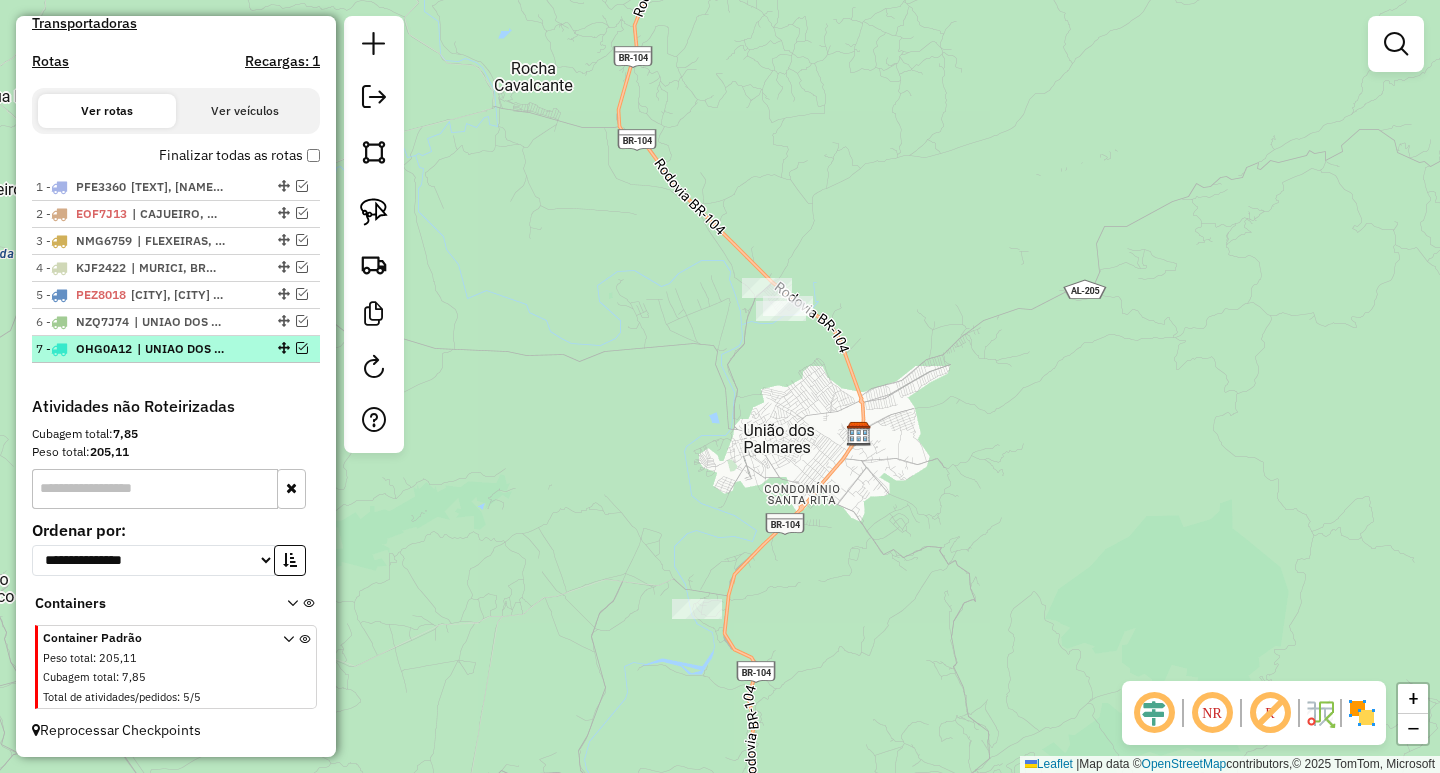 click at bounding box center (302, 348) 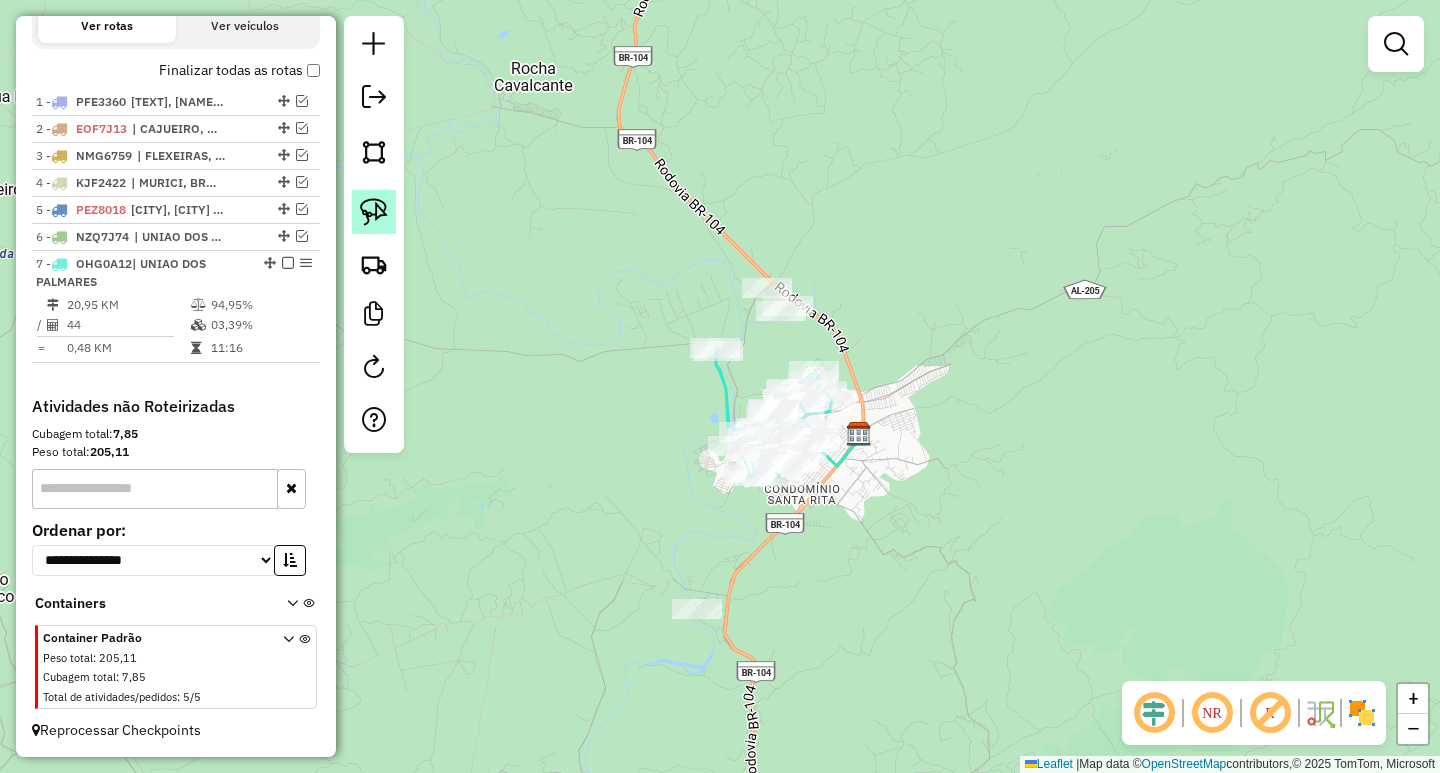 click 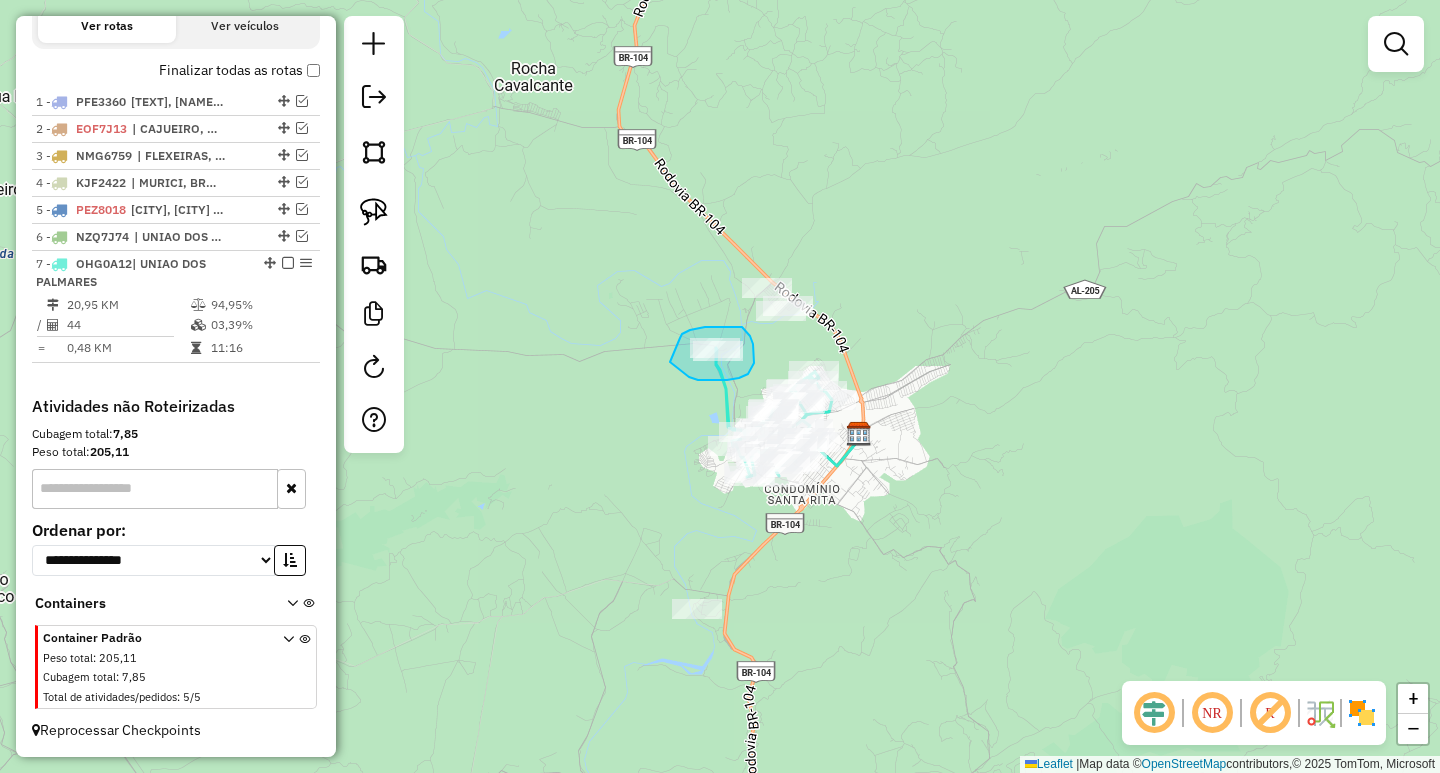 drag, startPoint x: 680, startPoint y: 338, endPoint x: 670, endPoint y: 362, distance: 26 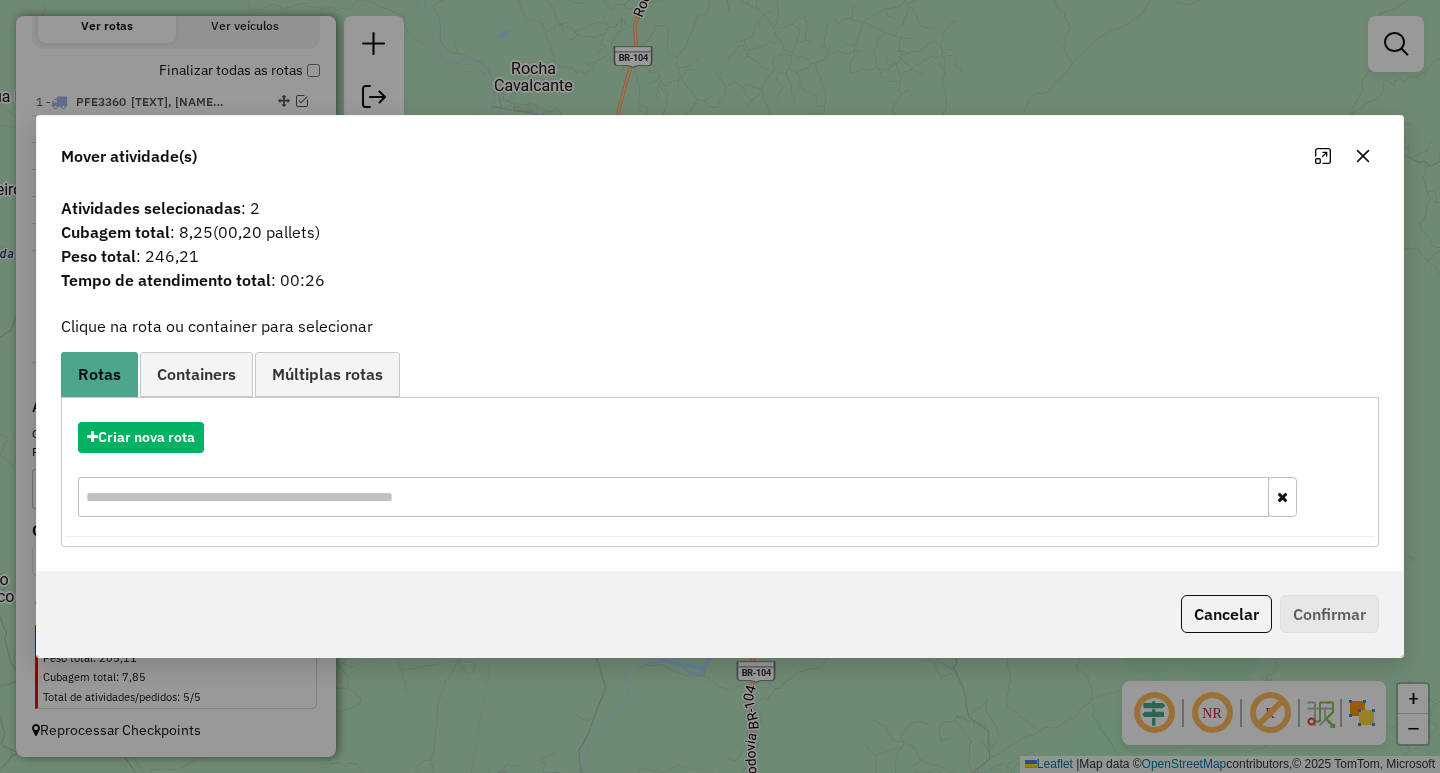 click 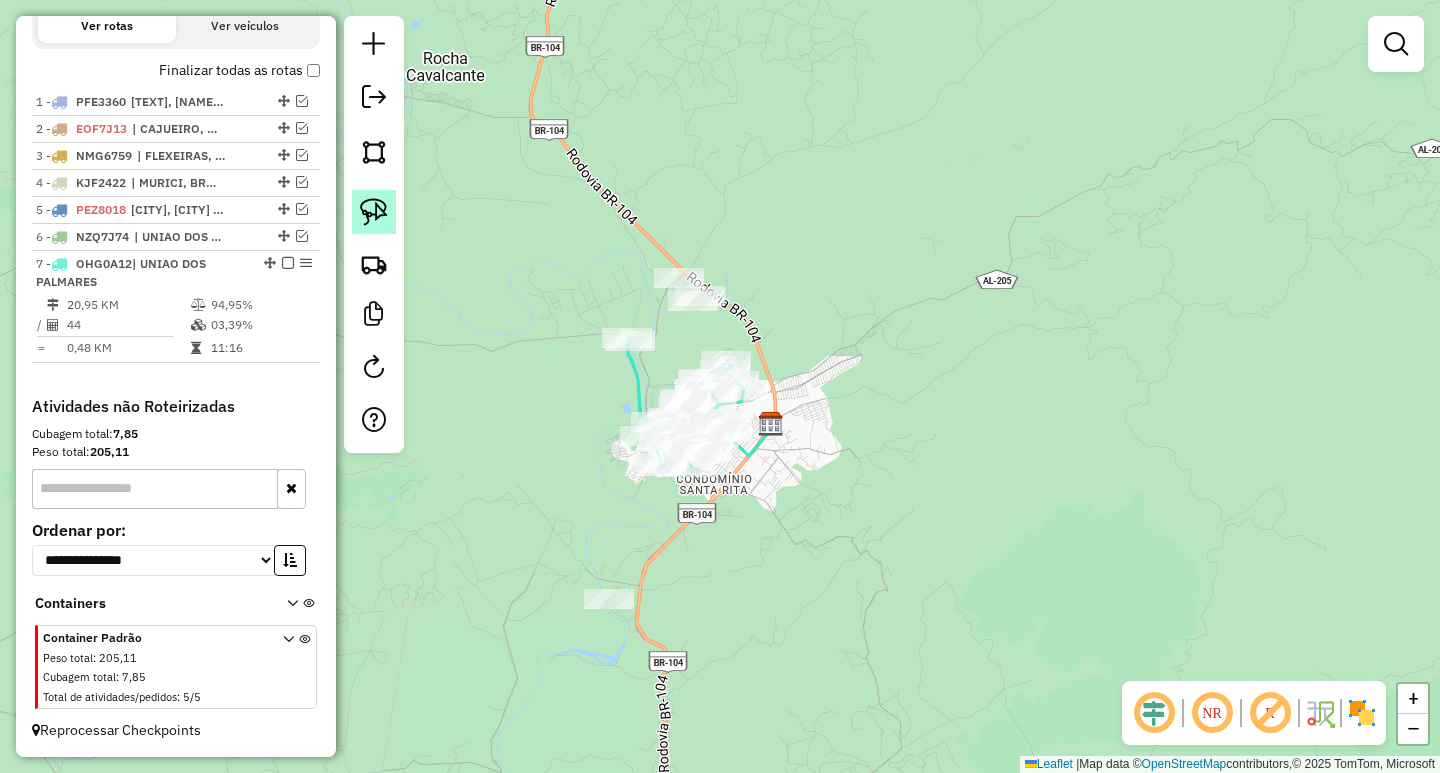 click 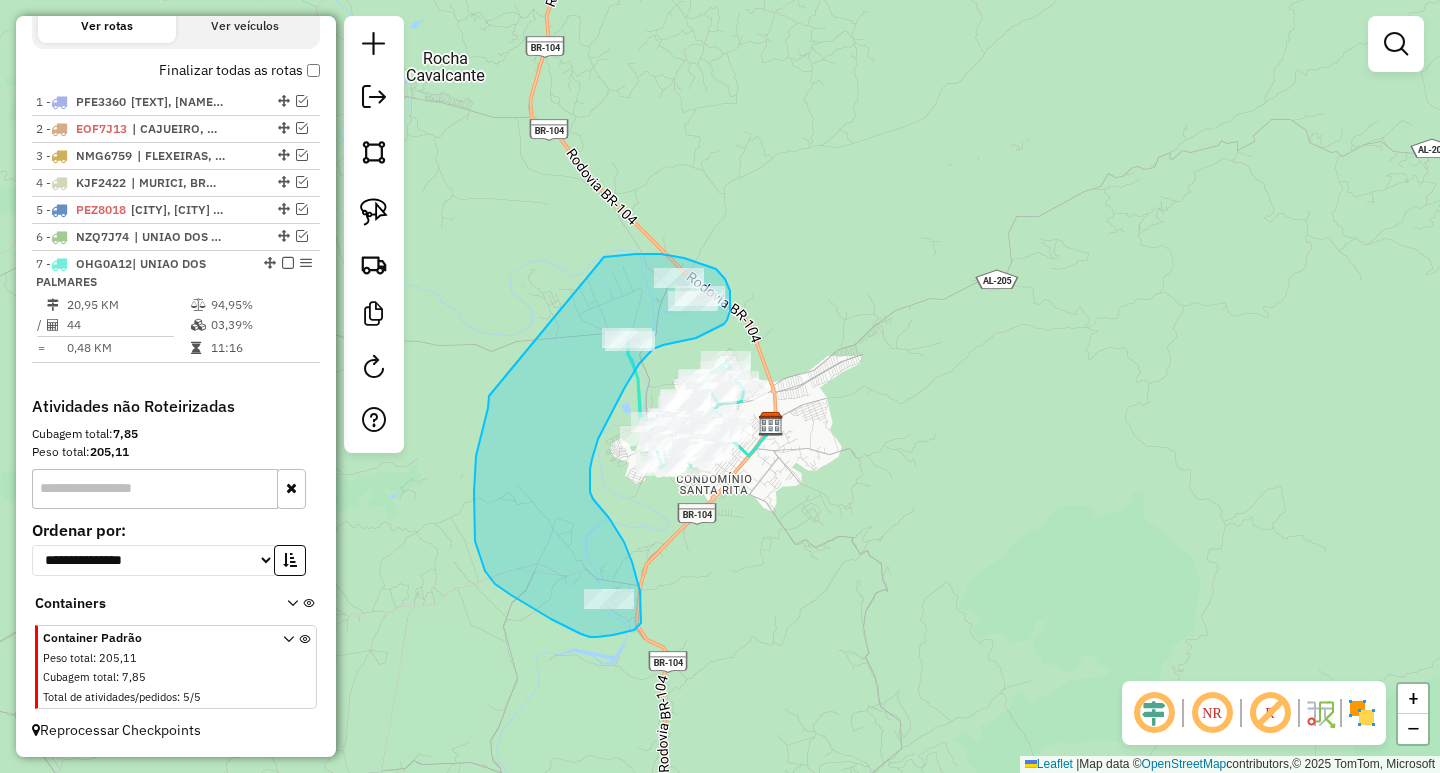 drag, startPoint x: 609, startPoint y: 256, endPoint x: 489, endPoint y: 396, distance: 184.39088 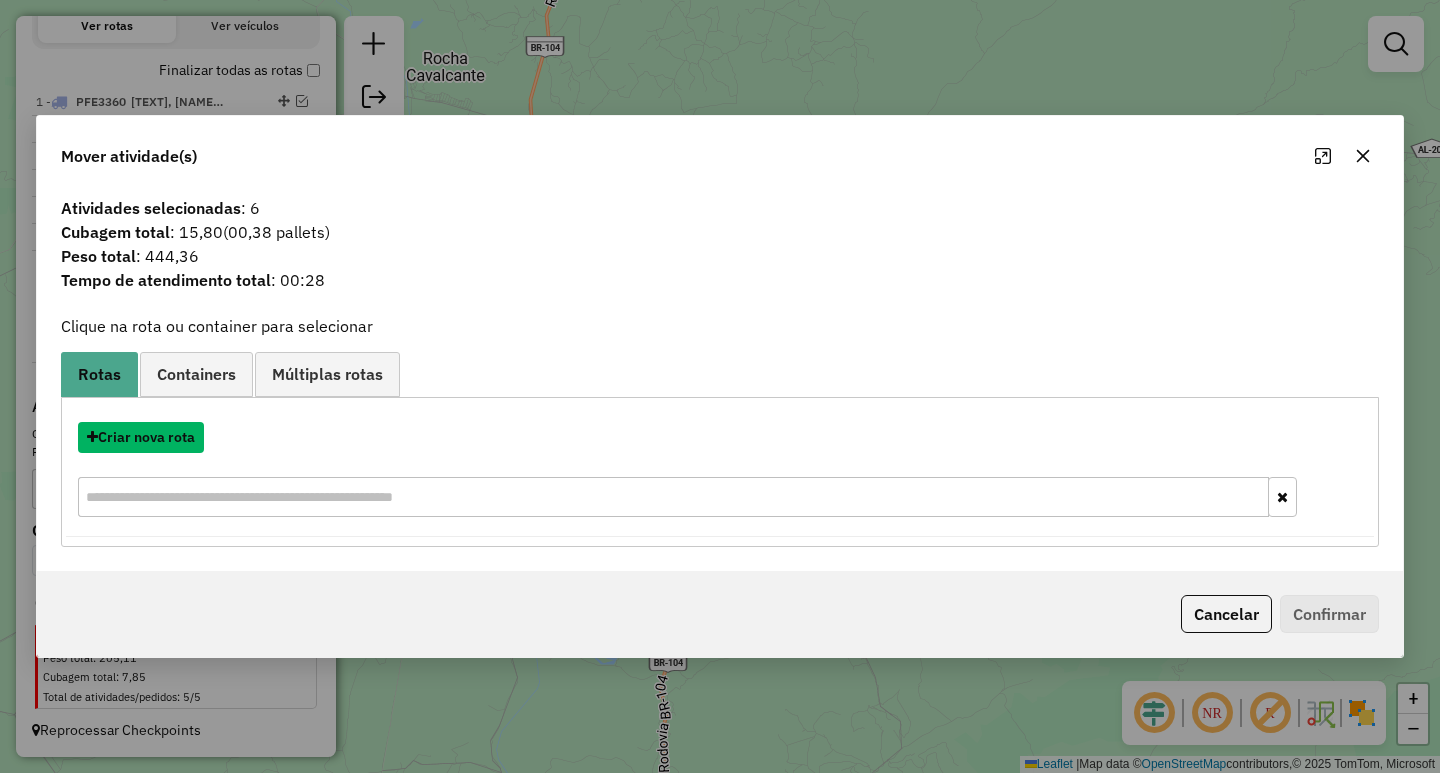 click on "Criar nova rota" at bounding box center [141, 437] 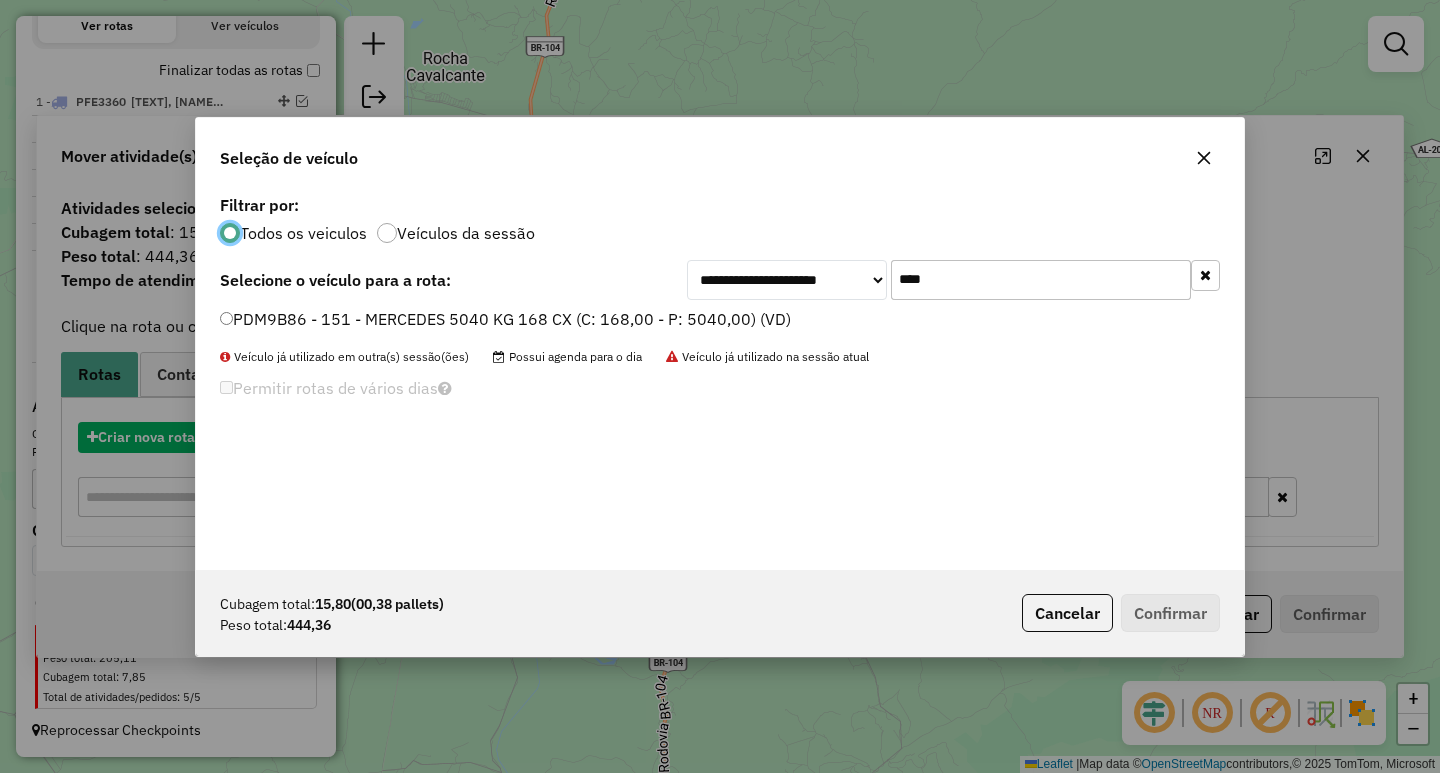 scroll, scrollTop: 11, scrollLeft: 6, axis: both 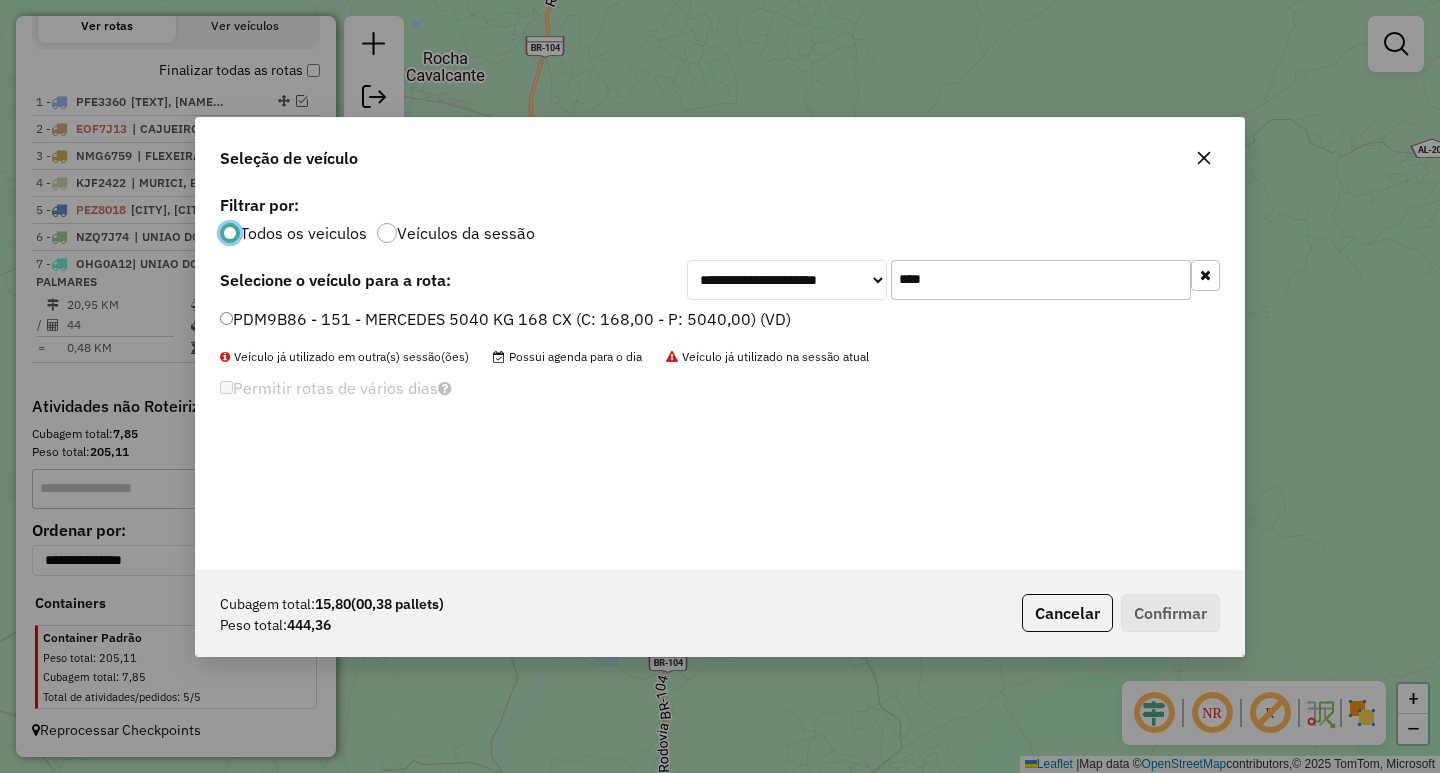 click on "PDM9B86 - 151 - MERCEDES 5040 KG 168 CX (C: 168,00 - P: 5040,00) (VD)" 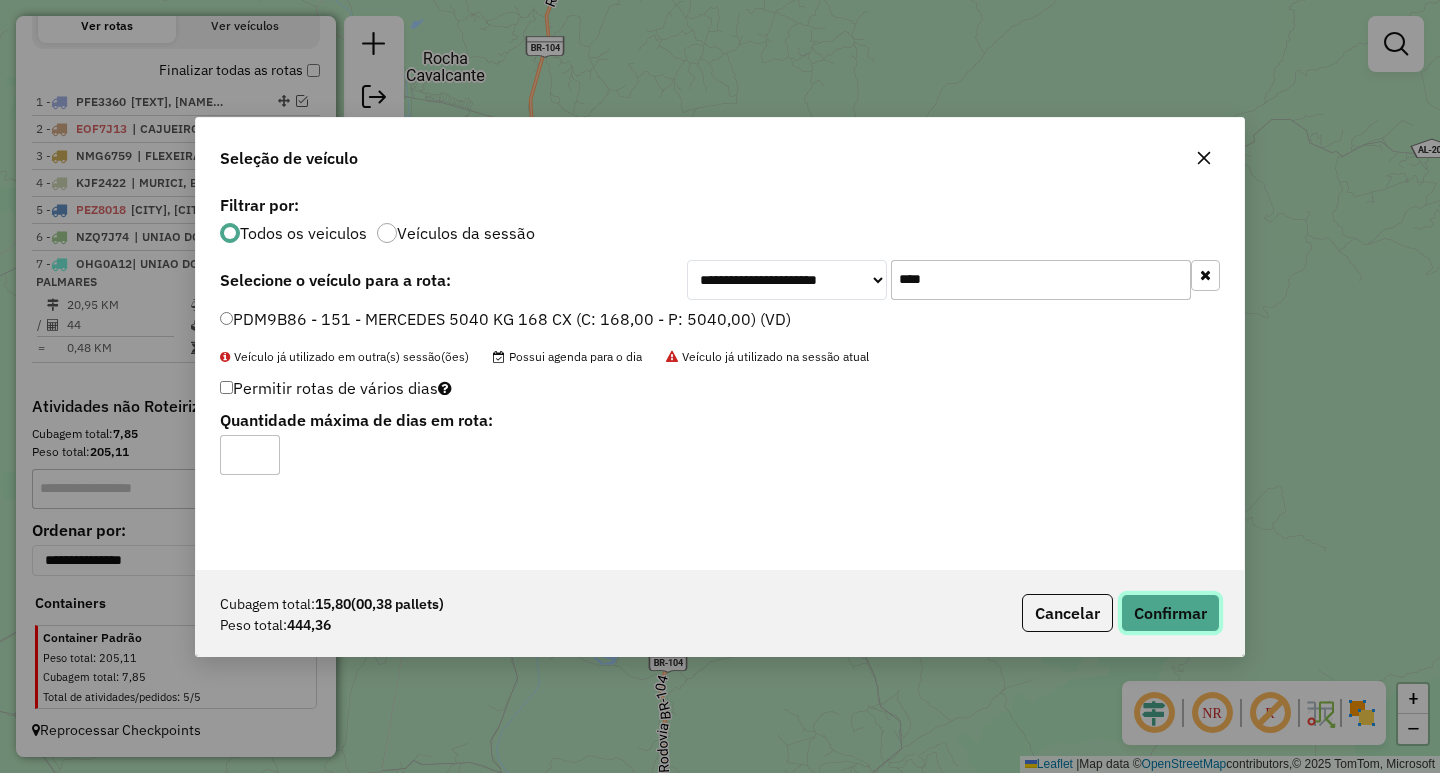 click on "Confirmar" 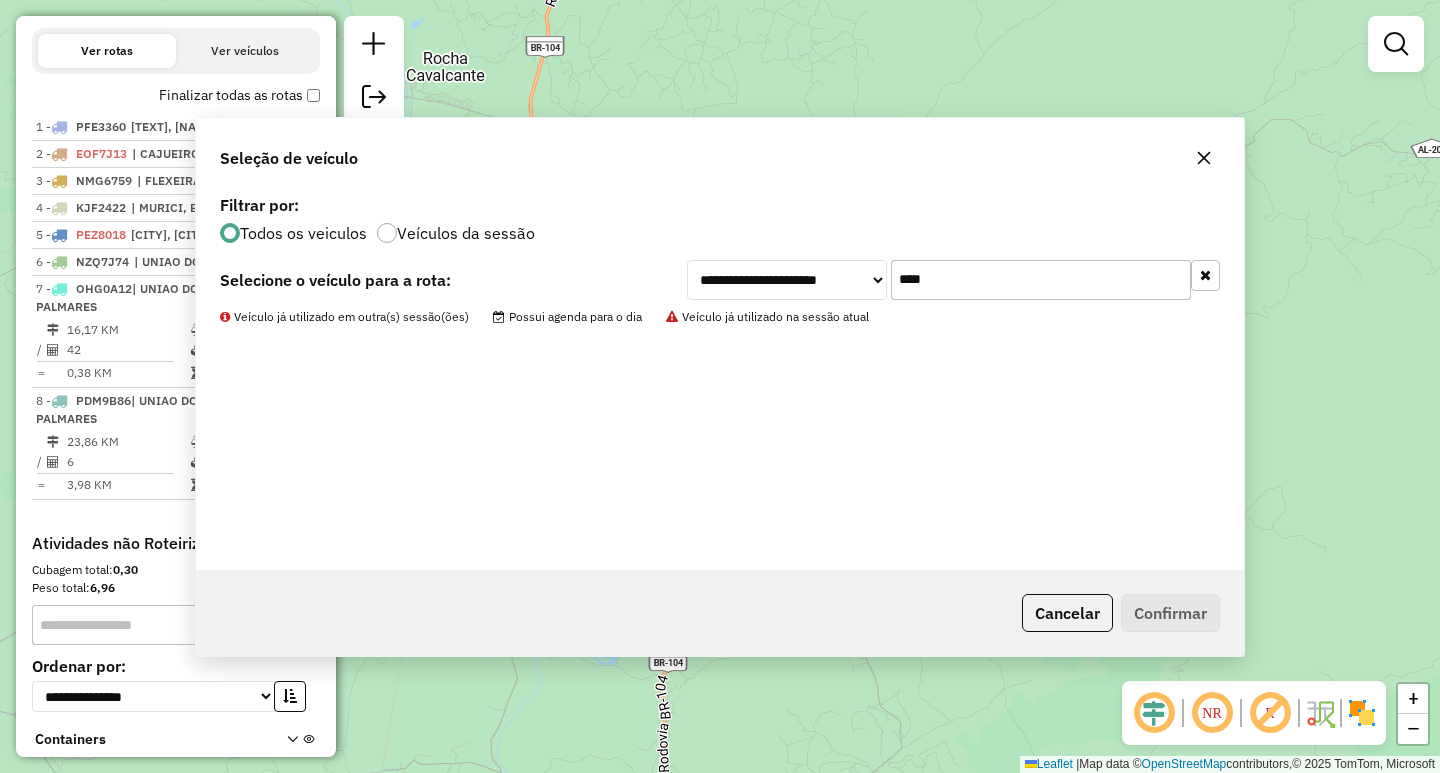 scroll, scrollTop: 753, scrollLeft: 0, axis: vertical 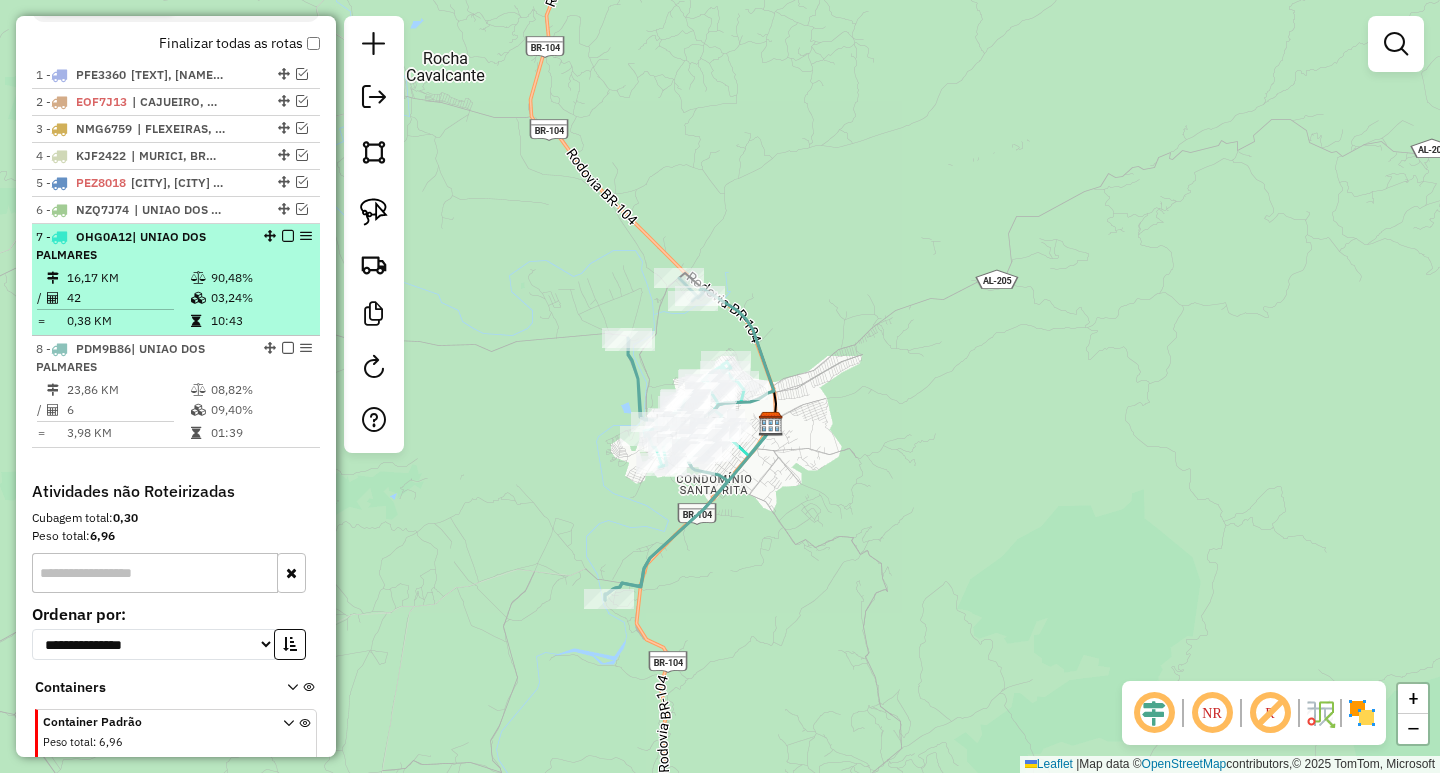 click at bounding box center (288, 236) 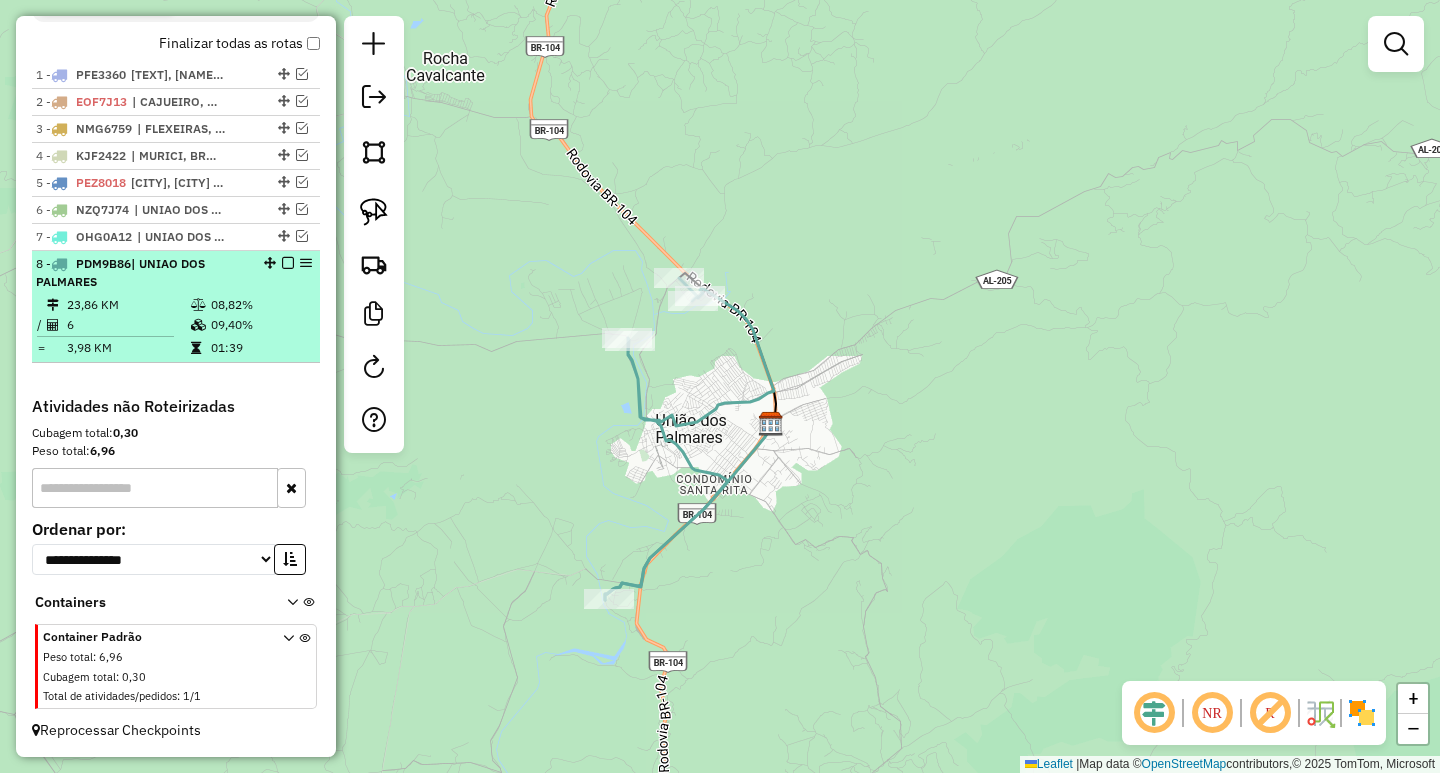click at bounding box center [288, 263] 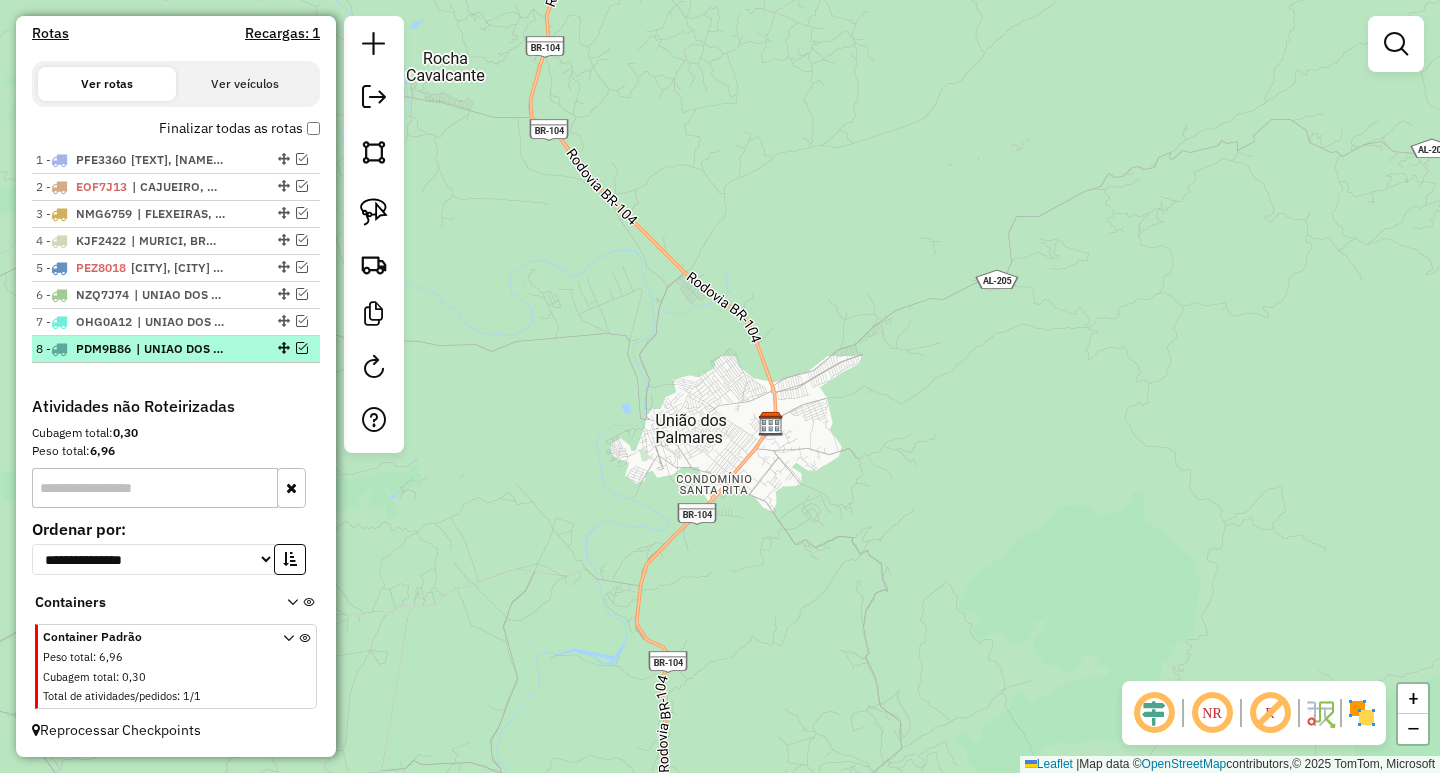 scroll, scrollTop: 668, scrollLeft: 0, axis: vertical 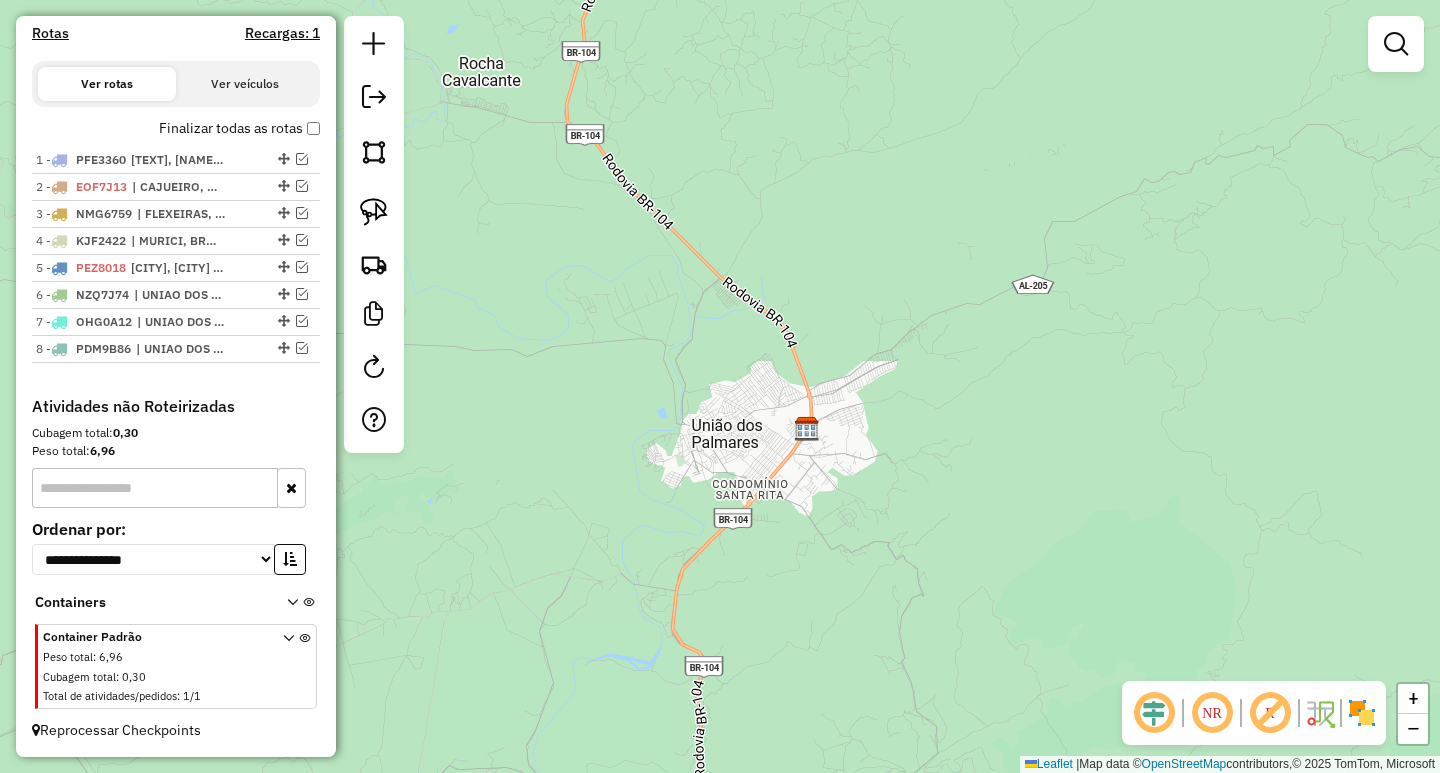 drag, startPoint x: 663, startPoint y: 369, endPoint x: 824, endPoint y: 459, distance: 184.44783 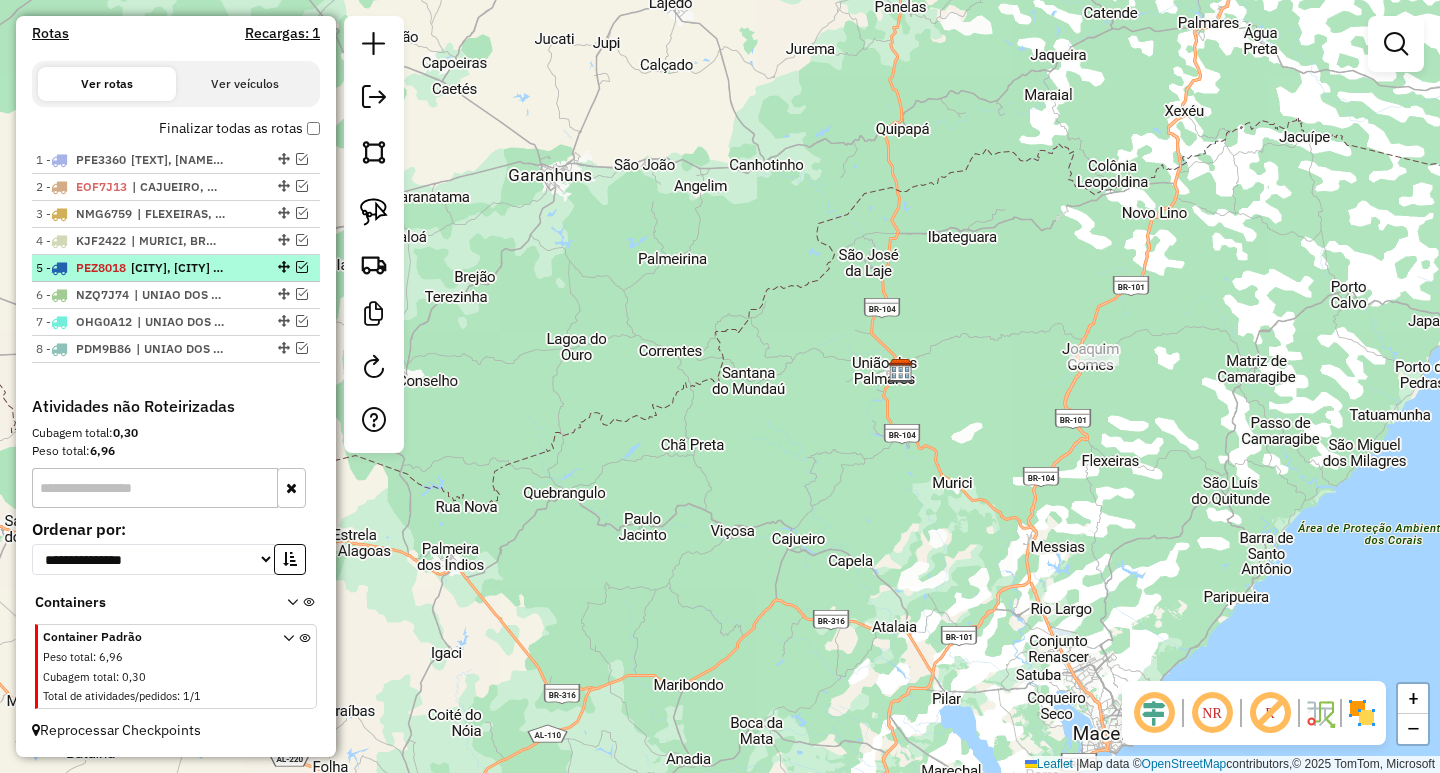 scroll, scrollTop: 568, scrollLeft: 0, axis: vertical 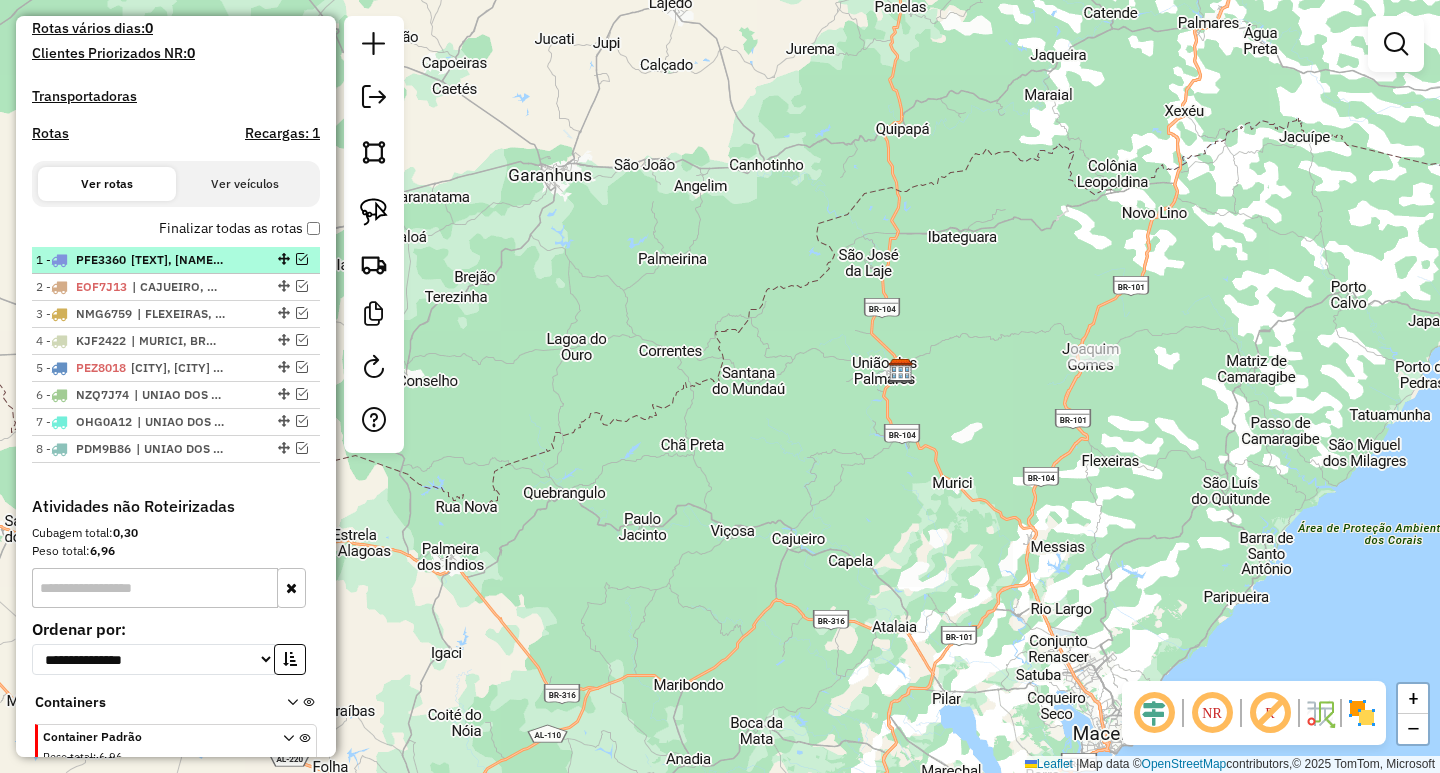 click at bounding box center [302, 259] 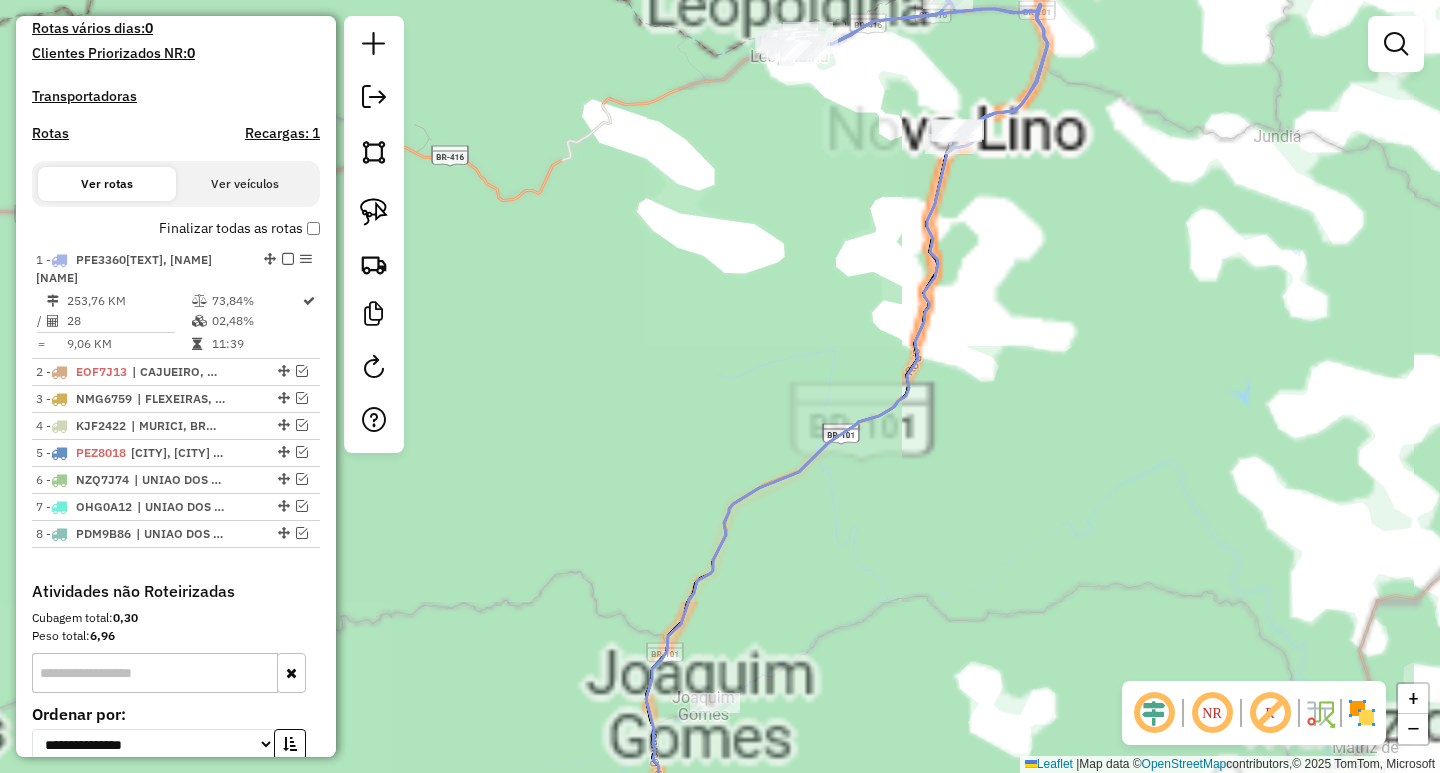 drag, startPoint x: 1154, startPoint y: 164, endPoint x: 1040, endPoint y: 385, distance: 248.67047 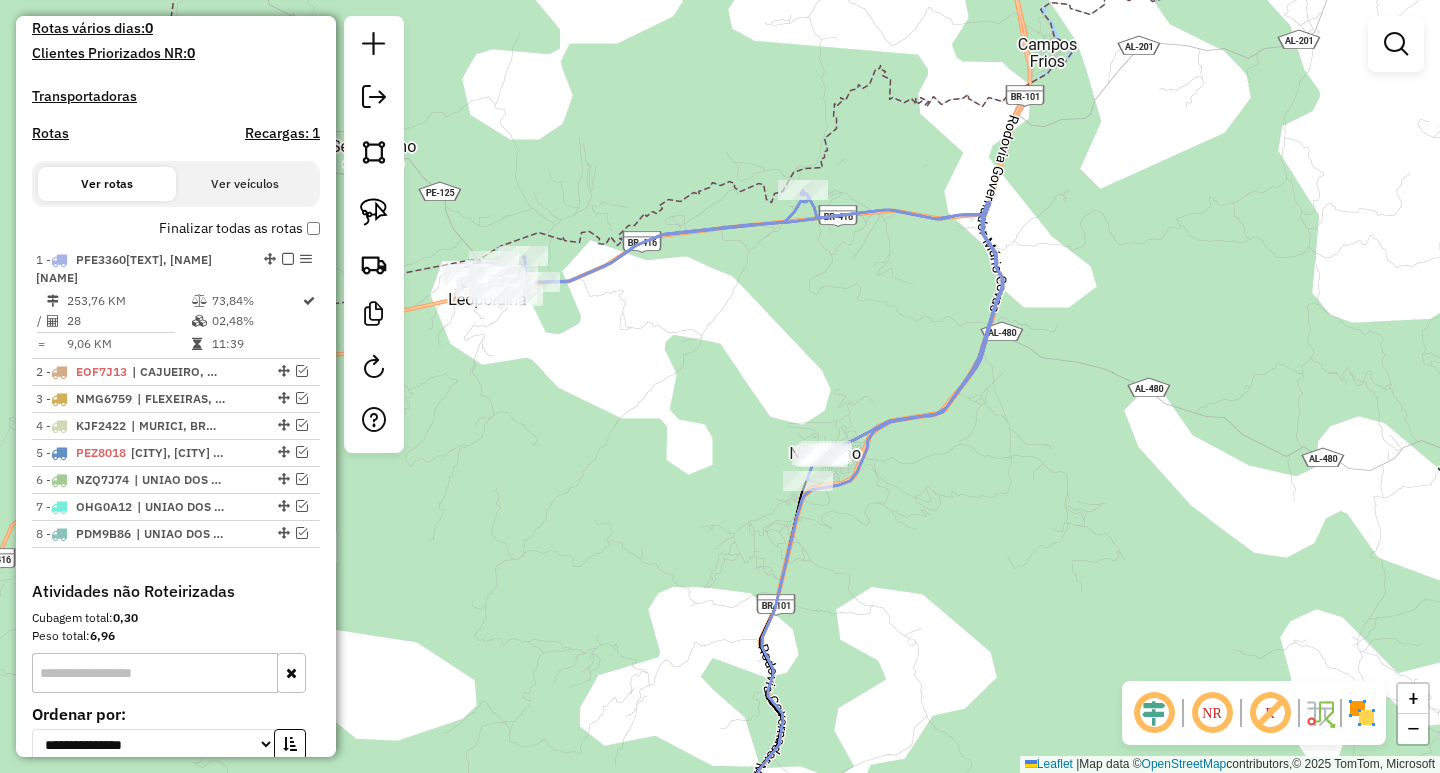 drag, startPoint x: 769, startPoint y: 280, endPoint x: 928, endPoint y: 288, distance: 159.20113 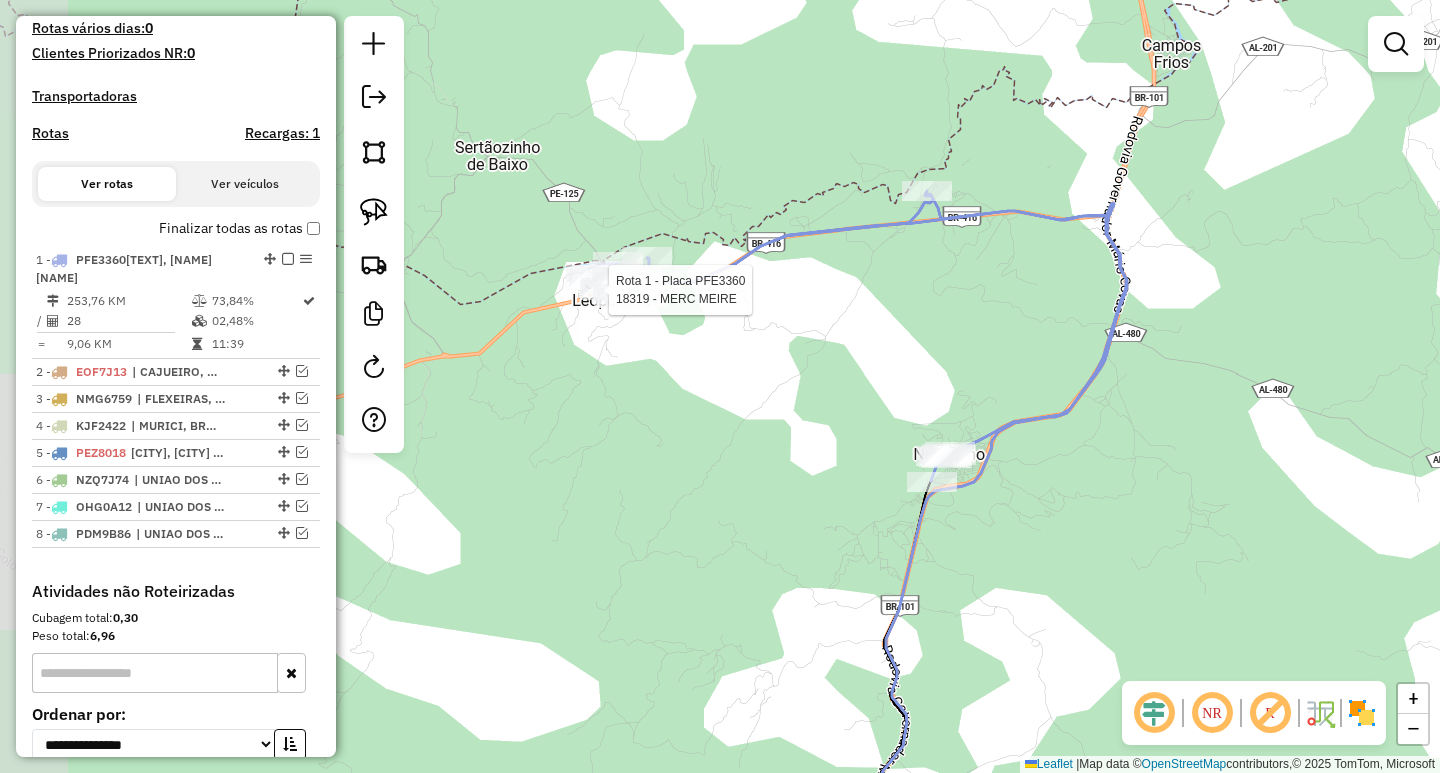select on "**********" 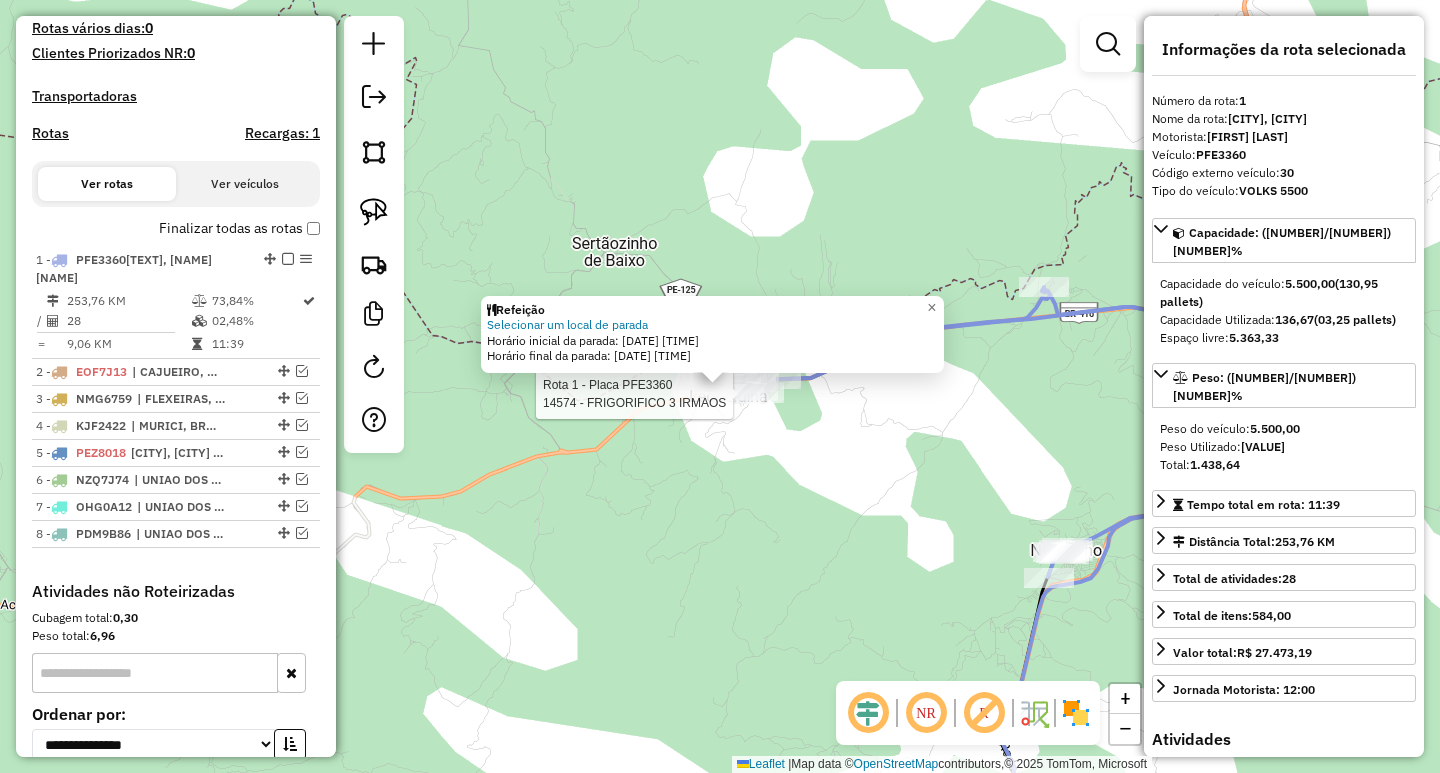 scroll, scrollTop: 753, scrollLeft: 0, axis: vertical 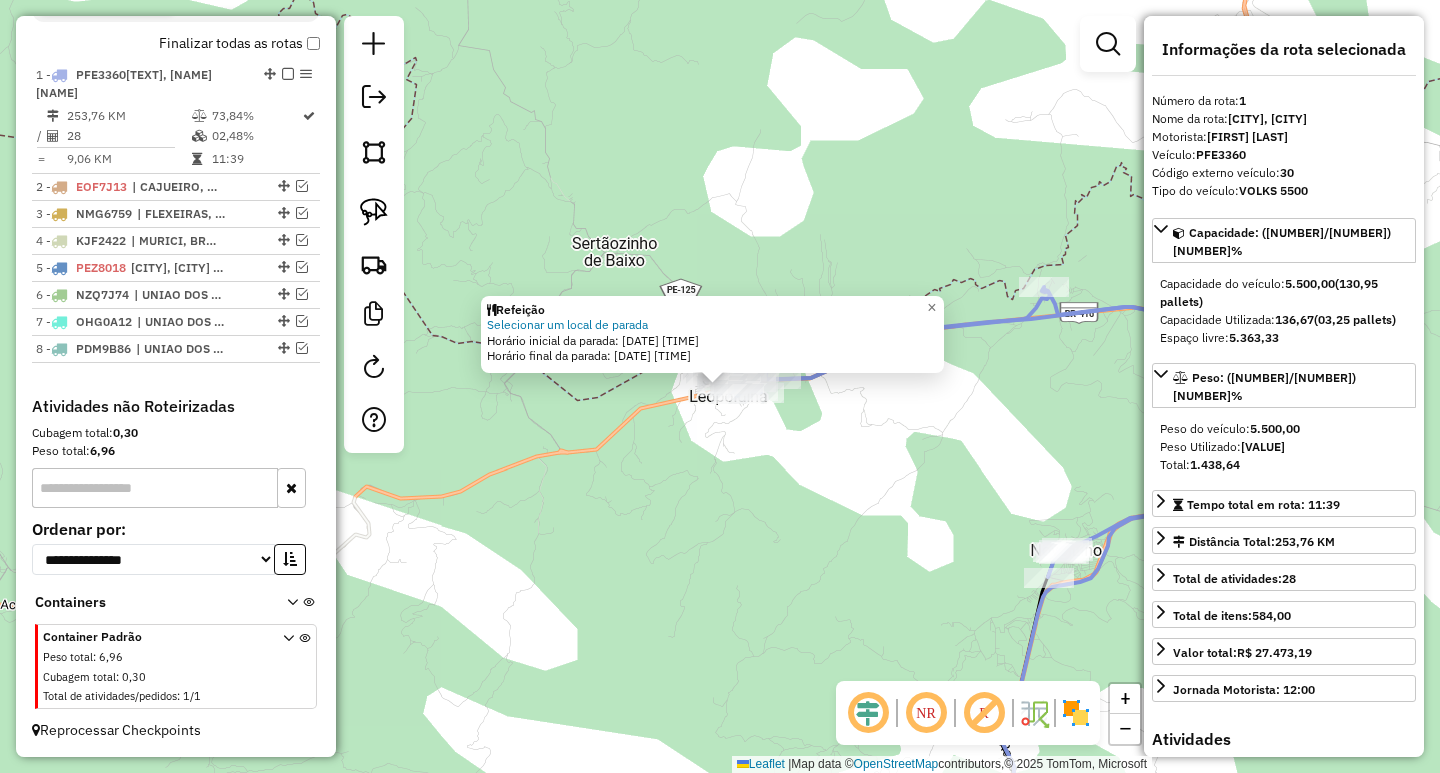click on "Refeição Selecionar um local de parada  Horário inicial da parada: [DATE] [TIME]   Horário final da parada: [DATE] [TIME]  × Janela de atendimento Grade de atendimento Capacidade Transportadoras Veículos Cliente Pedidos  Rotas Selecione os dias de semana para filtrar as janelas de atendimento  Seg   Ter   Qua   Qui   Sex   Sáb   Dom  Informe o período da janela de atendimento: De: Até:  Filtrar exatamente a janela do cliente  Considerar janela de atendimento padrão  Selecione os dias de semana para filtrar as grades de atendimento  Seg   Ter   Qua   Qui   Sex   Sáb   Dom   Considerar clientes sem dia de atendimento cadastrado  Clientes fora do dia de atendimento selecionado Filtrar as atividades entre os valores definidos abaixo:  Peso mínimo:   Peso máximo:   Cubagem mínima:   Cubagem máxima:   De:   Até:   Filtrar as atividades entre o tempo de atendimento definido abaixo:  De:   Até:   Considerar capacidade total dos clientes não roteirizados Transportadora: Tipo de veículo: Nome:" 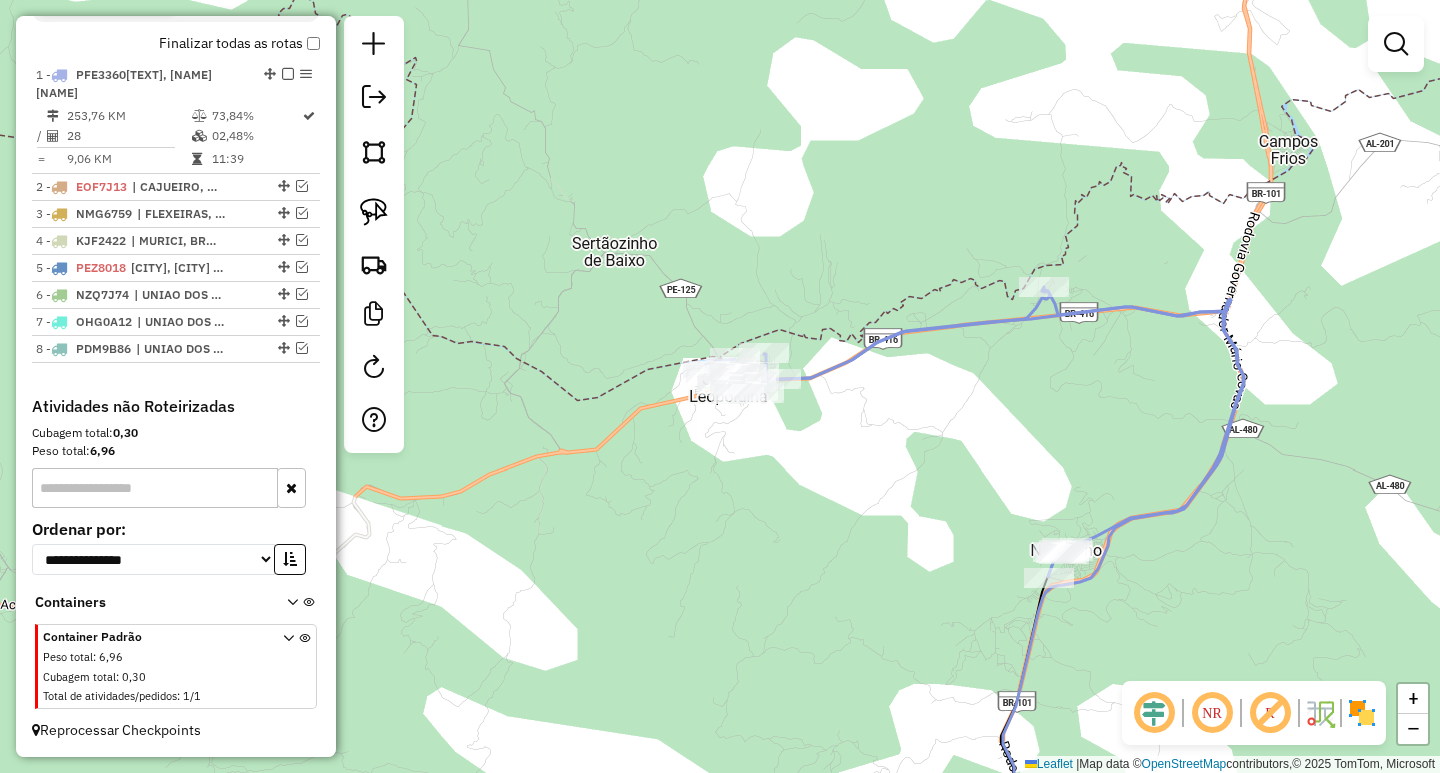 drag, startPoint x: 844, startPoint y: 430, endPoint x: 824, endPoint y: 254, distance: 177.13272 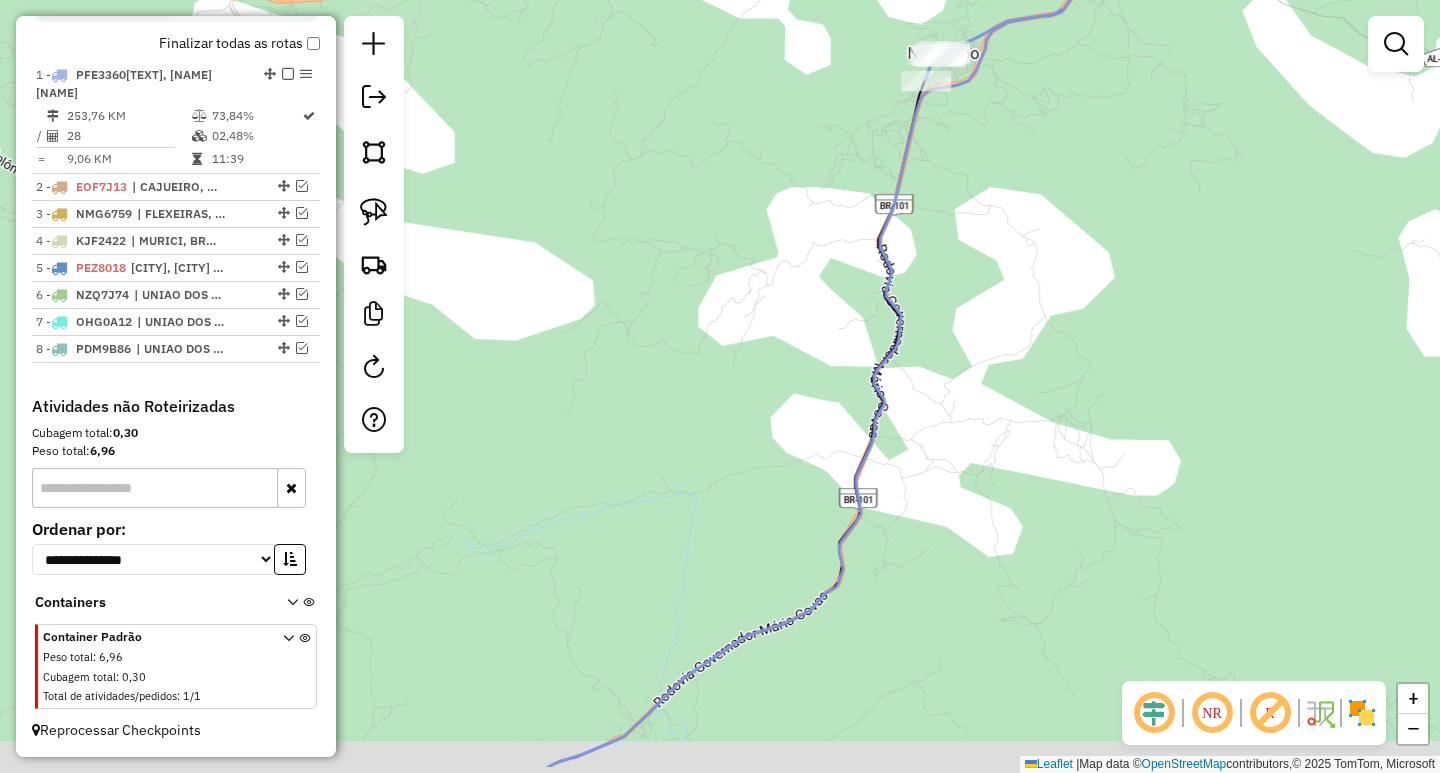 drag, startPoint x: 993, startPoint y: 473, endPoint x: 945, endPoint y: 346, distance: 135.76819 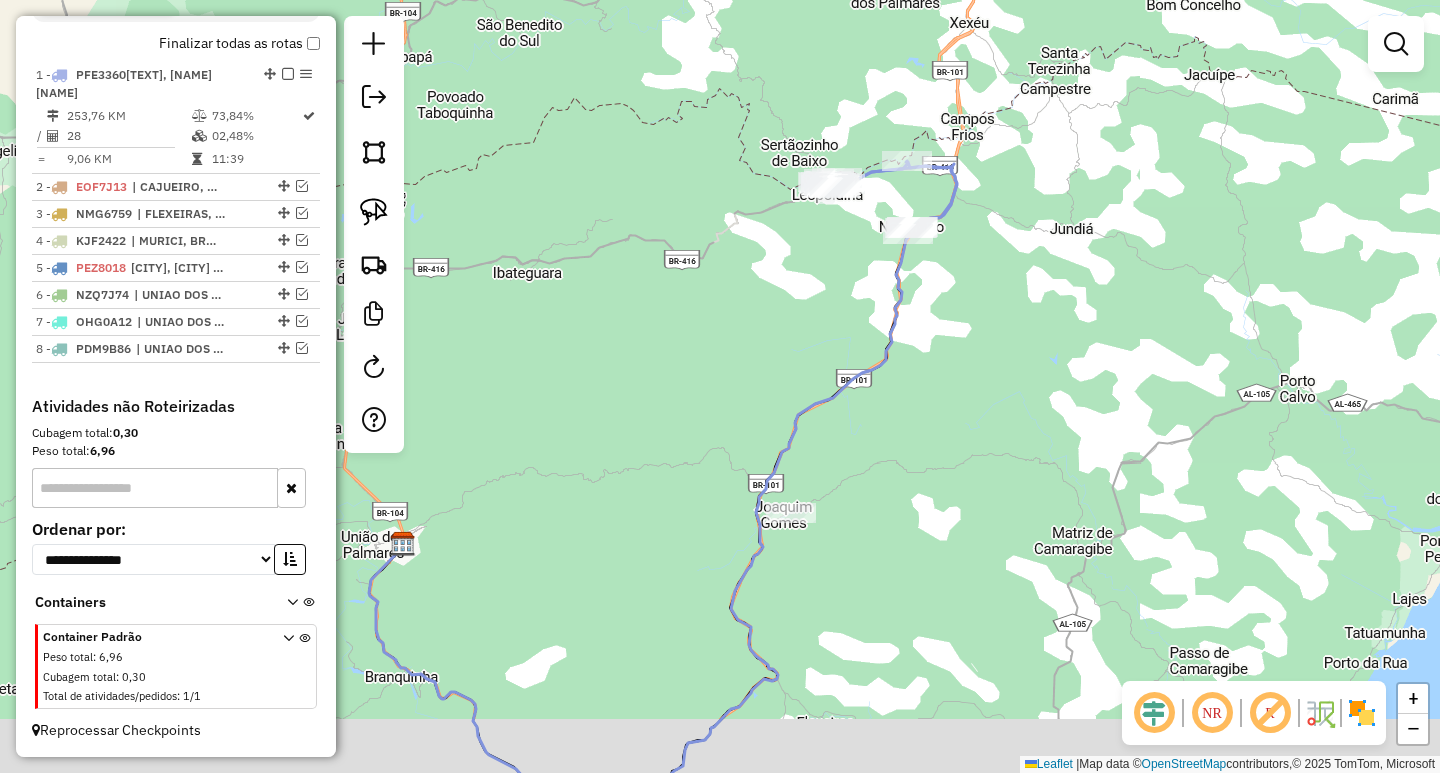 drag, startPoint x: 898, startPoint y: 523, endPoint x: 808, endPoint y: 383, distance: 166.43317 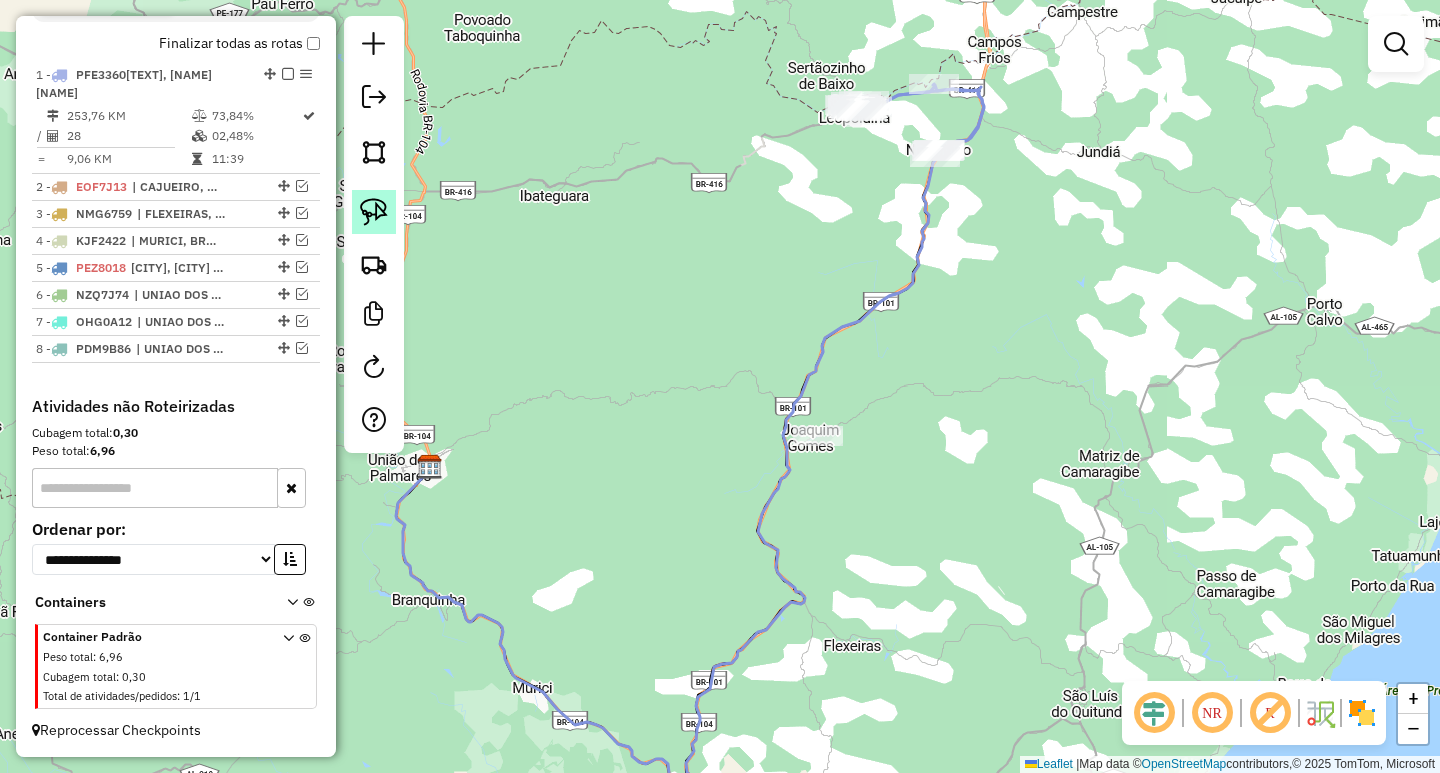 click 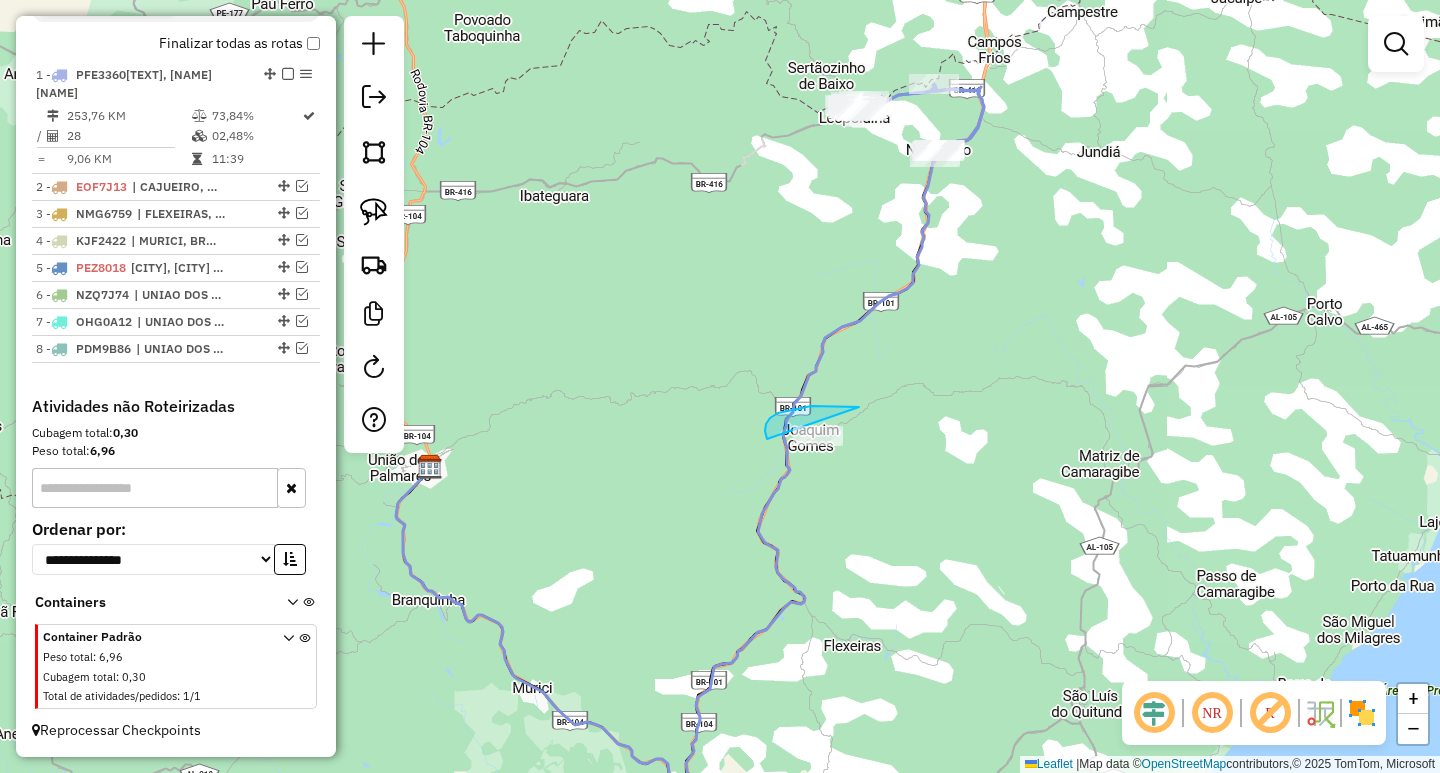 drag, startPoint x: 859, startPoint y: 407, endPoint x: 890, endPoint y: 450, distance: 53.009434 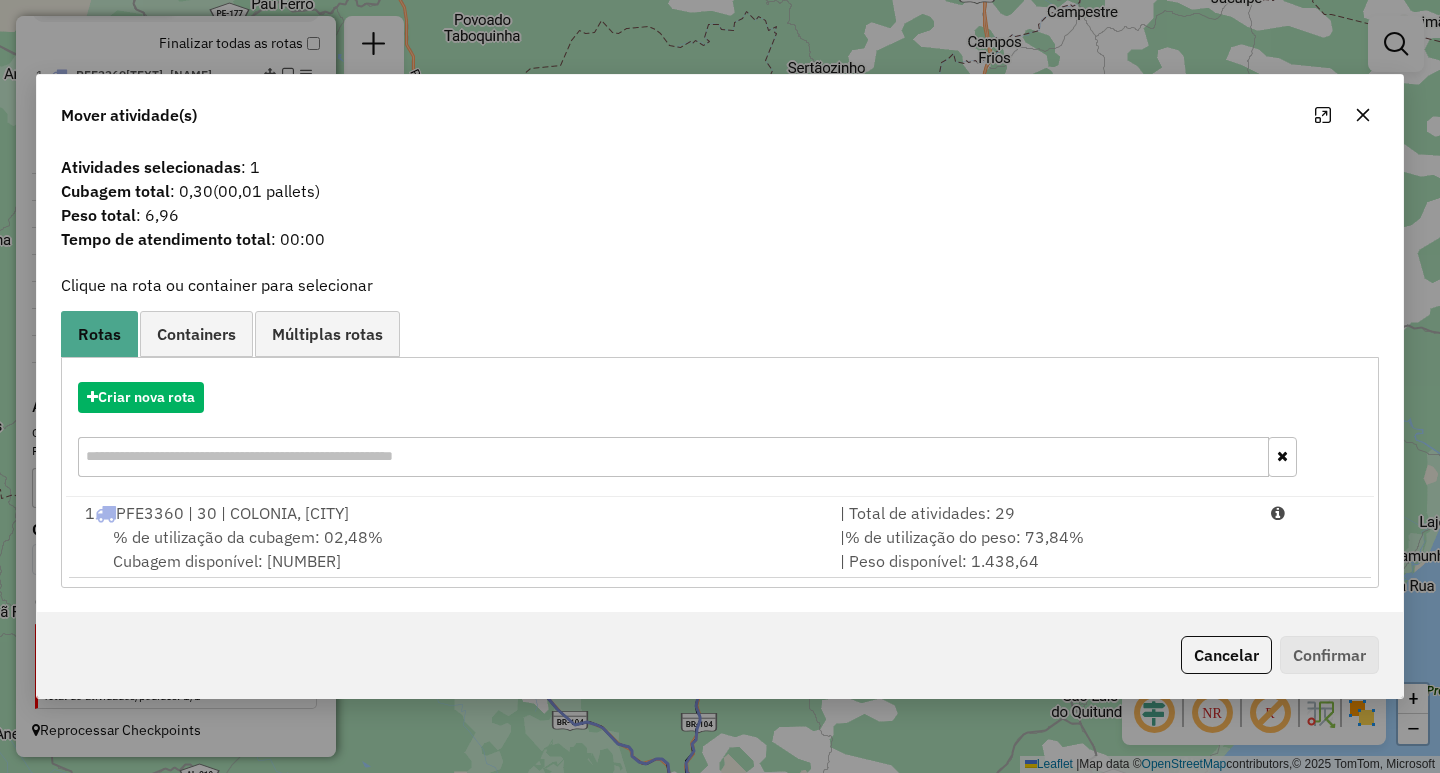click on "% de utilização da cubagem: 02,48% Cubagem disponível: 5.363,33" at bounding box center (450, 549) 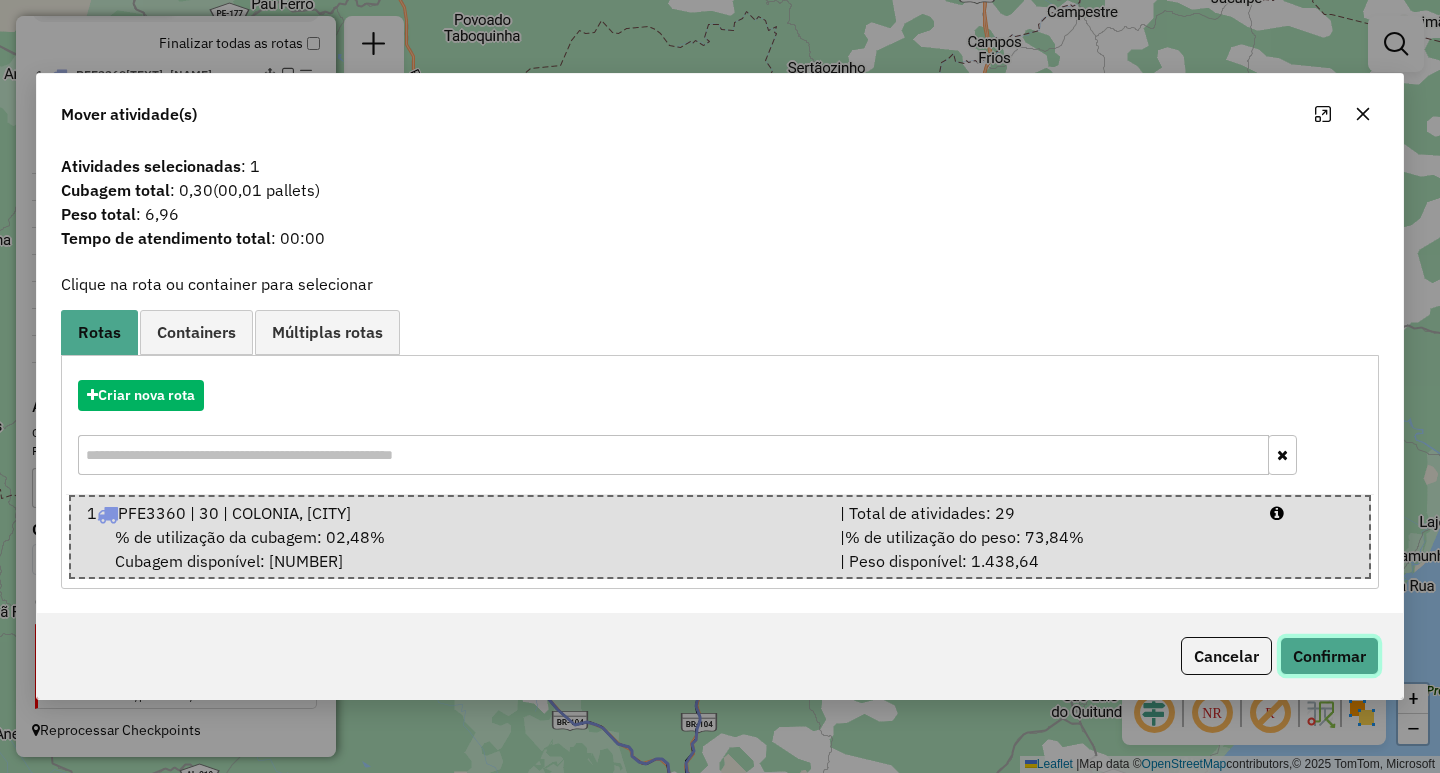 click on "Confirmar" 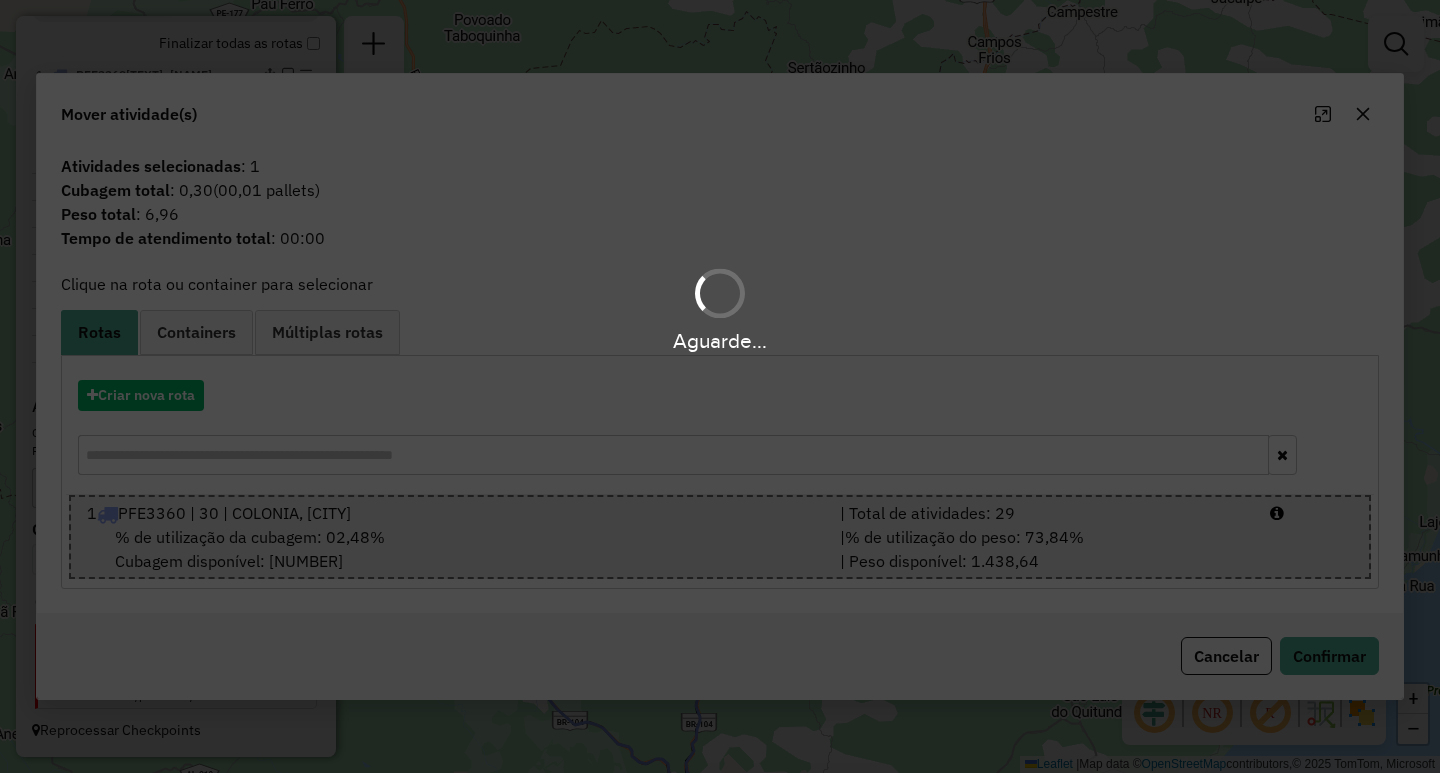 scroll, scrollTop: 438, scrollLeft: 0, axis: vertical 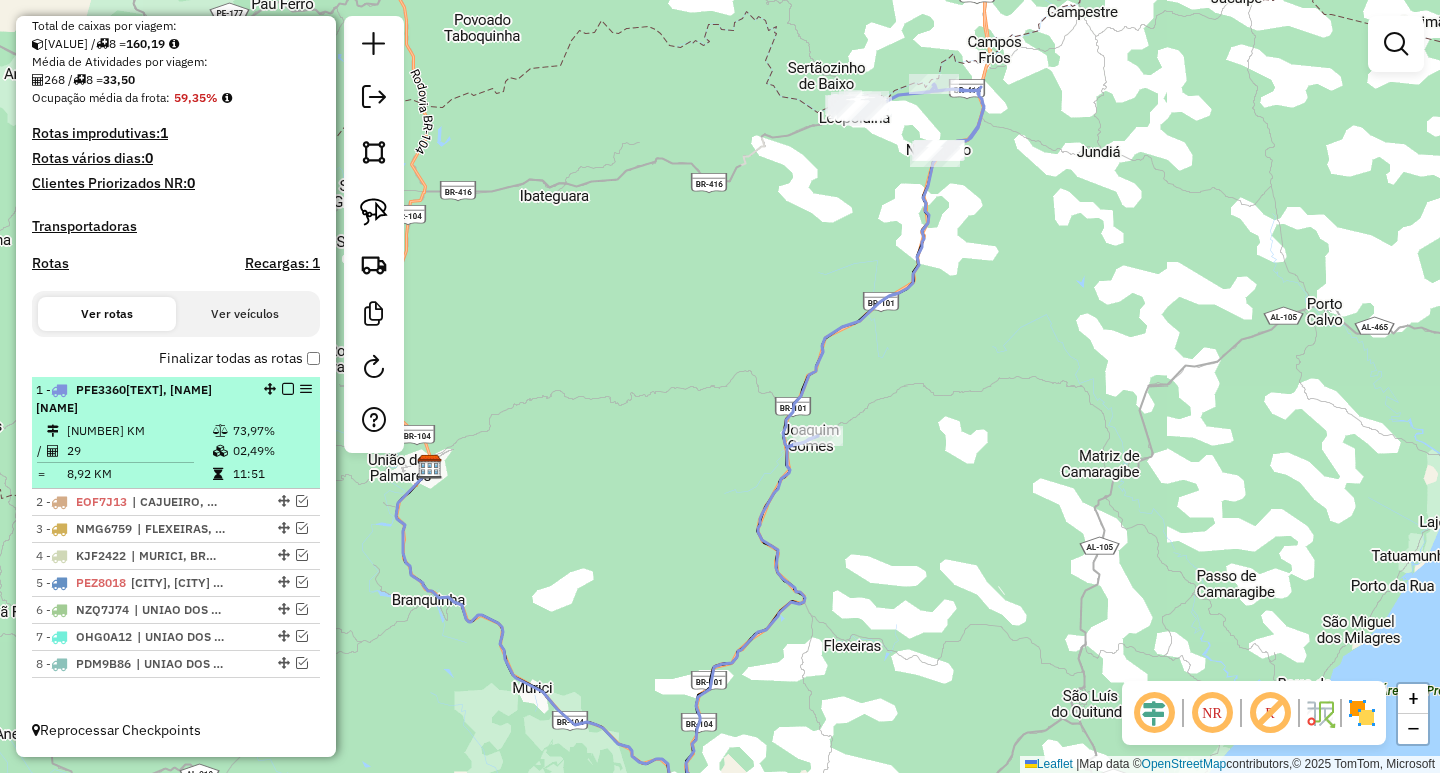 click at bounding box center (288, 389) 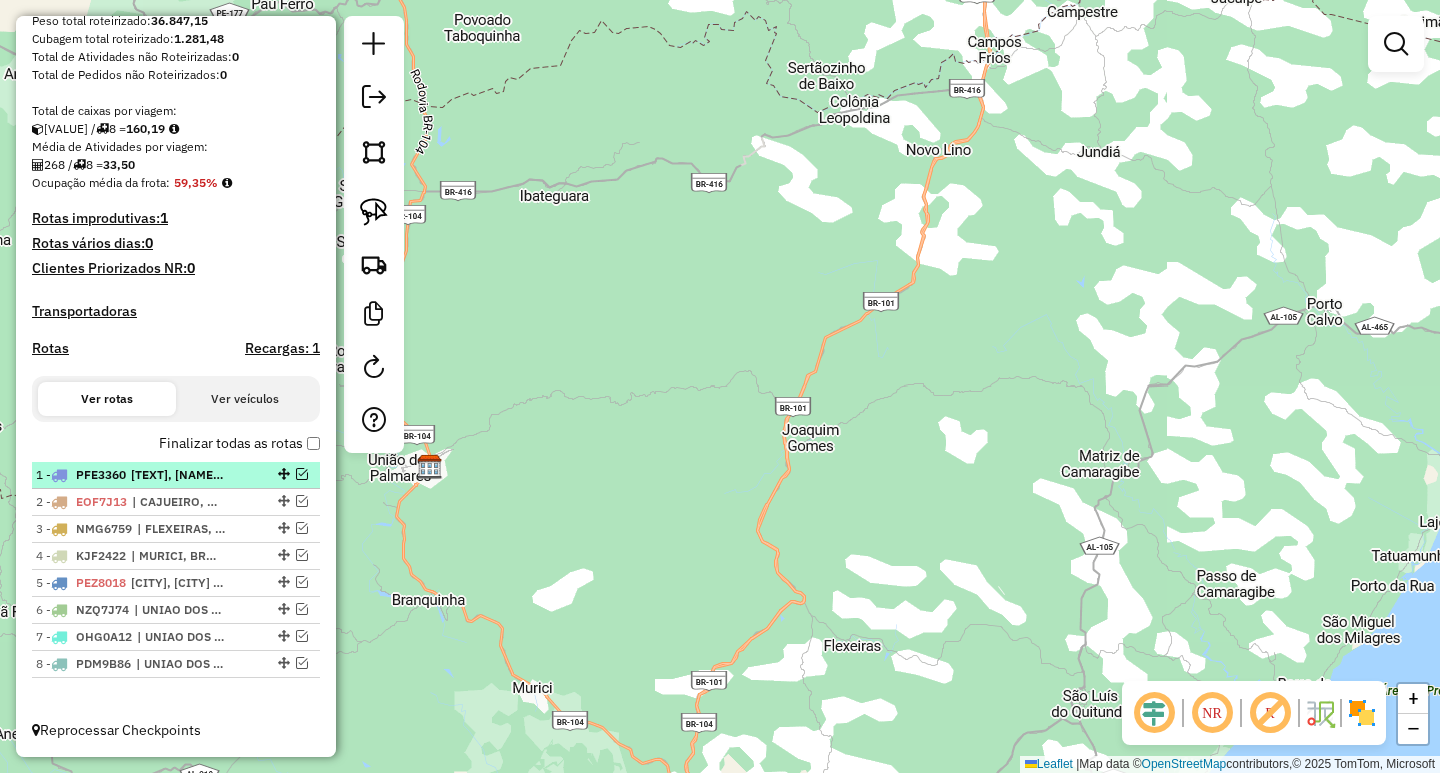 scroll, scrollTop: 353, scrollLeft: 0, axis: vertical 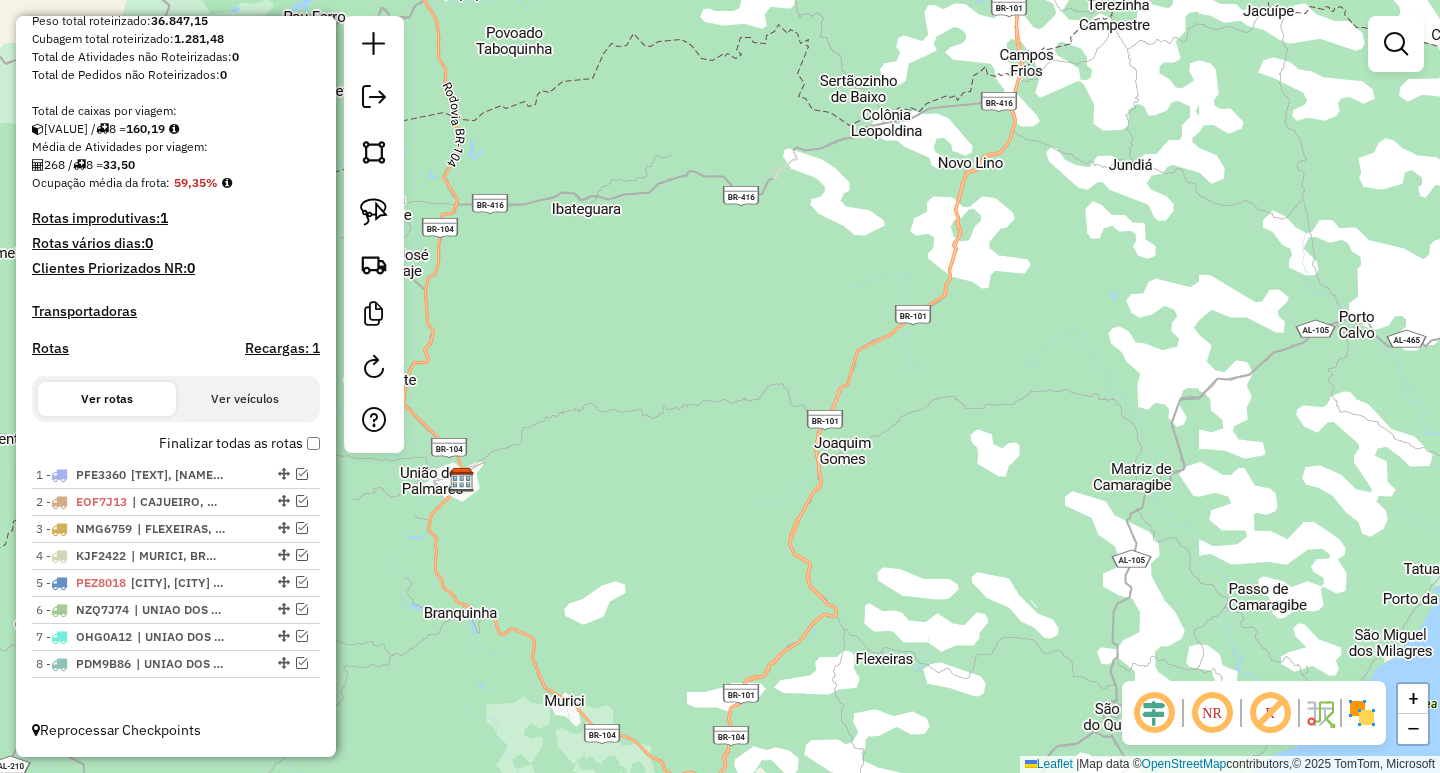 drag, startPoint x: 713, startPoint y: 305, endPoint x: 873, endPoint y: 400, distance: 186.07794 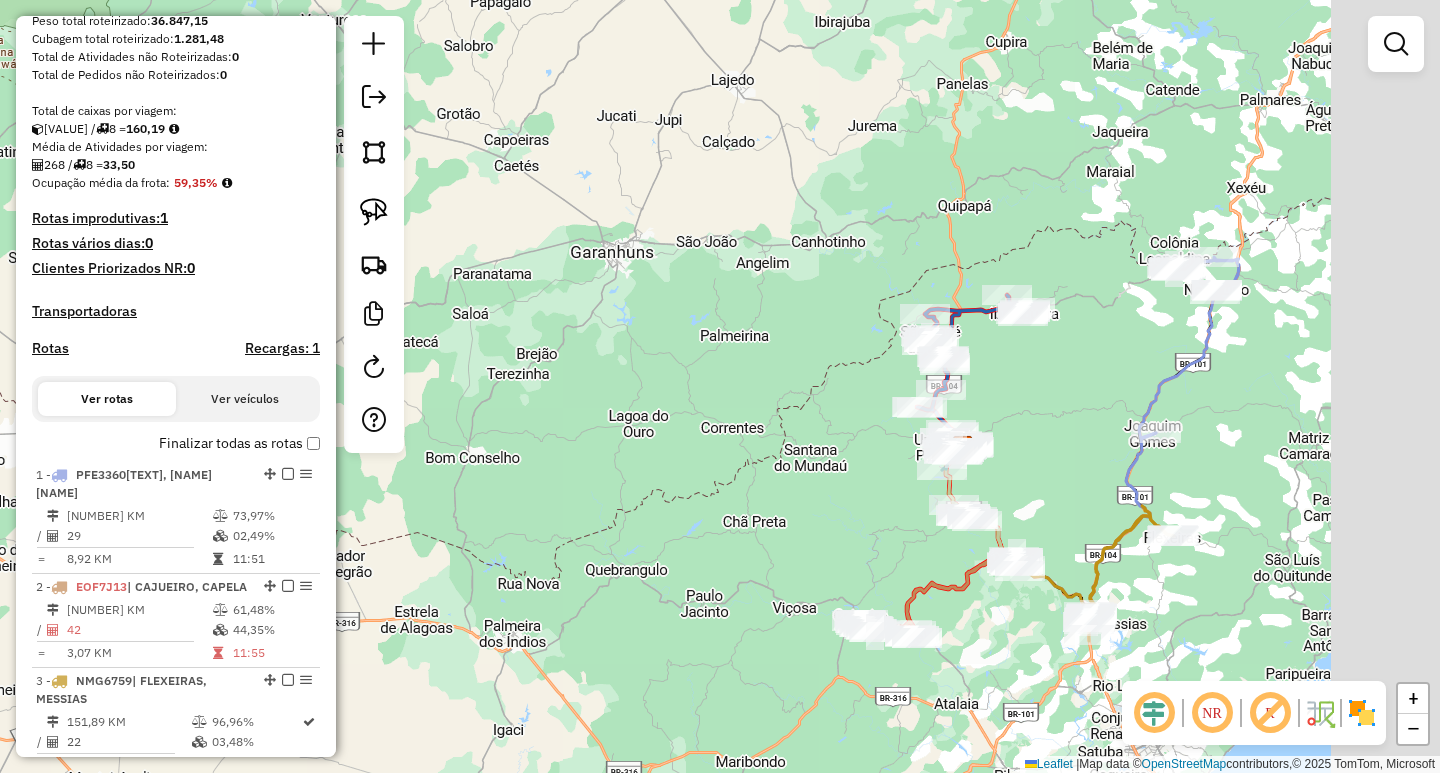 drag, startPoint x: 886, startPoint y: 473, endPoint x: 651, endPoint y: 408, distance: 243.8237 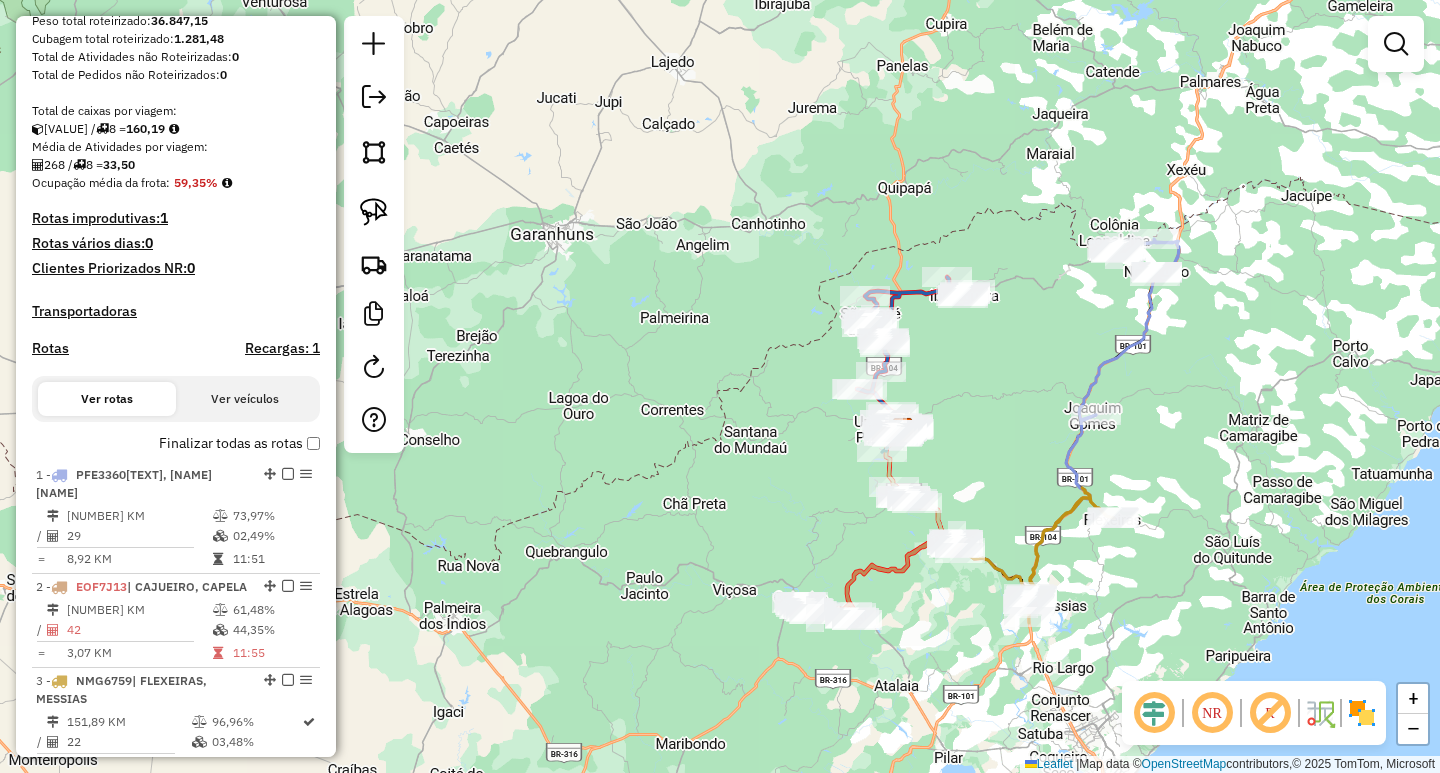 click on "Rotas" at bounding box center [50, 348] 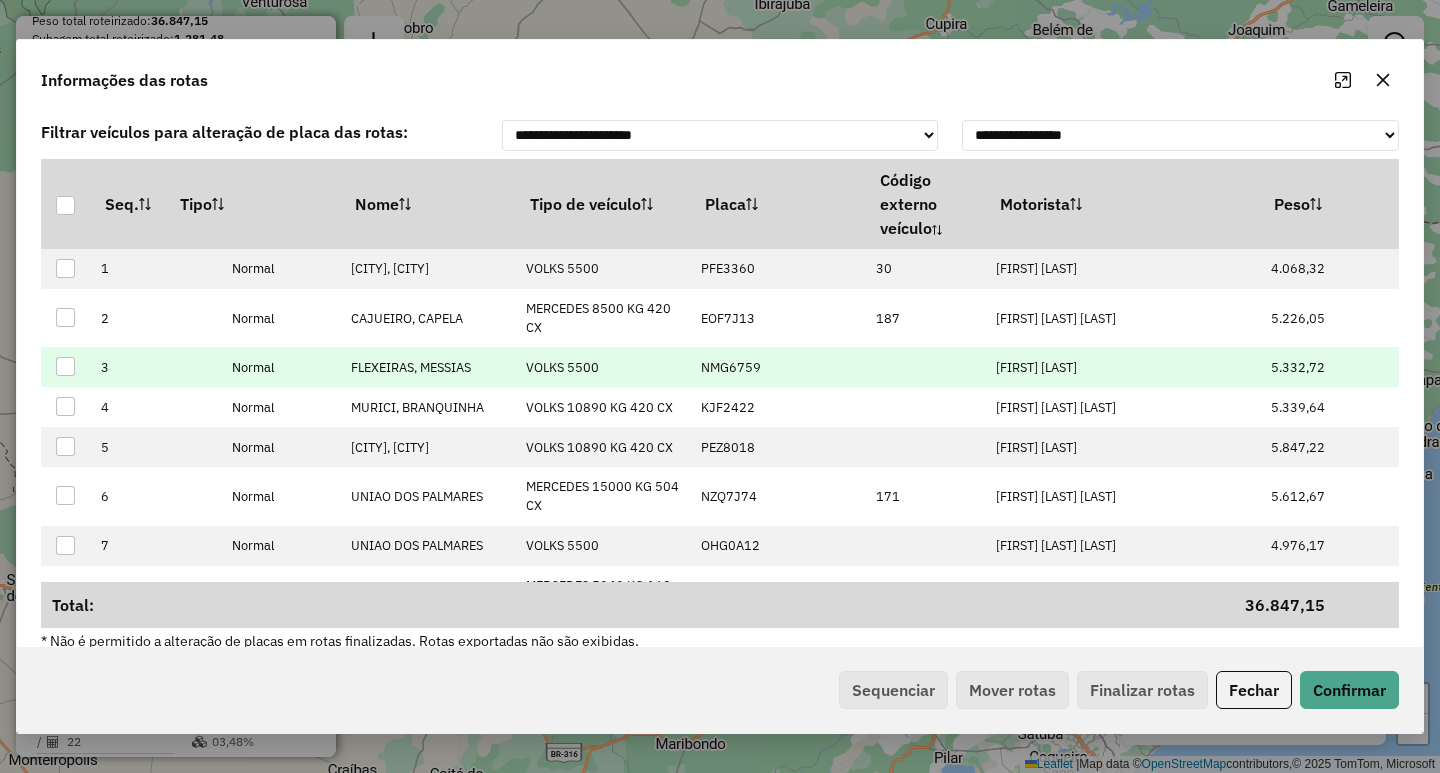 click on "[FIRST] [LAST]" at bounding box center (1036, 367) 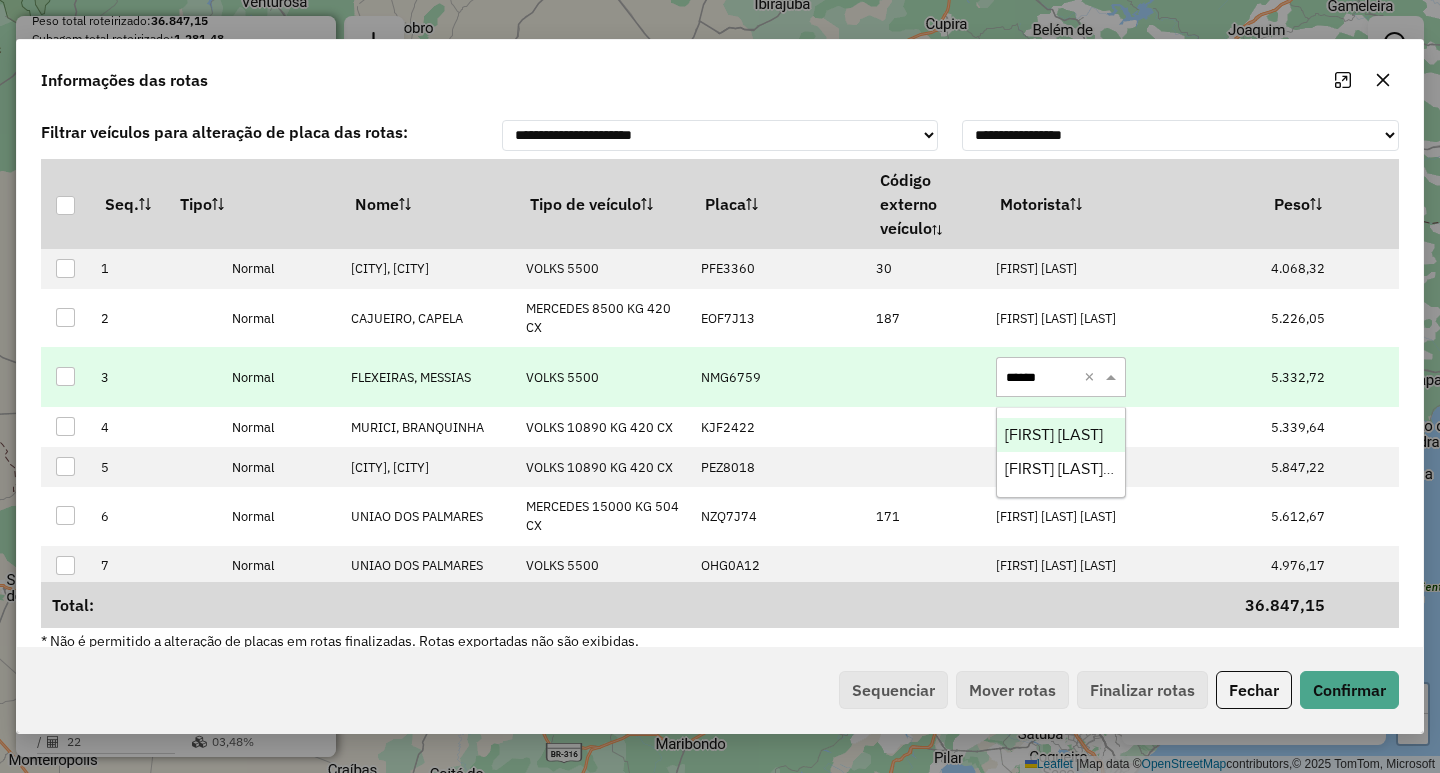 type on "*******" 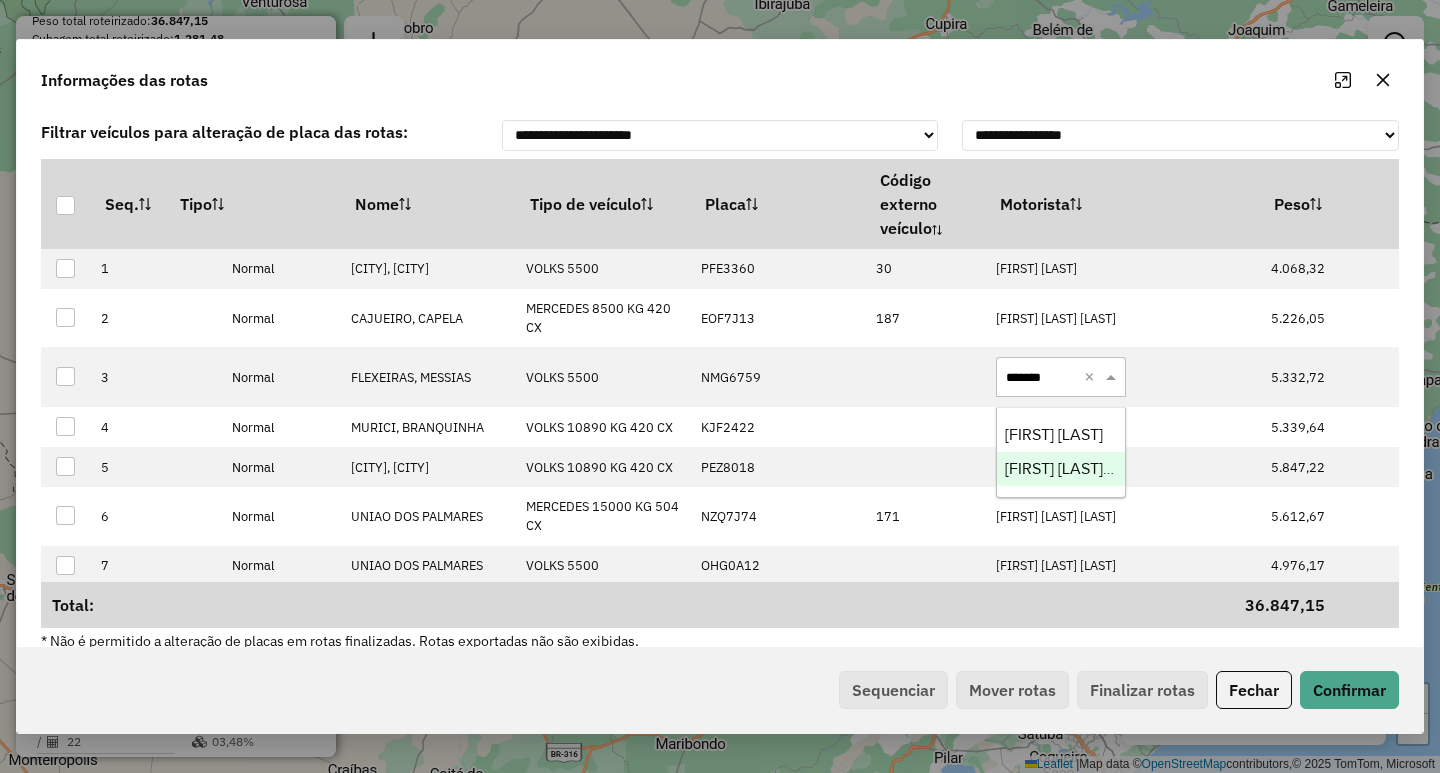 click on "[FIRST] [LAST] [LAST]" at bounding box center [1078, 468] 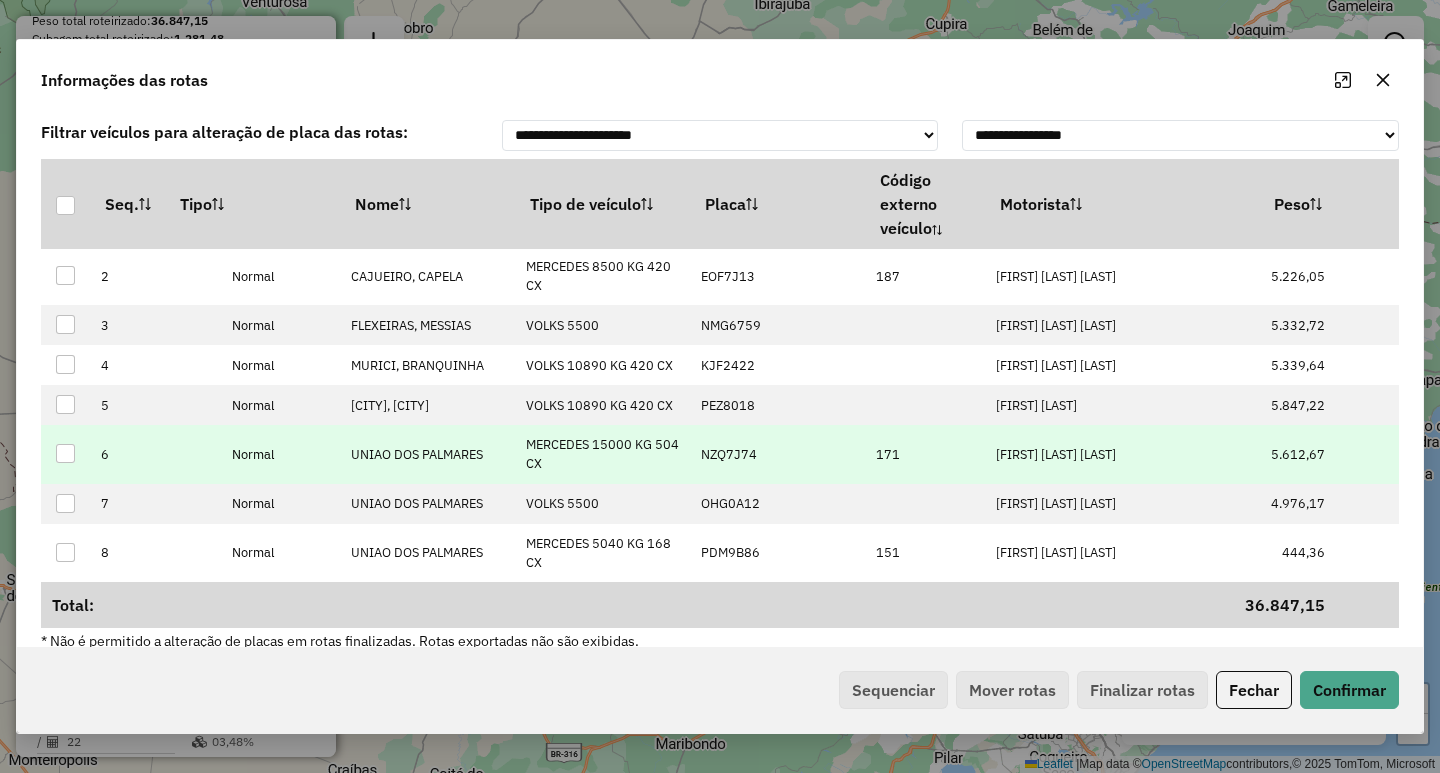 scroll, scrollTop: 122, scrollLeft: 0, axis: vertical 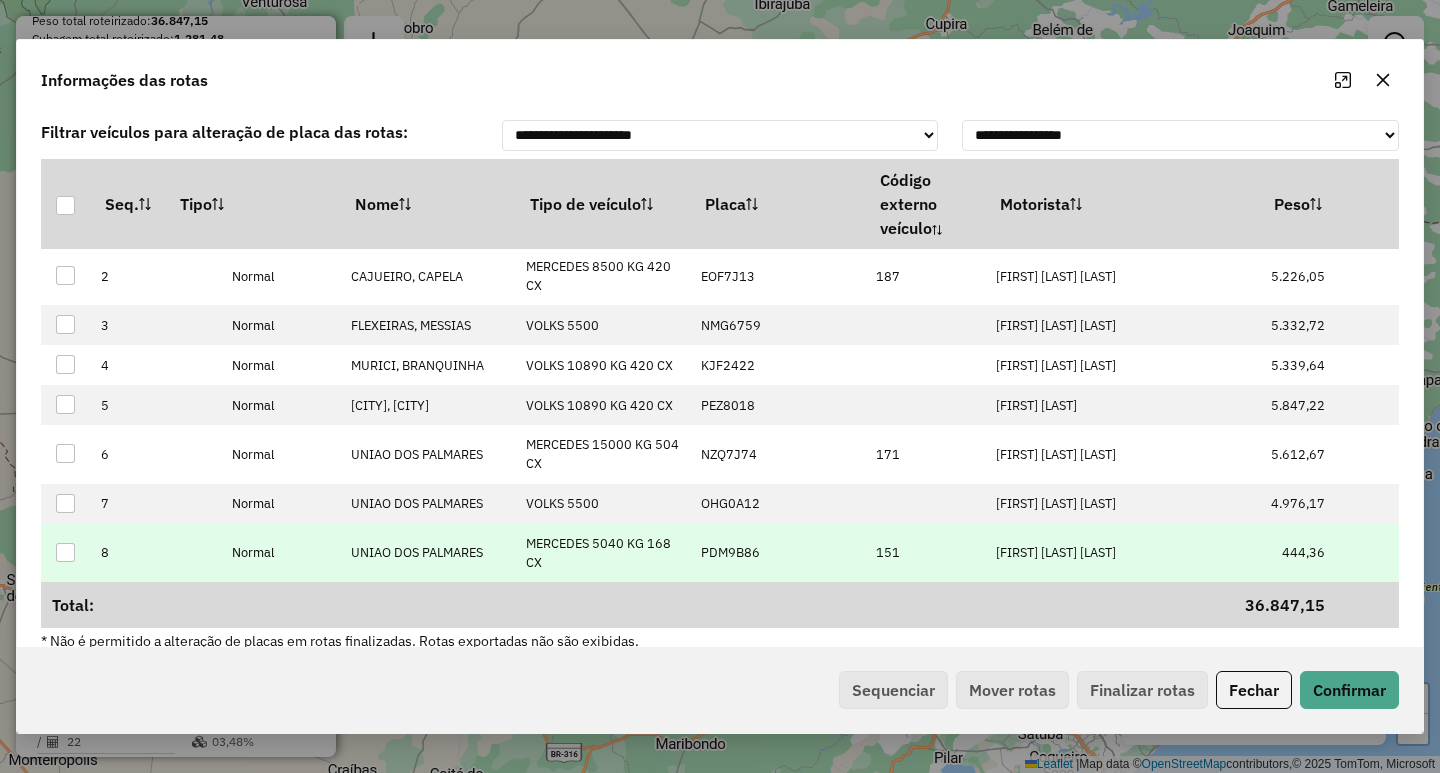 click on "[FIRST] [LAST] [LAST]" at bounding box center (1056, 552) 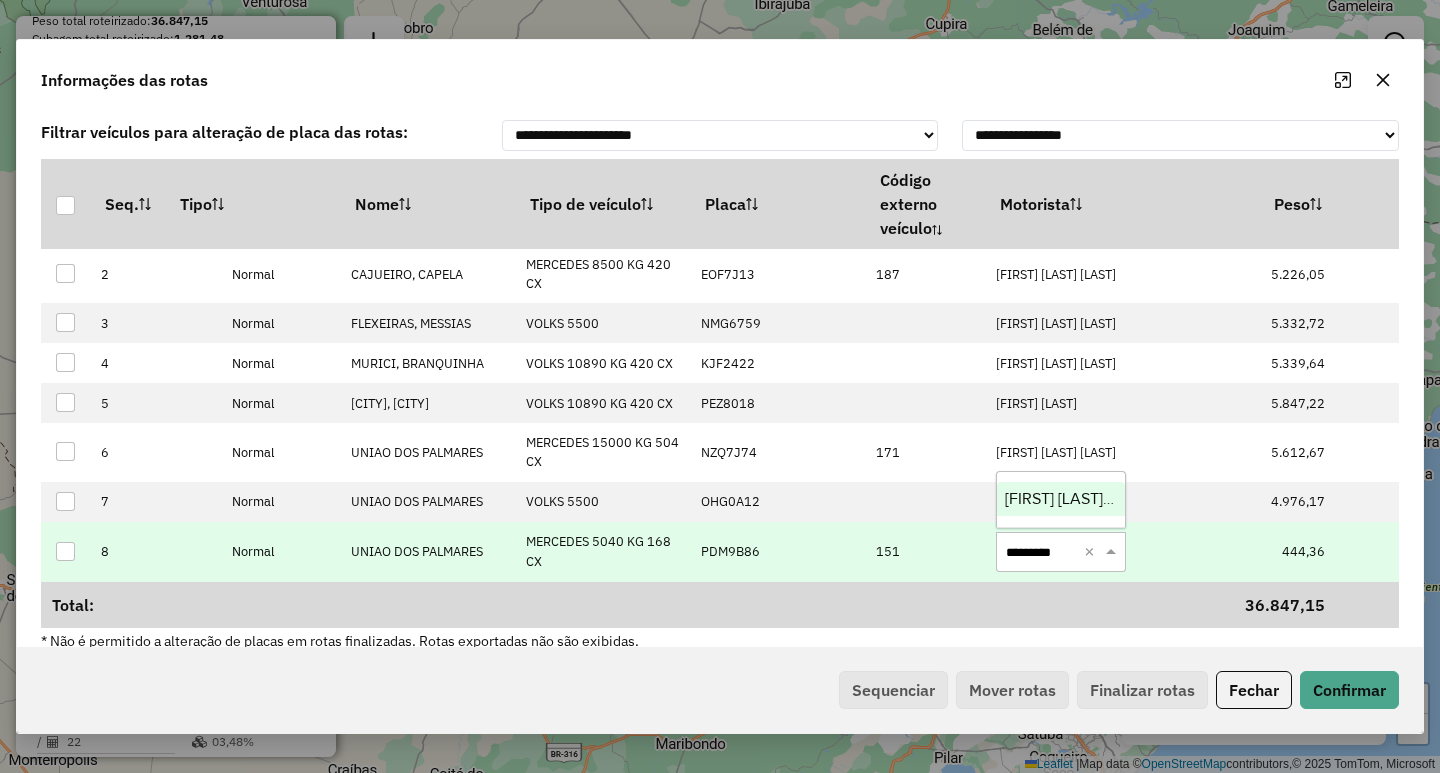 type on "**********" 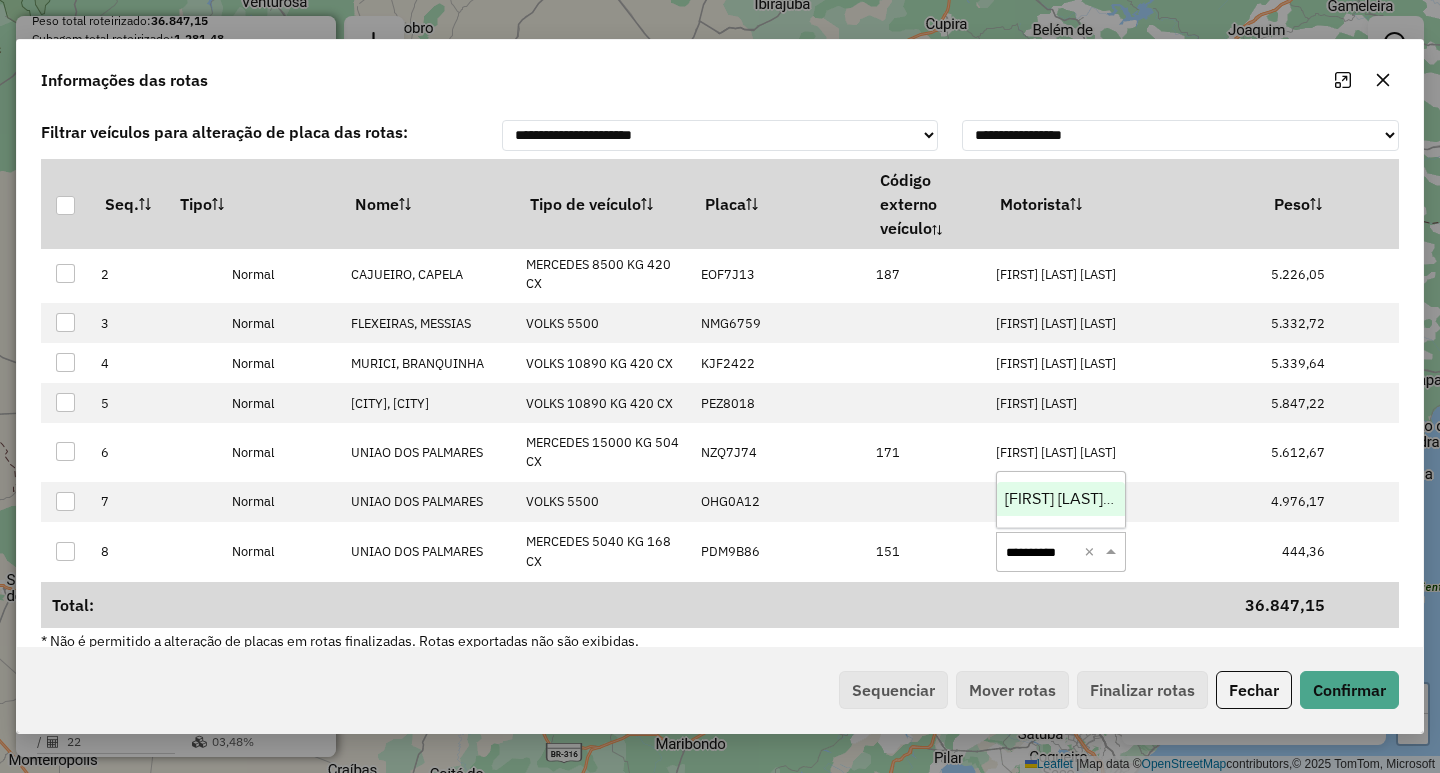 click on "[FIRST] [LAST] [LAST] [LAST]" at bounding box center [1061, 499] 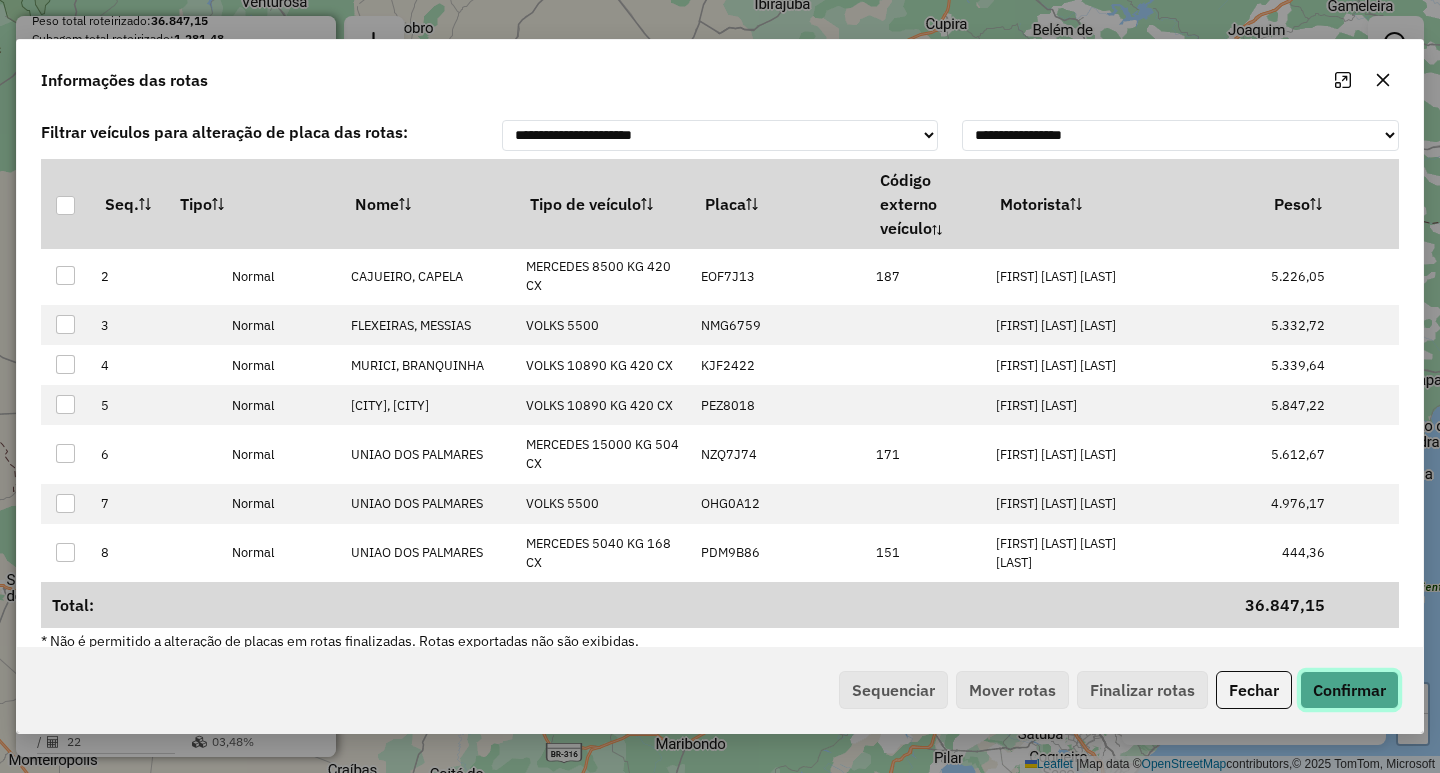 click on "Confirmar" 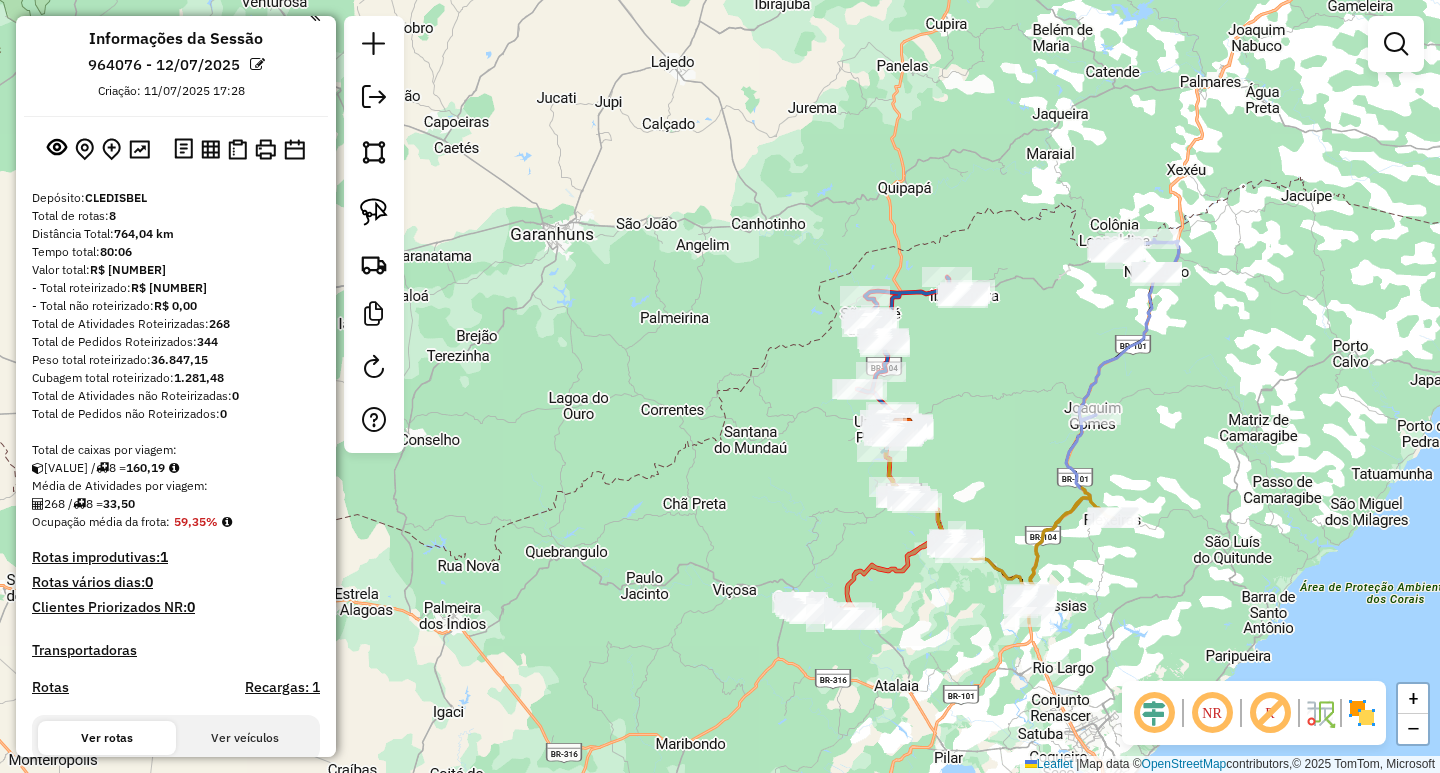 scroll, scrollTop: 0, scrollLeft: 0, axis: both 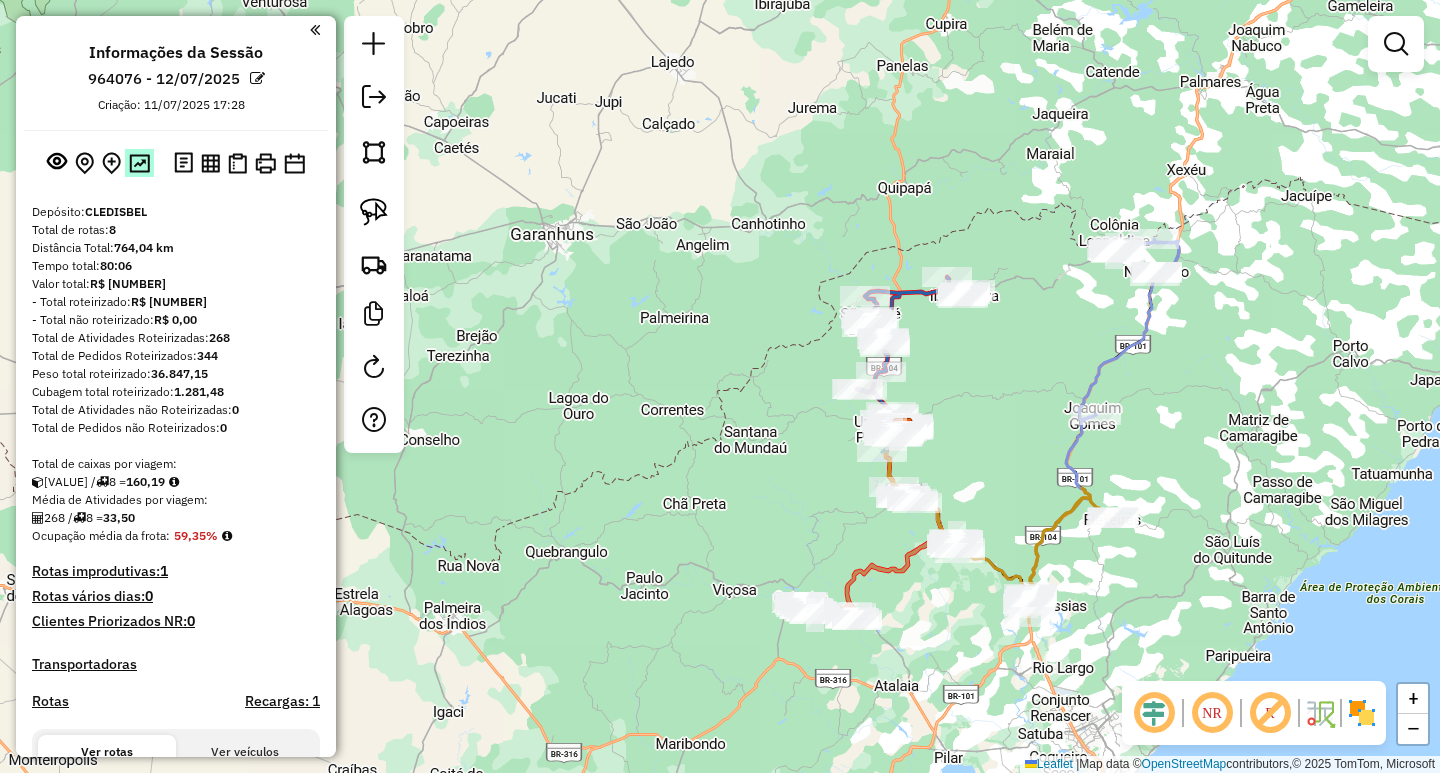 click at bounding box center [139, 163] 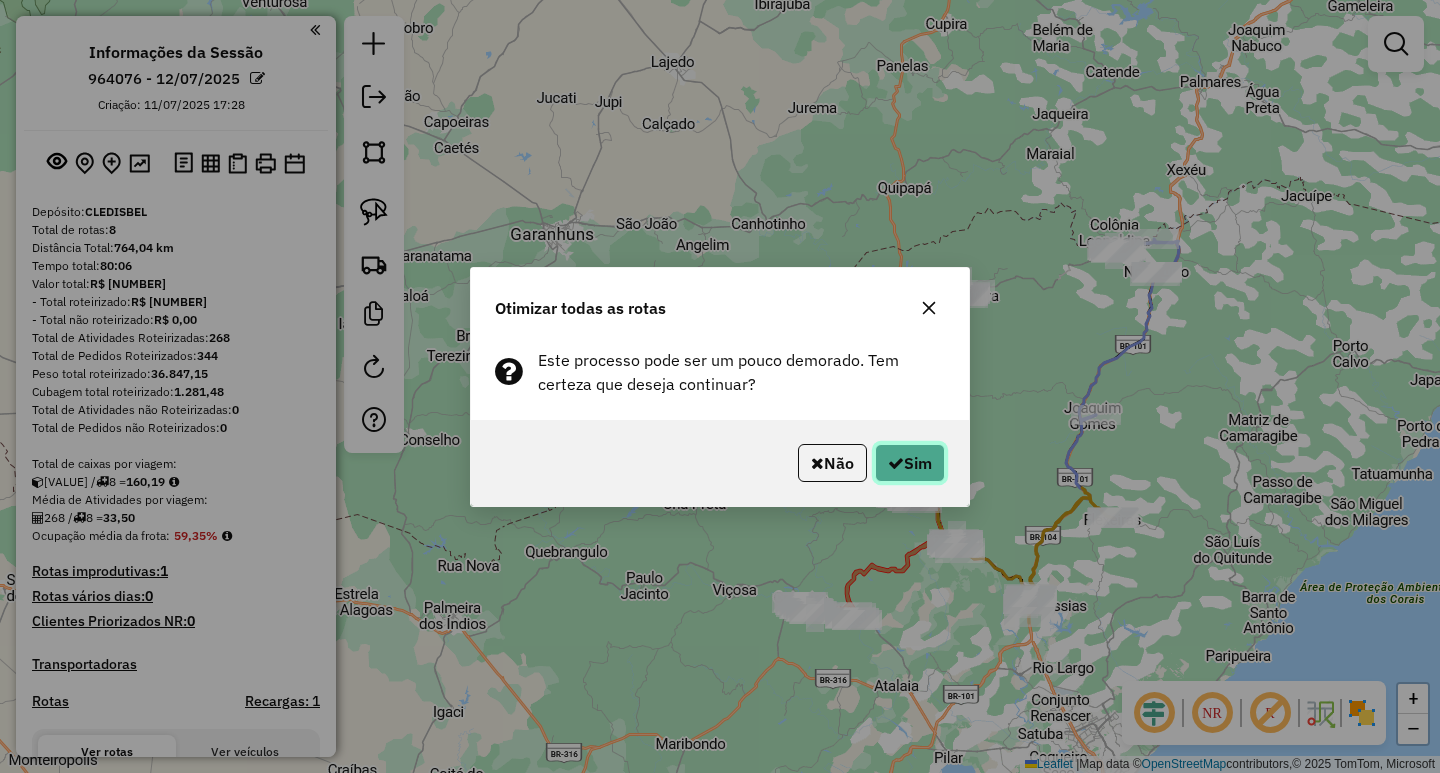click 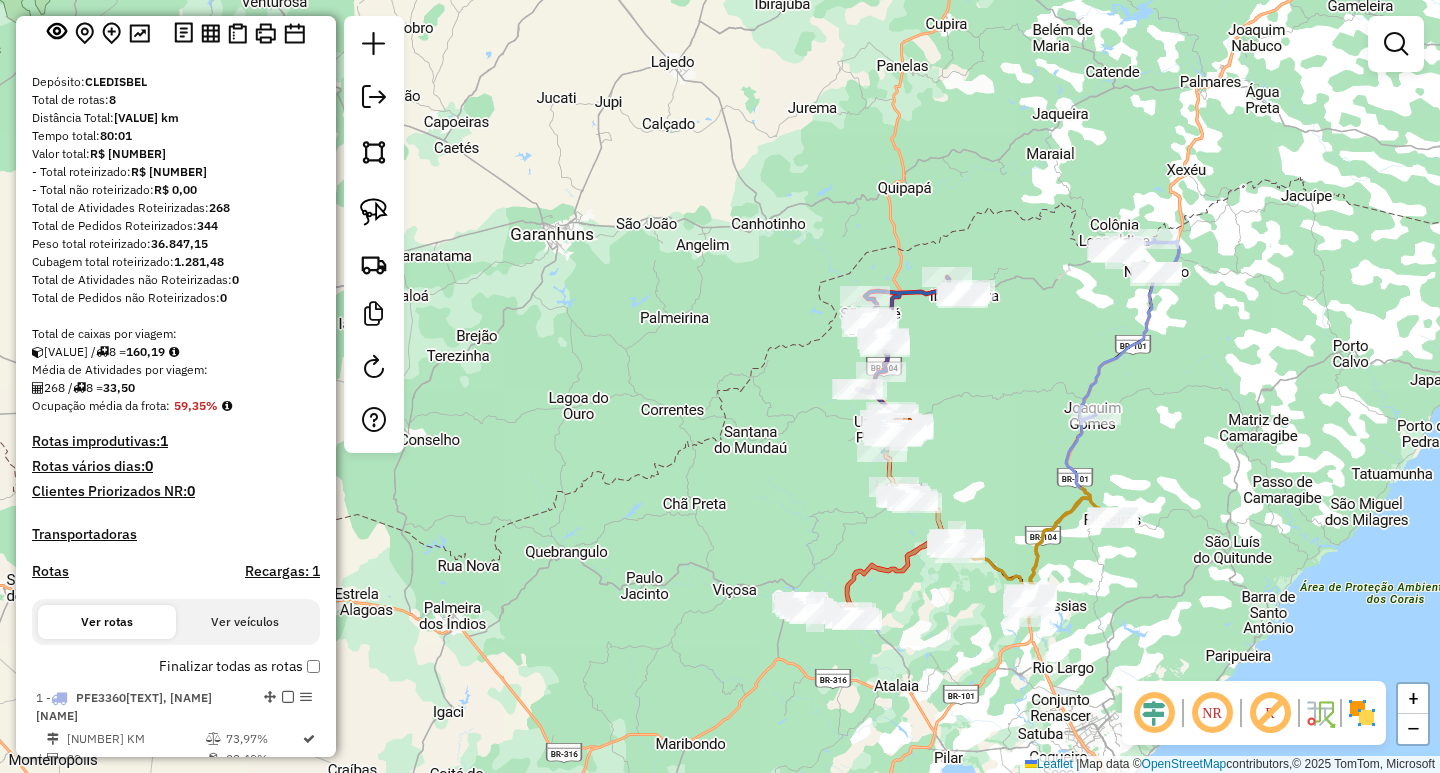 scroll, scrollTop: 300, scrollLeft: 0, axis: vertical 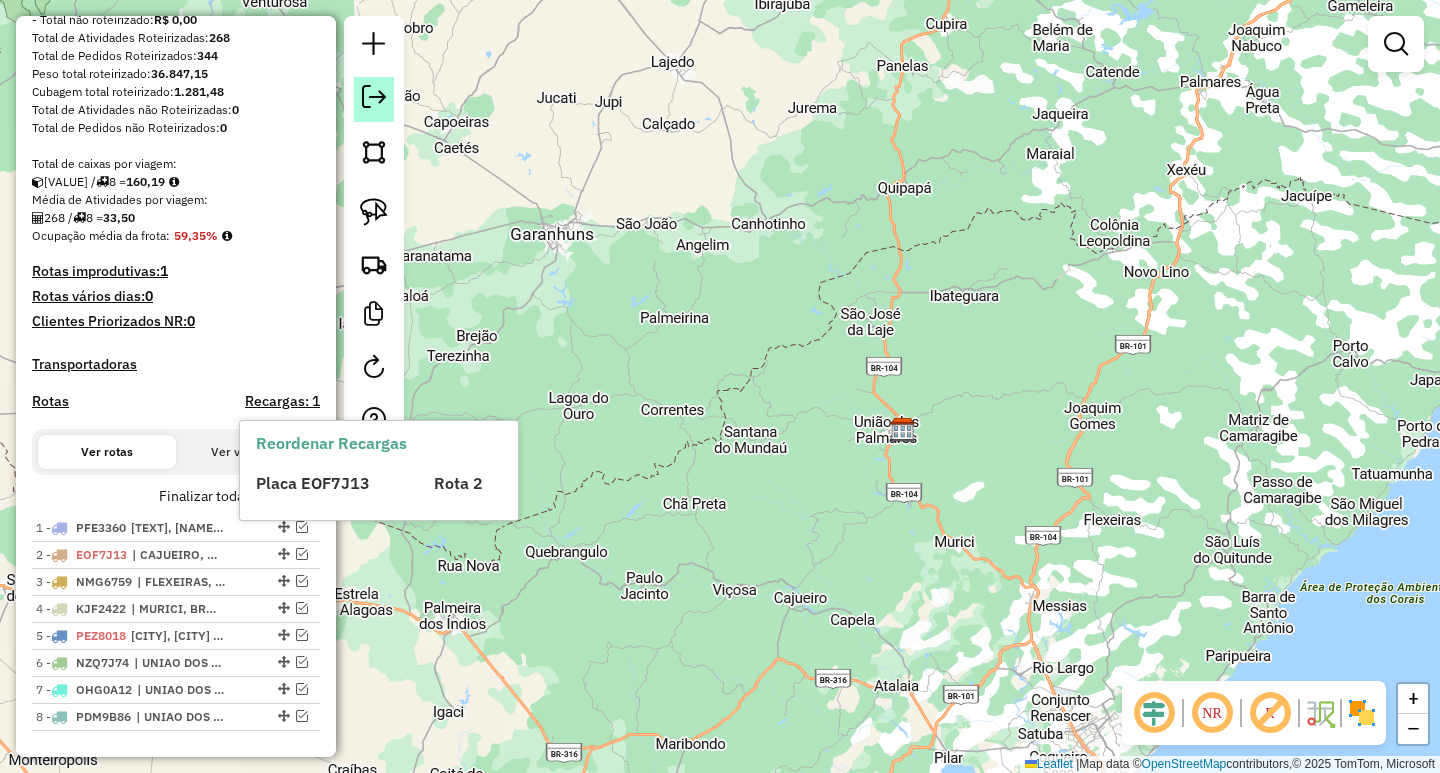 click 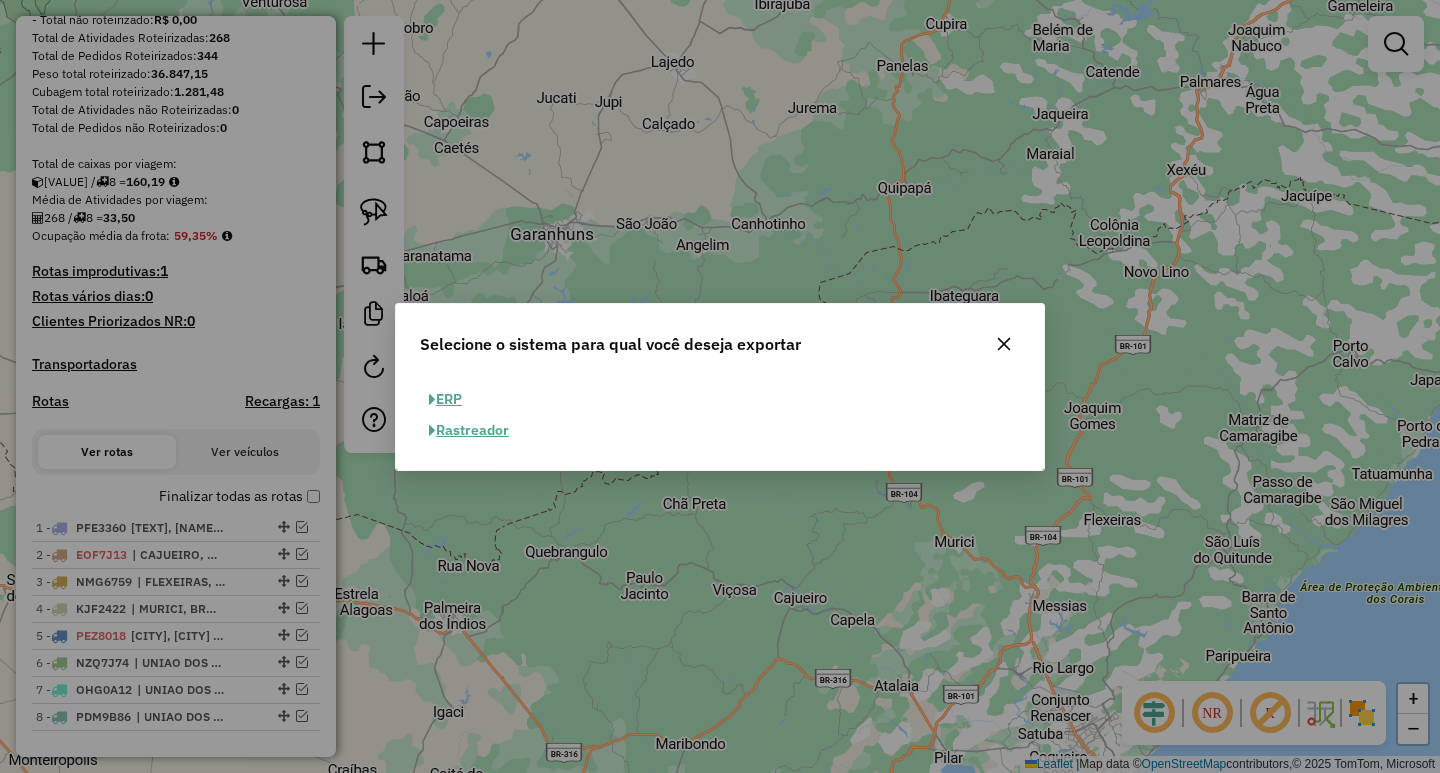 click on "ERP" 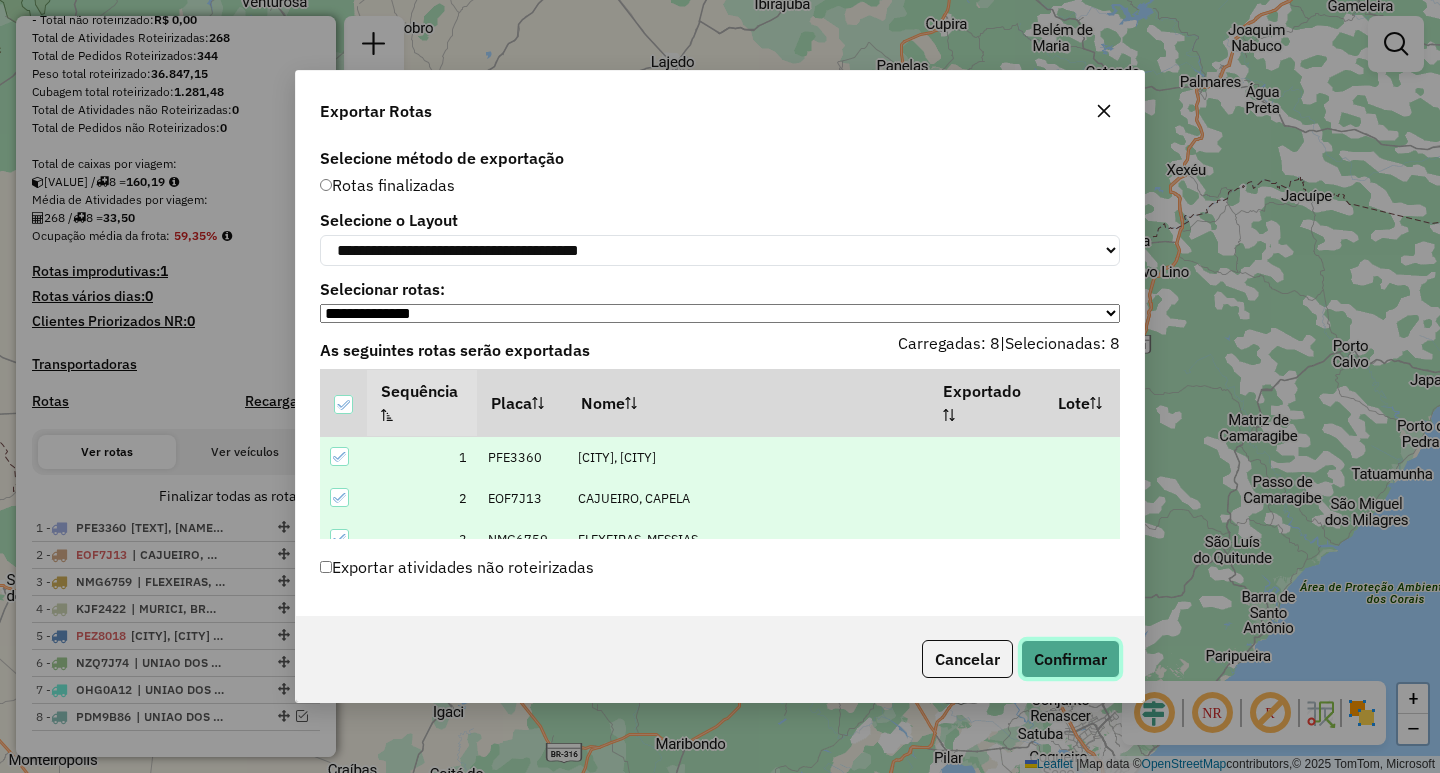 click on "Confirmar" 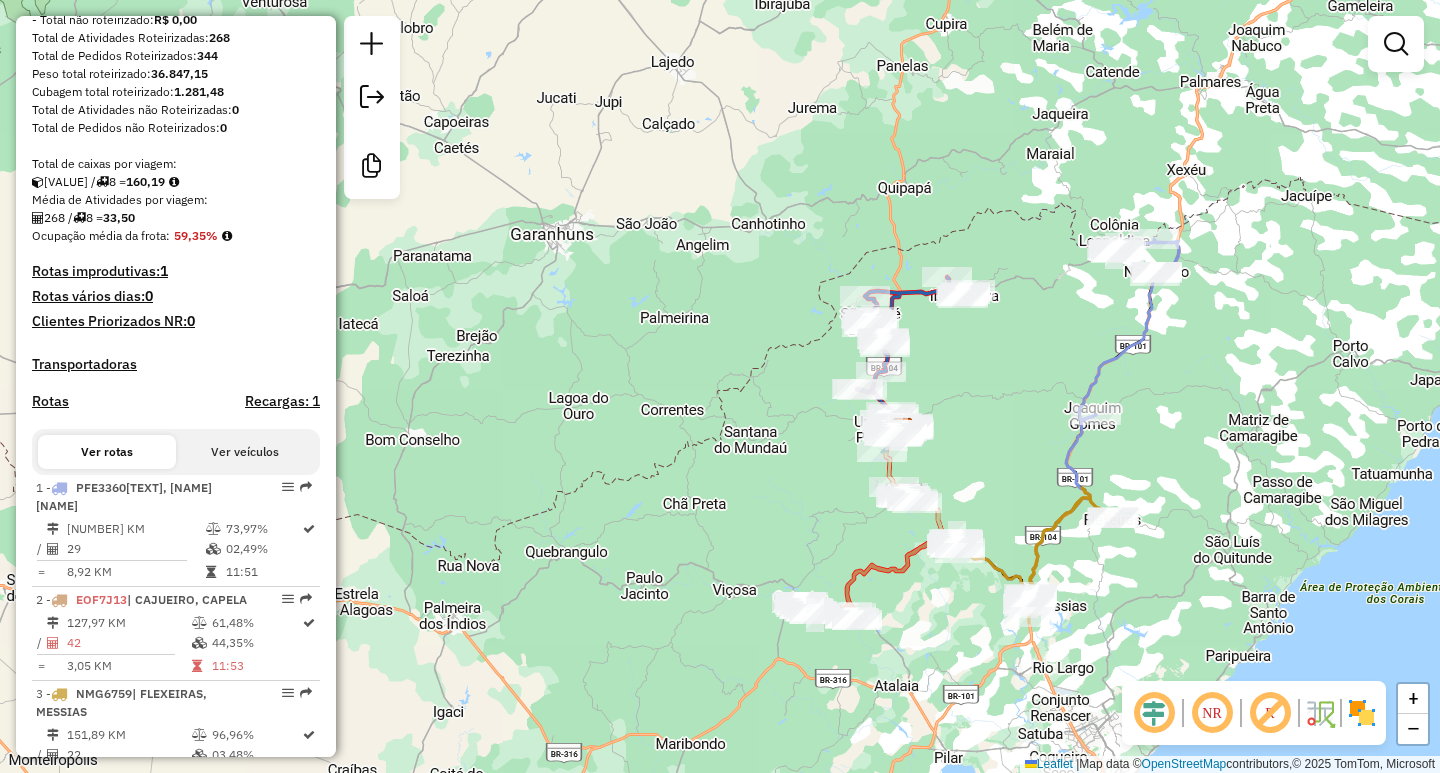 scroll, scrollTop: 0, scrollLeft: 0, axis: both 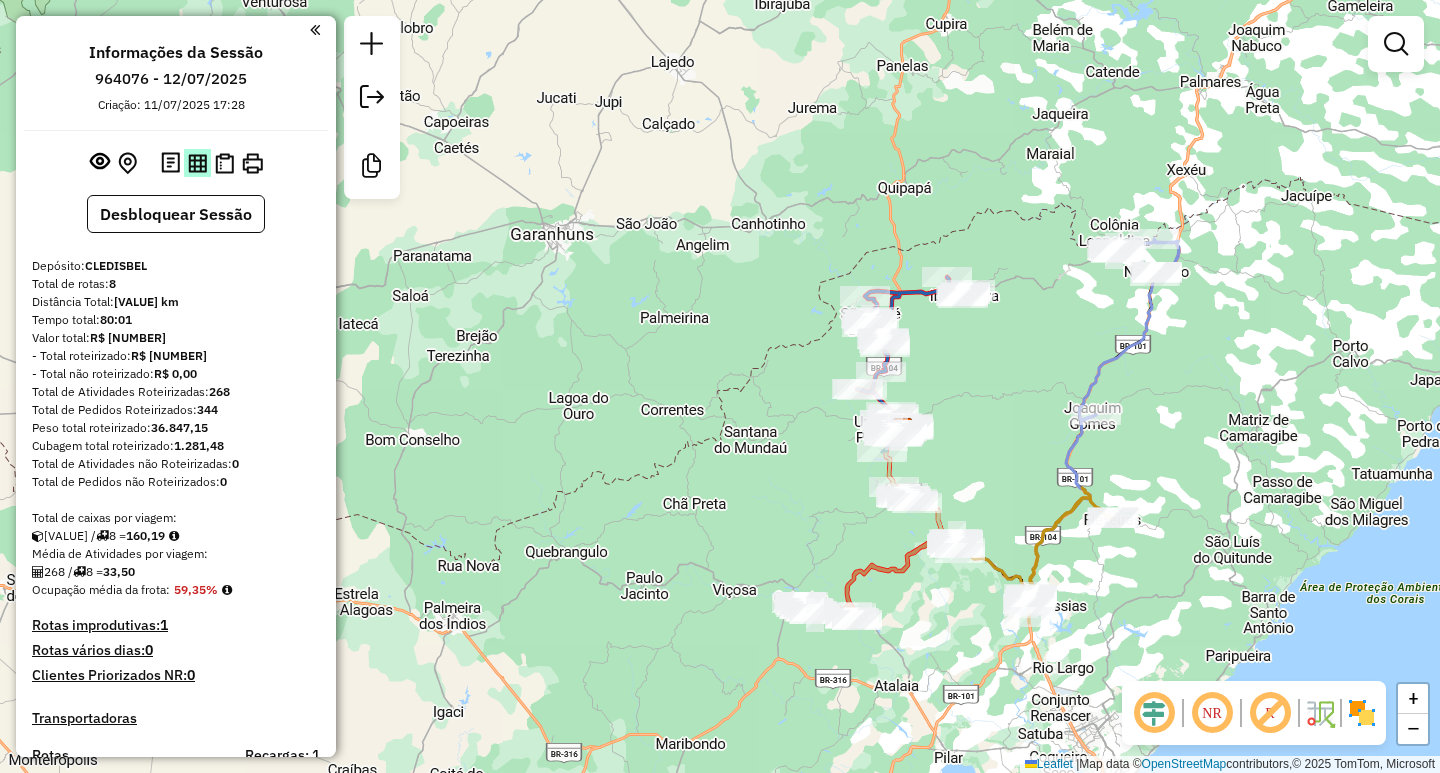 click at bounding box center (197, 163) 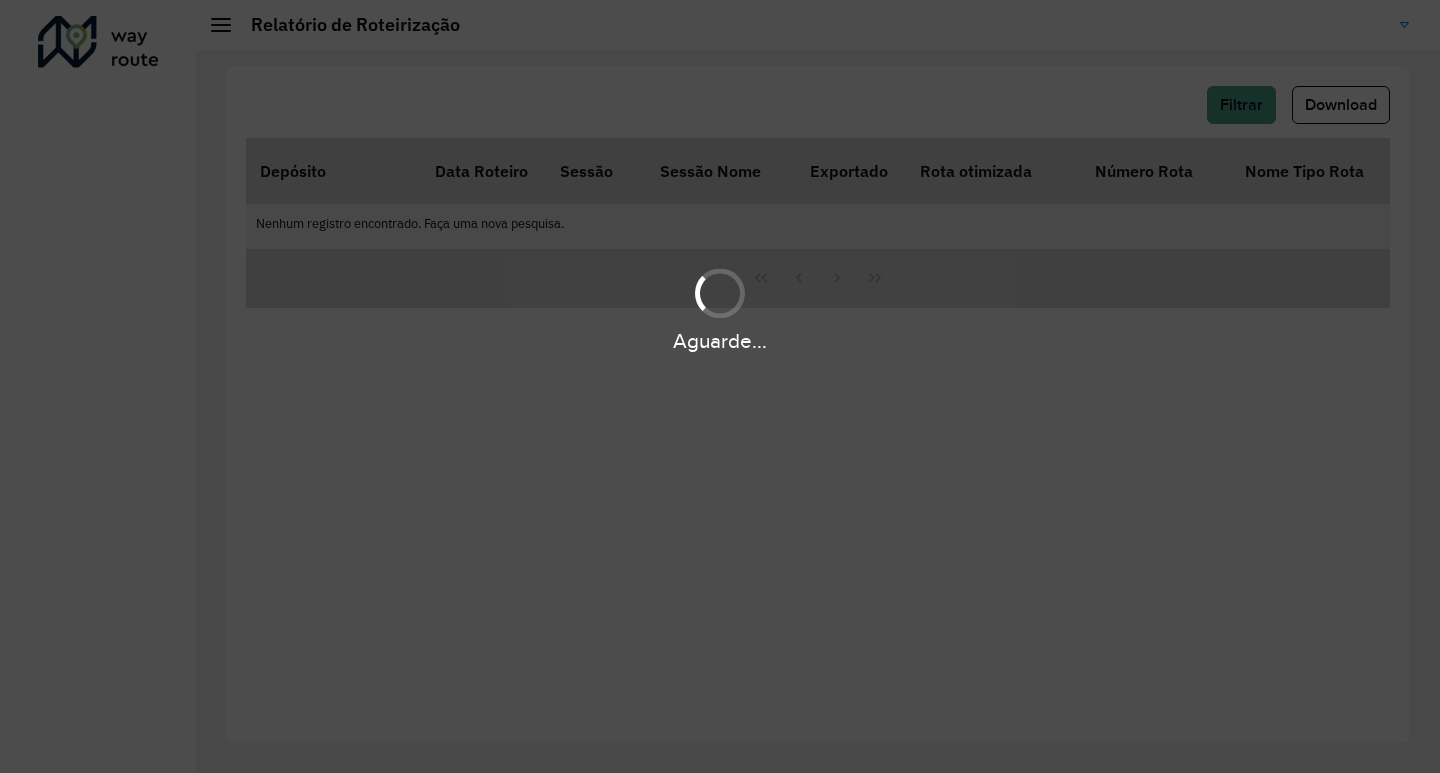 scroll, scrollTop: 0, scrollLeft: 0, axis: both 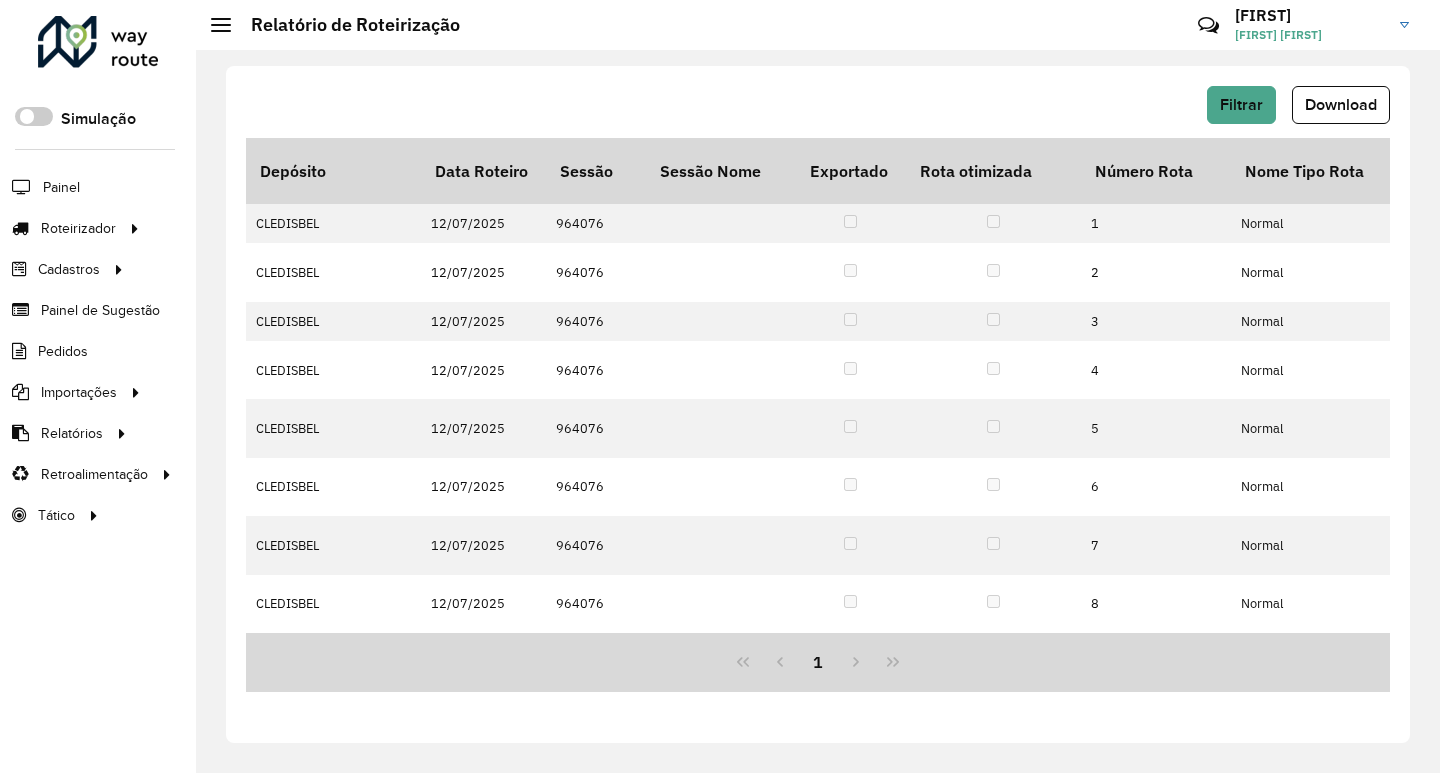 click on "Download" 